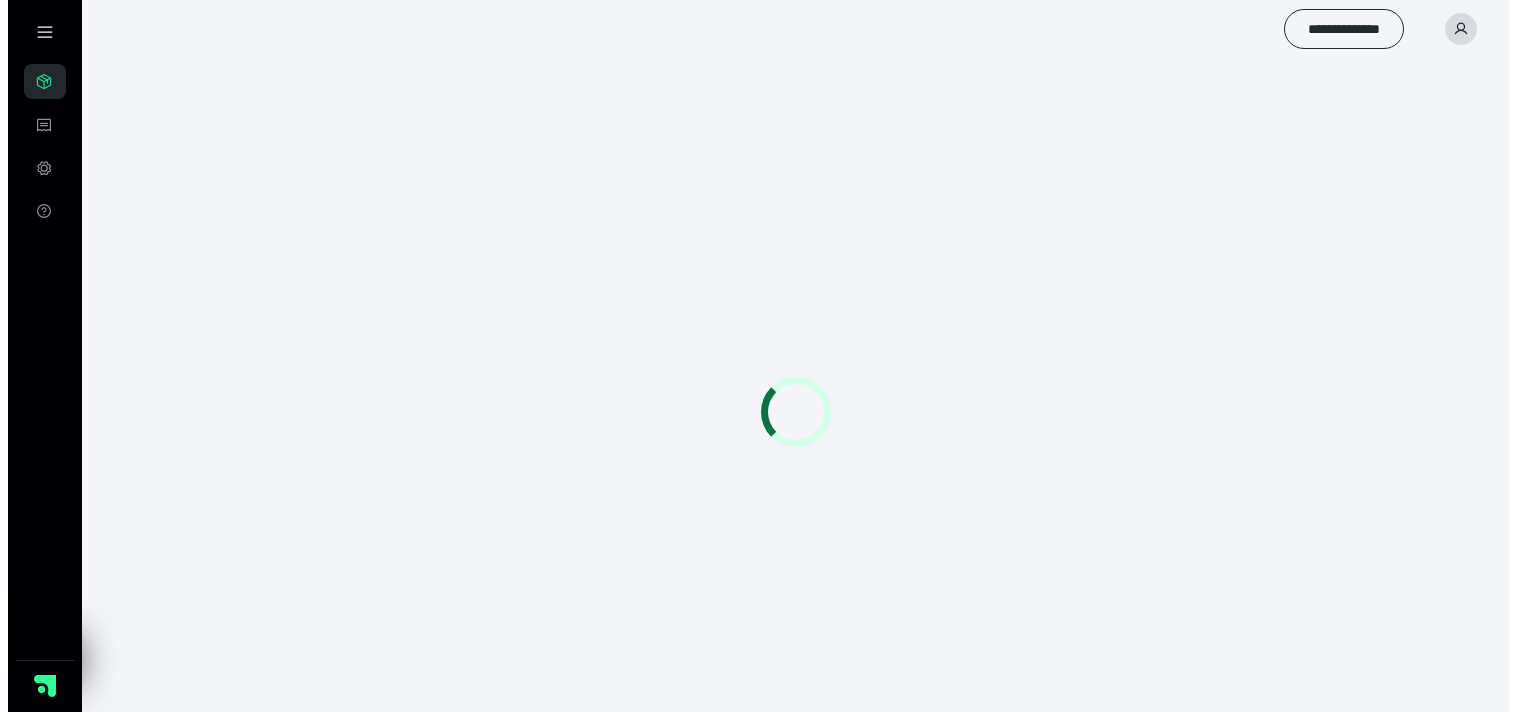 scroll, scrollTop: 0, scrollLeft: 0, axis: both 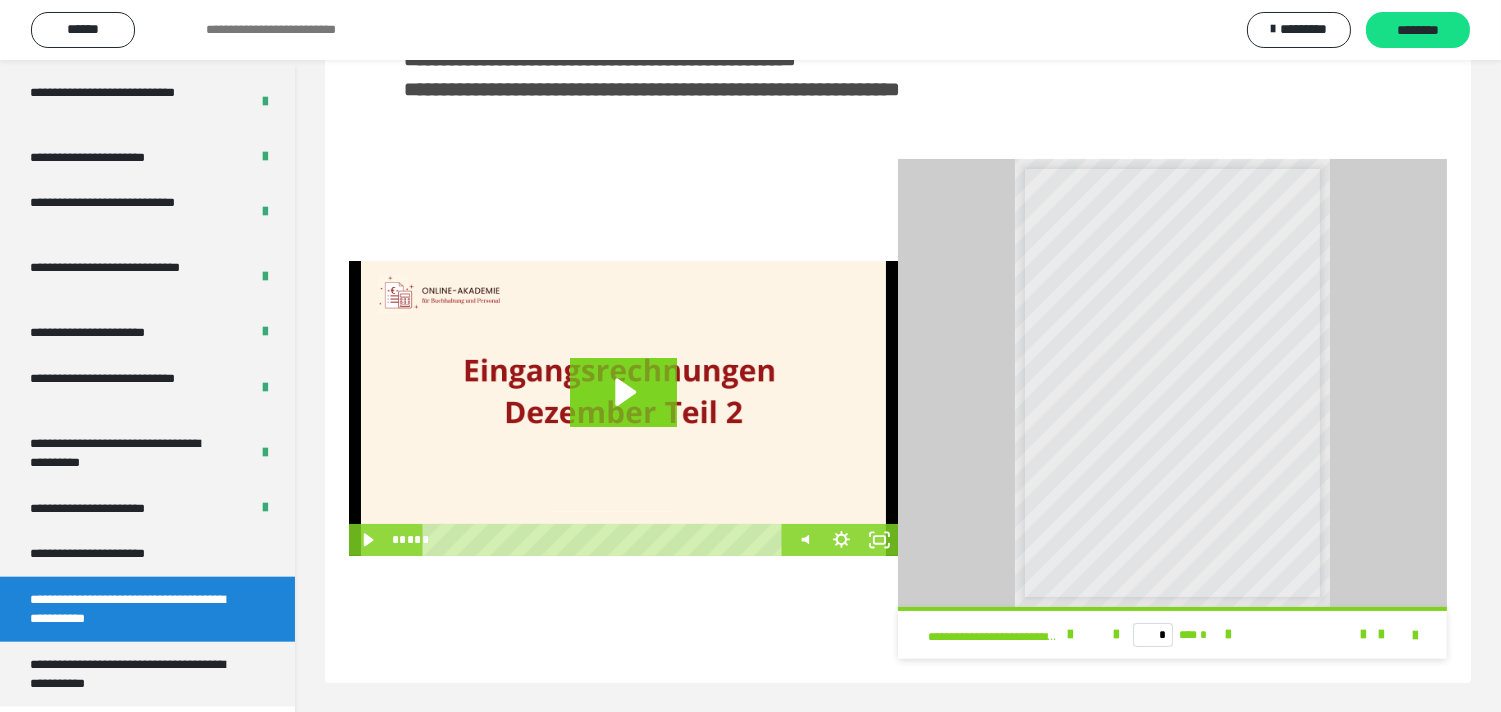click on "**********" at bounding box center [111, 553] 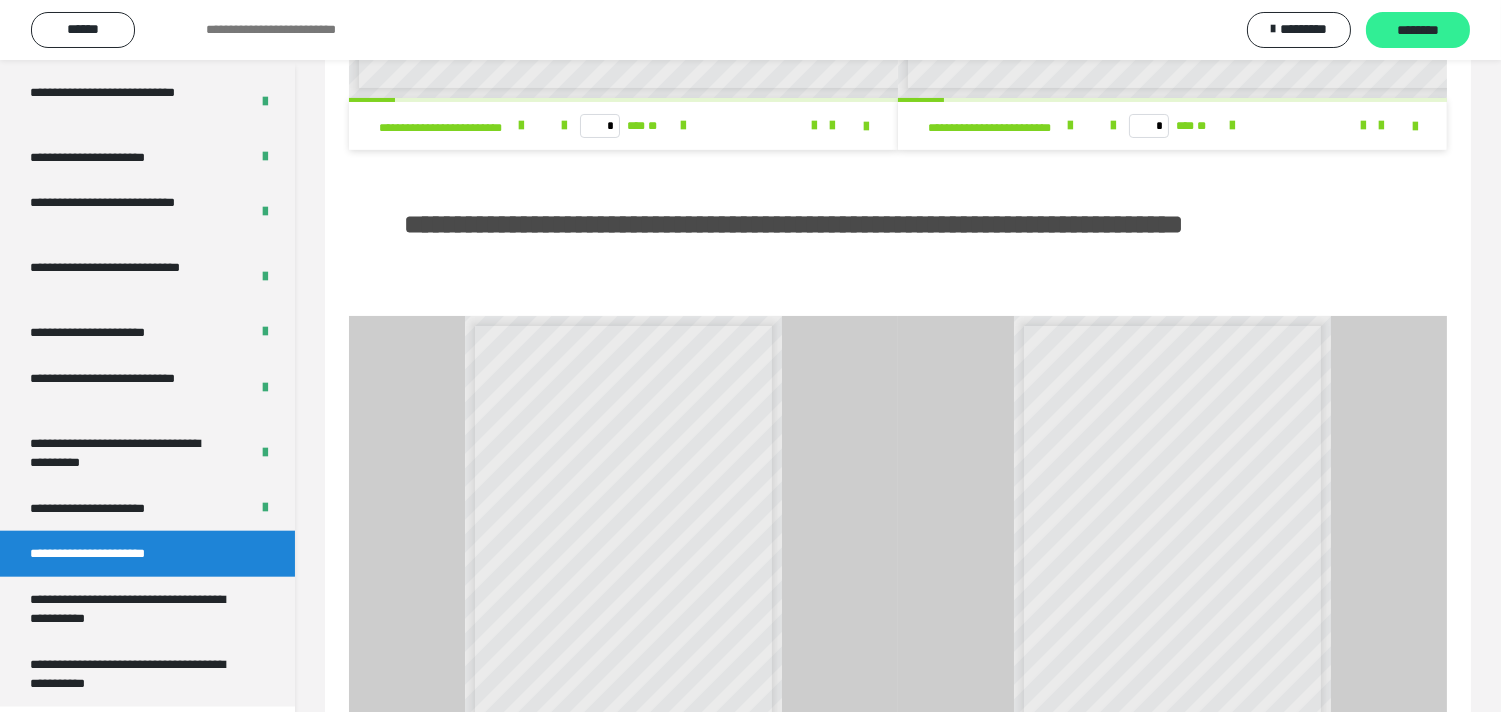 click on "********" at bounding box center (1418, 31) 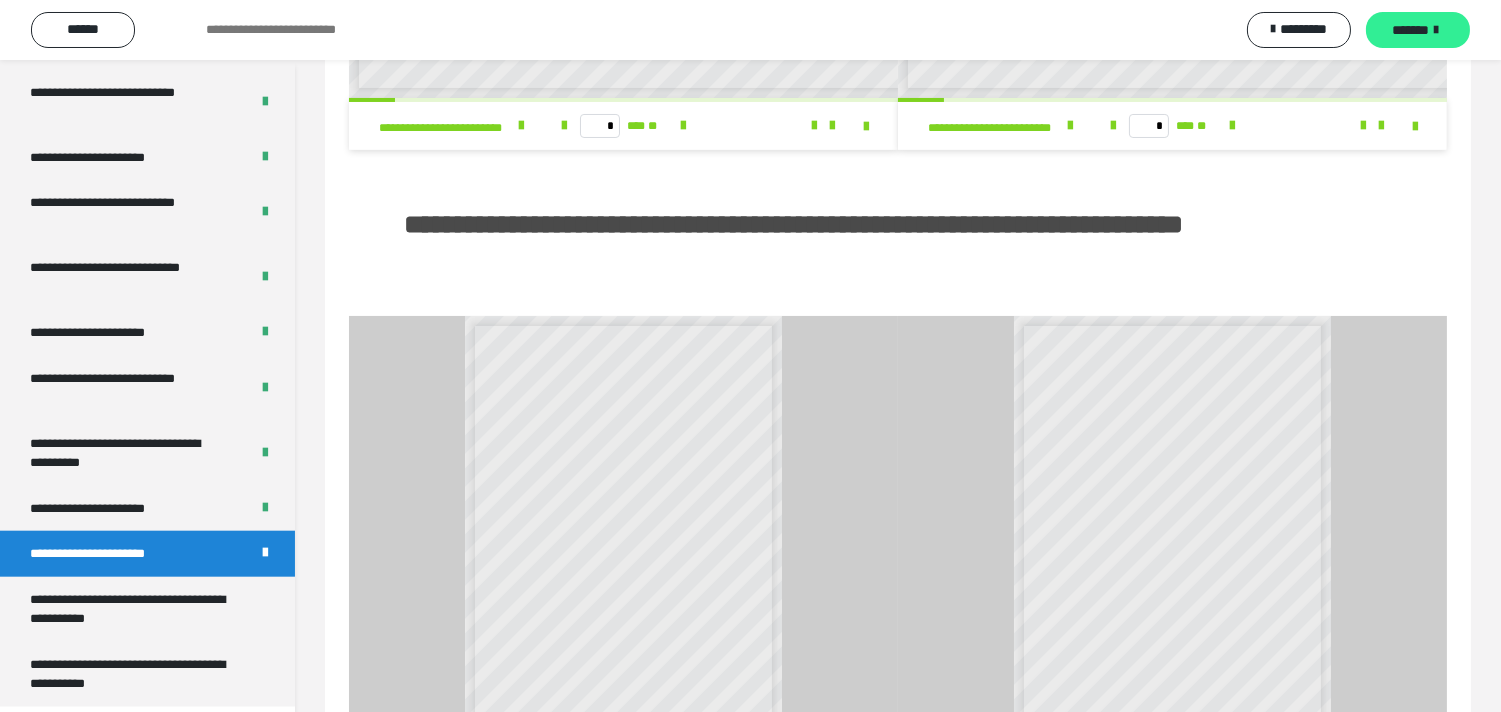 click on "*******" at bounding box center [1411, 30] 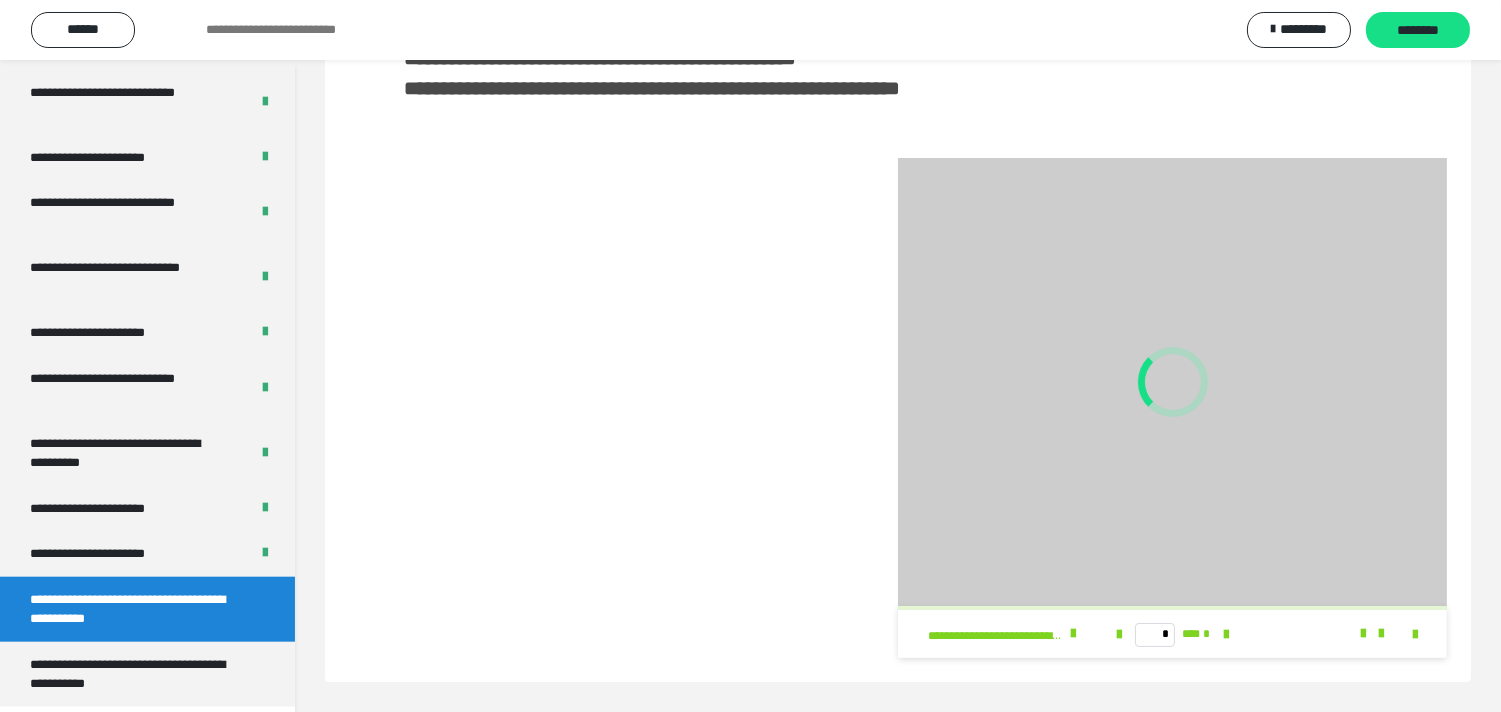 scroll, scrollTop: 202, scrollLeft: 0, axis: vertical 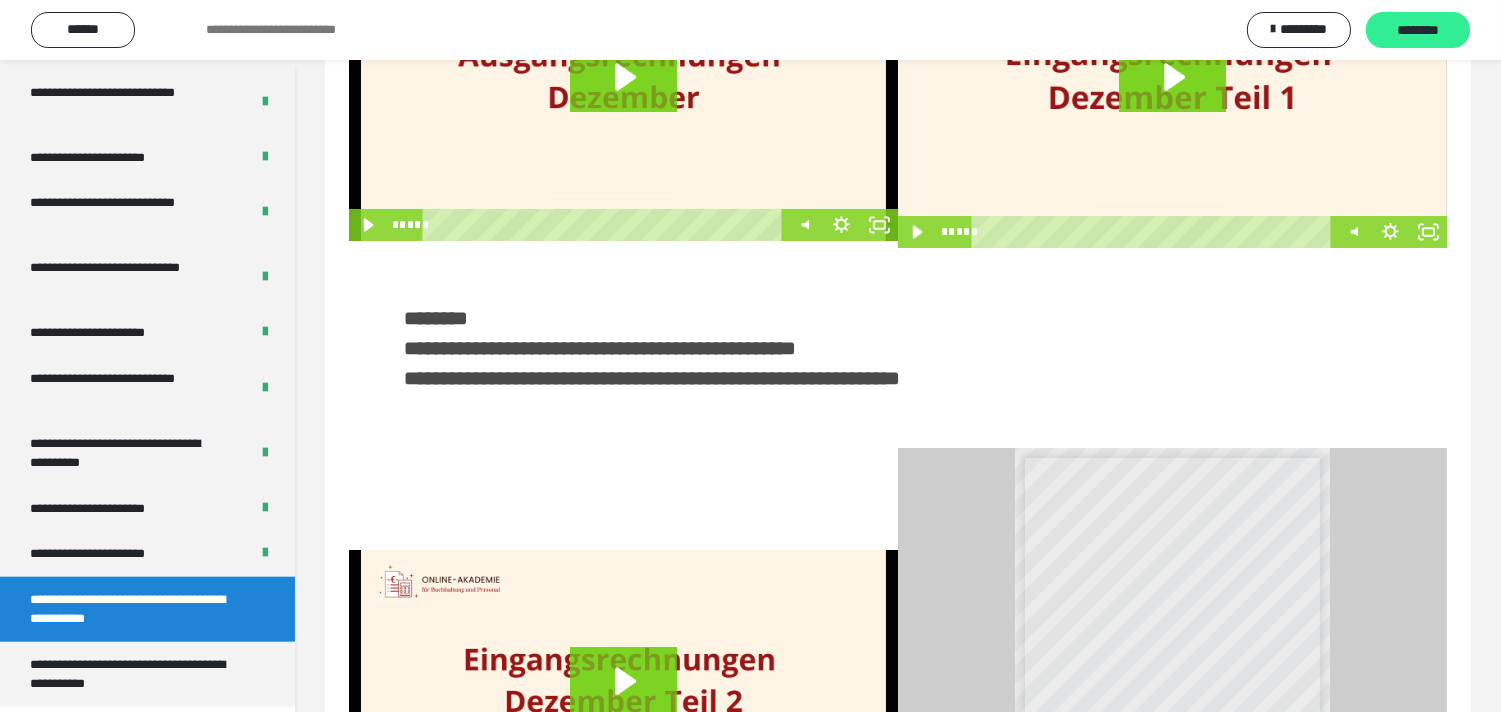 click on "********" at bounding box center (1418, 31) 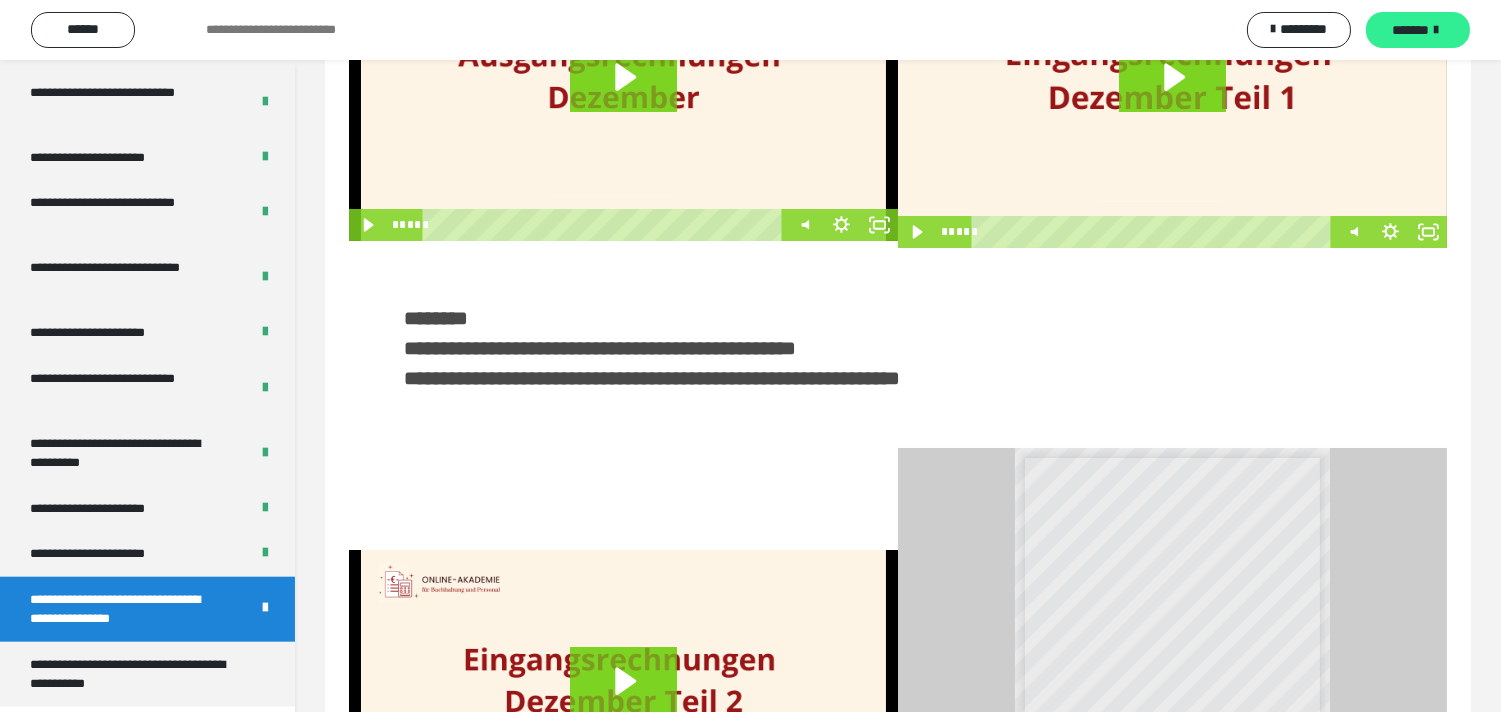 click on "*******" at bounding box center (1418, 30) 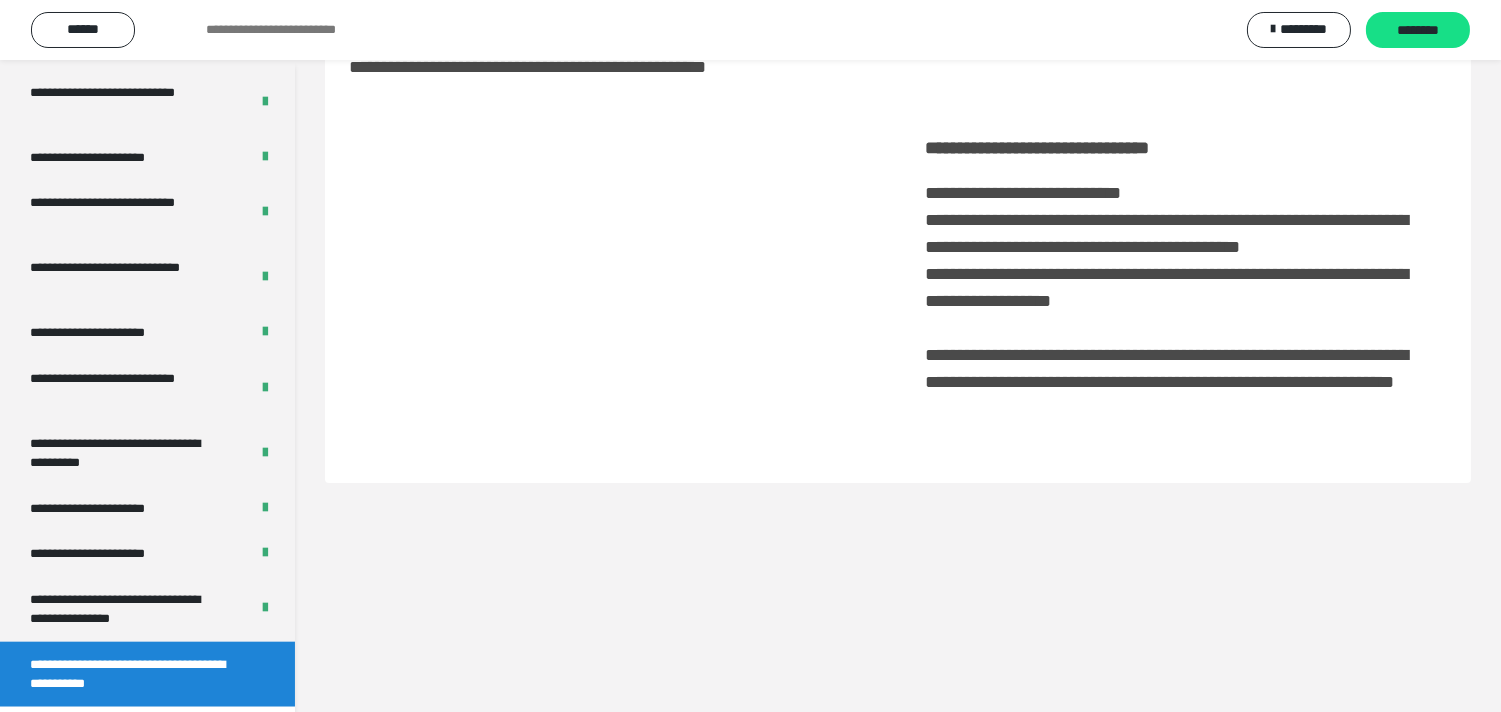 scroll, scrollTop: 60, scrollLeft: 0, axis: vertical 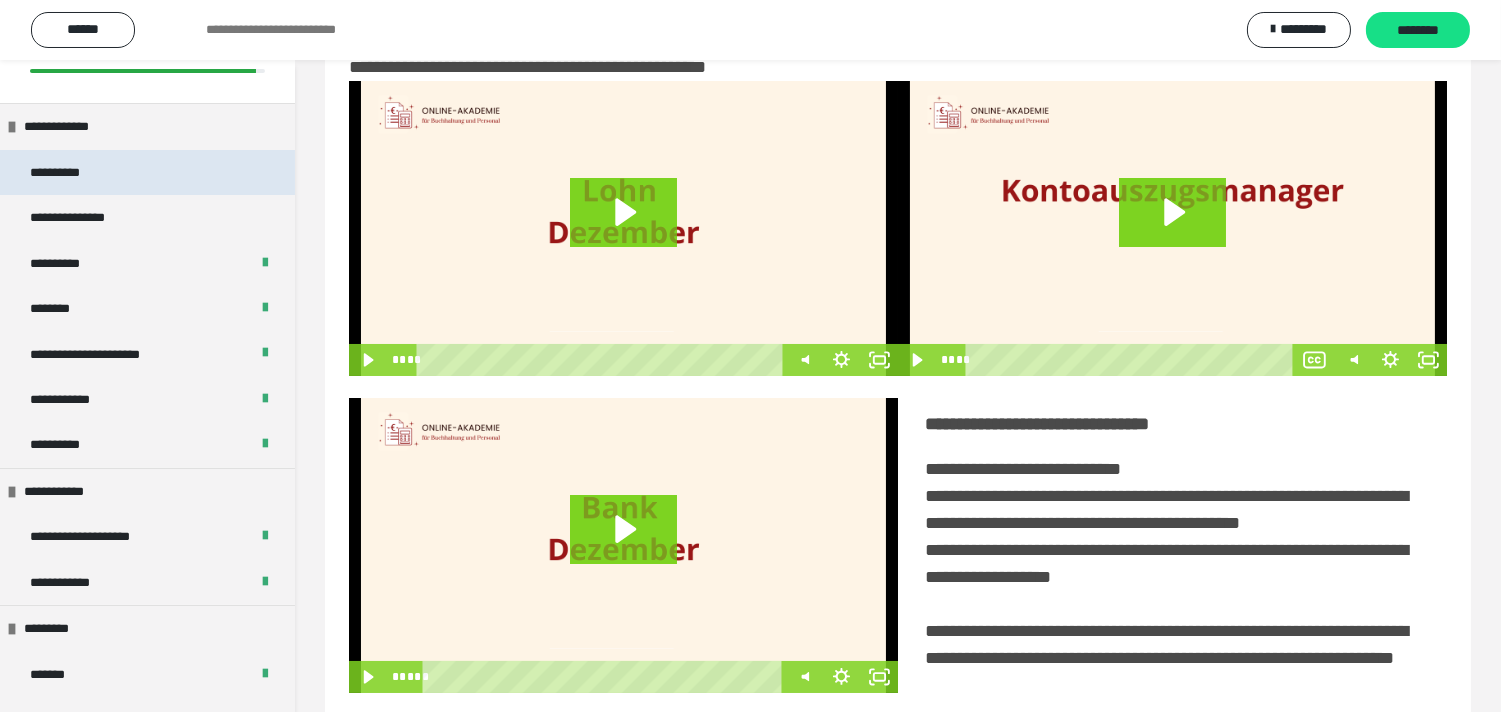 click on "**********" at bounding box center (147, 172) 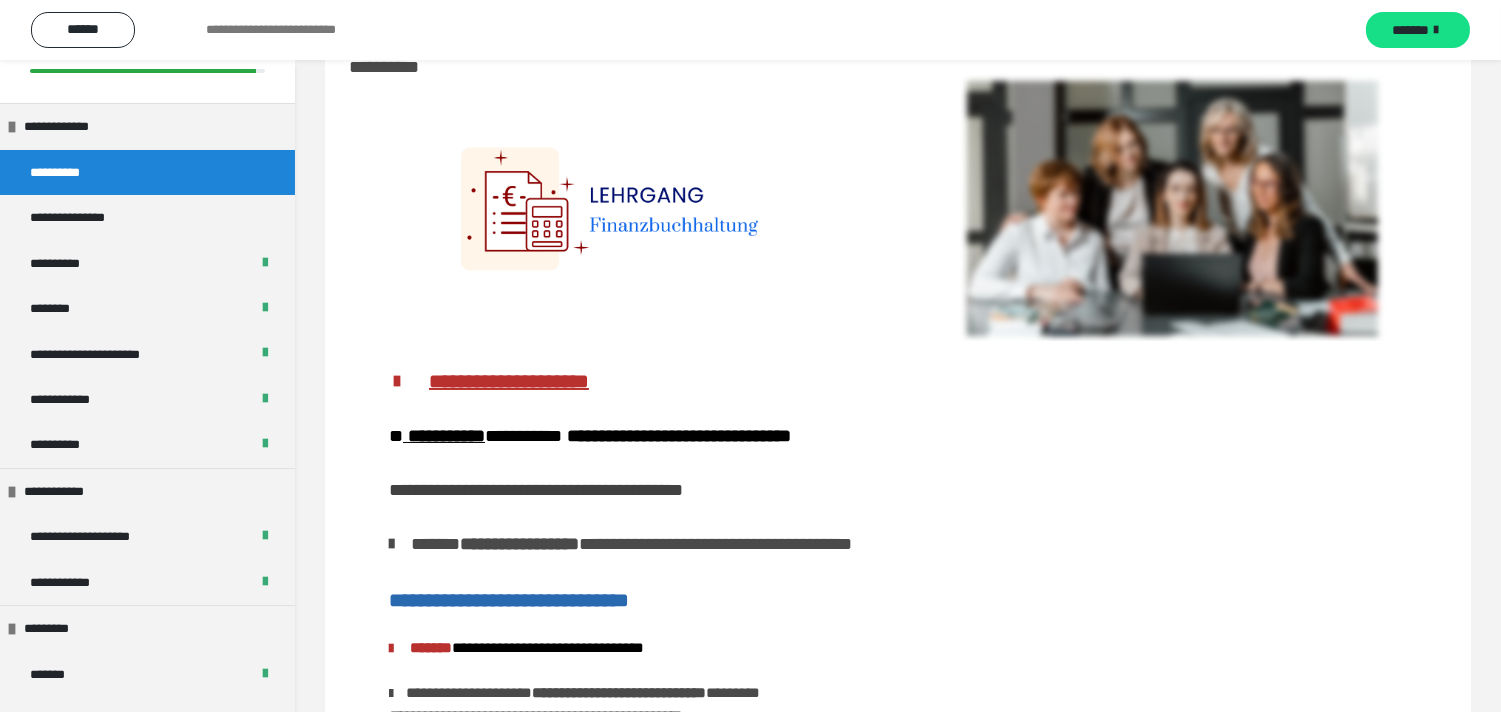 click on "**********" at bounding box center [750, 1169] 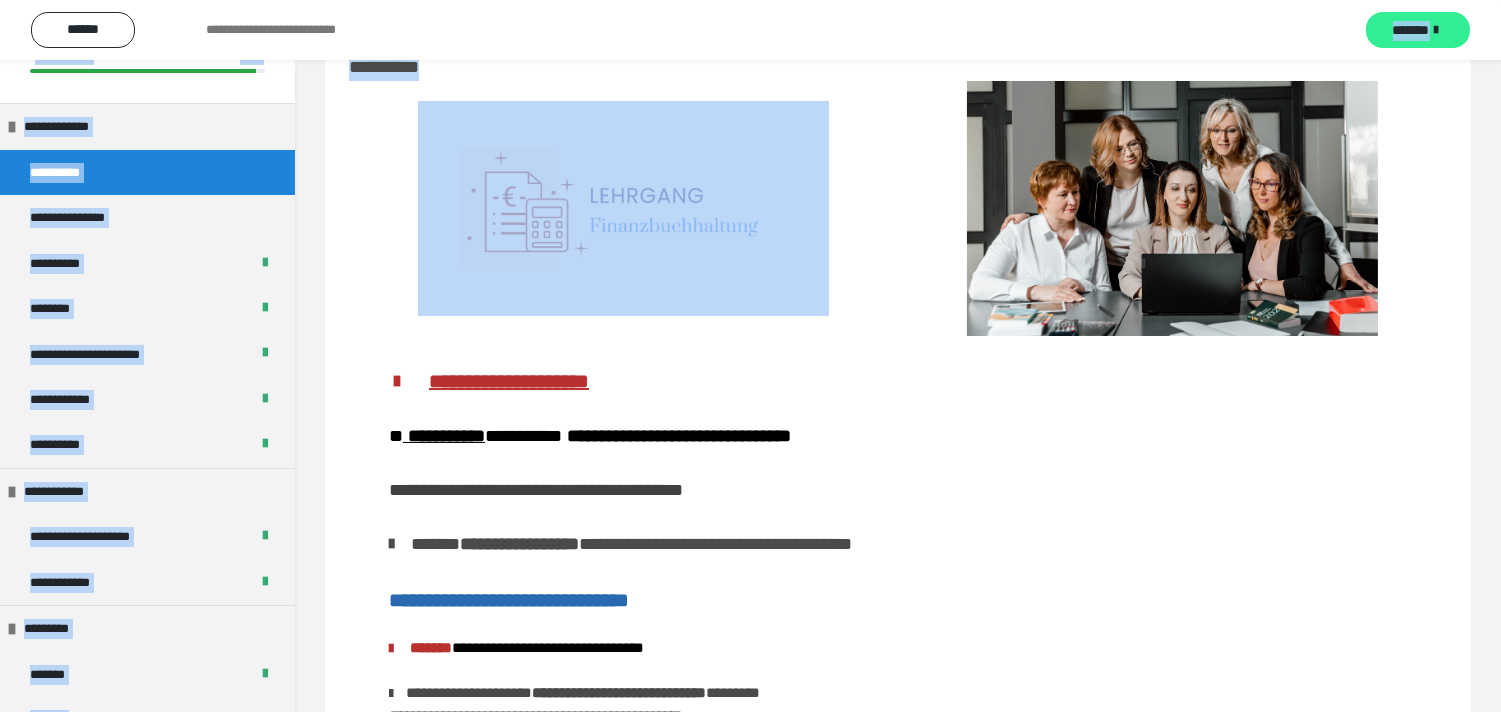 click at bounding box center [1437, 30] 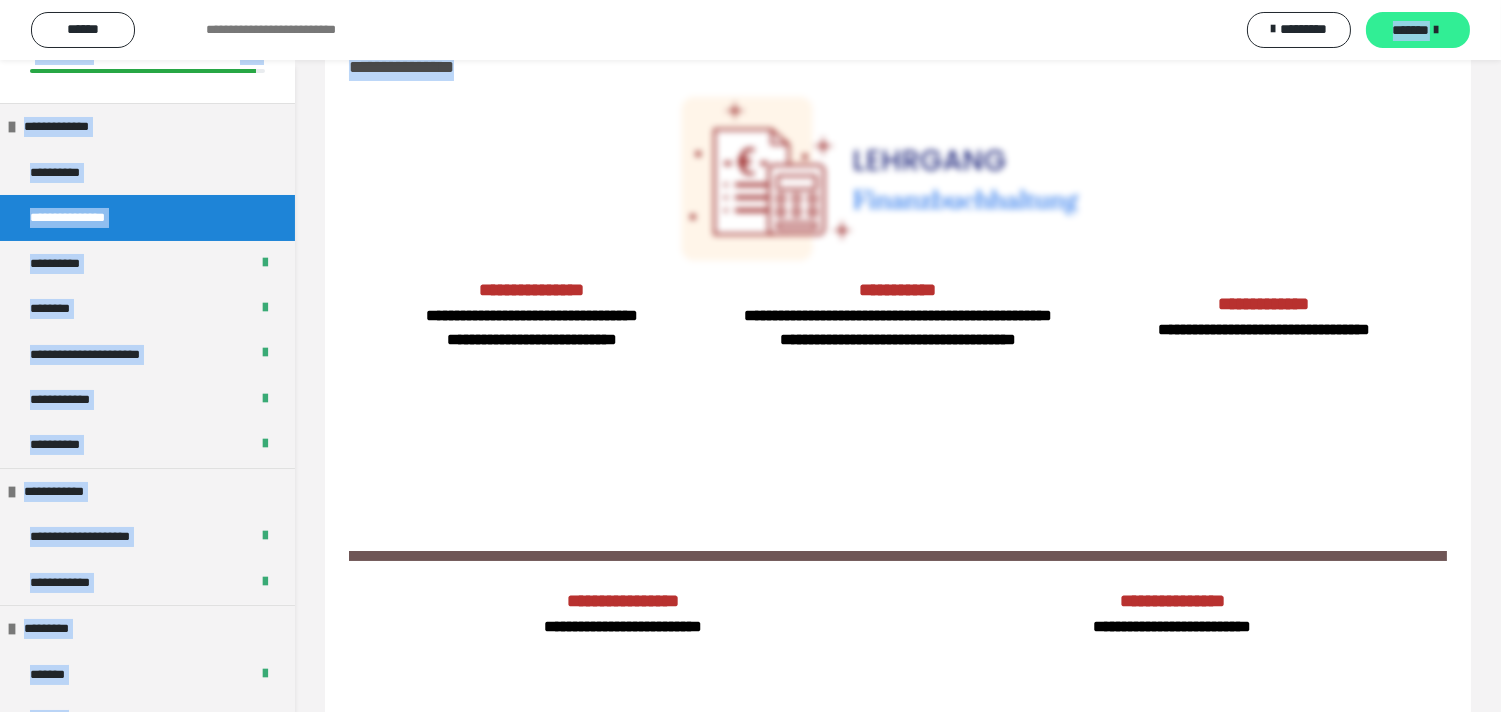 click on "*******" at bounding box center [1418, 30] 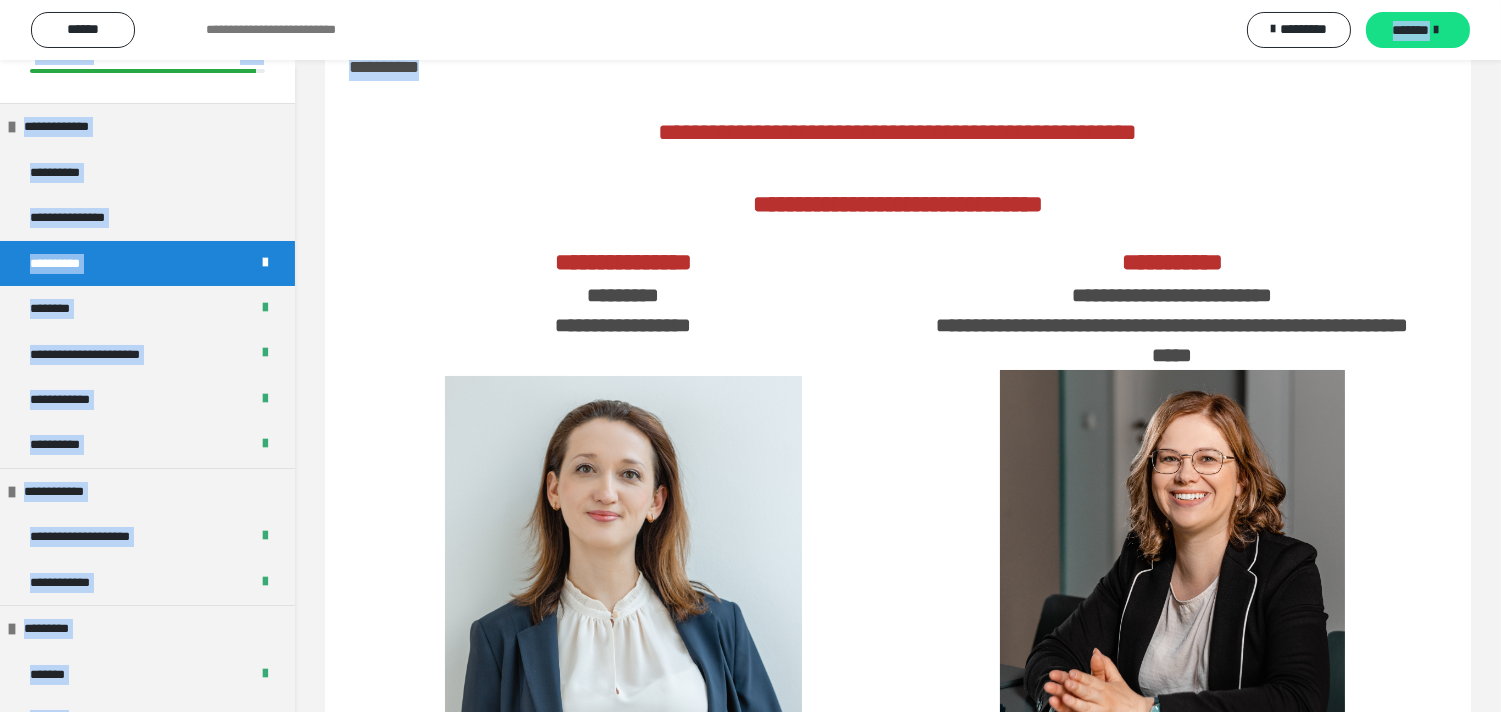 scroll, scrollTop: 1987, scrollLeft: 0, axis: vertical 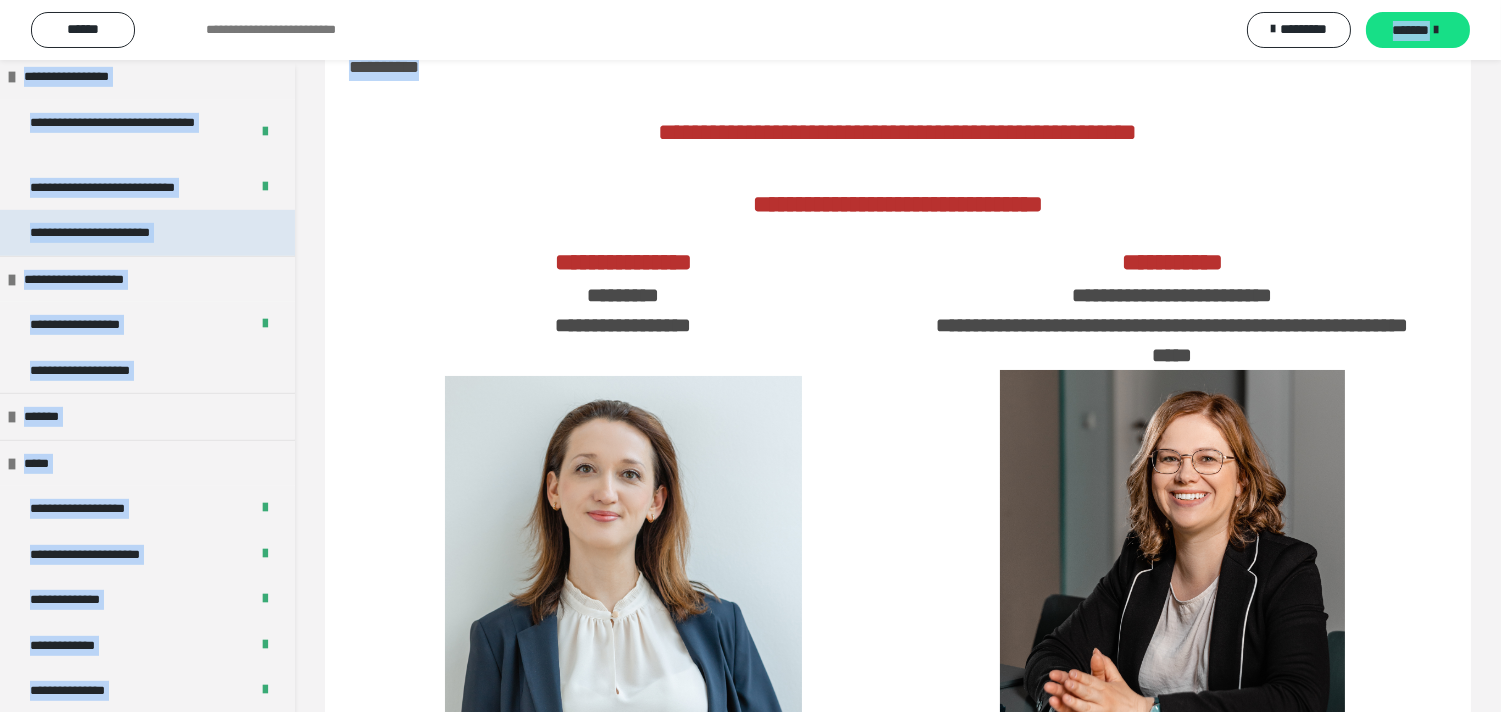 click on "**********" at bounding box center [147, 232] 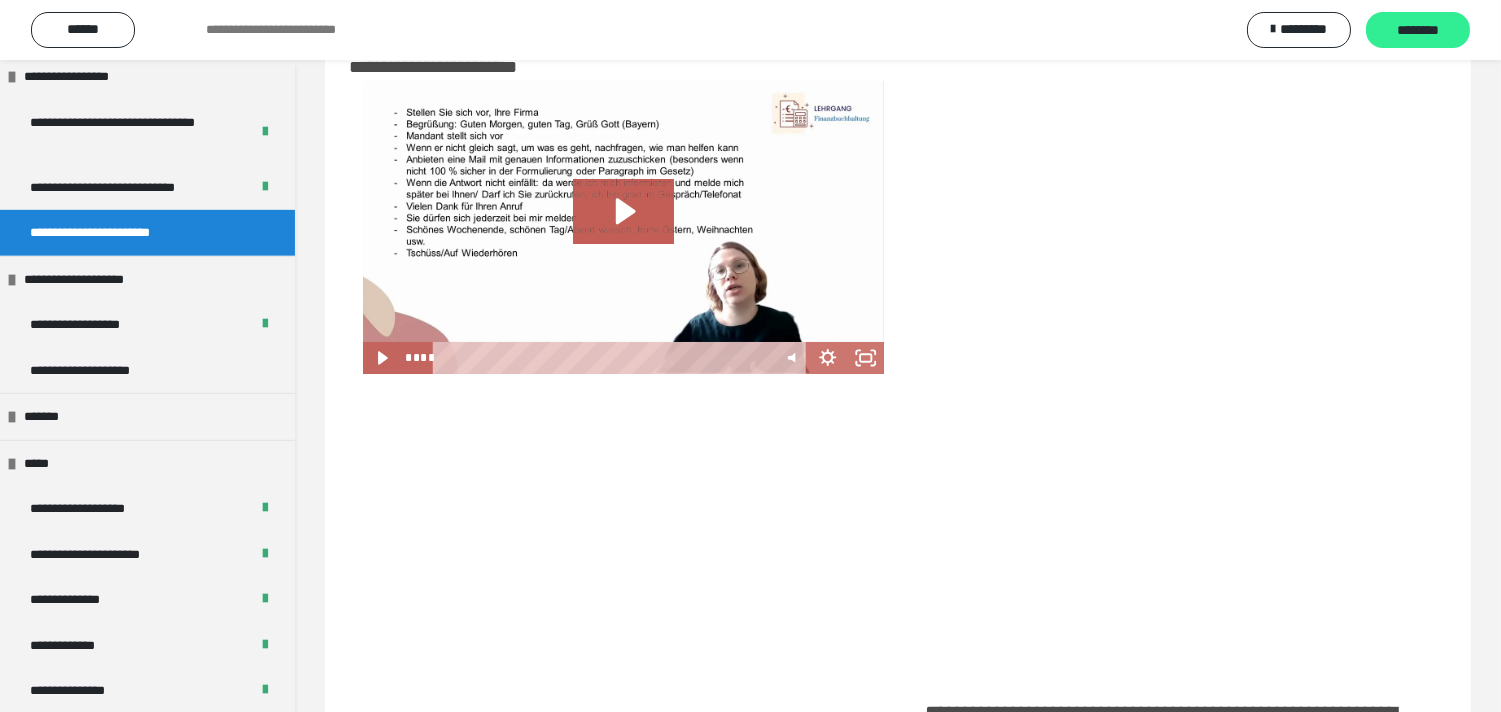 click on "********" at bounding box center [1418, 31] 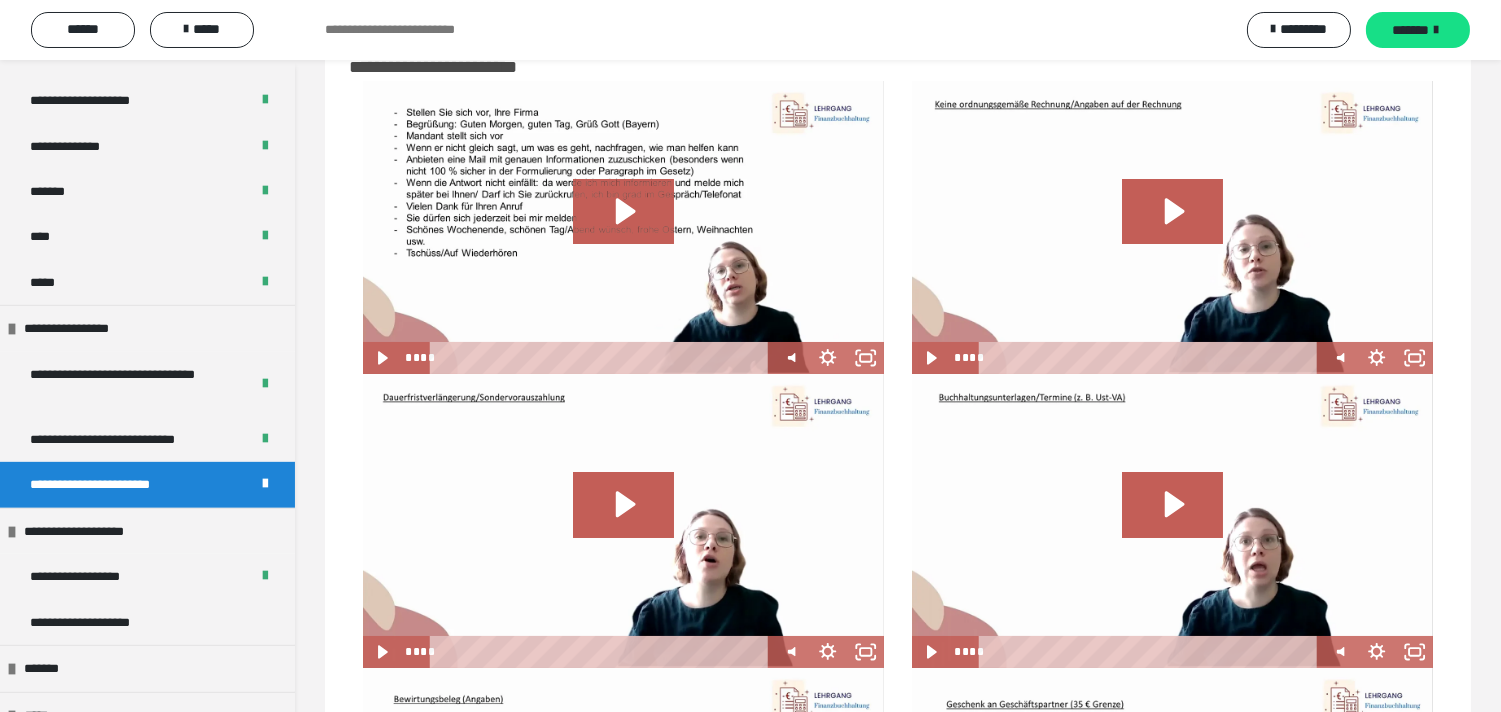 scroll, scrollTop: 1661, scrollLeft: 0, axis: vertical 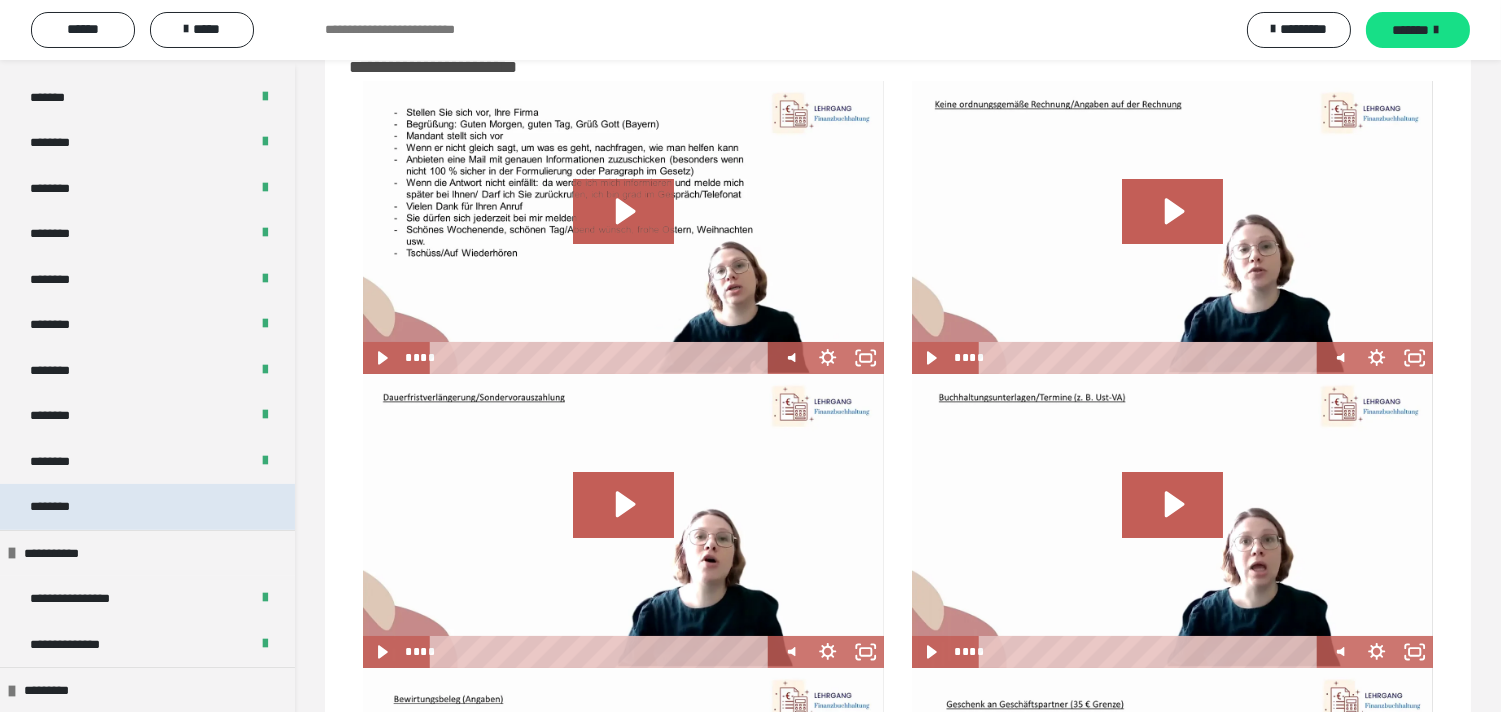 click on "********" at bounding box center (61, 506) 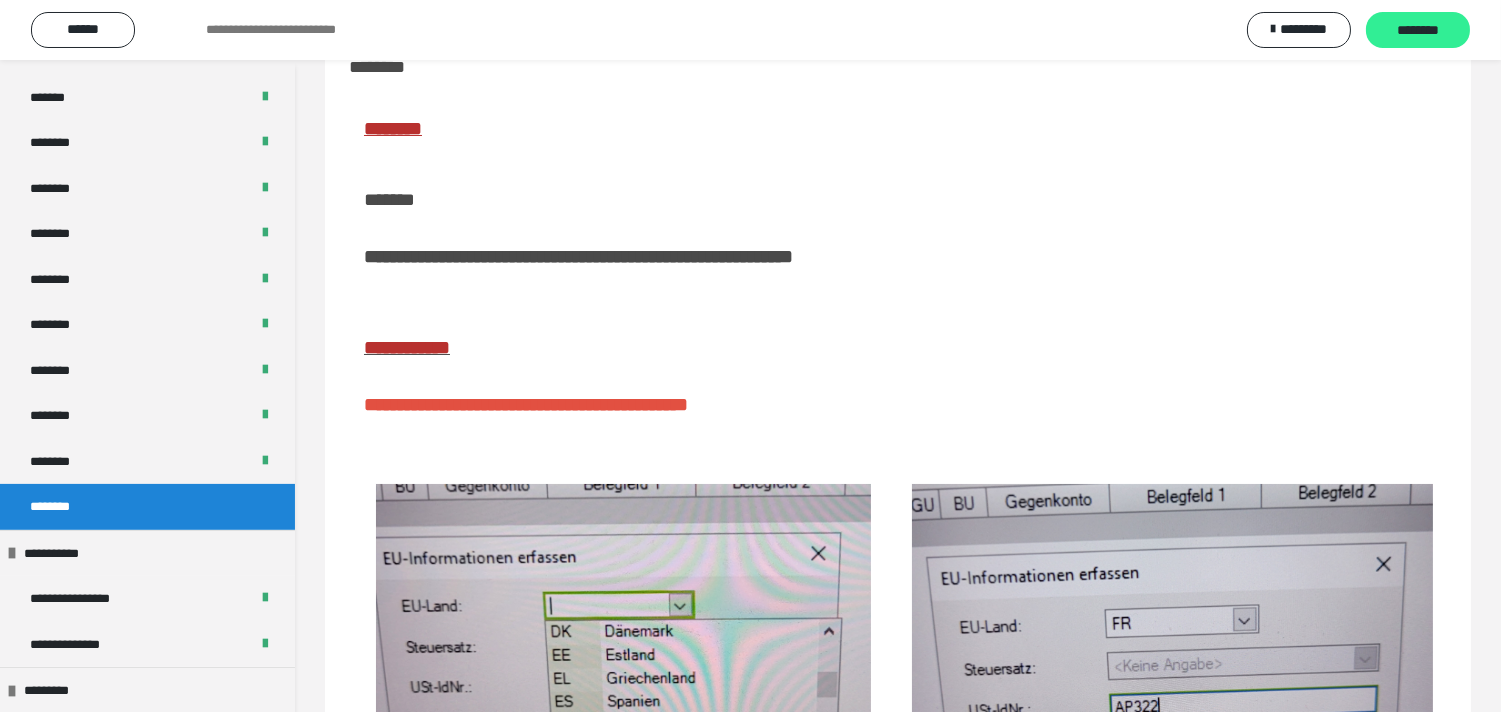 click on "********" at bounding box center (1418, 31) 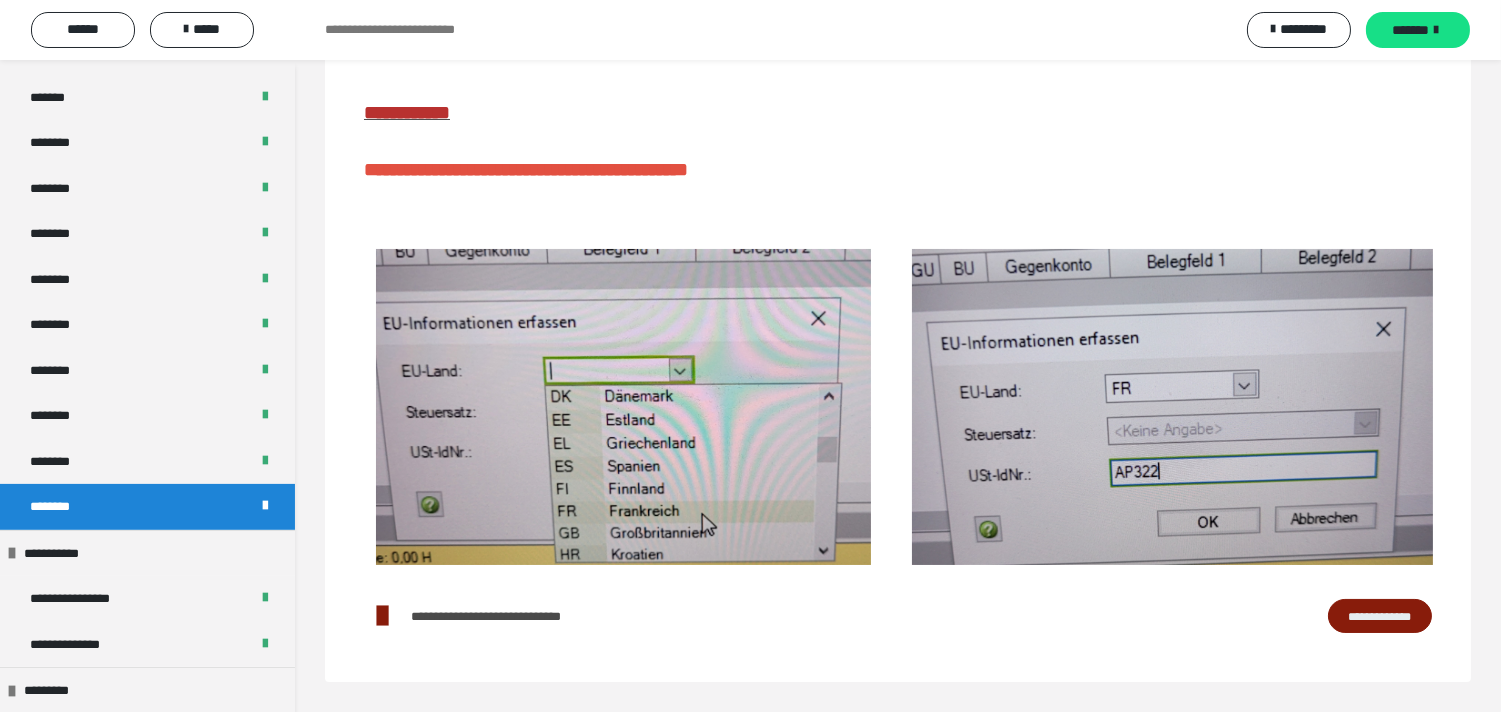 scroll, scrollTop: 323, scrollLeft: 0, axis: vertical 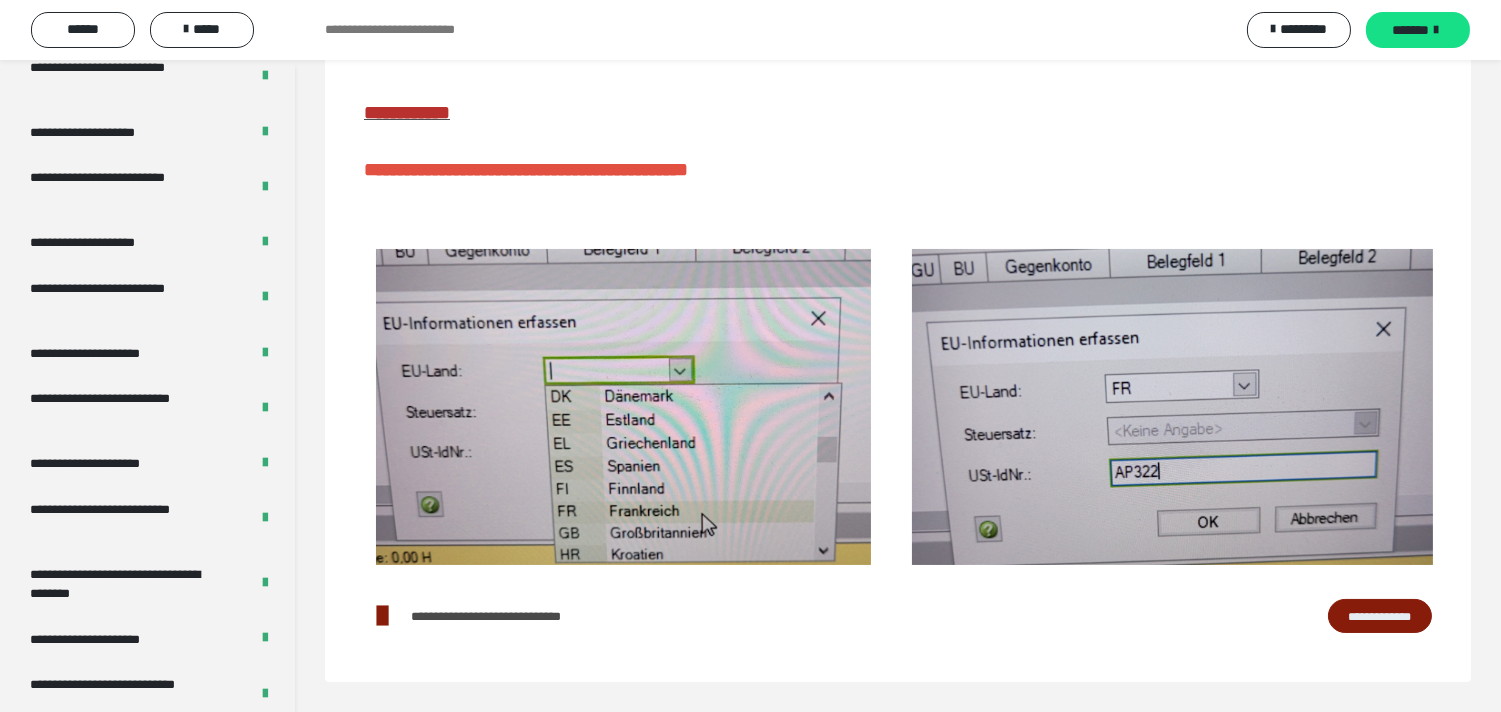 click on "**********" at bounding box center [898, 238] 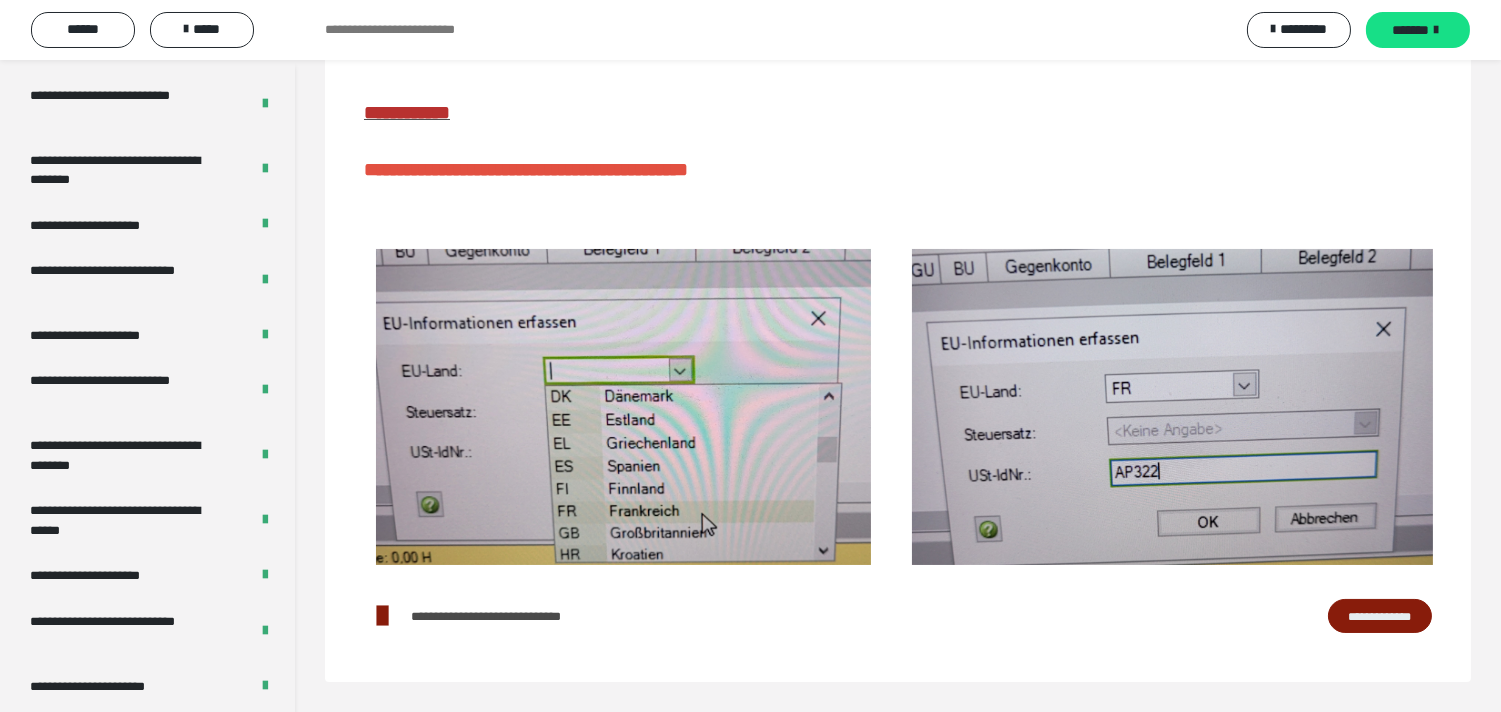 scroll, scrollTop: 3846, scrollLeft: 0, axis: vertical 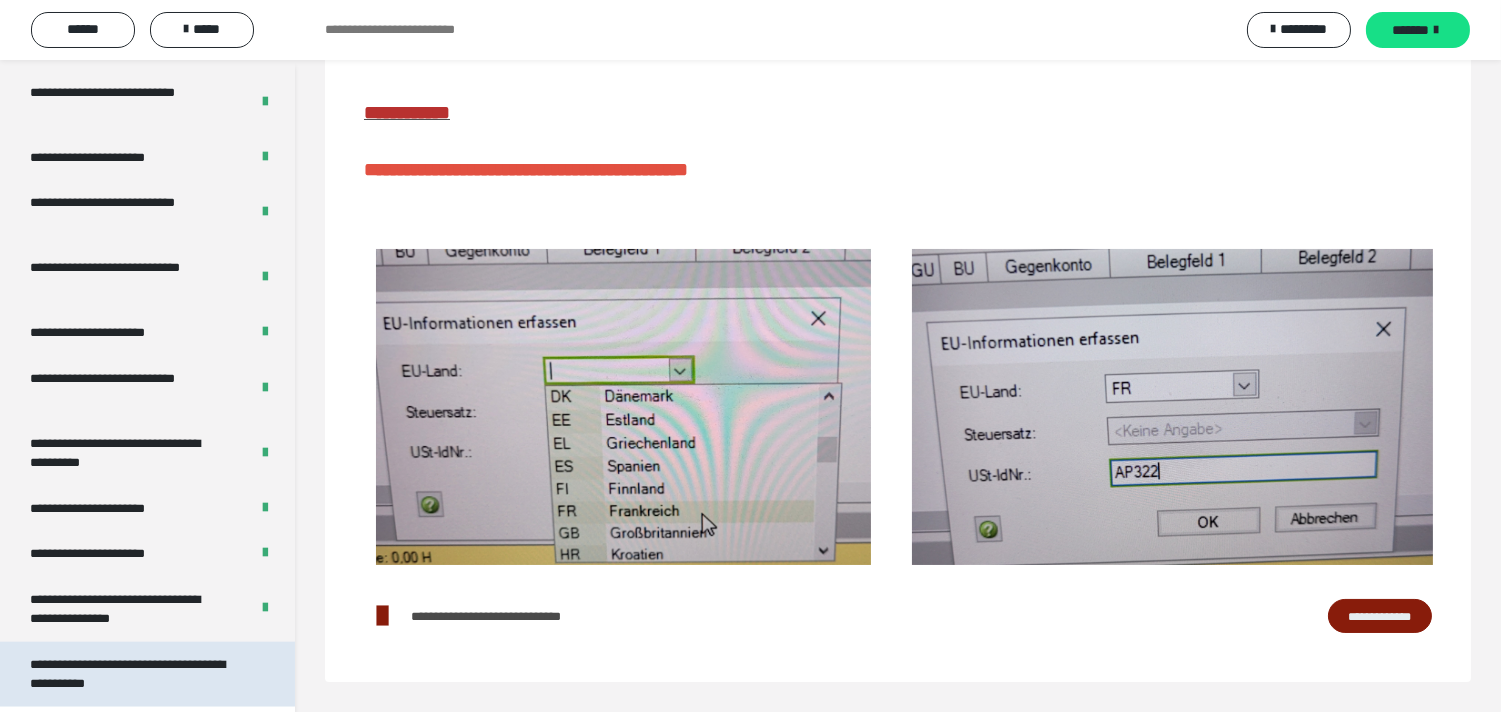 click on "**********" at bounding box center [131, 674] 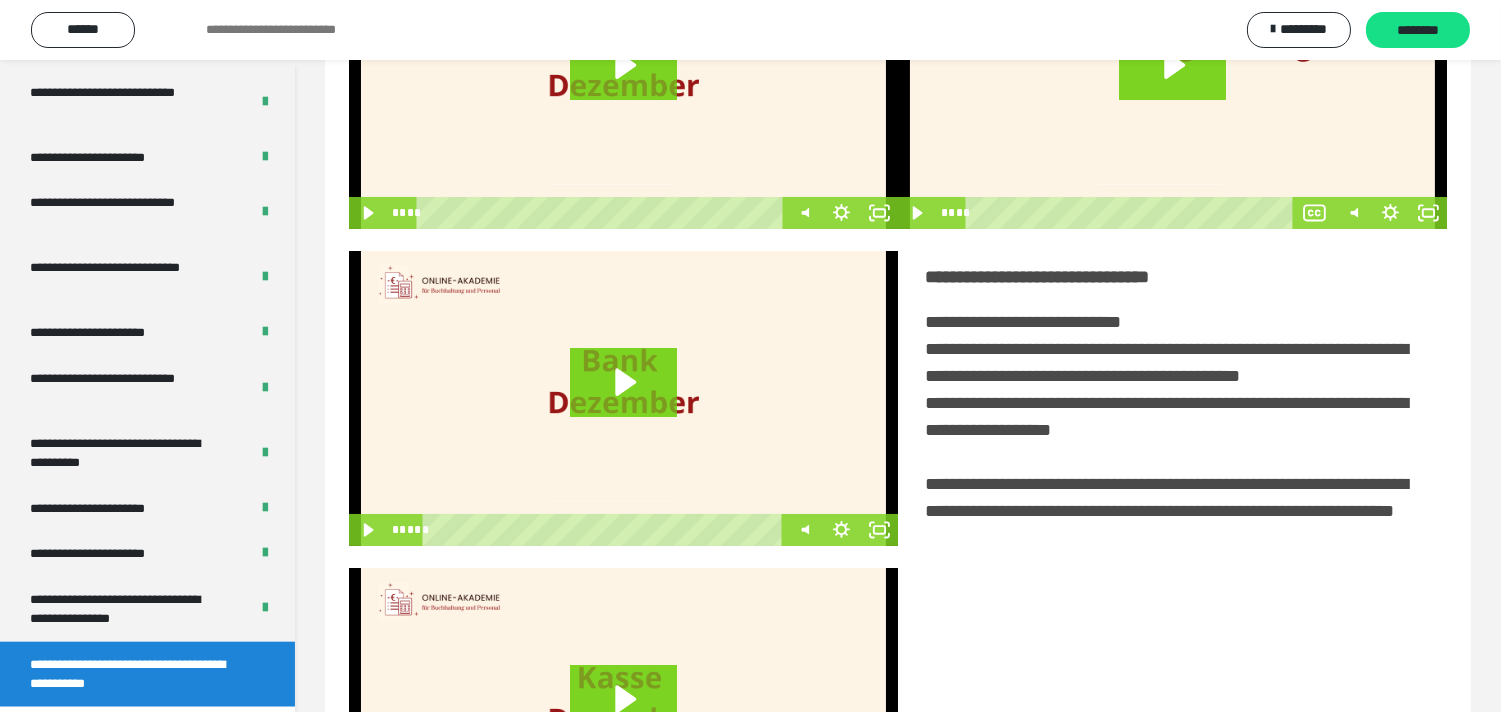 scroll, scrollTop: 312, scrollLeft: 0, axis: vertical 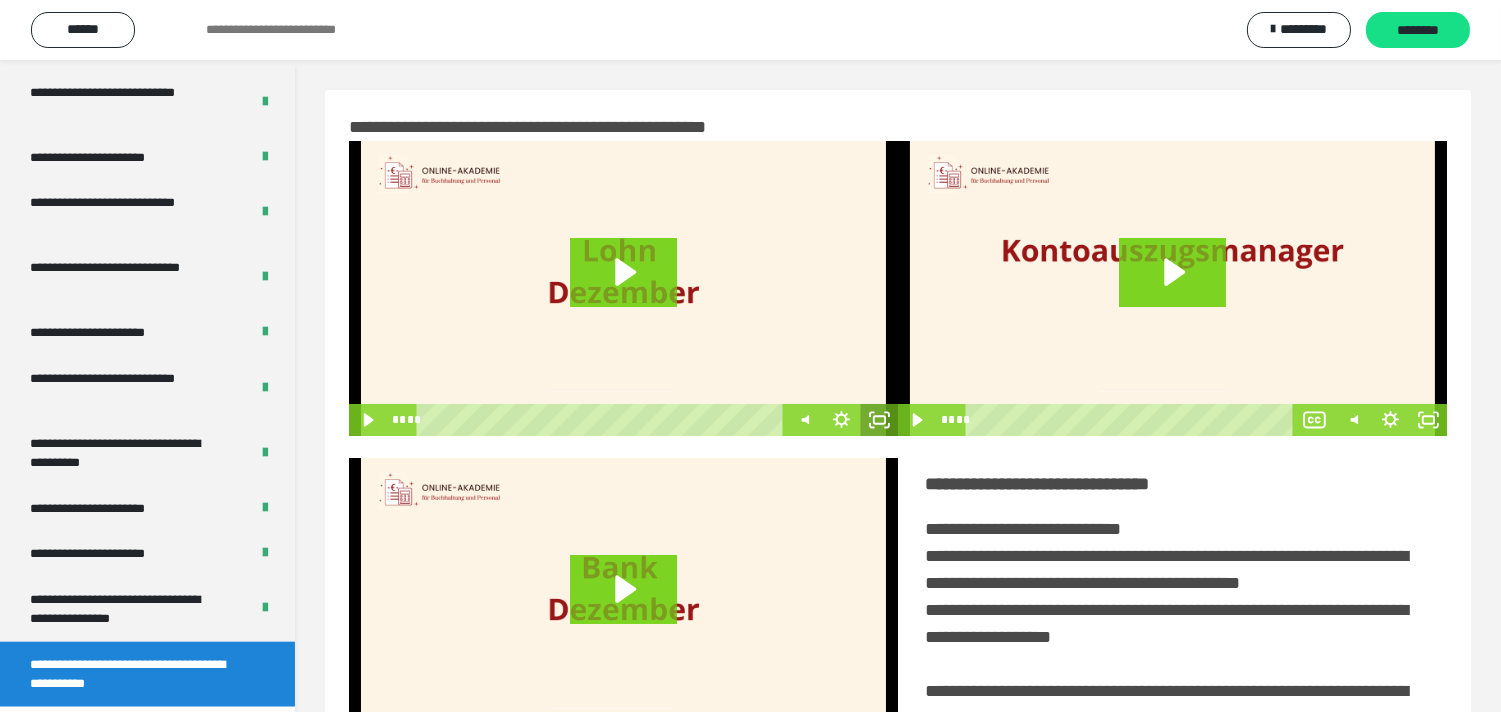 click 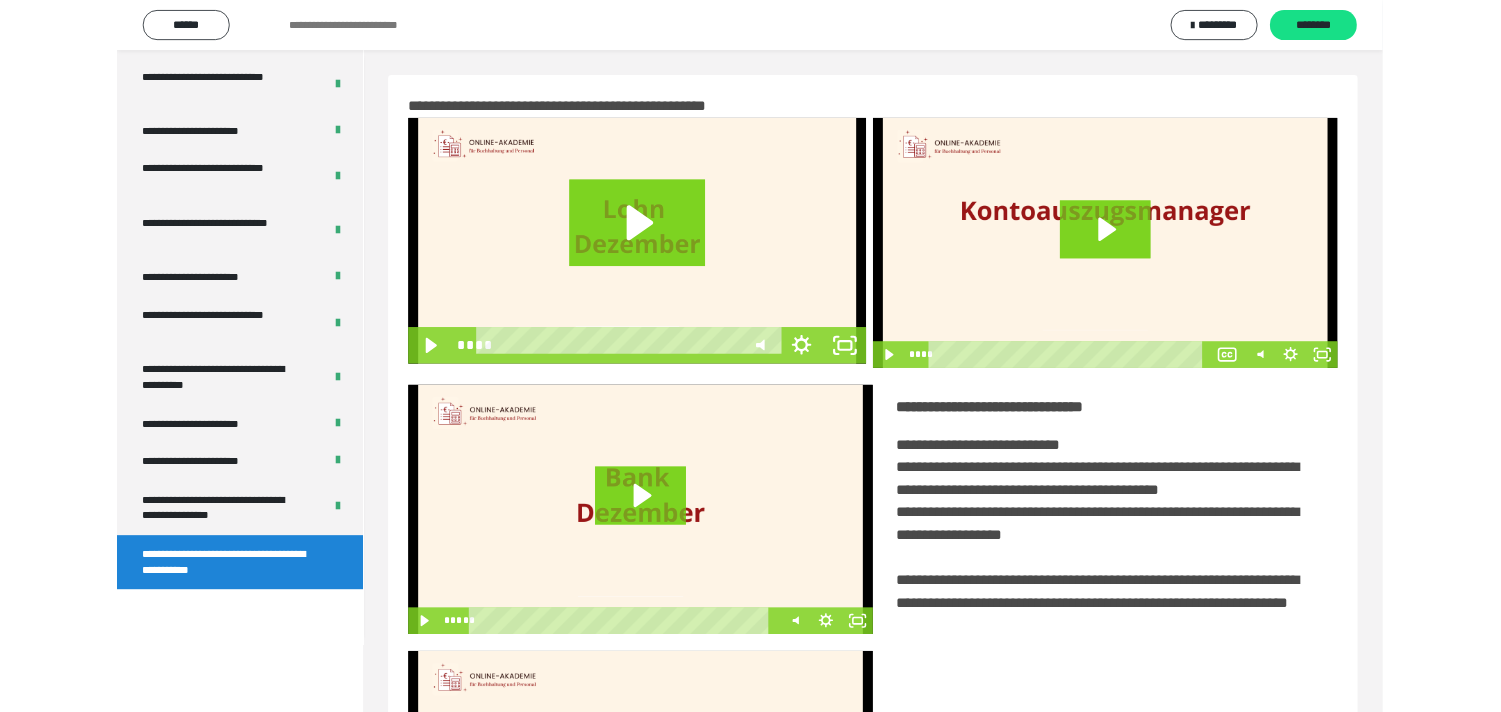 scroll, scrollTop: 3705, scrollLeft: 0, axis: vertical 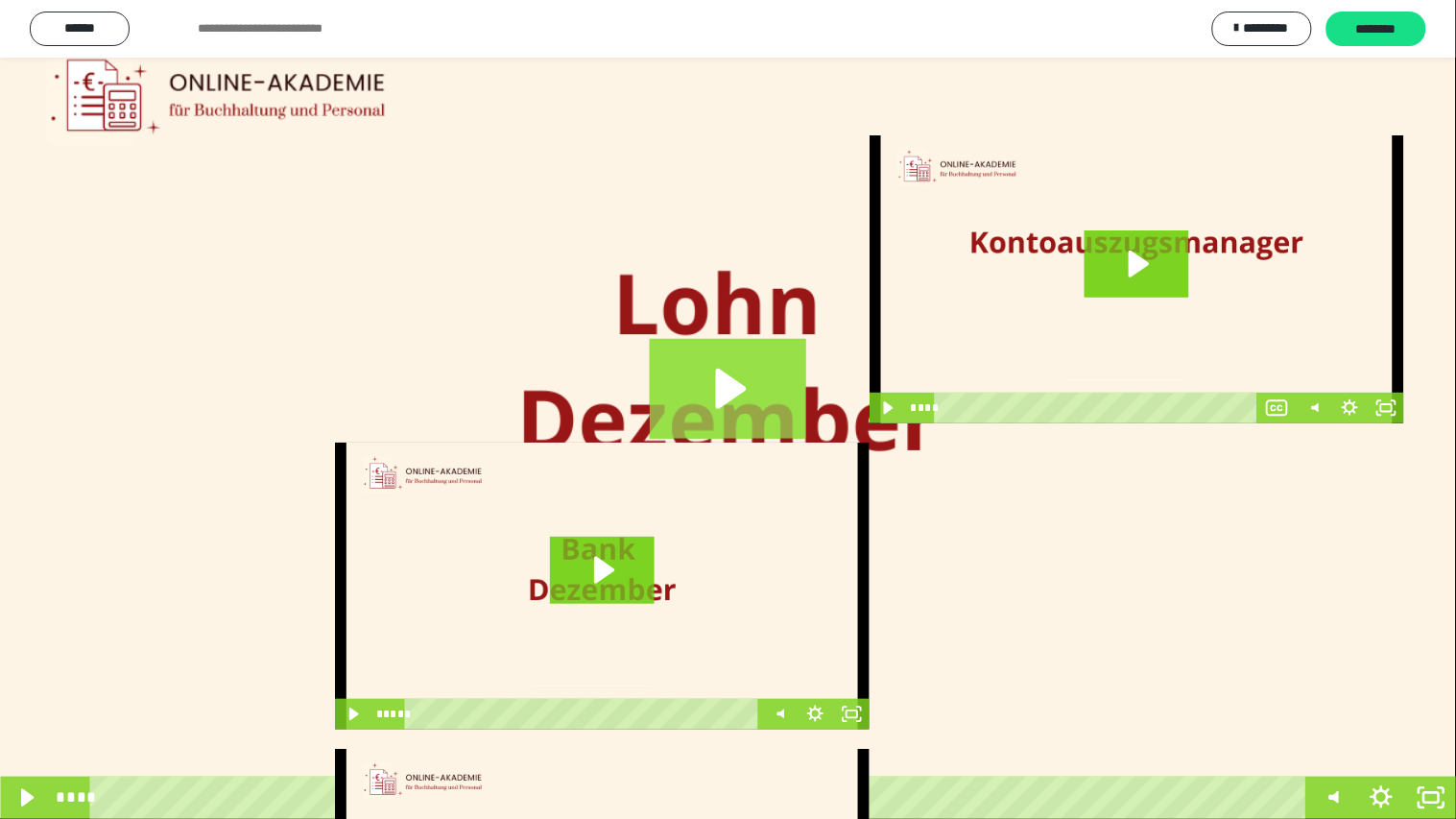 click 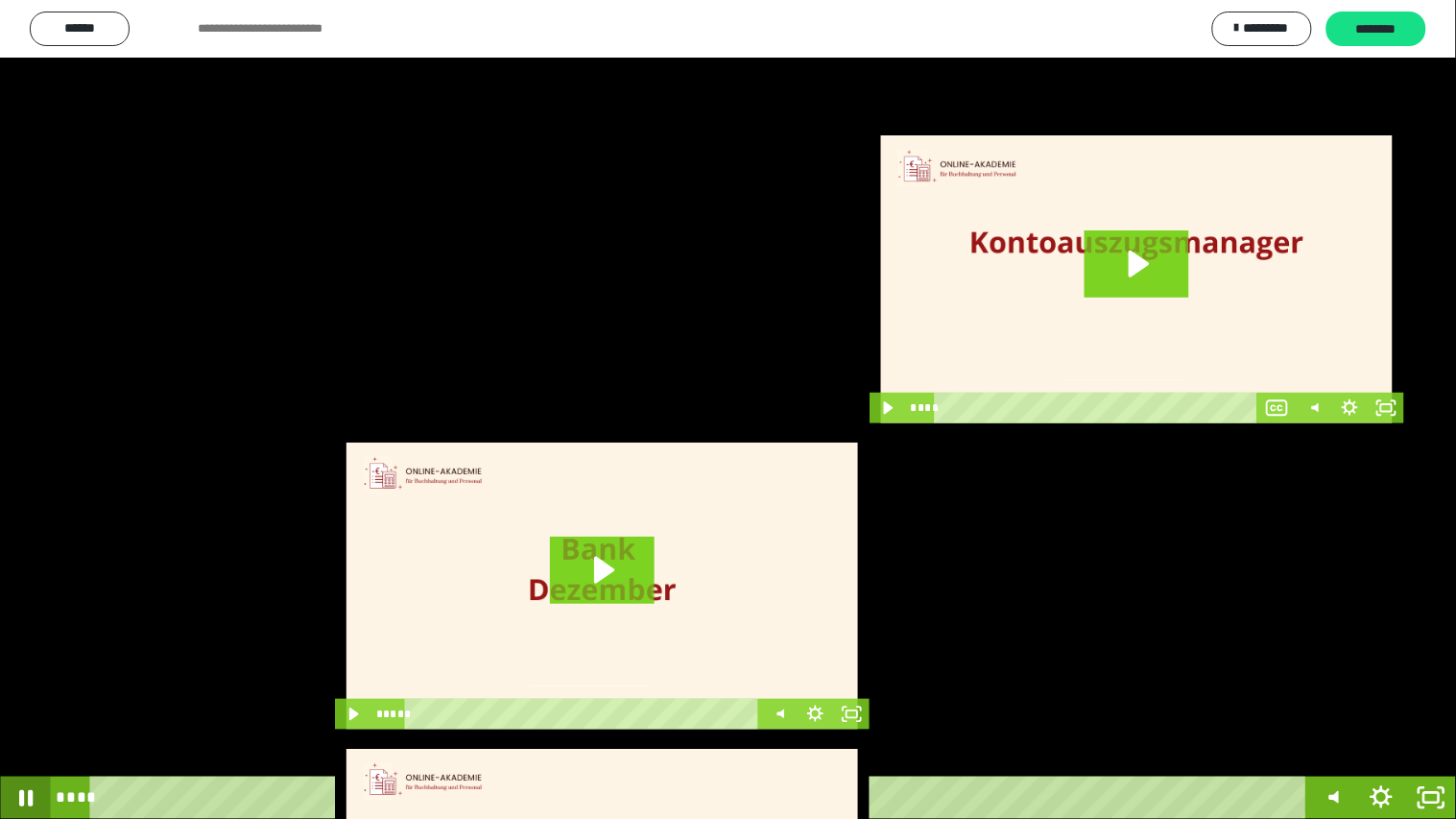 click 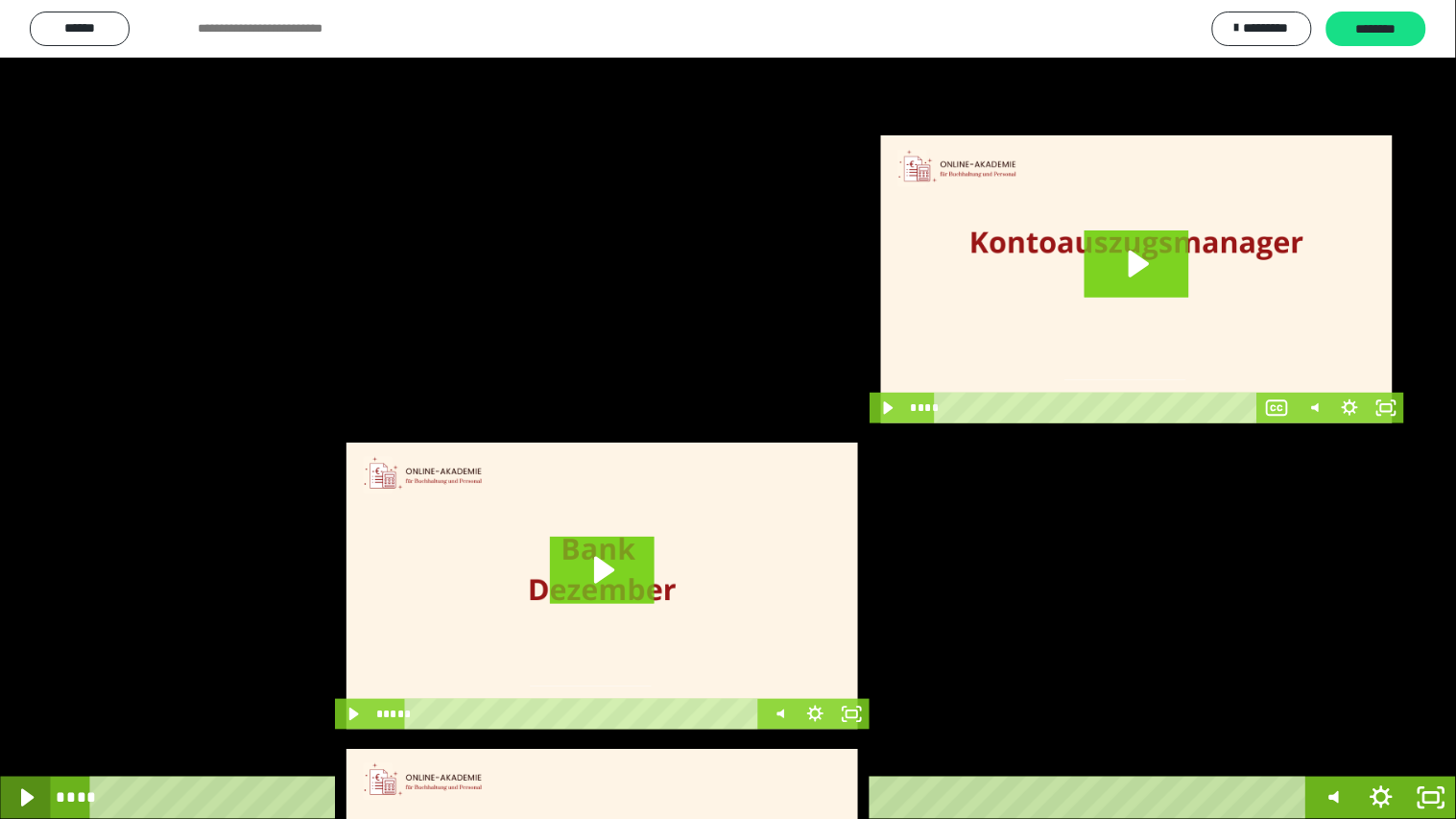 click 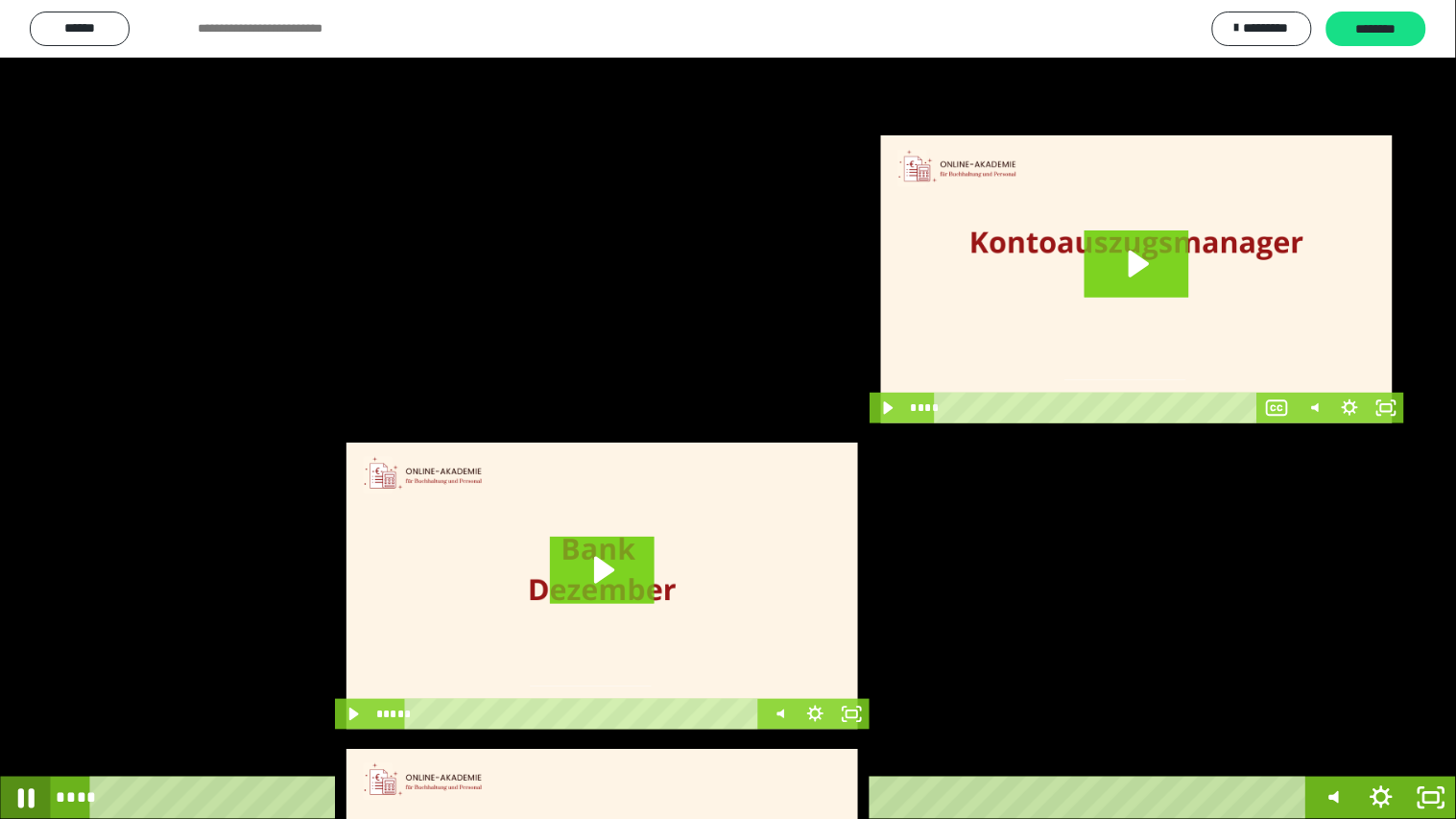 click 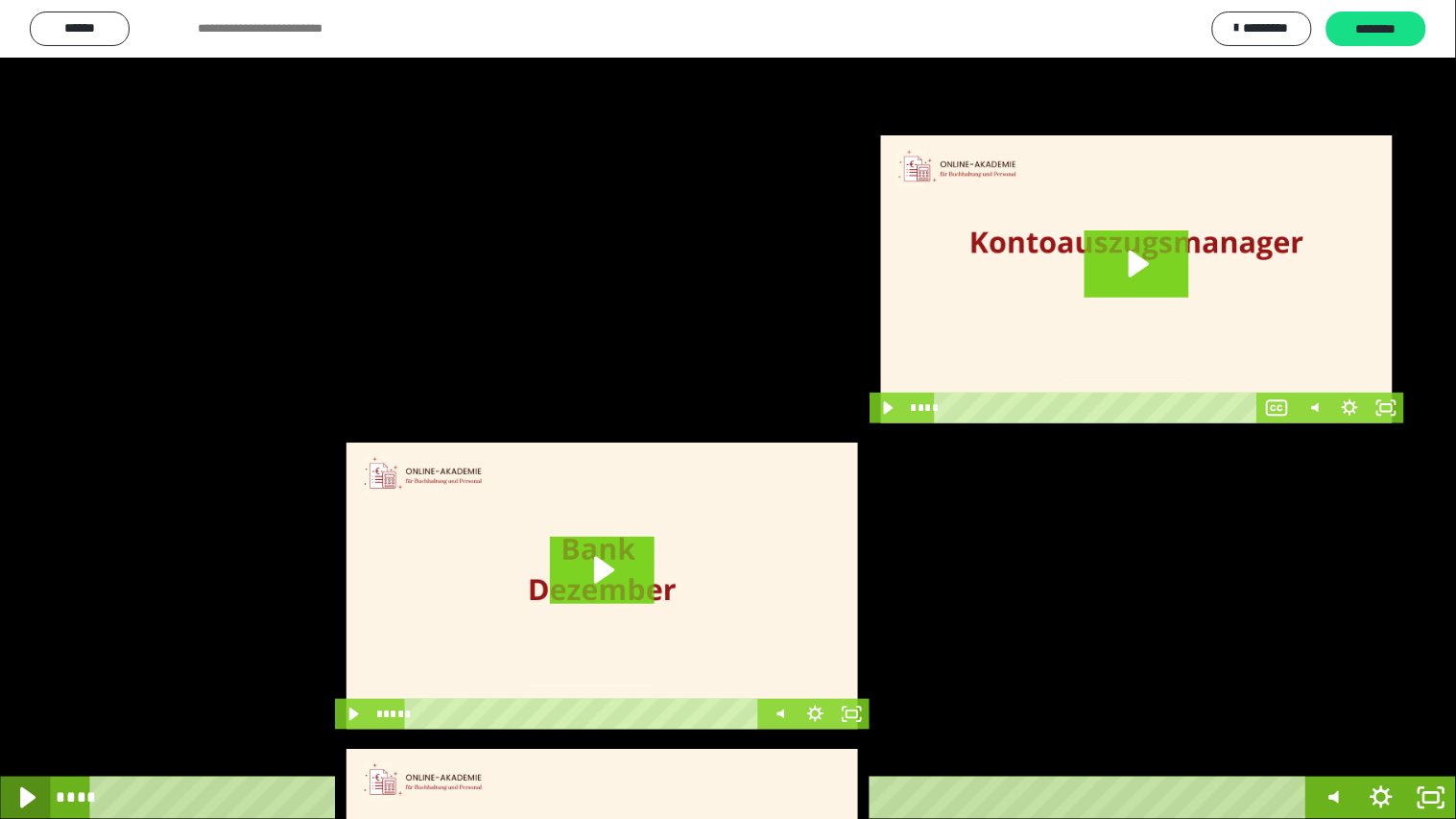 click 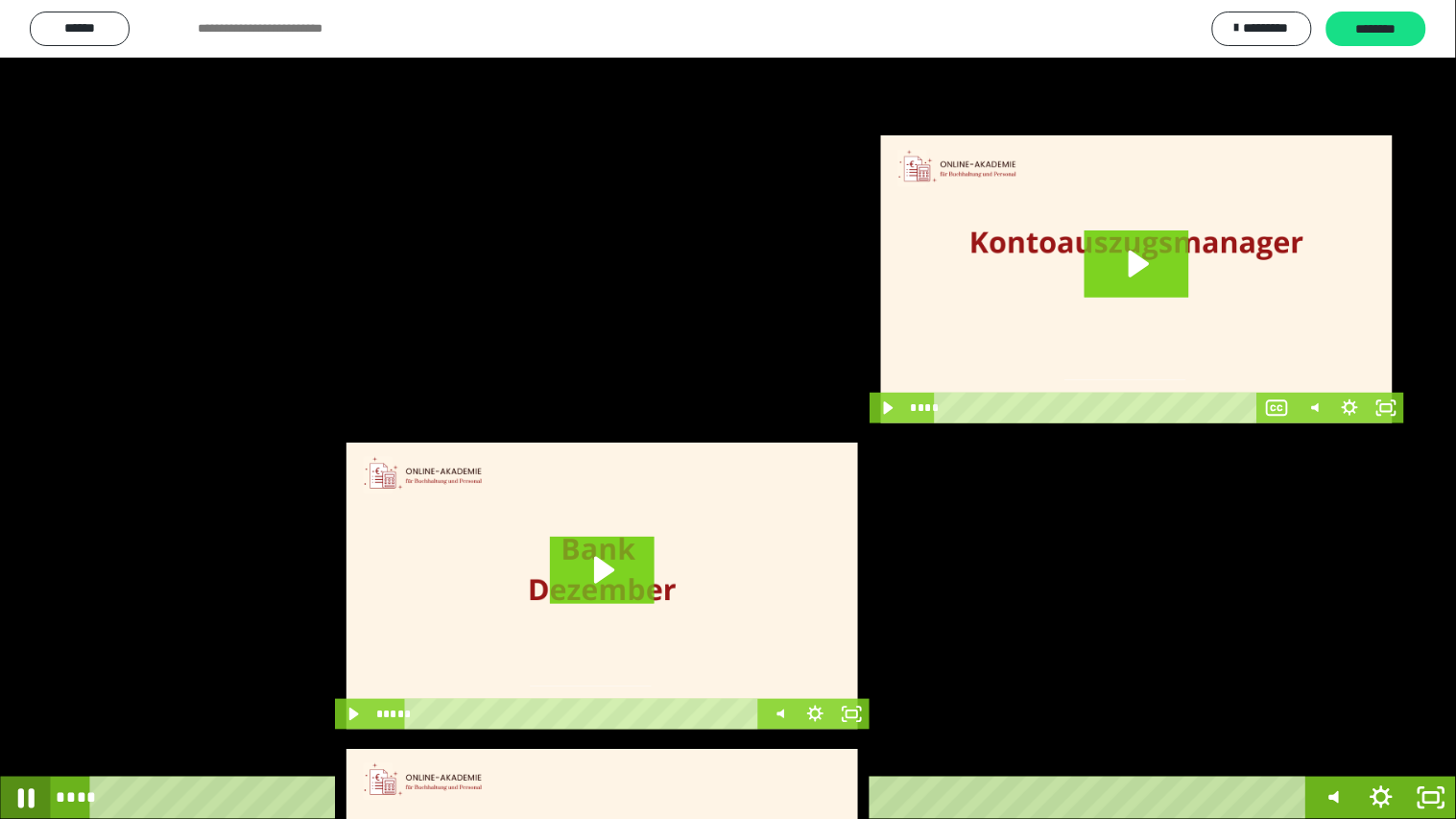 click 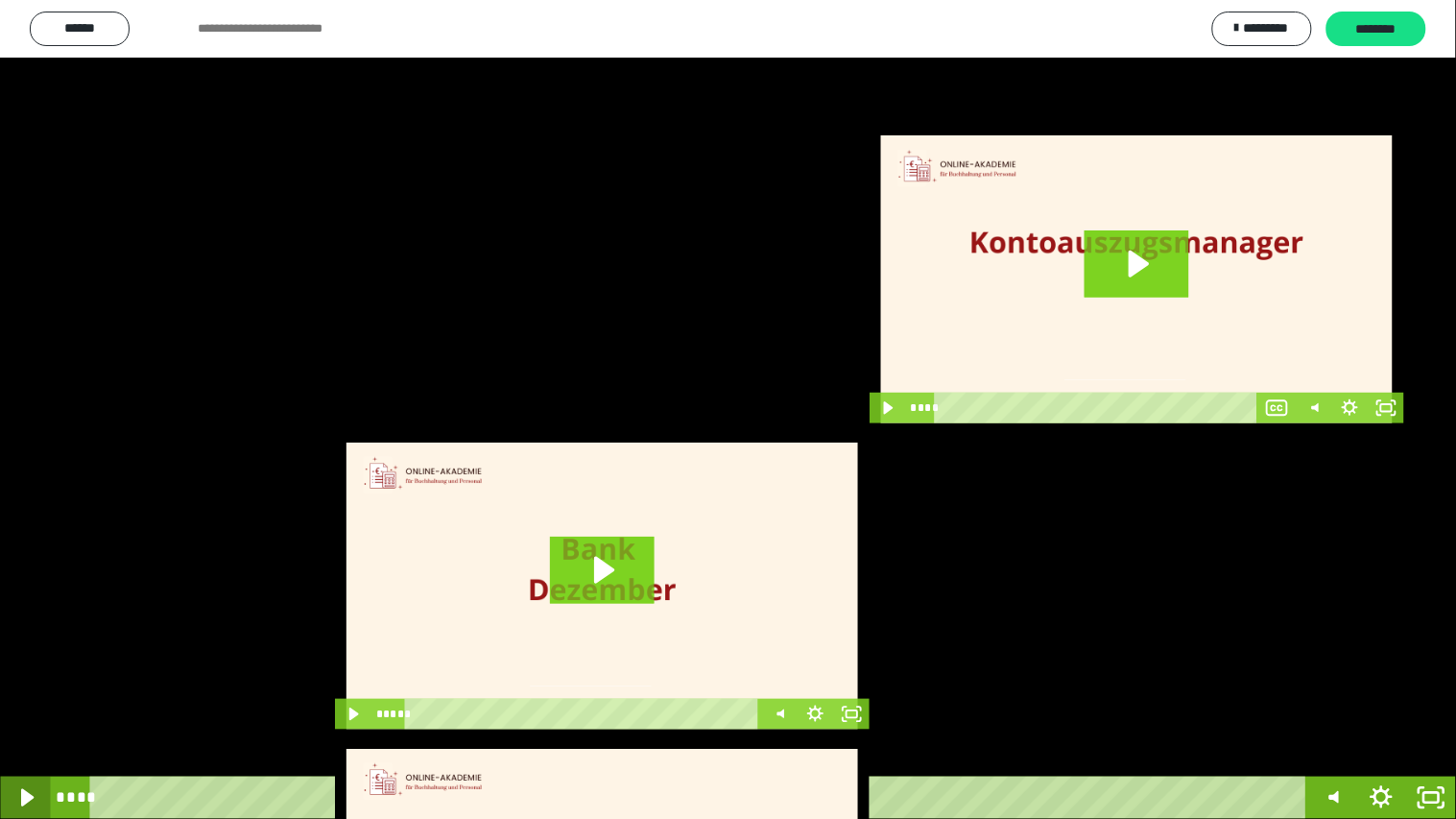 click 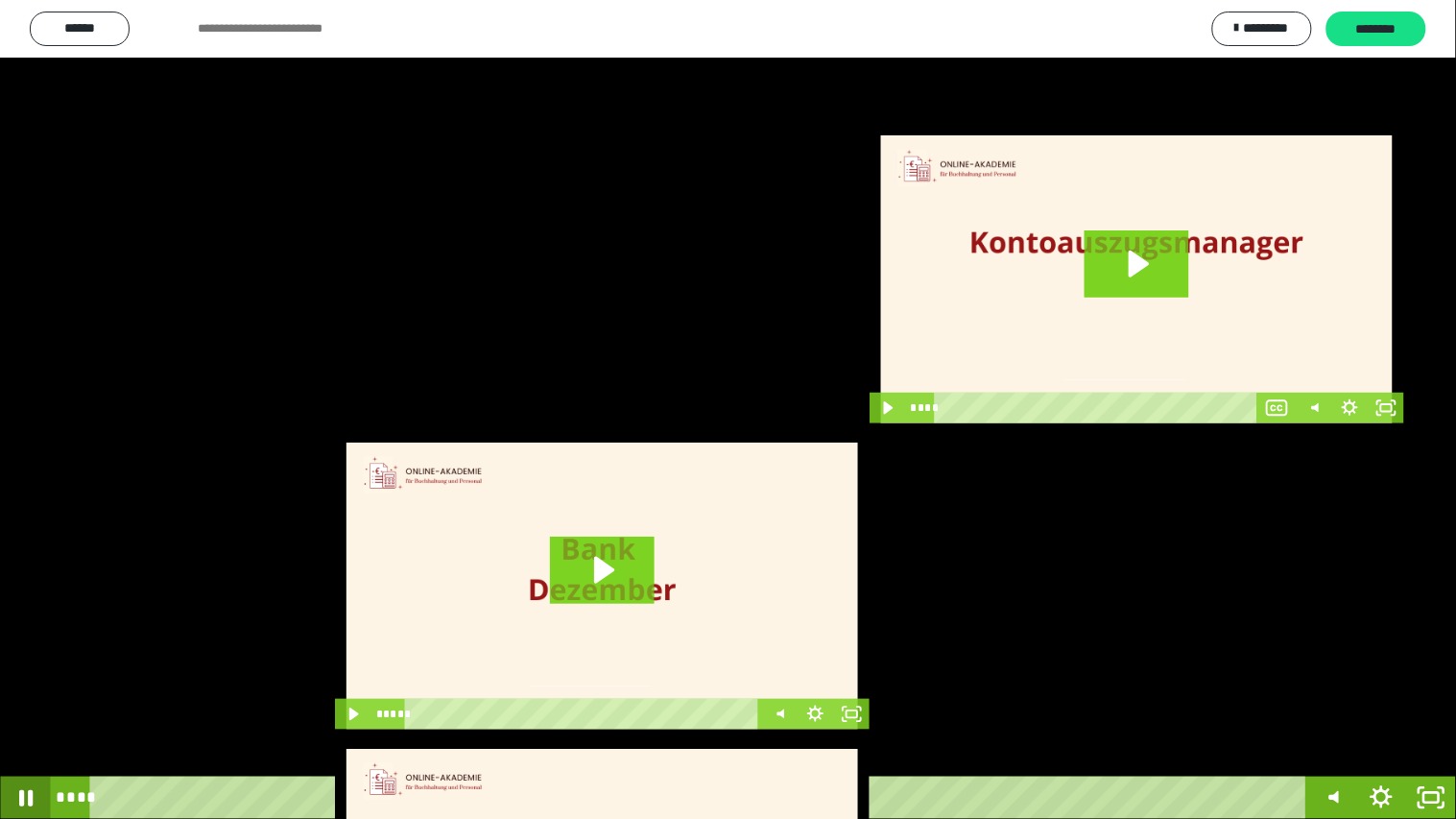 click 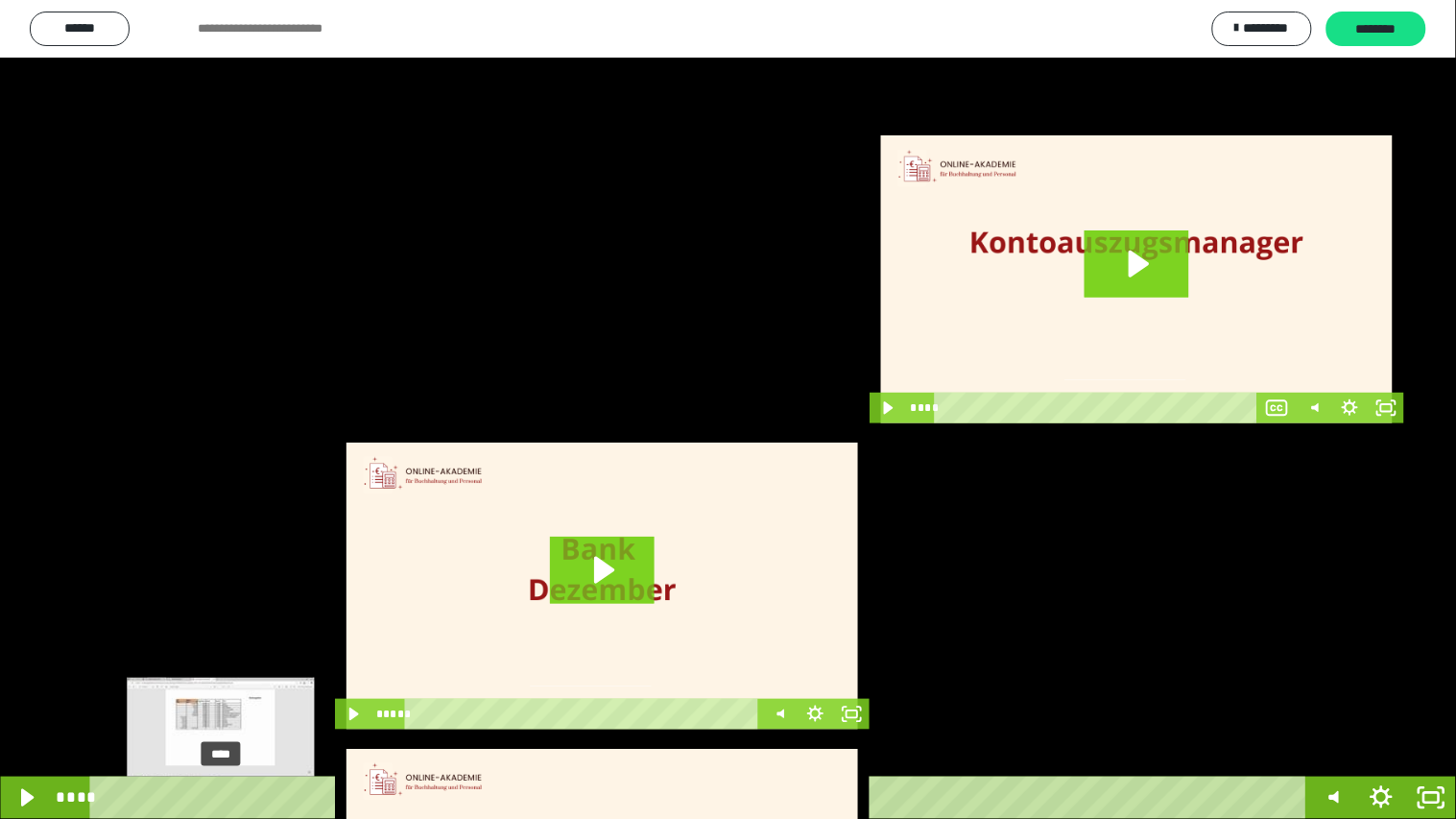 click on "****" at bounding box center (701, 798) 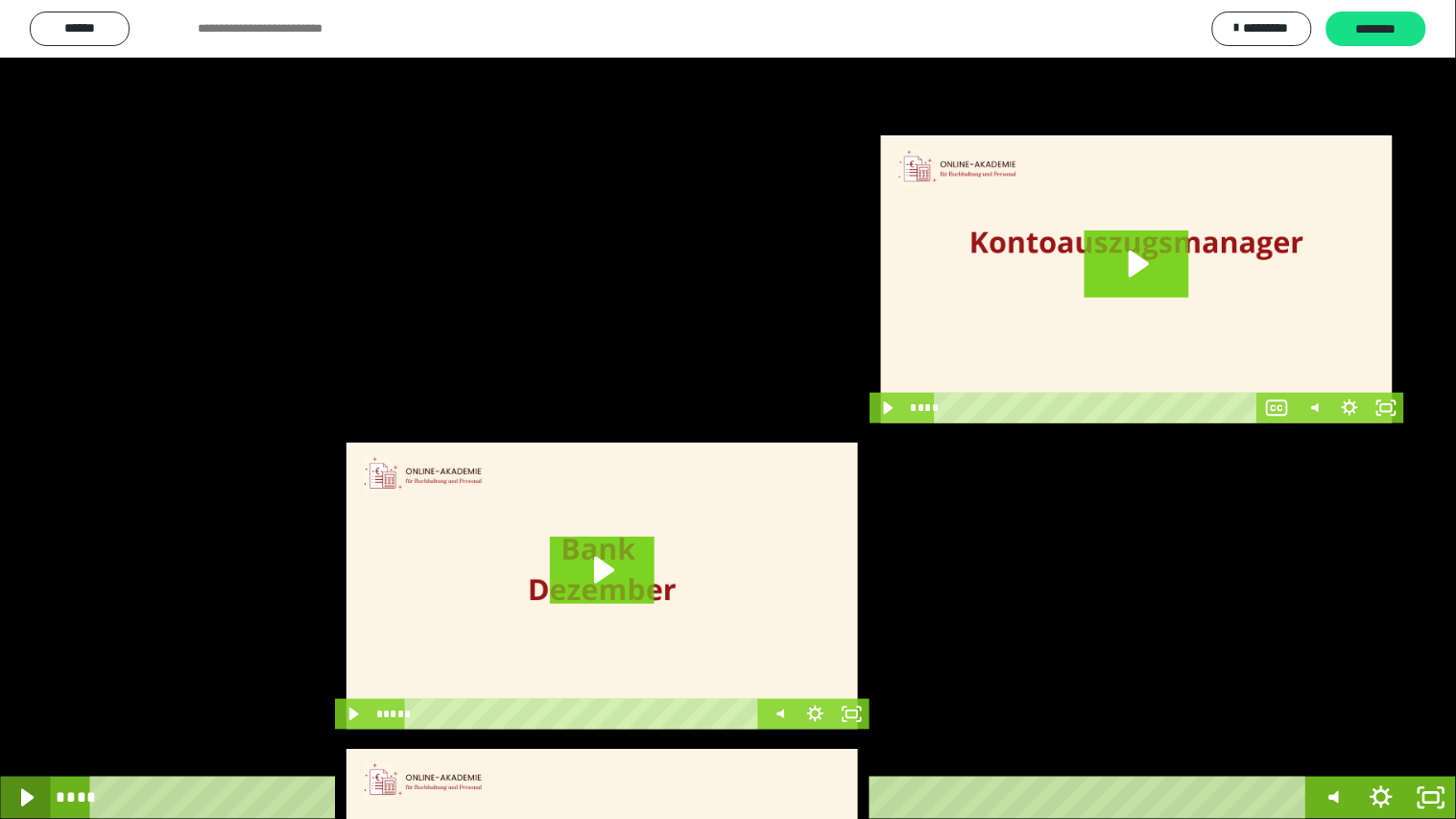 click 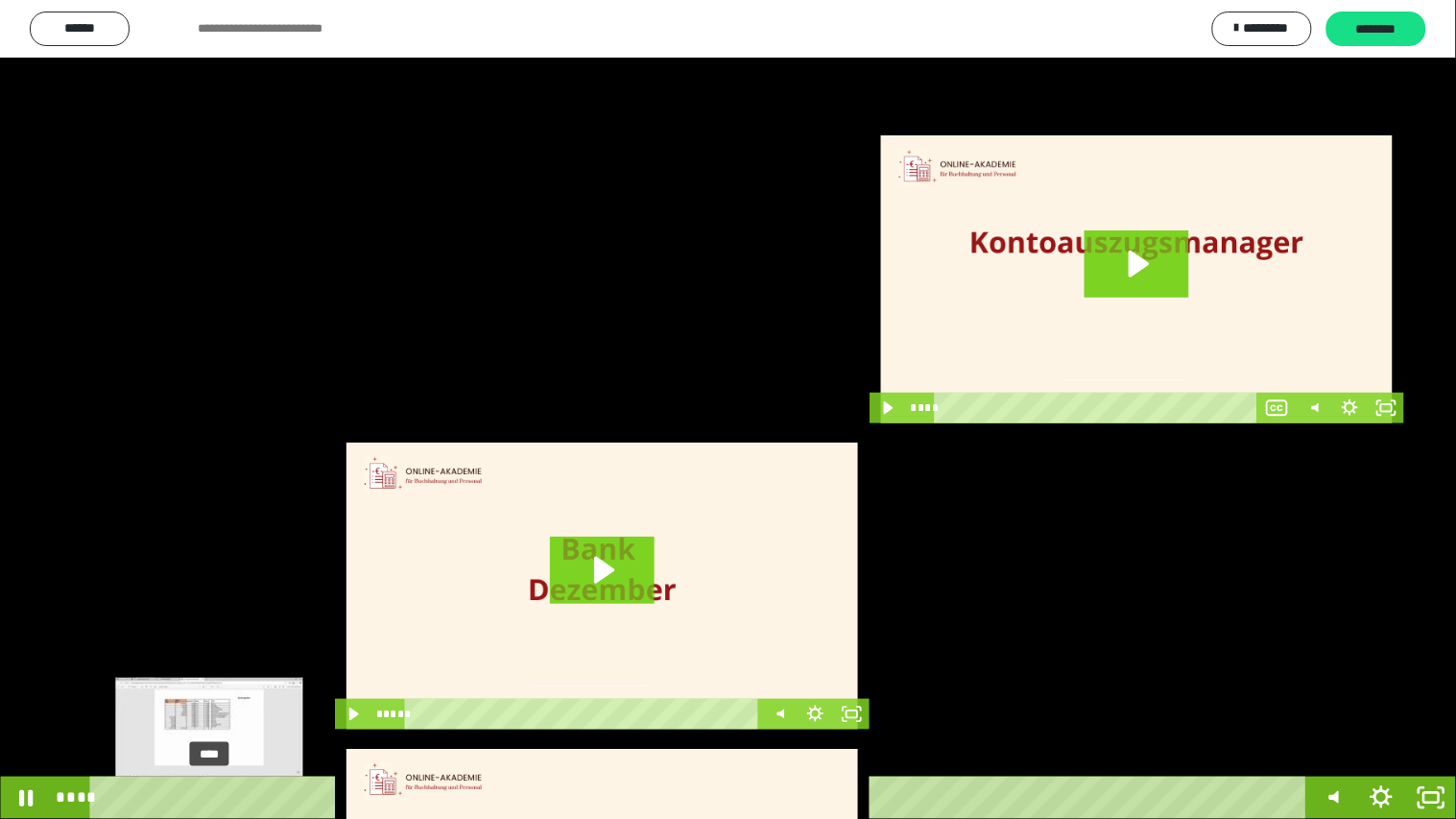 click on "****" at bounding box center (701, 798) 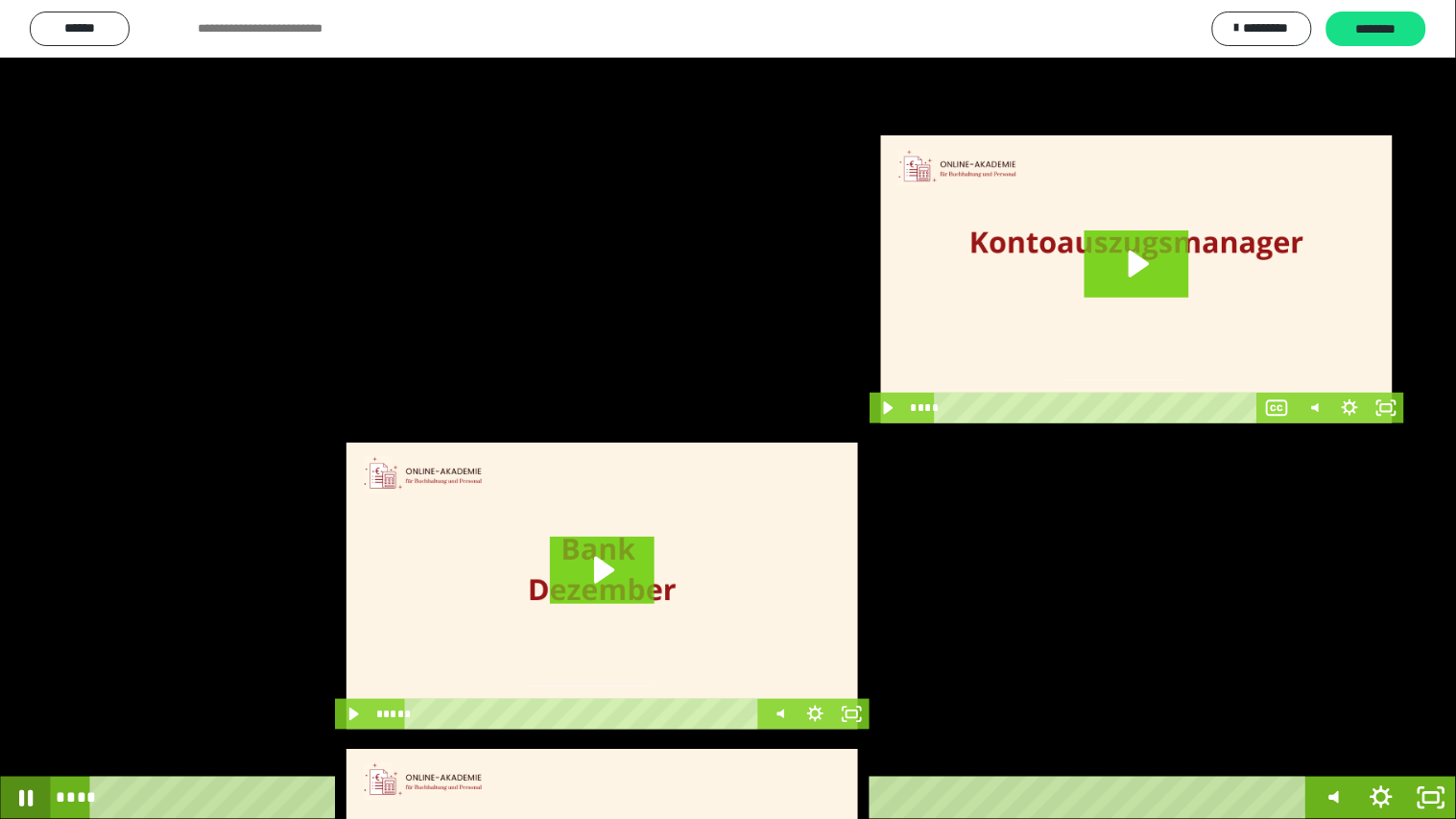 click 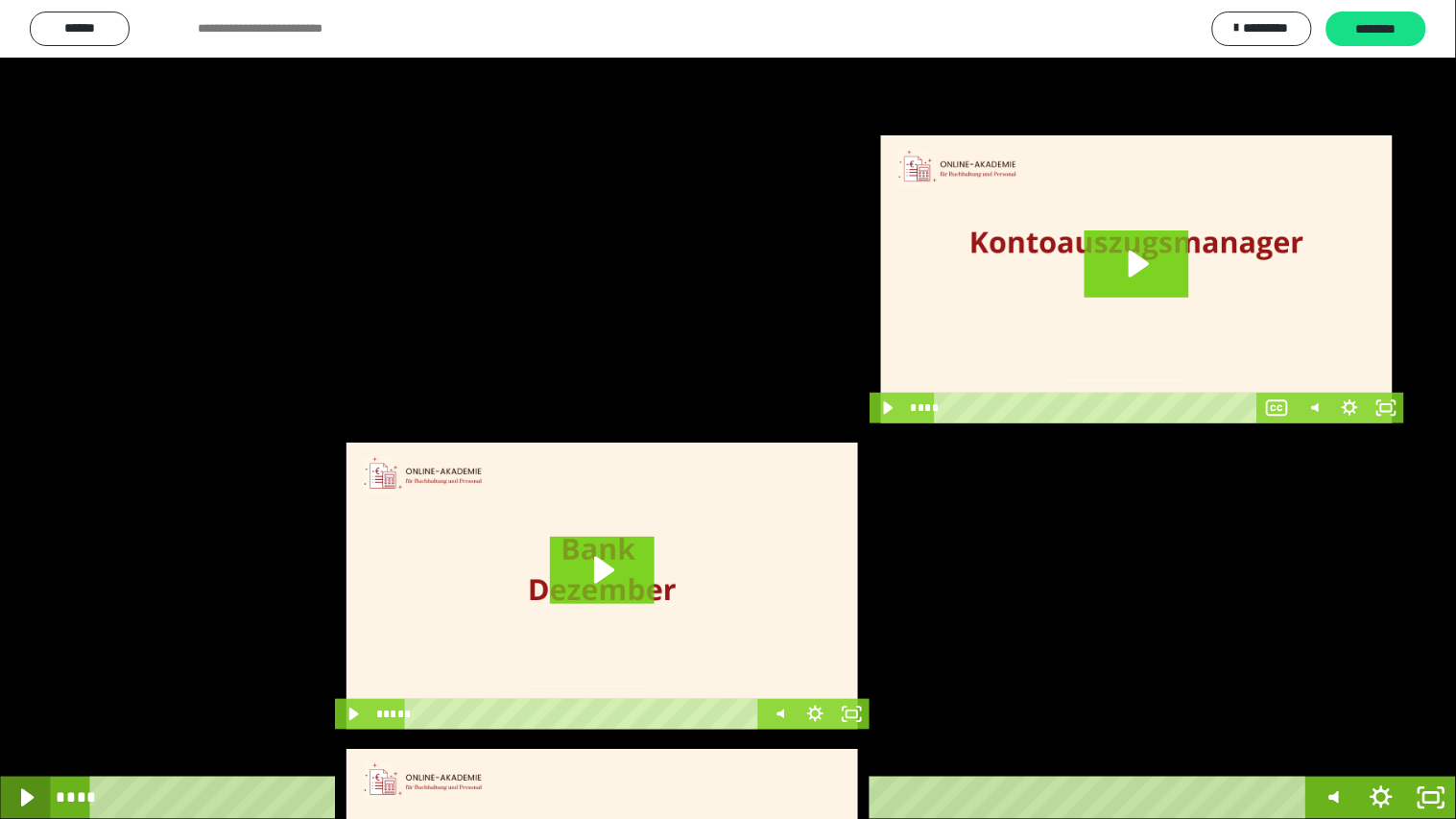 click 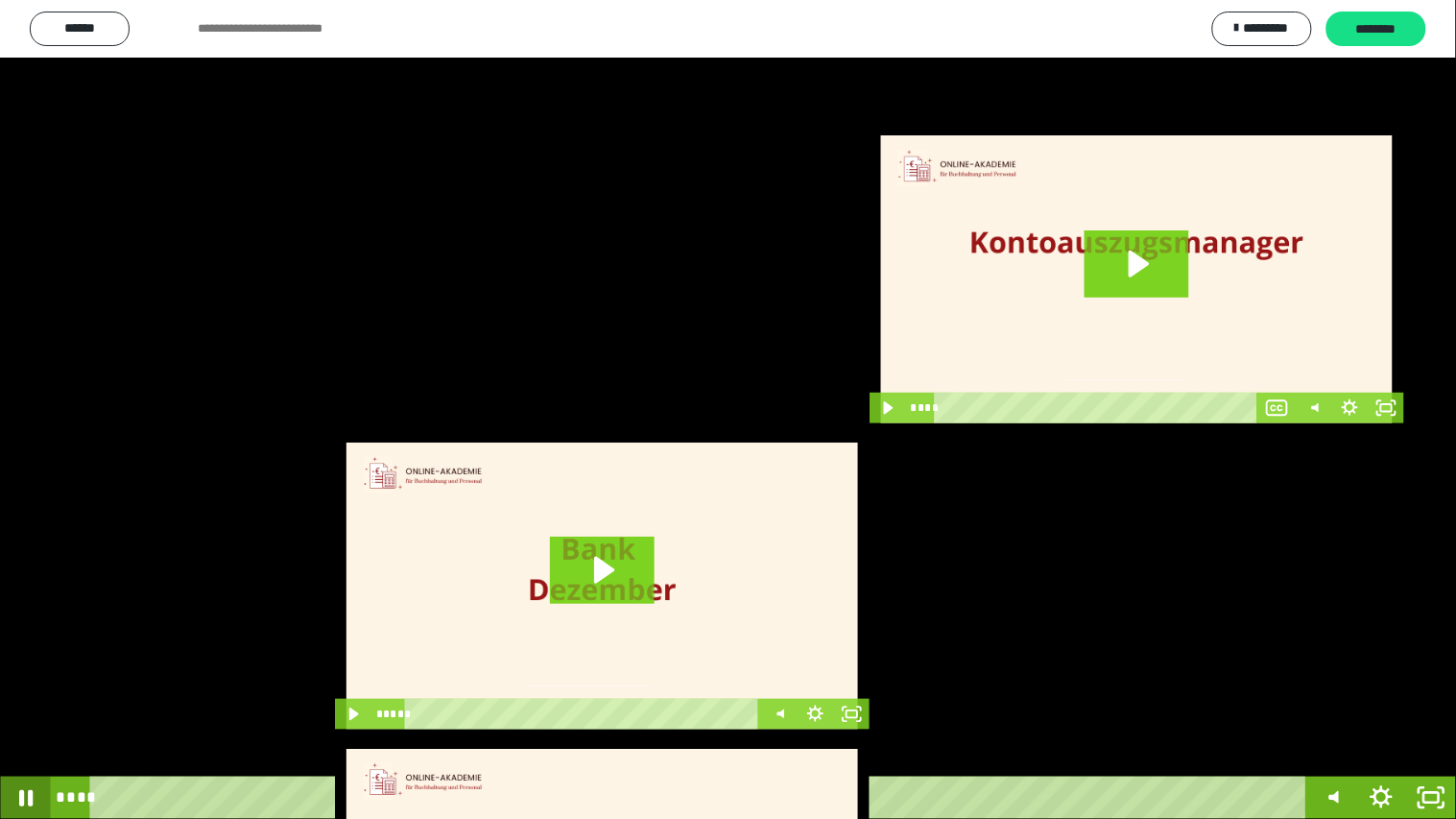 click 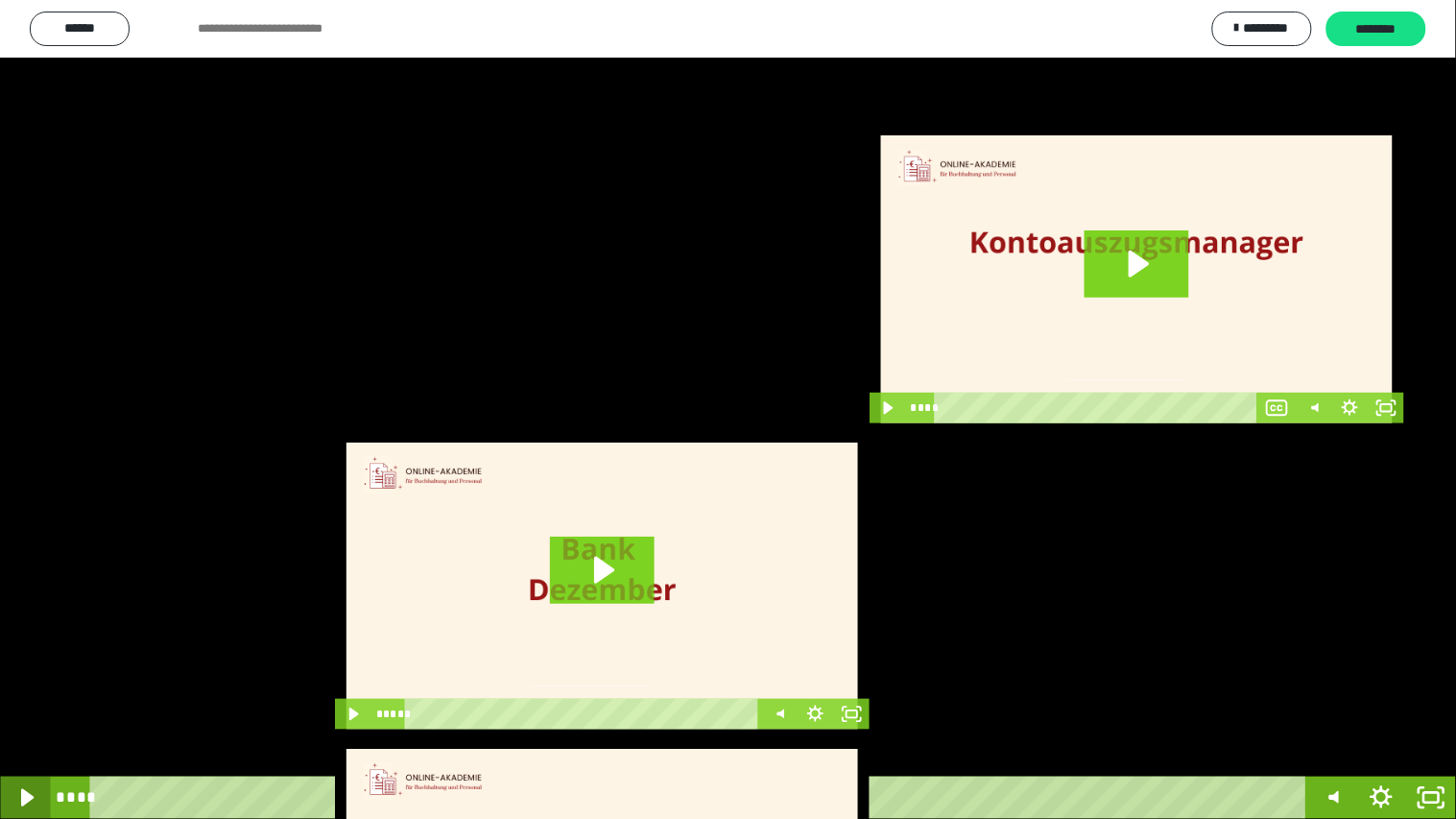 click 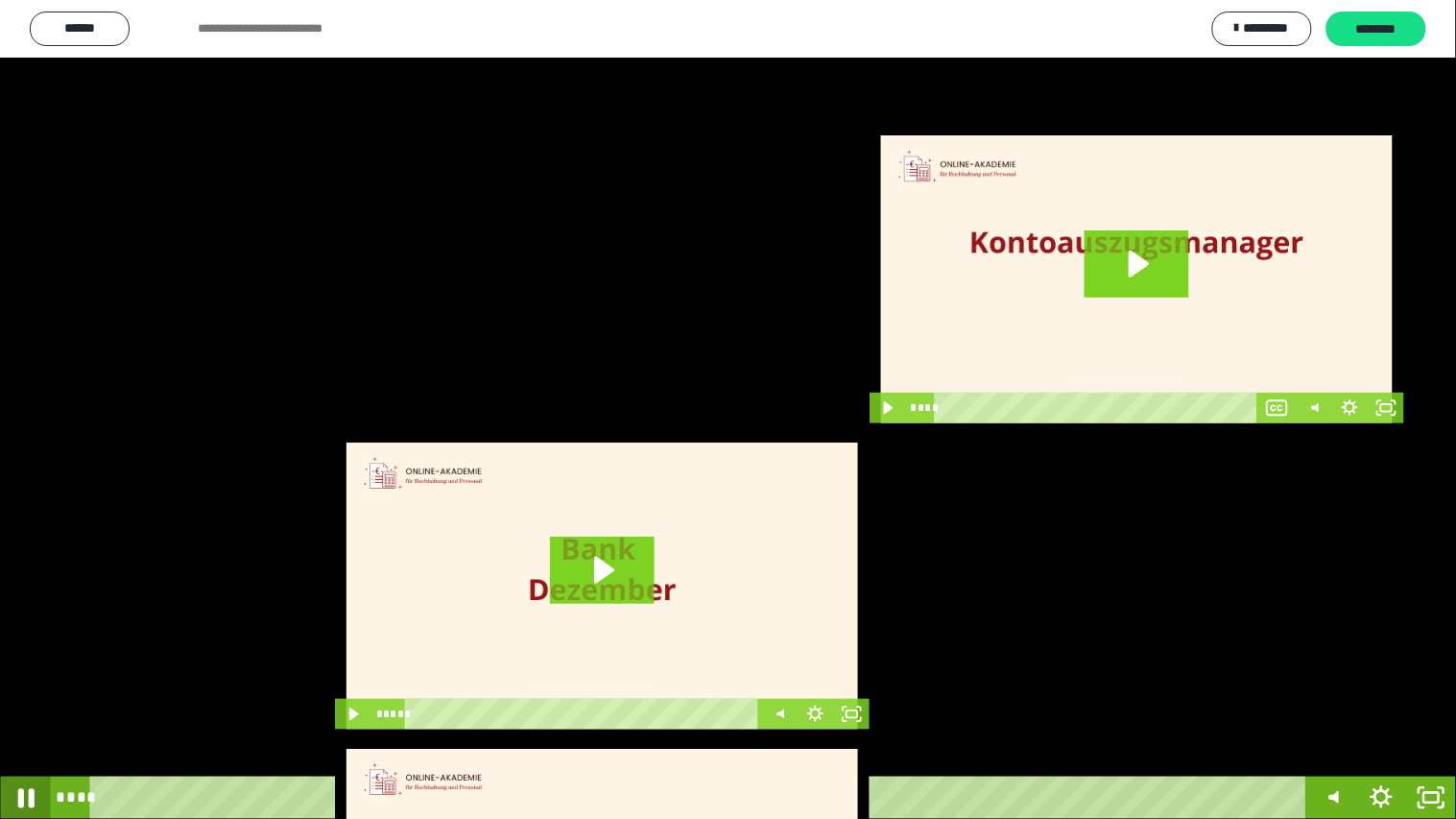 click 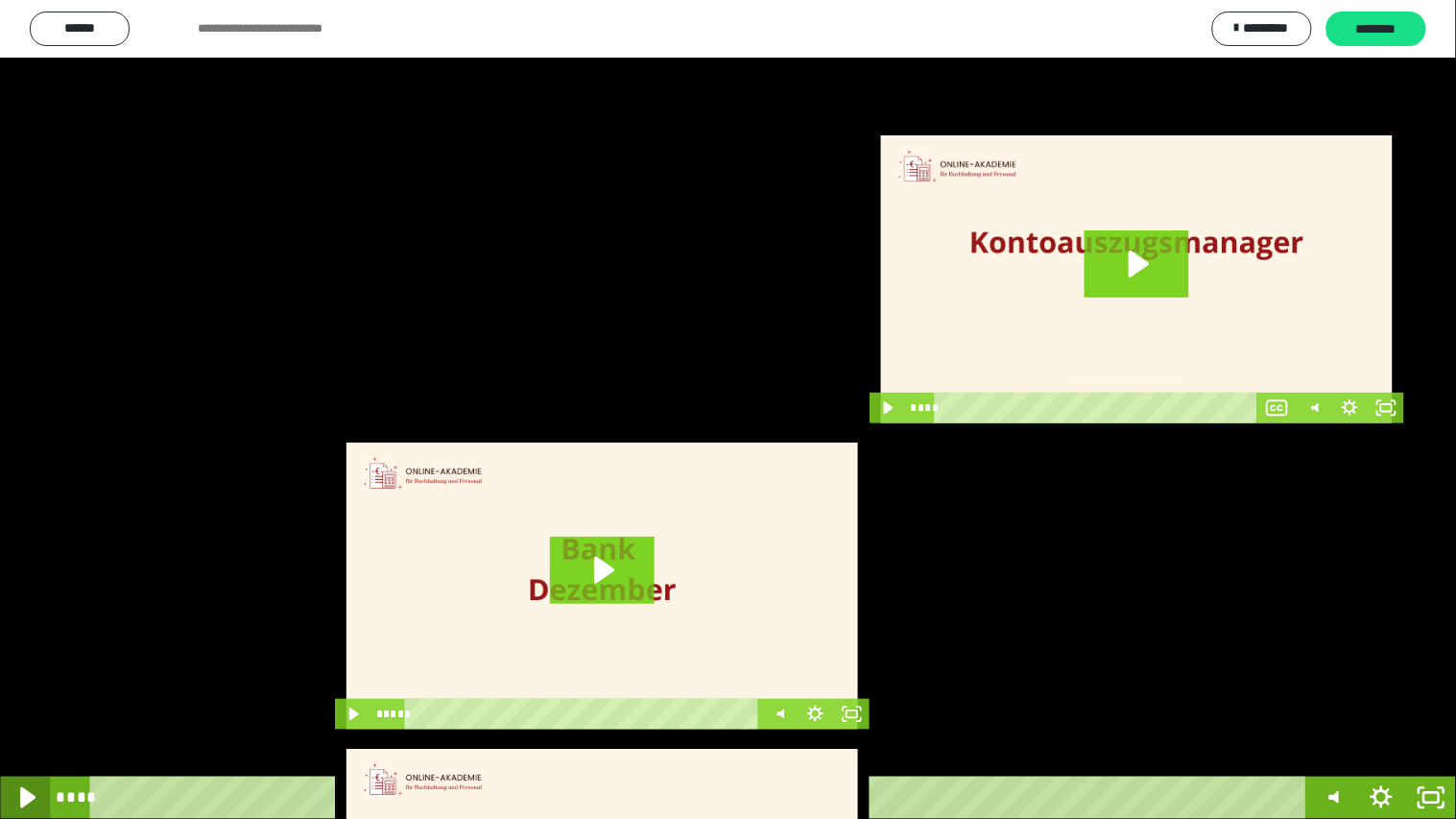 click 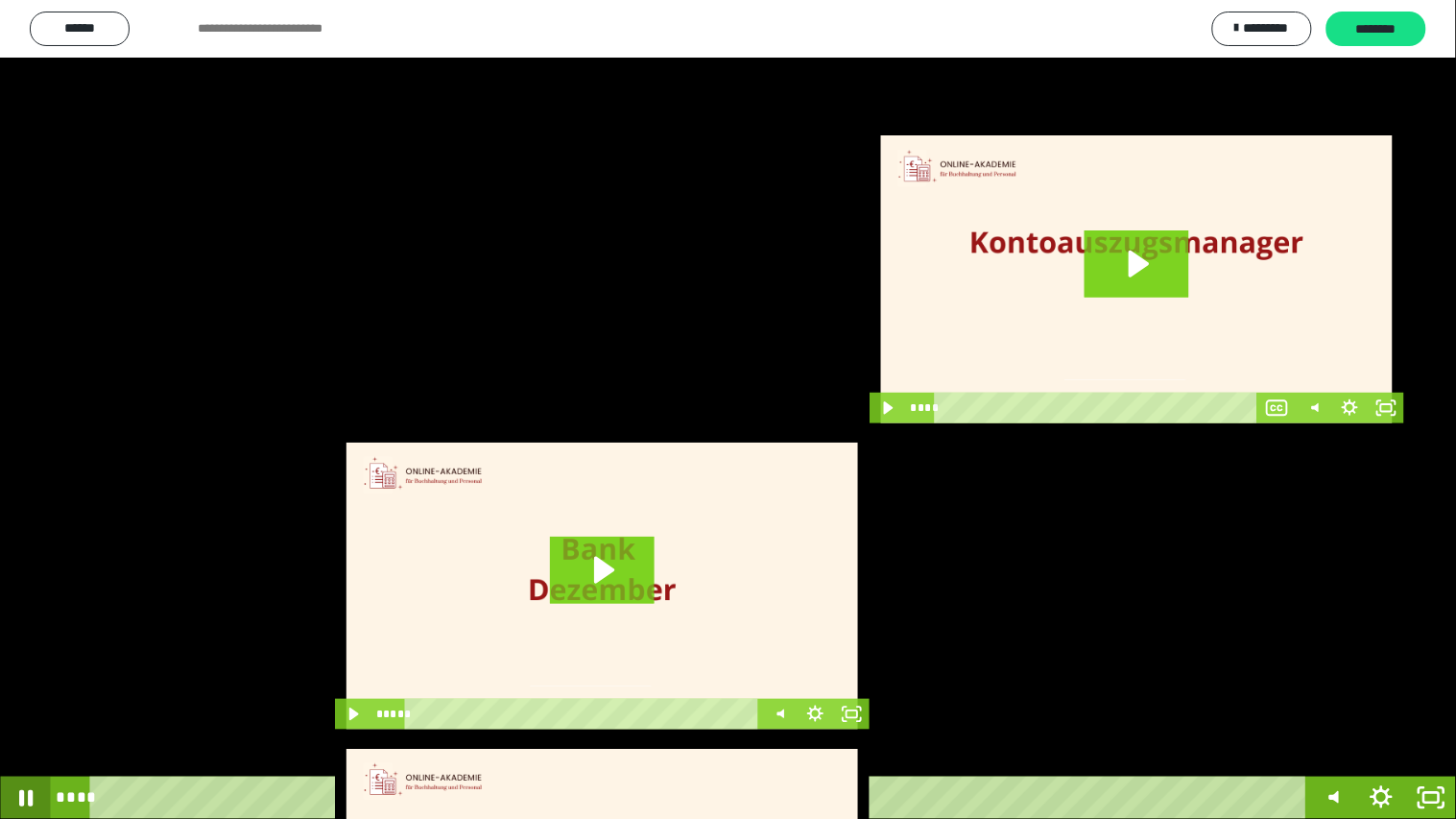 click 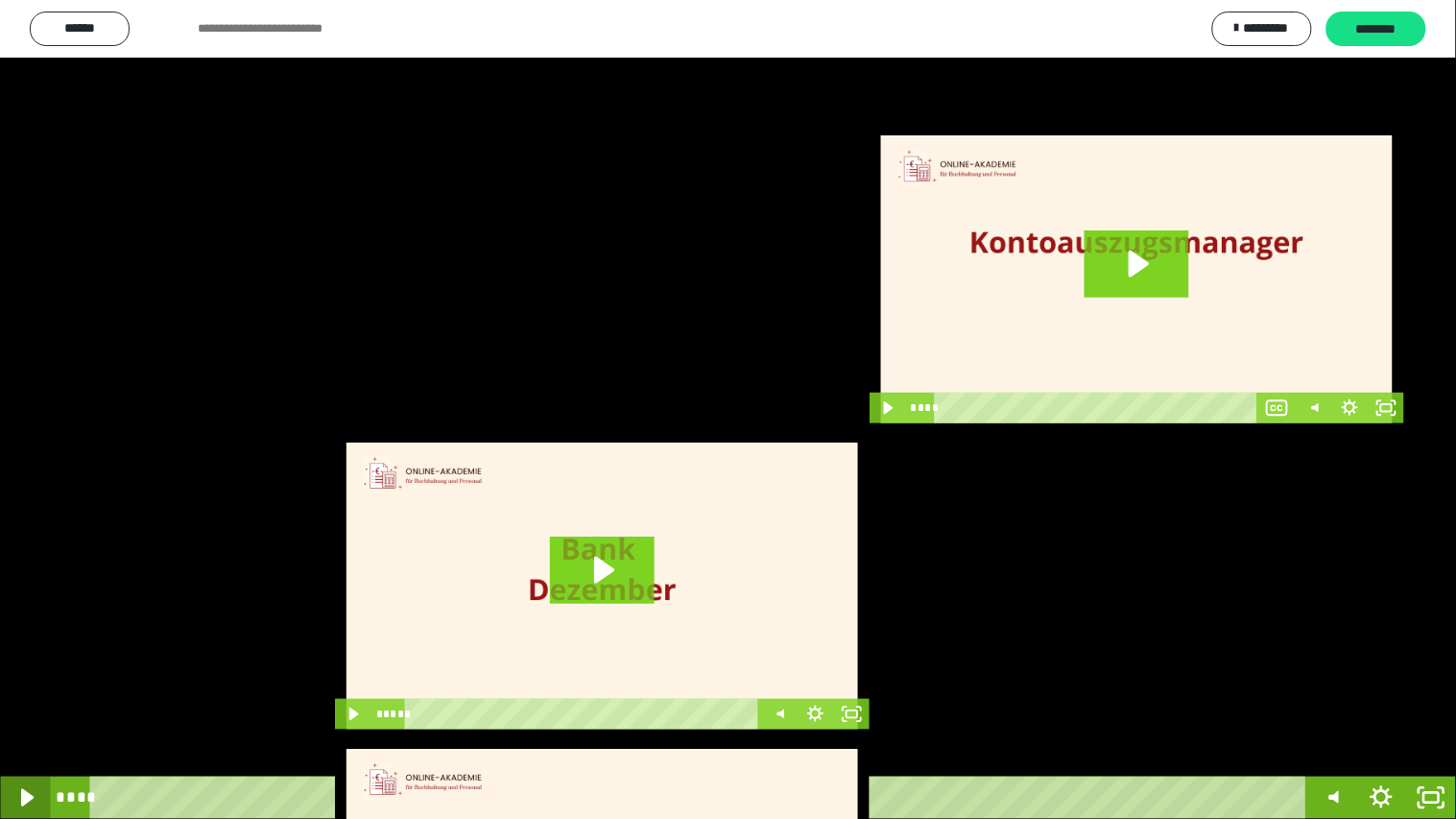 click 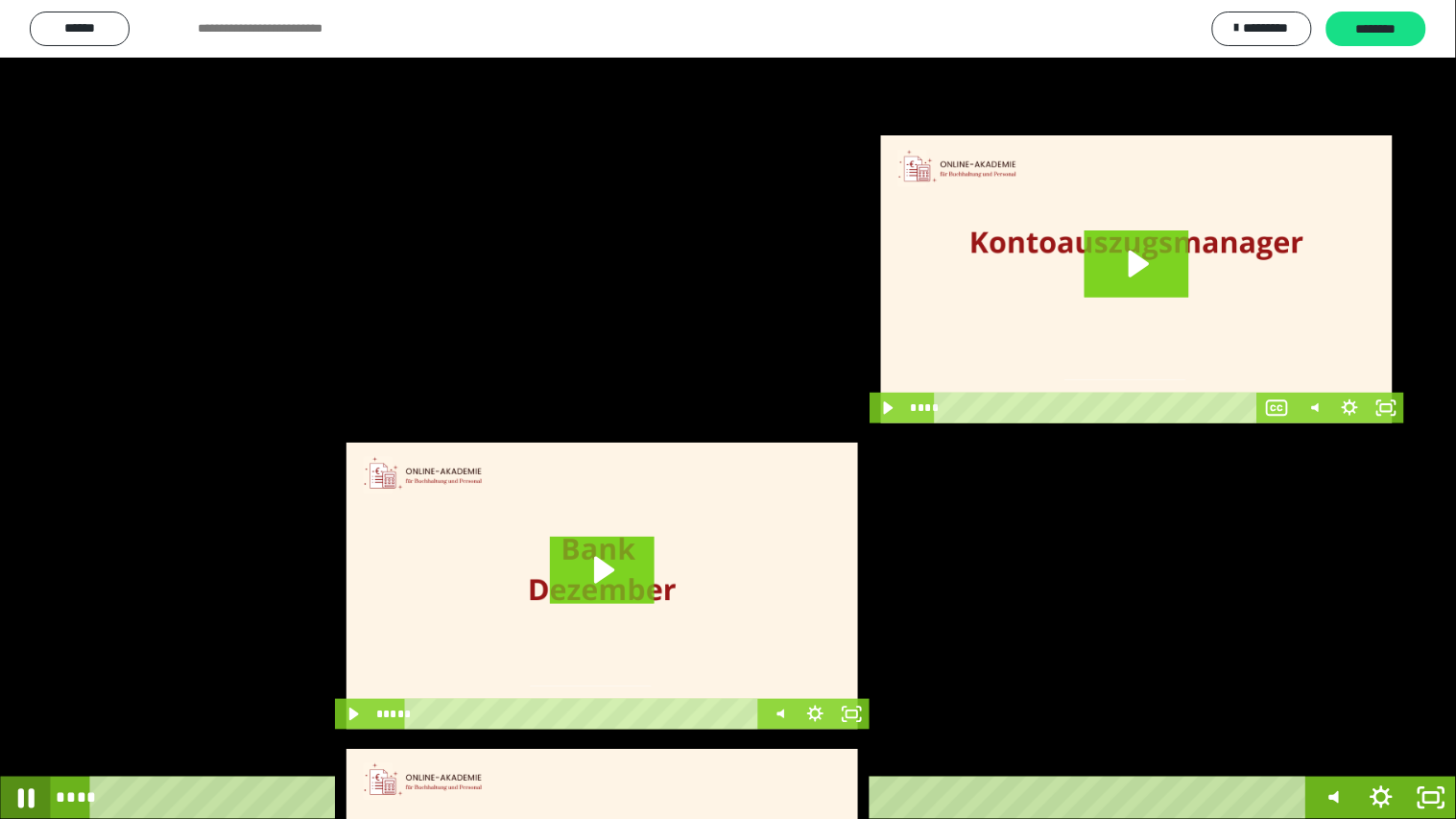 click 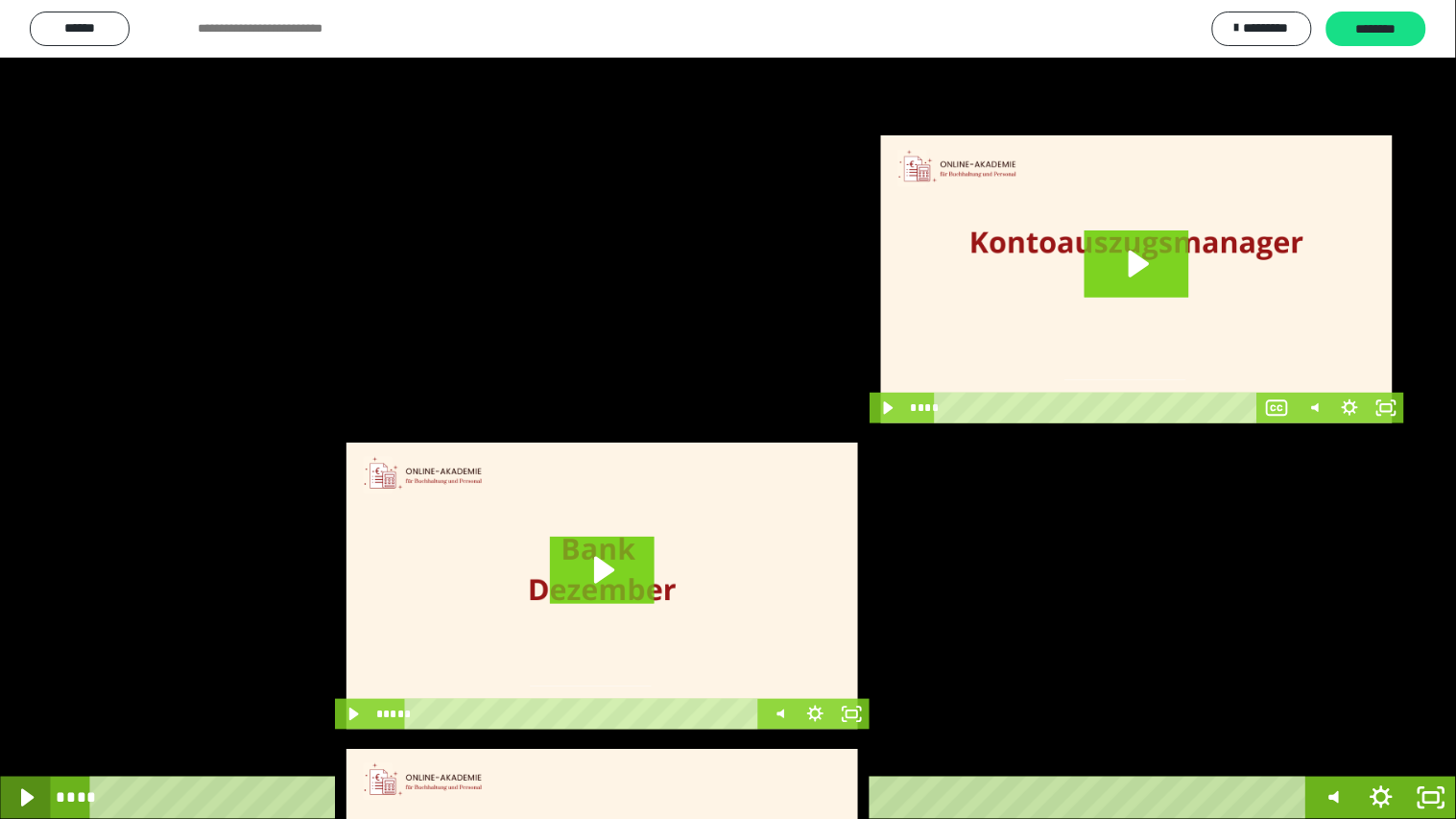 click 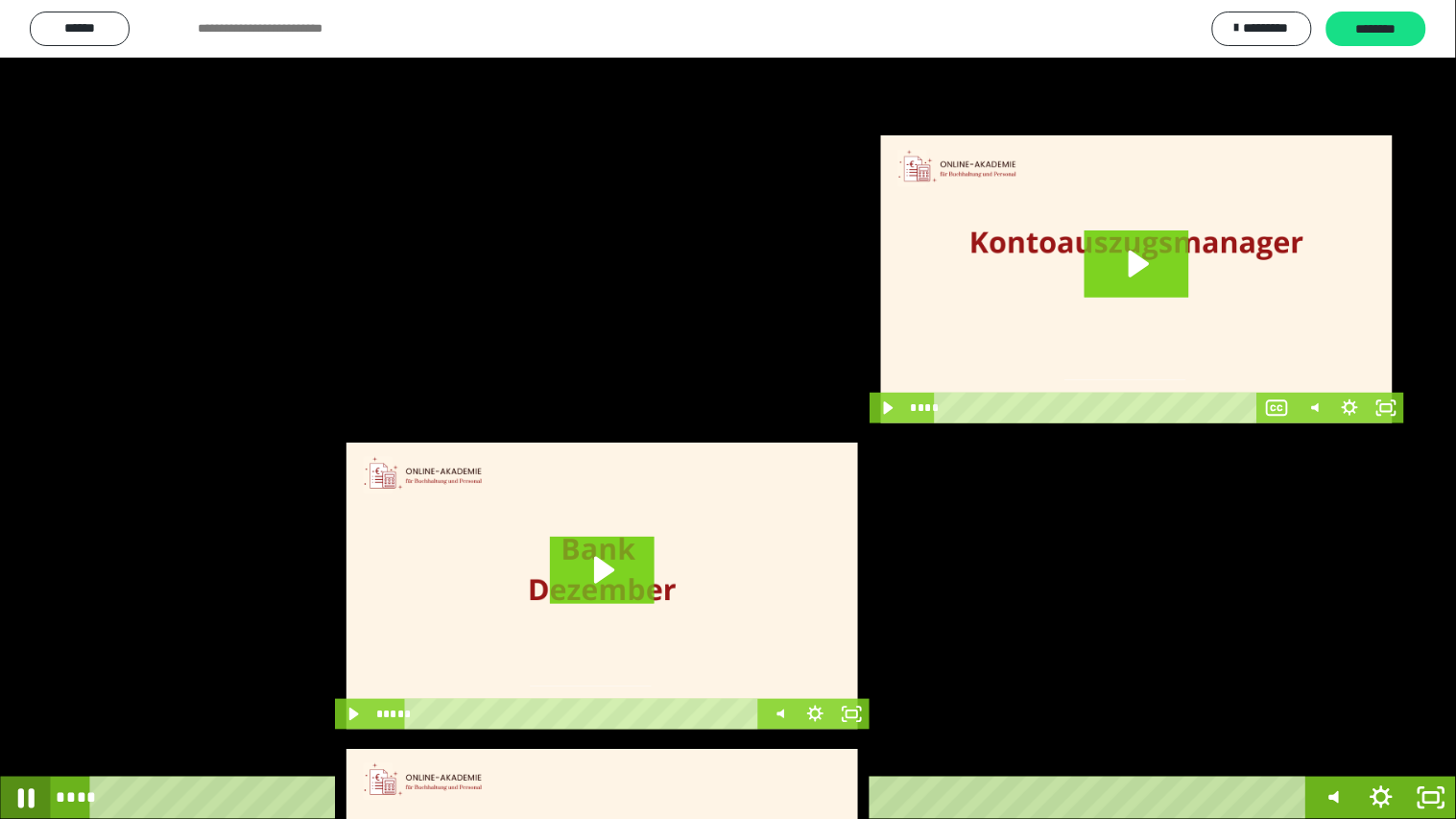 click 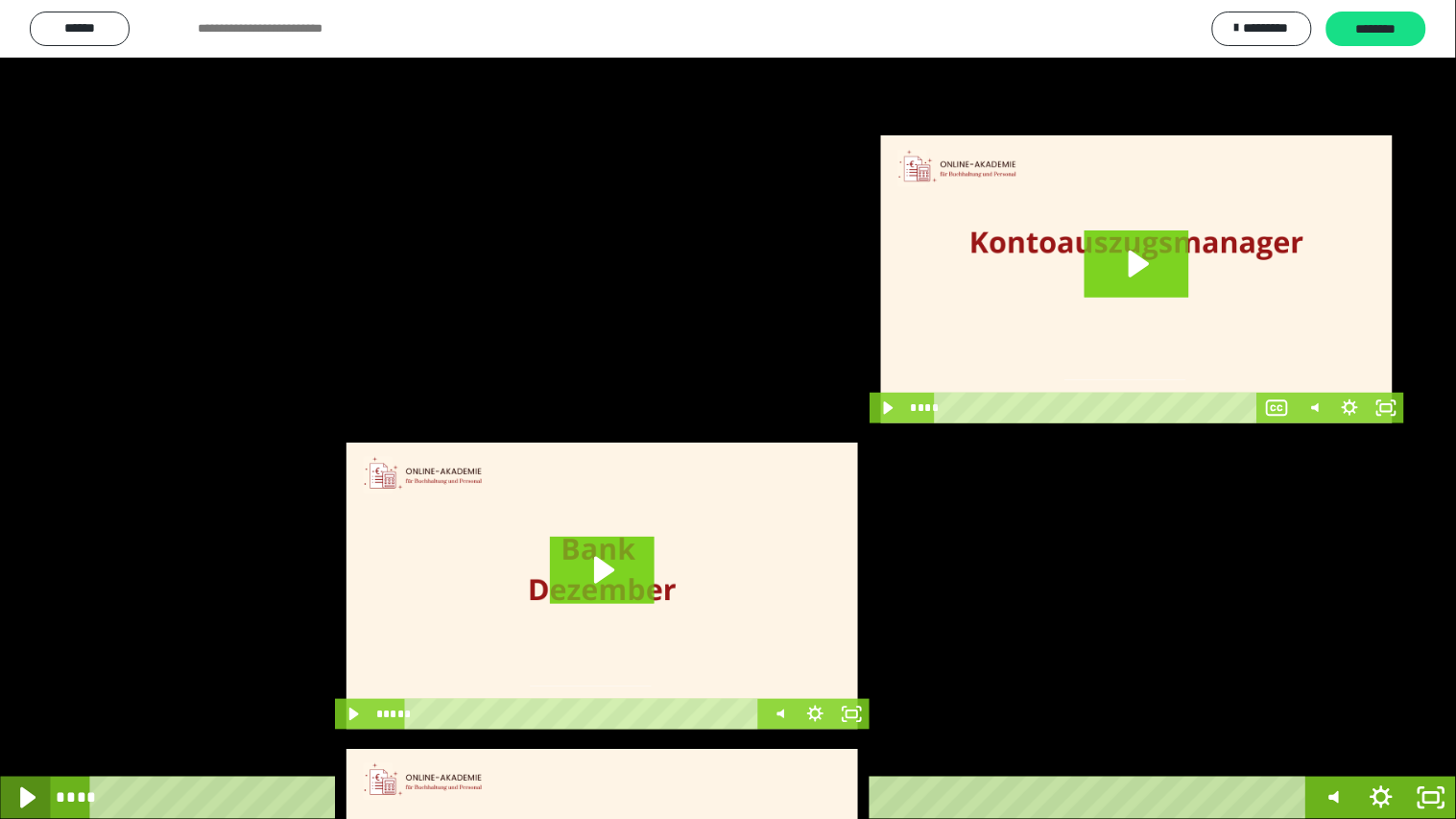 click 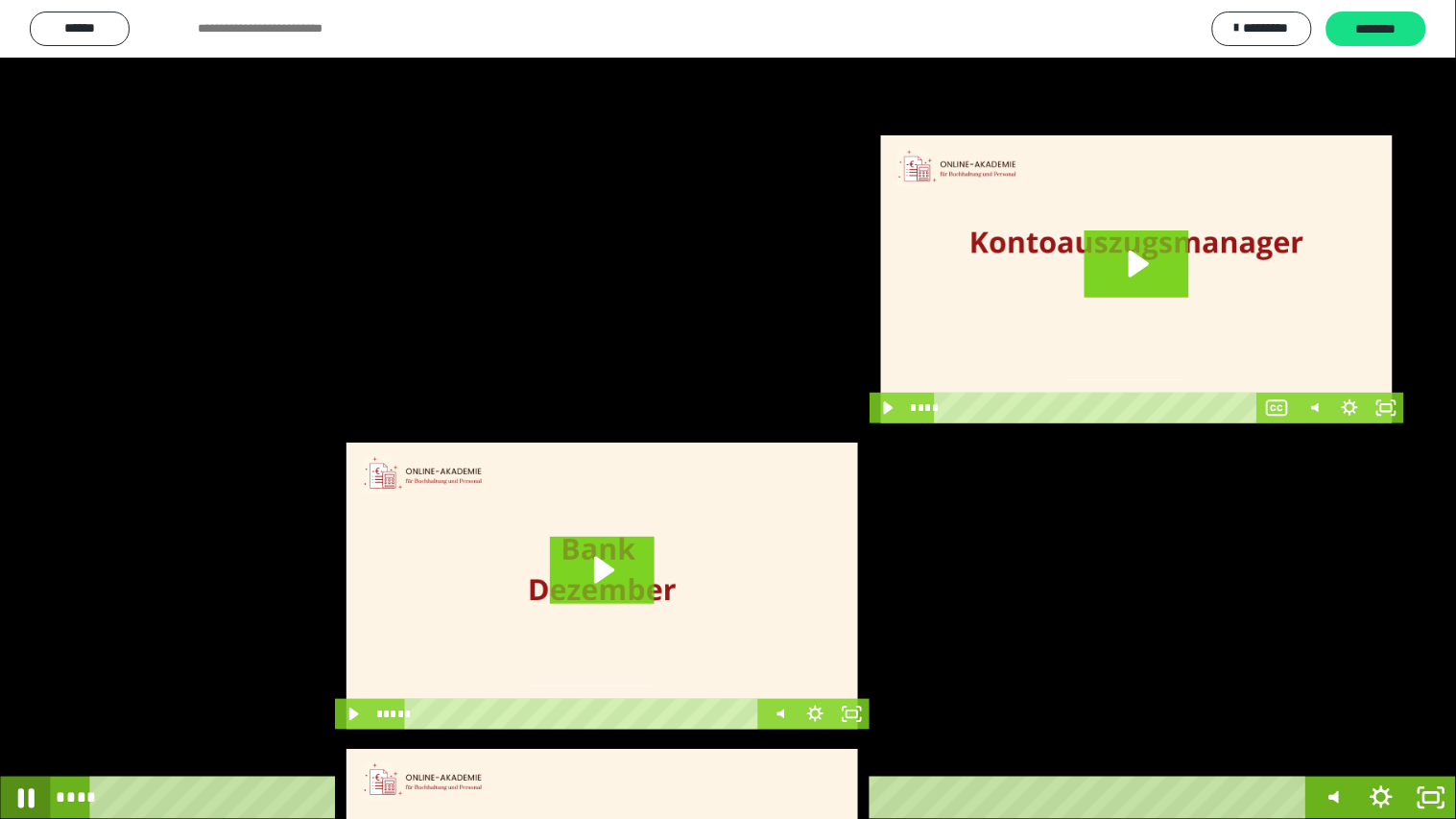 click 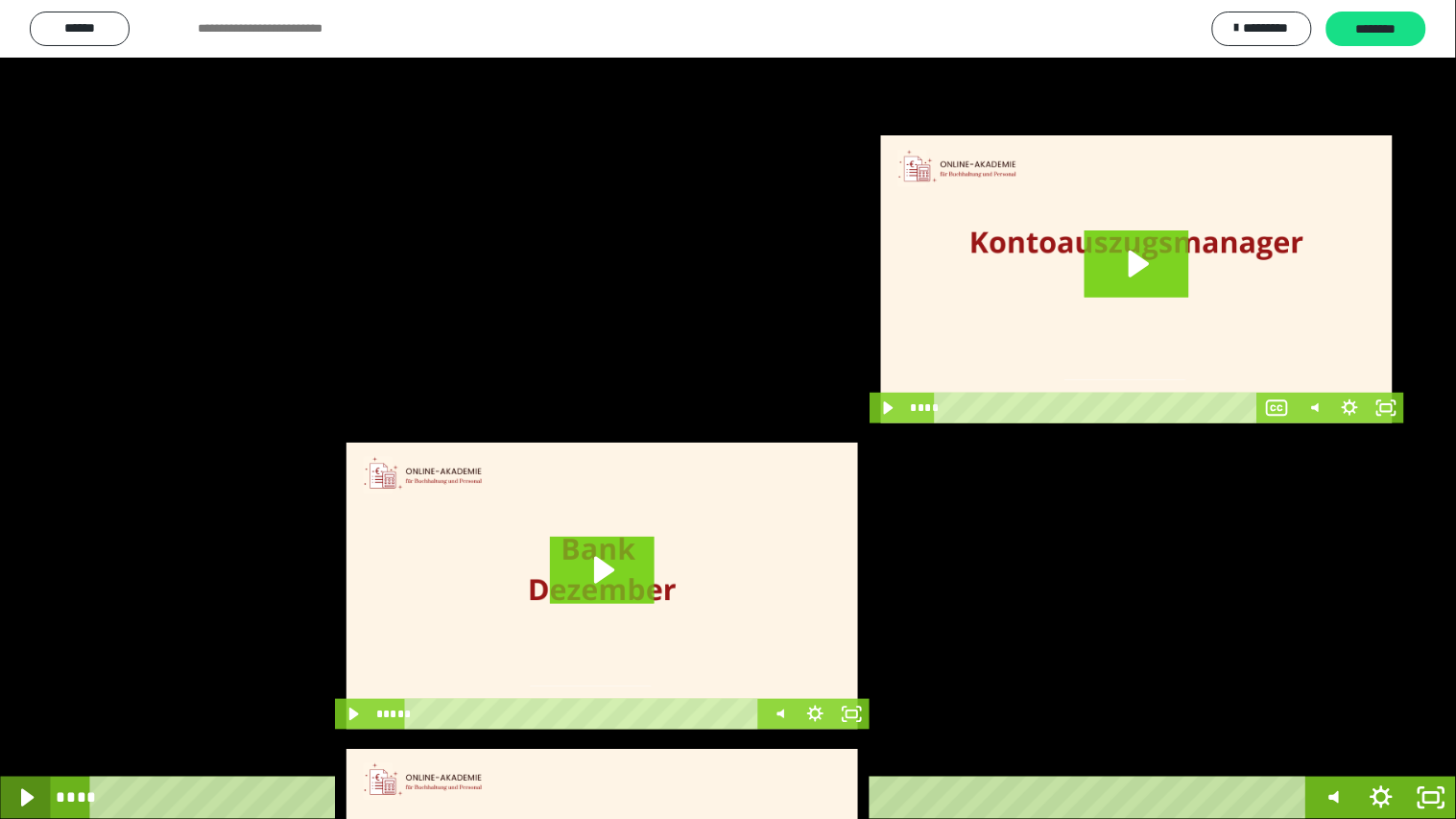 click 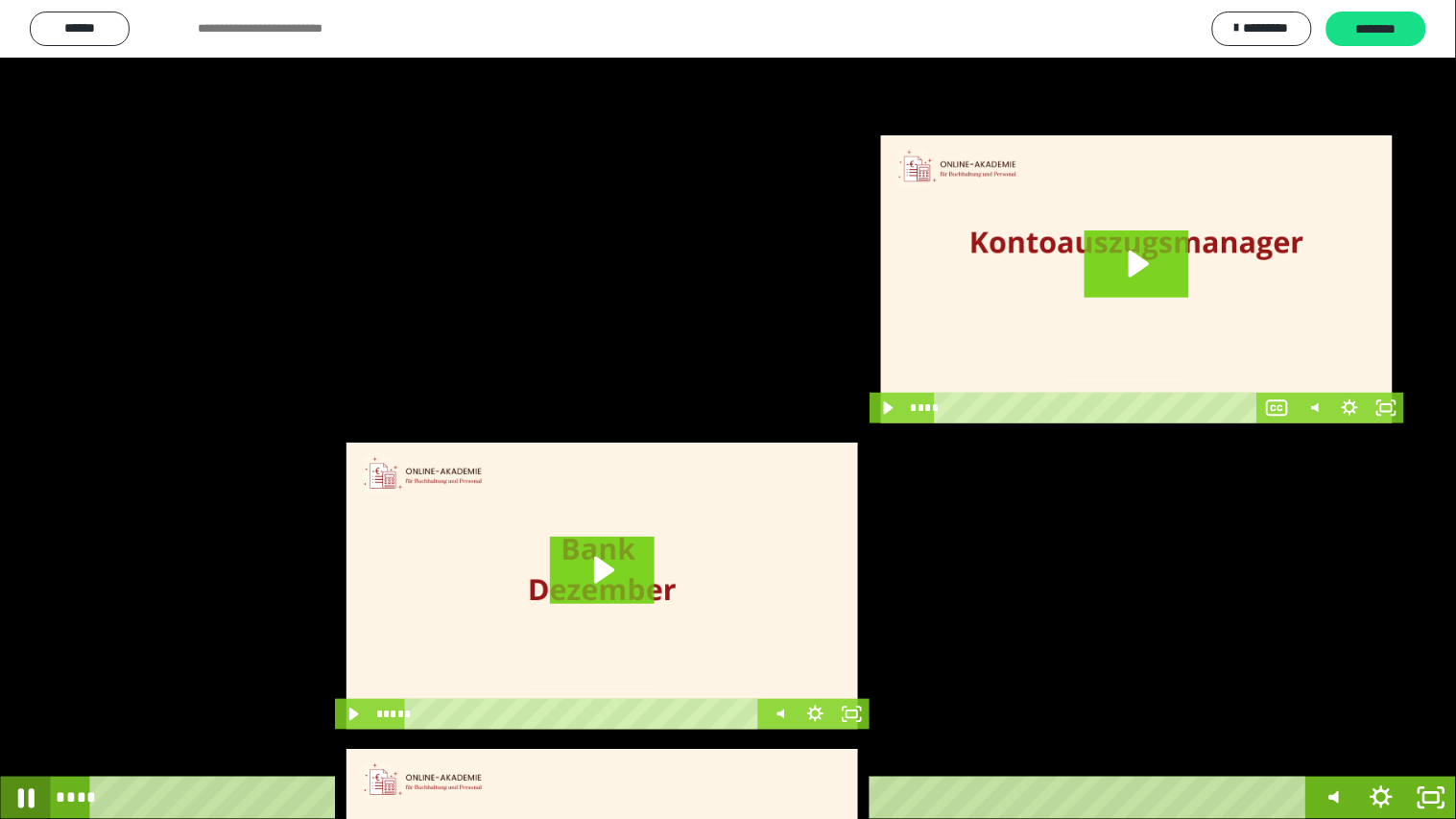click 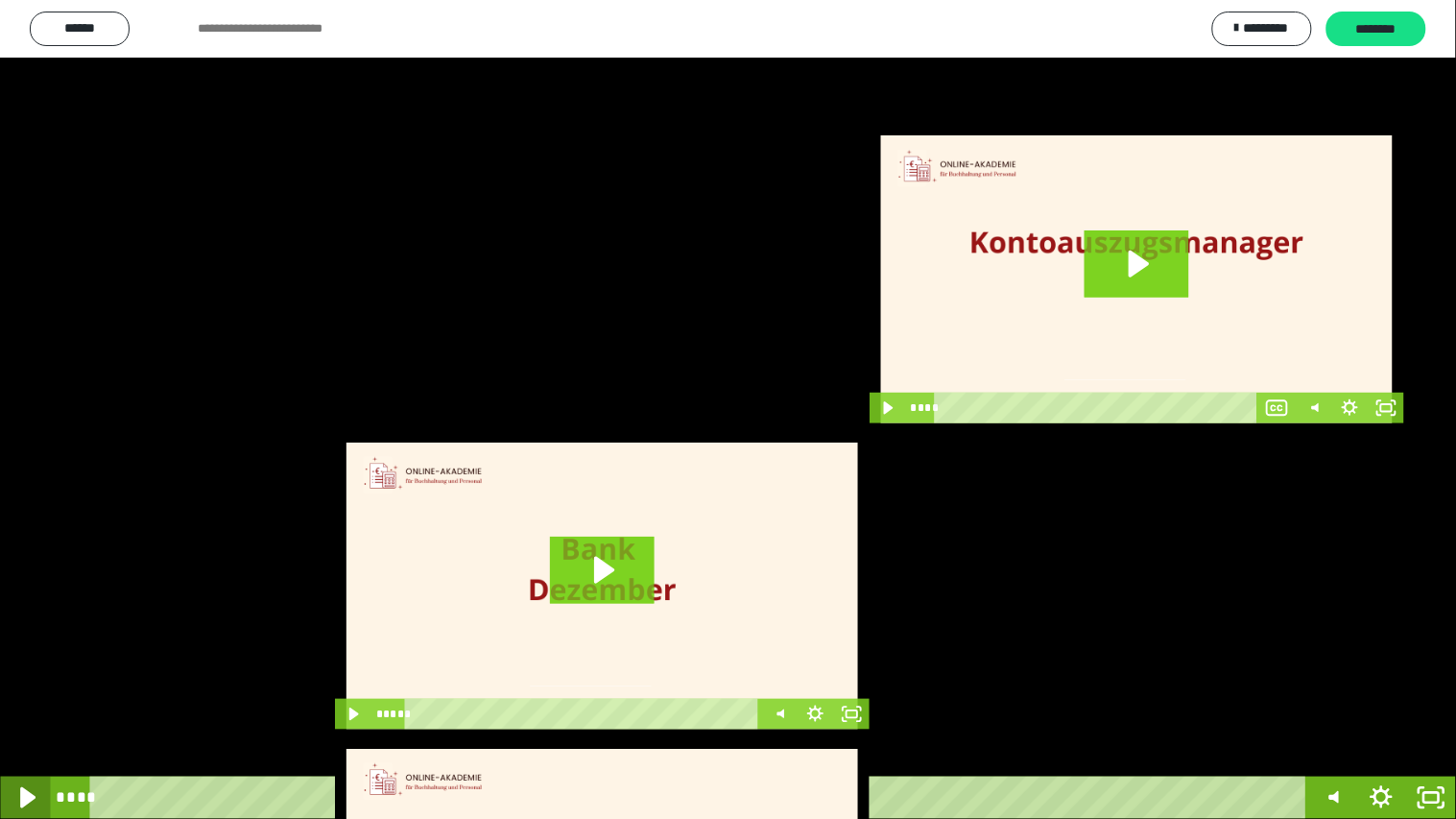 click 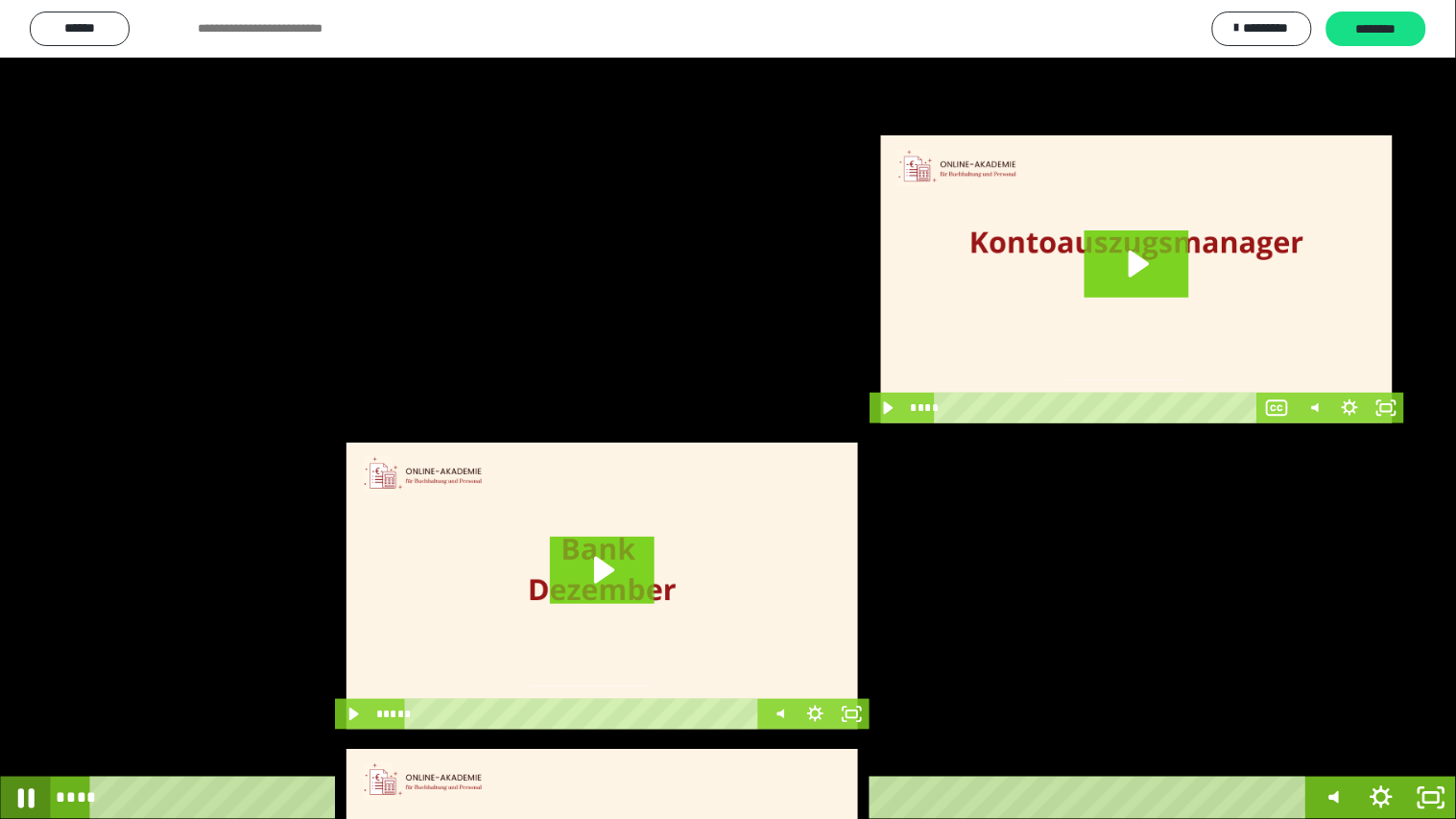 click 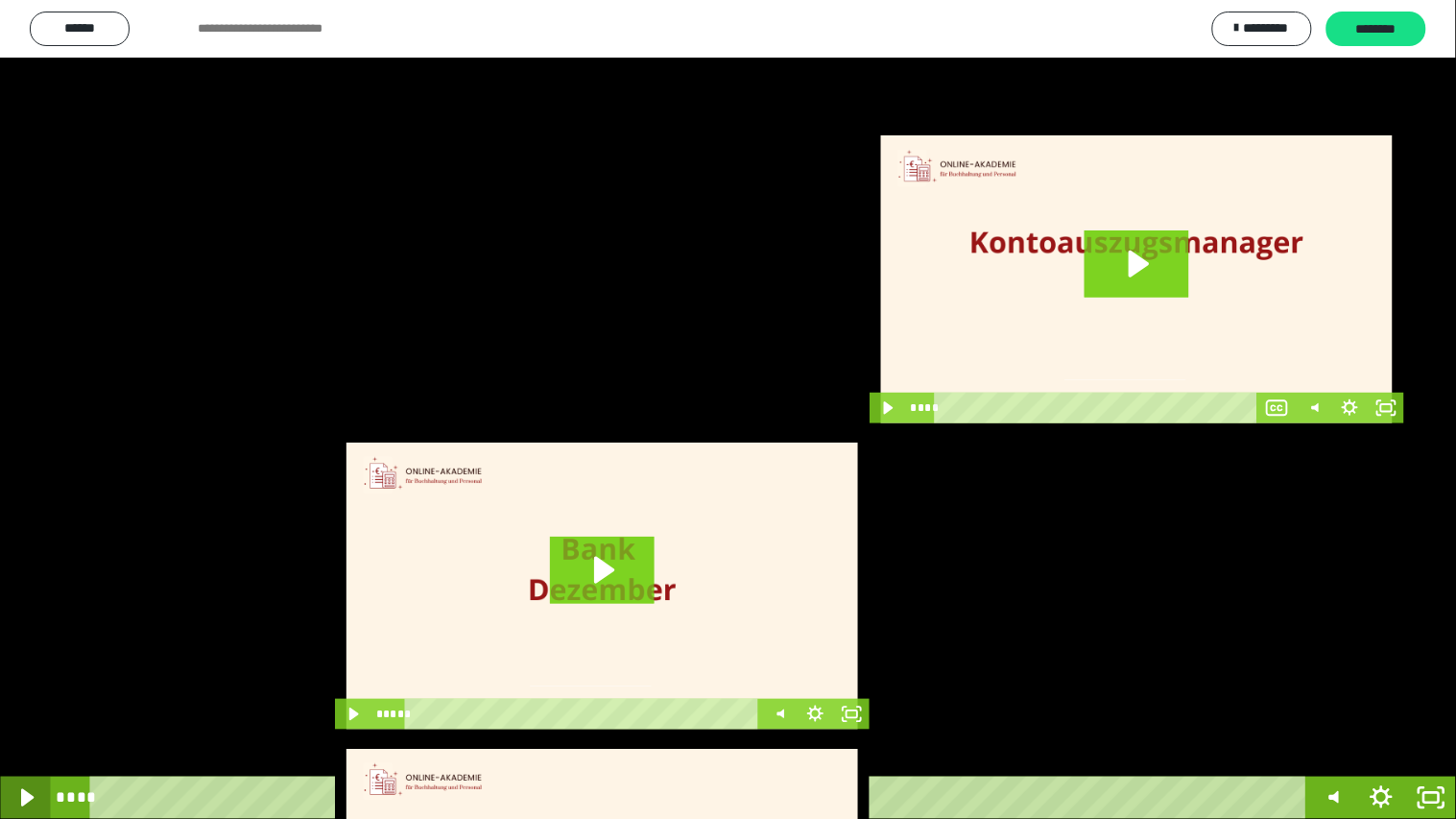click 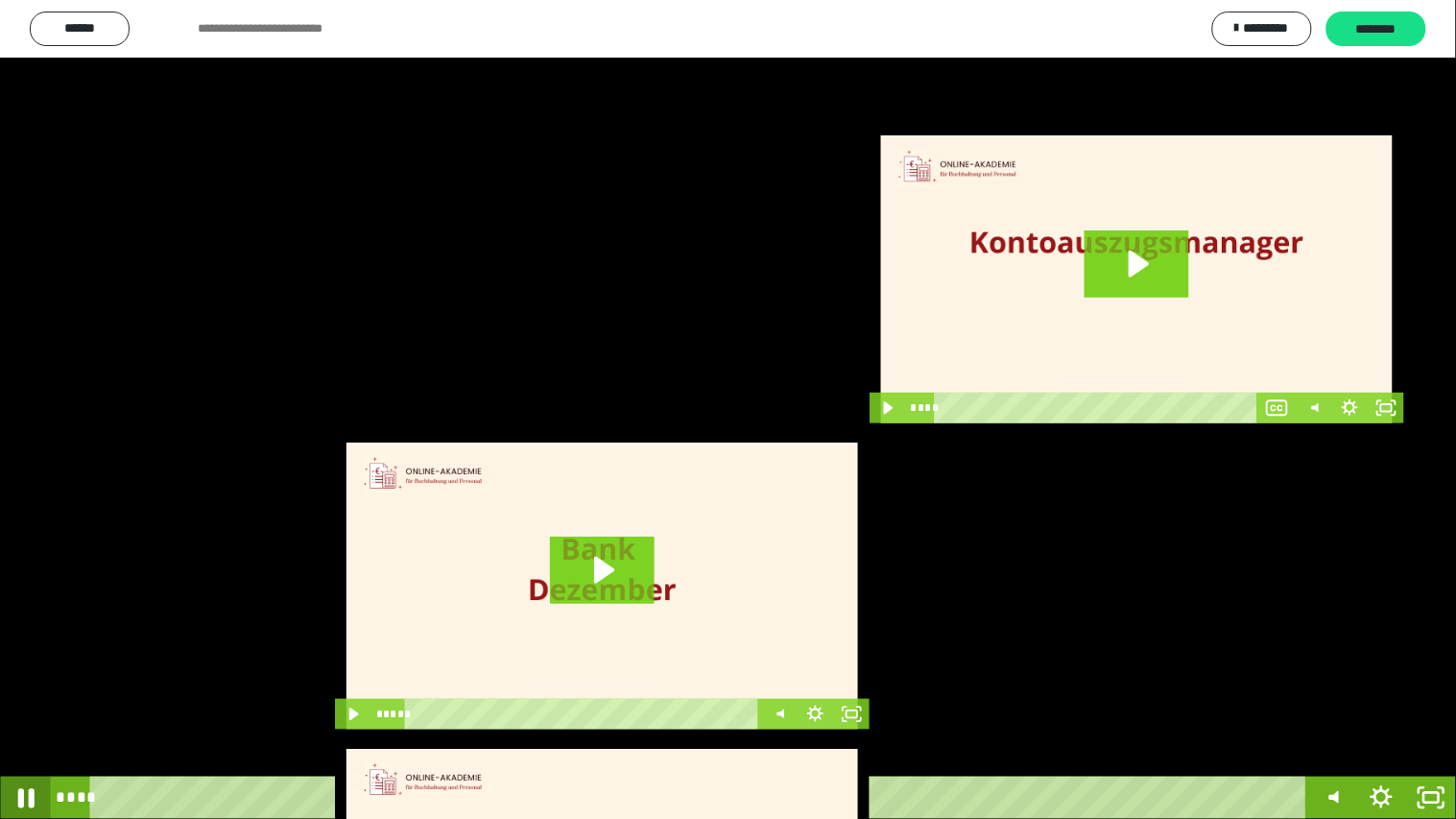 click 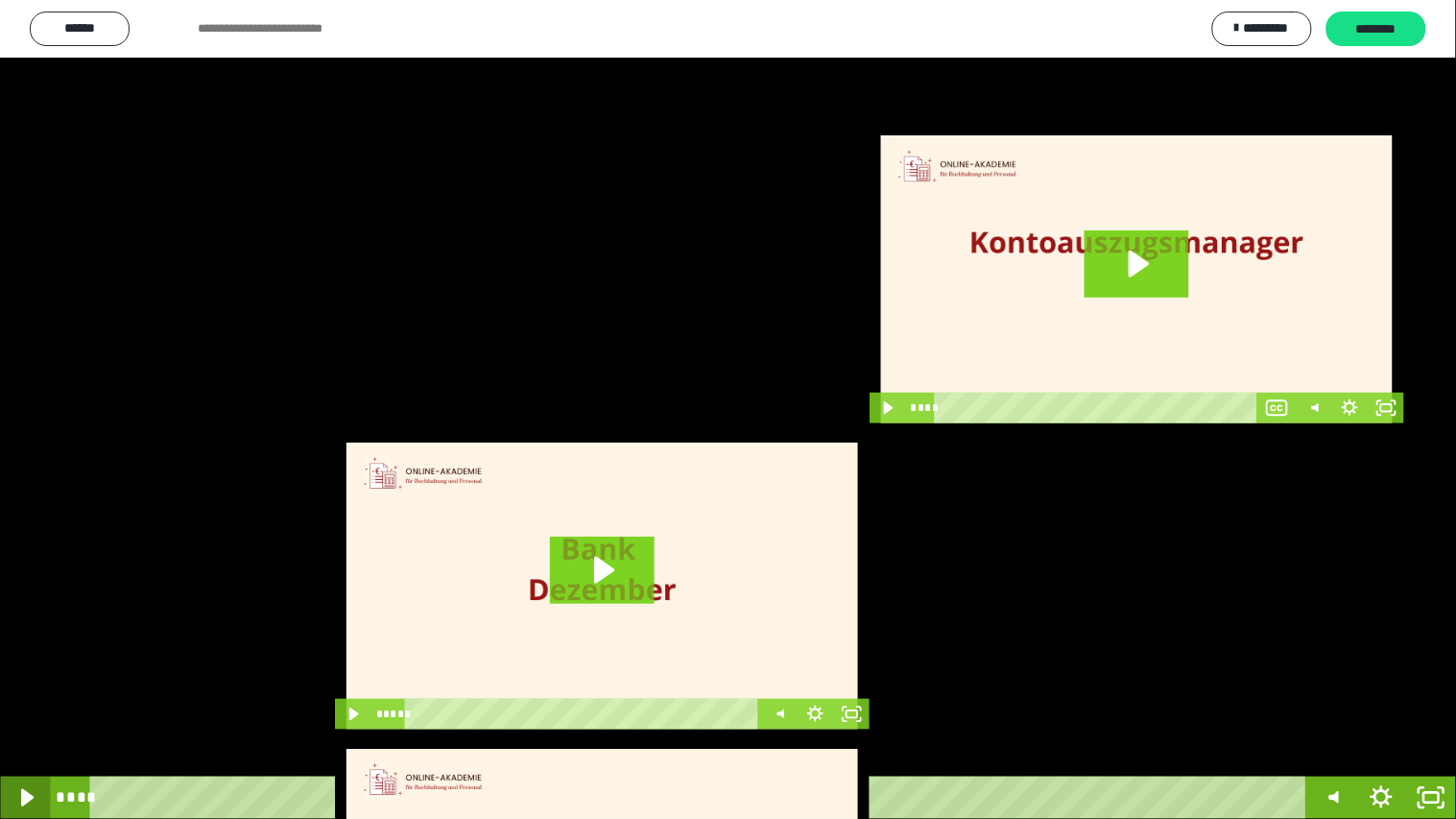 click 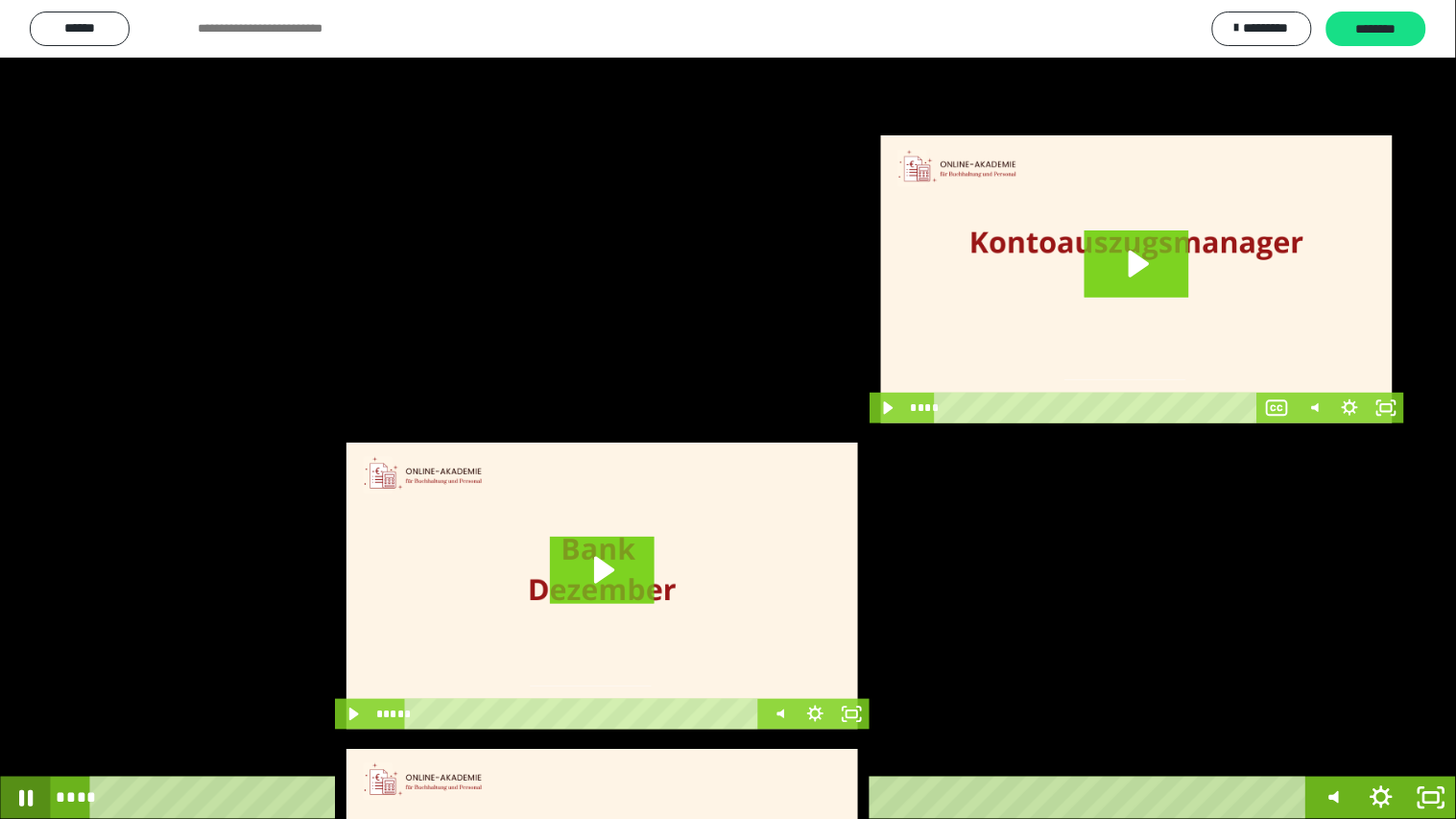 click 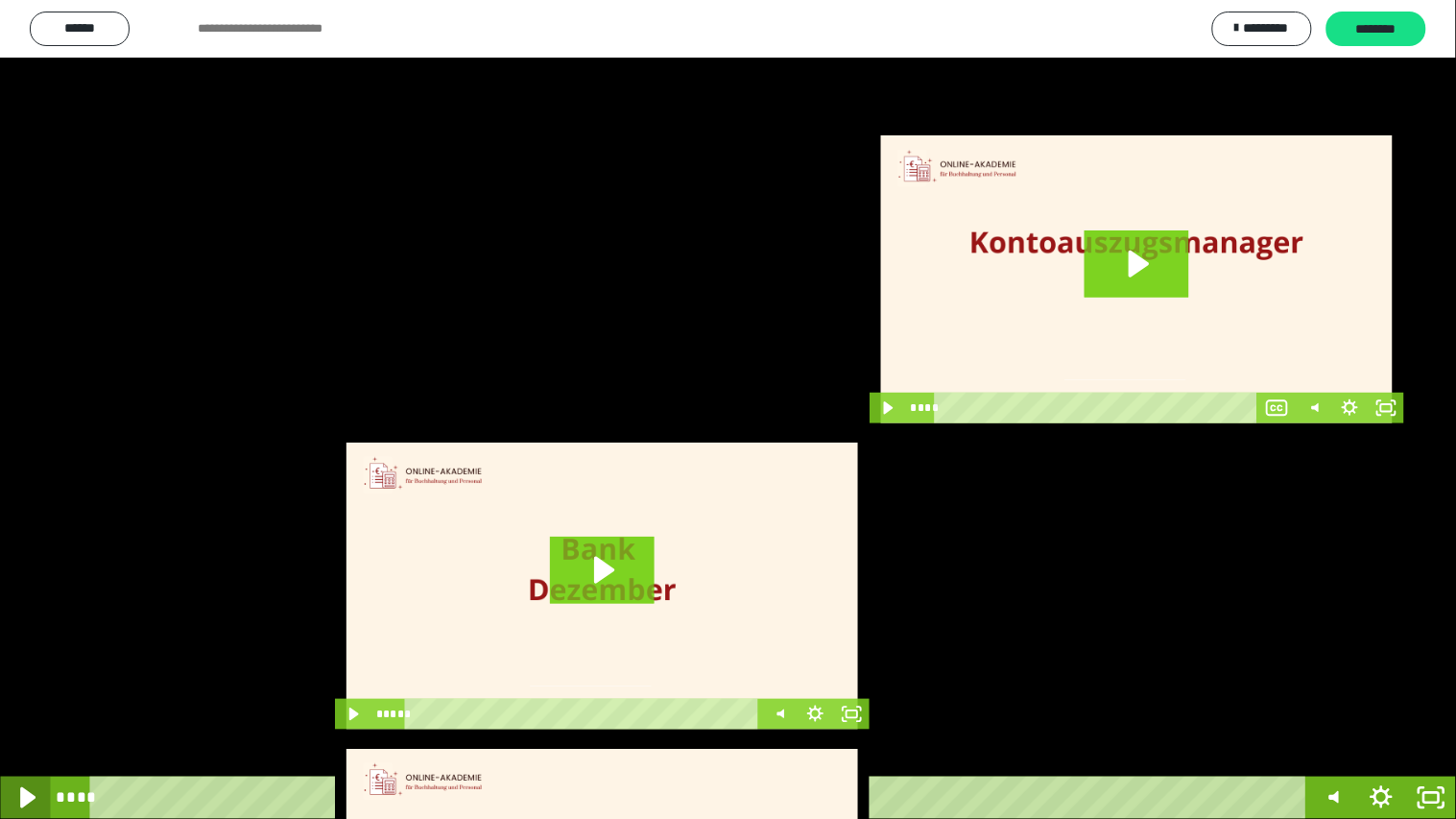 click 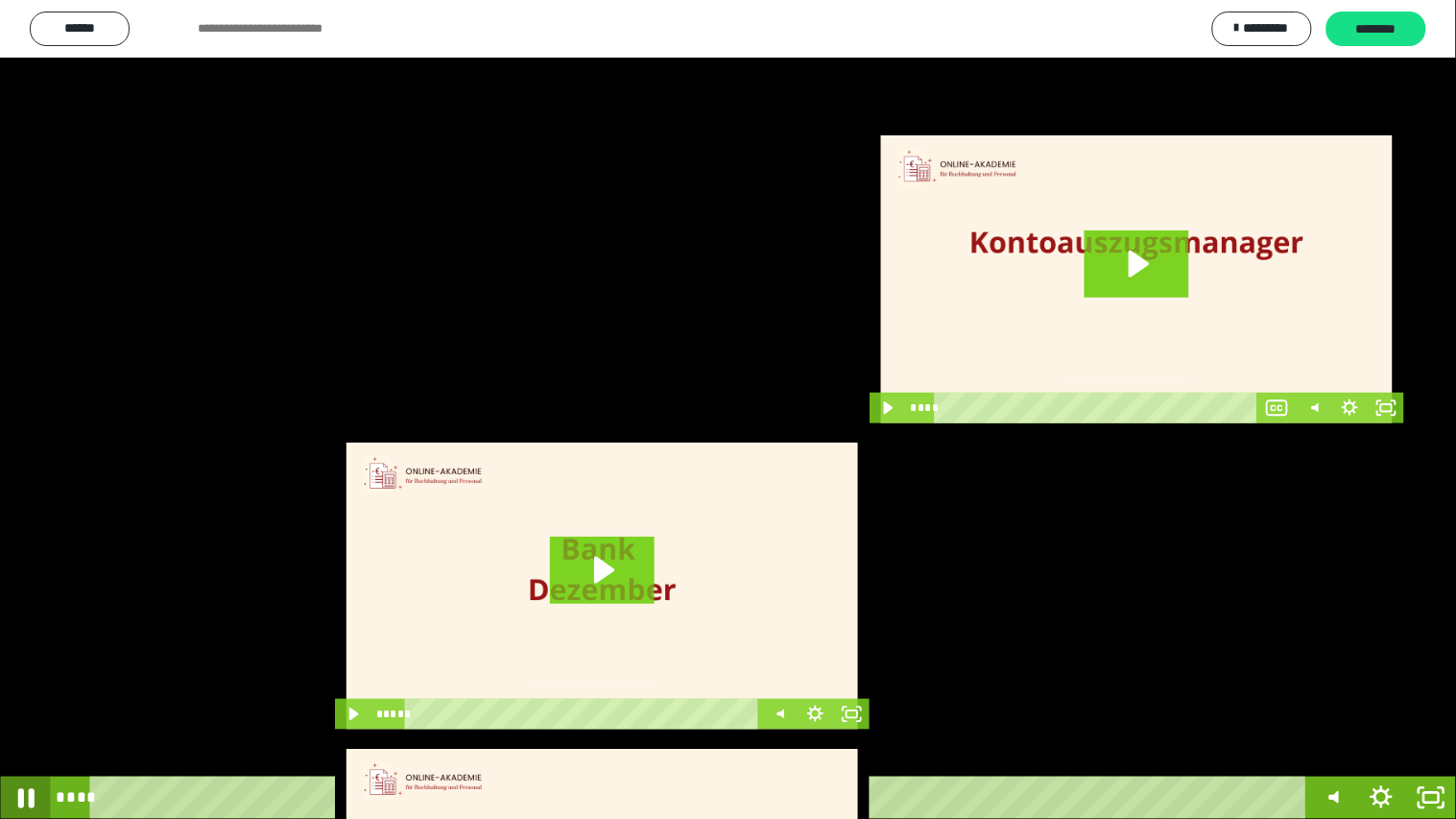 click 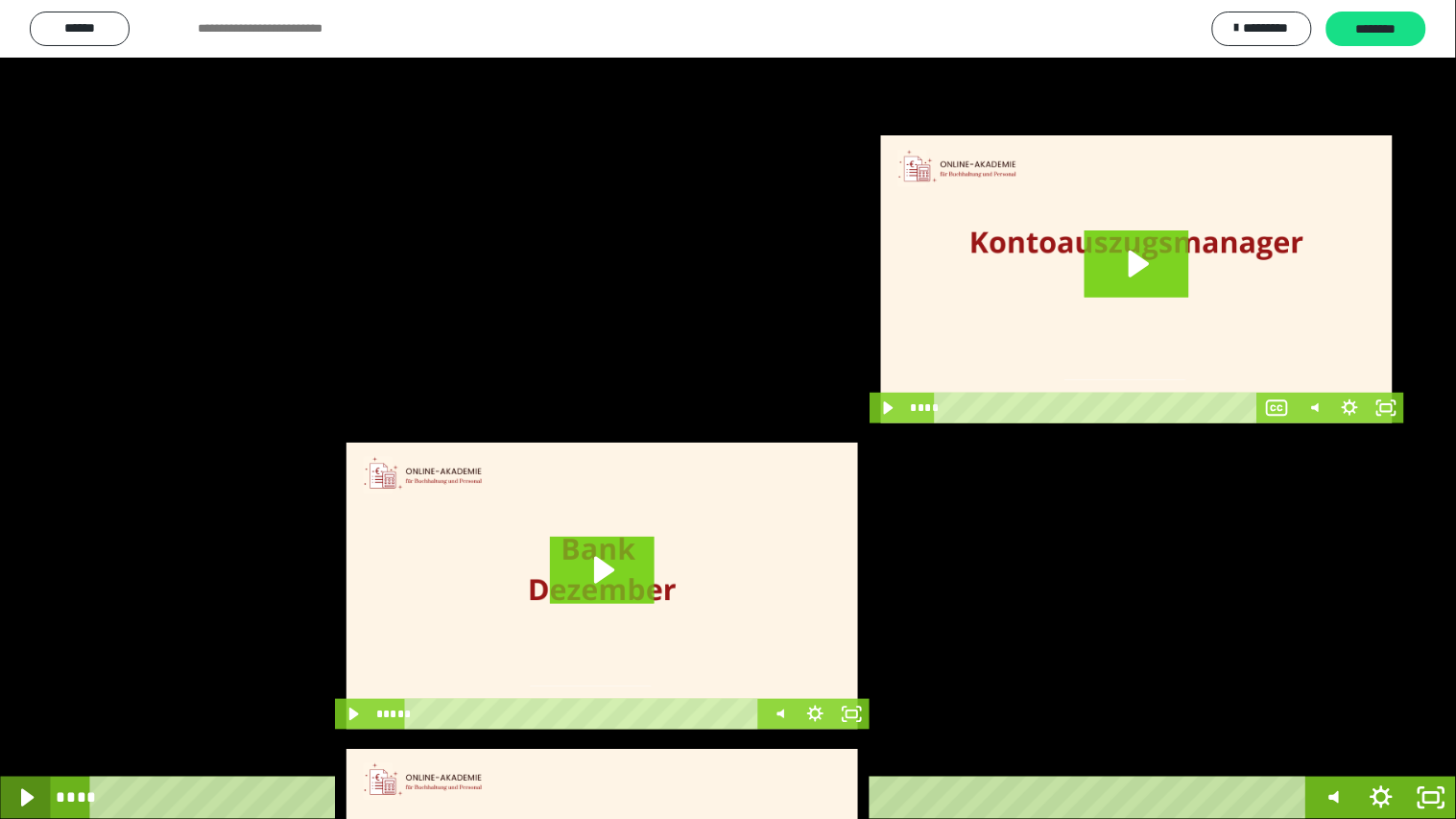 click 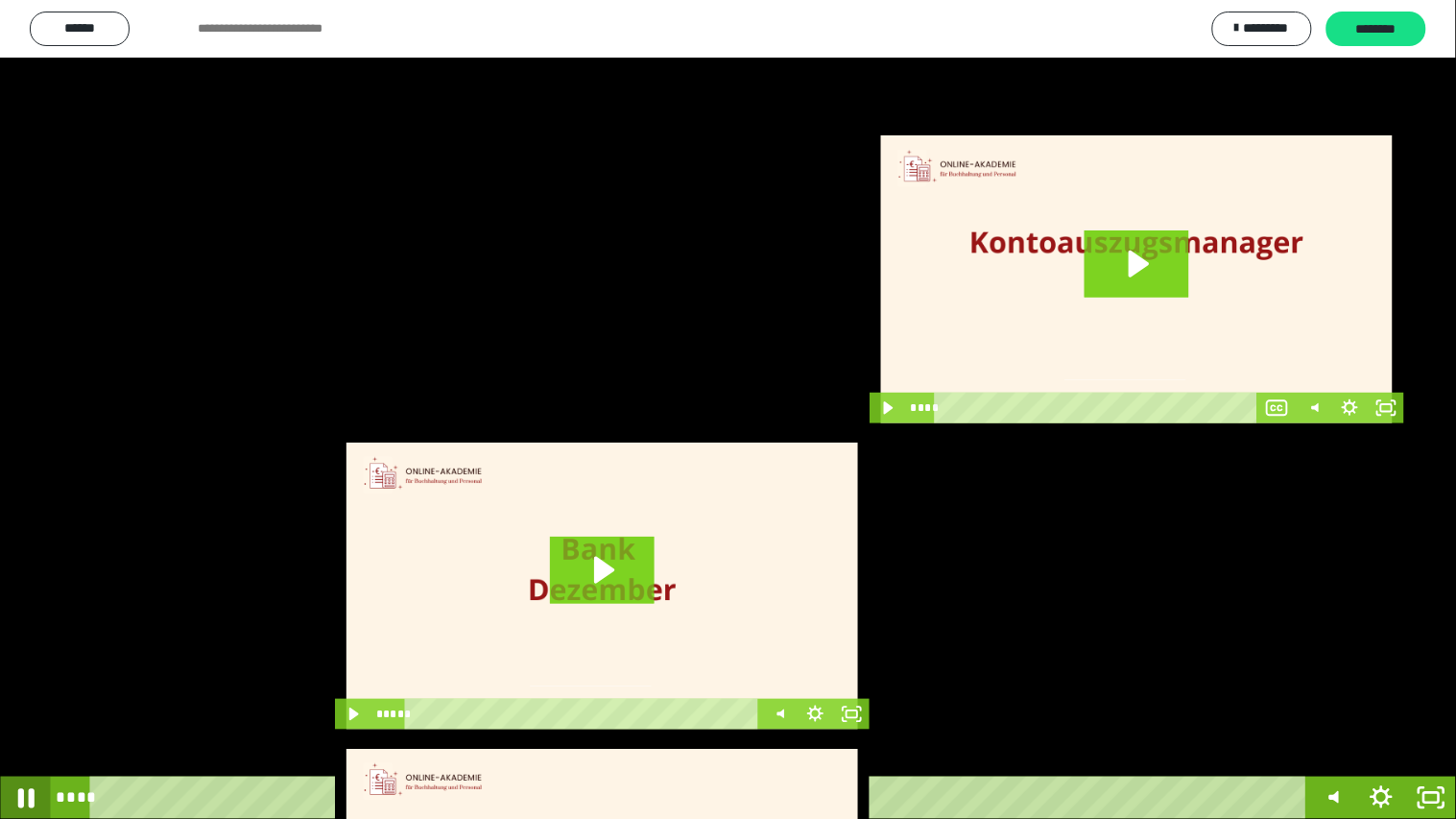 click 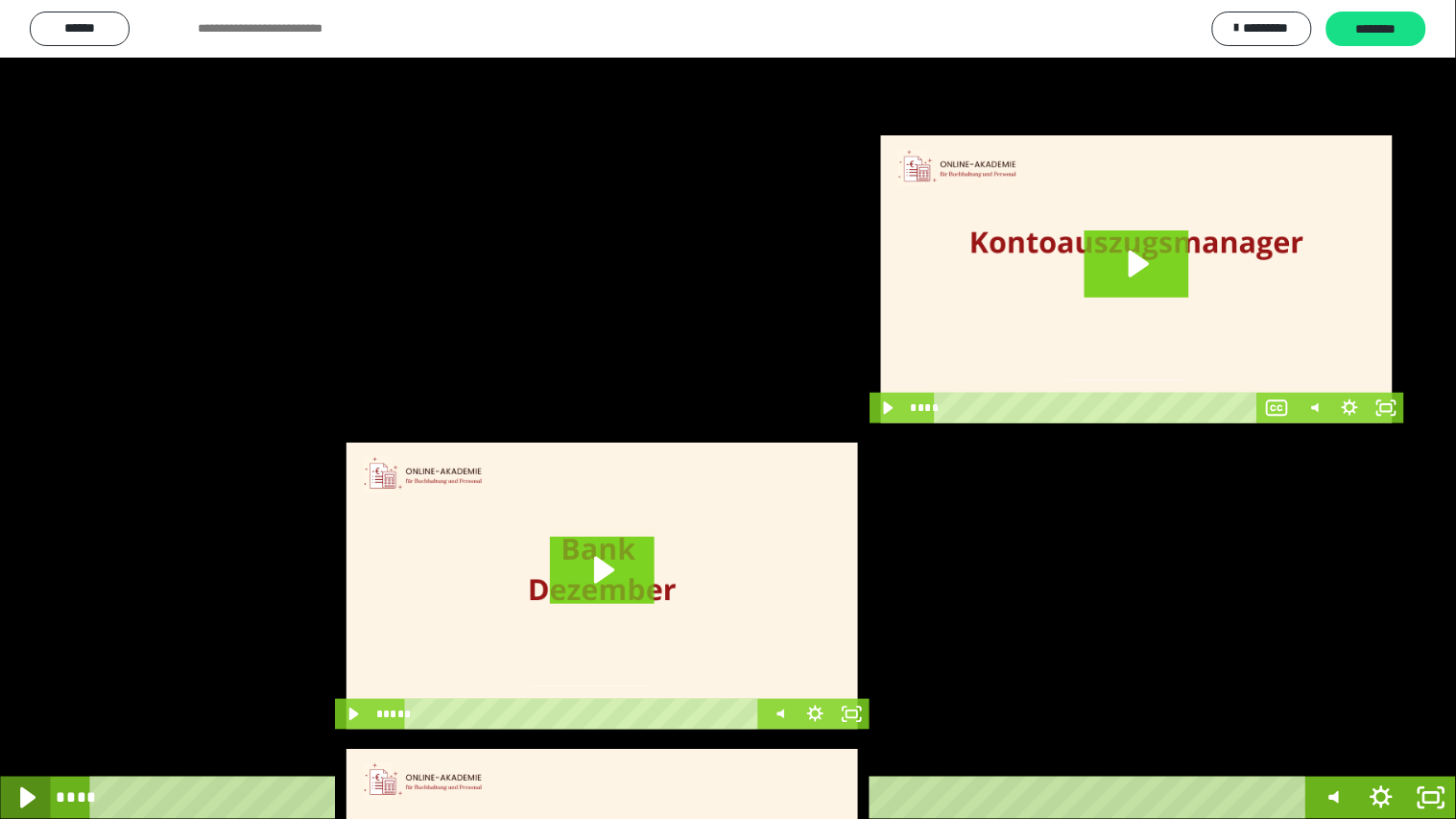 click 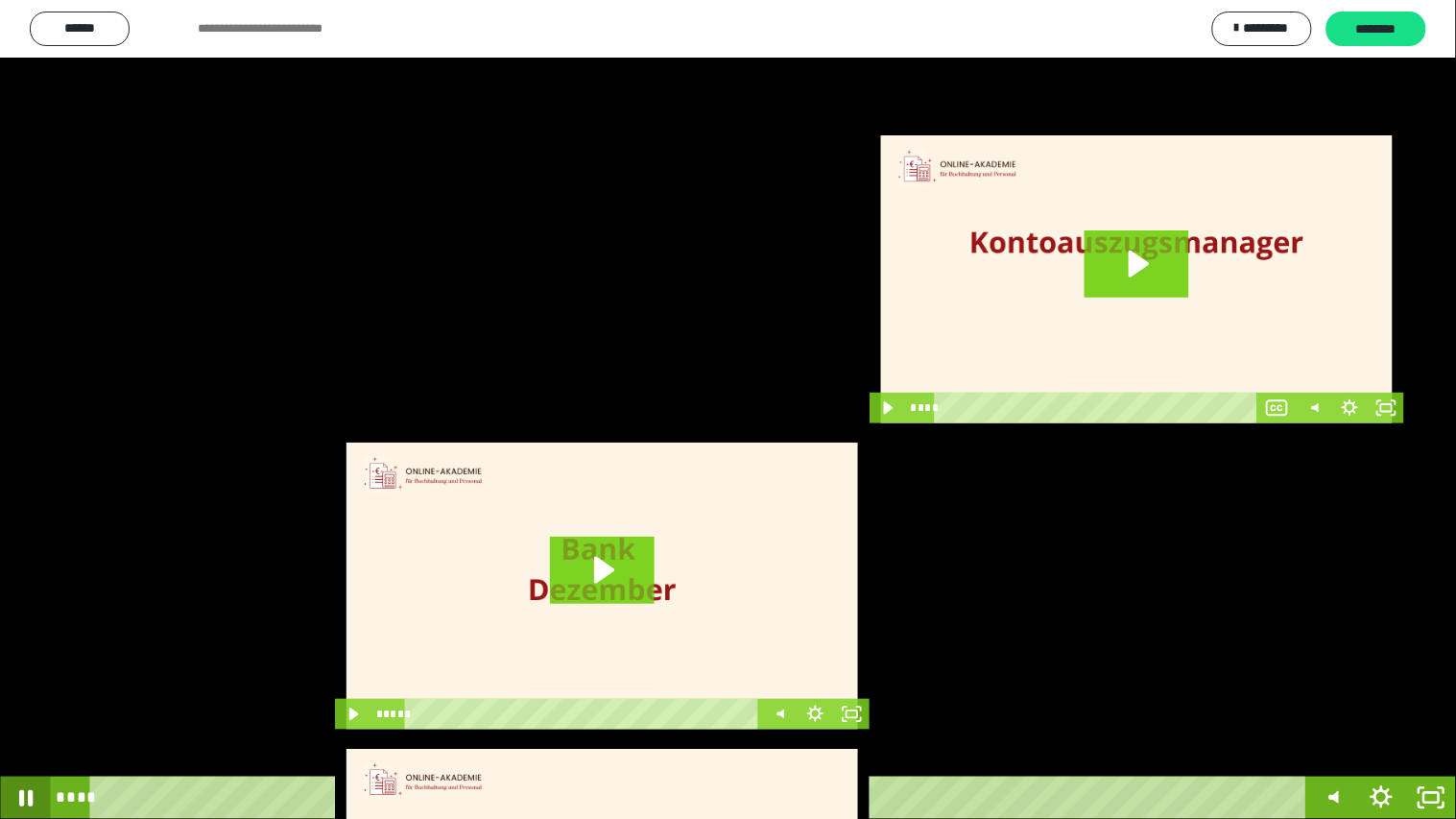 click 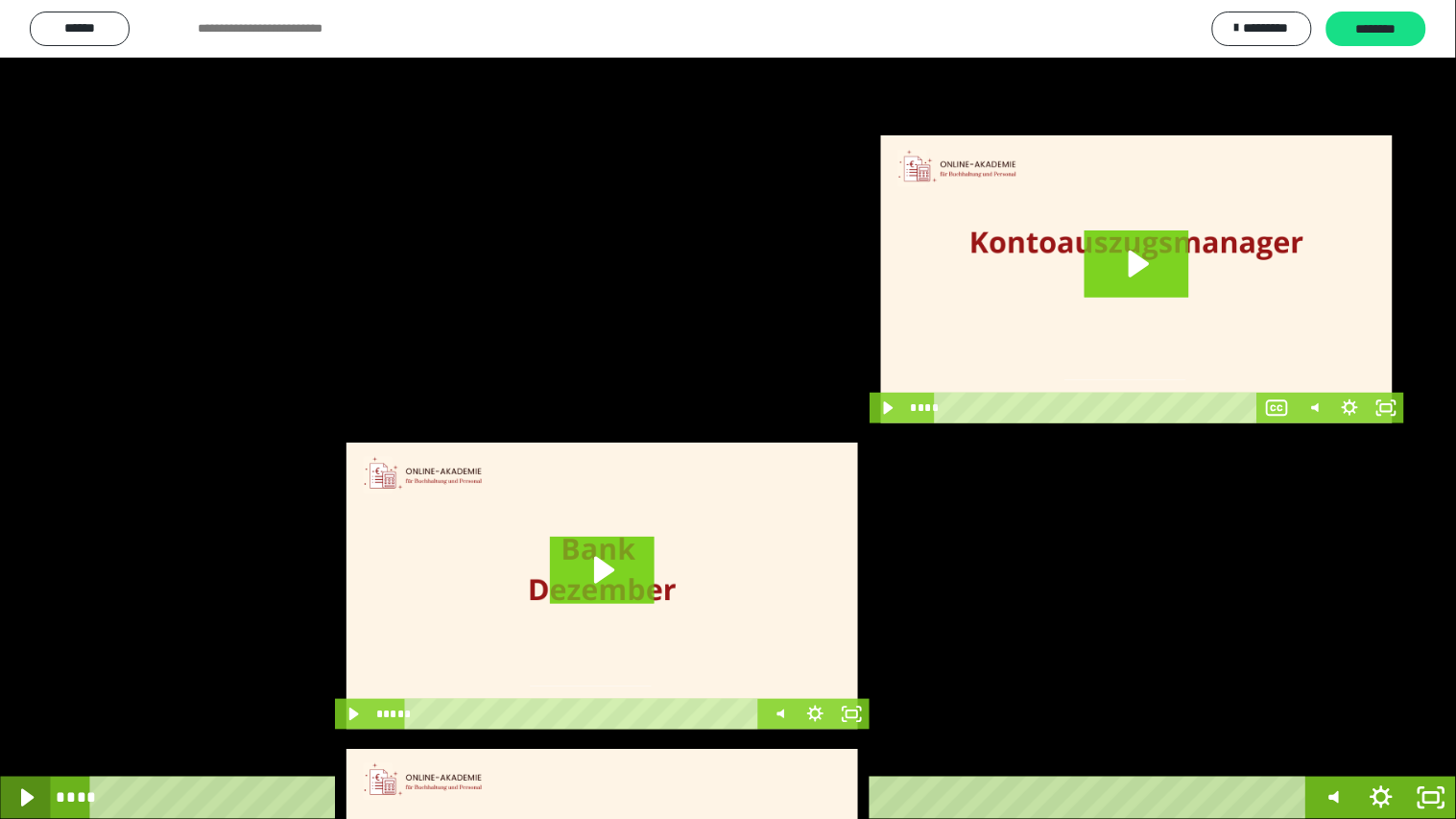 click 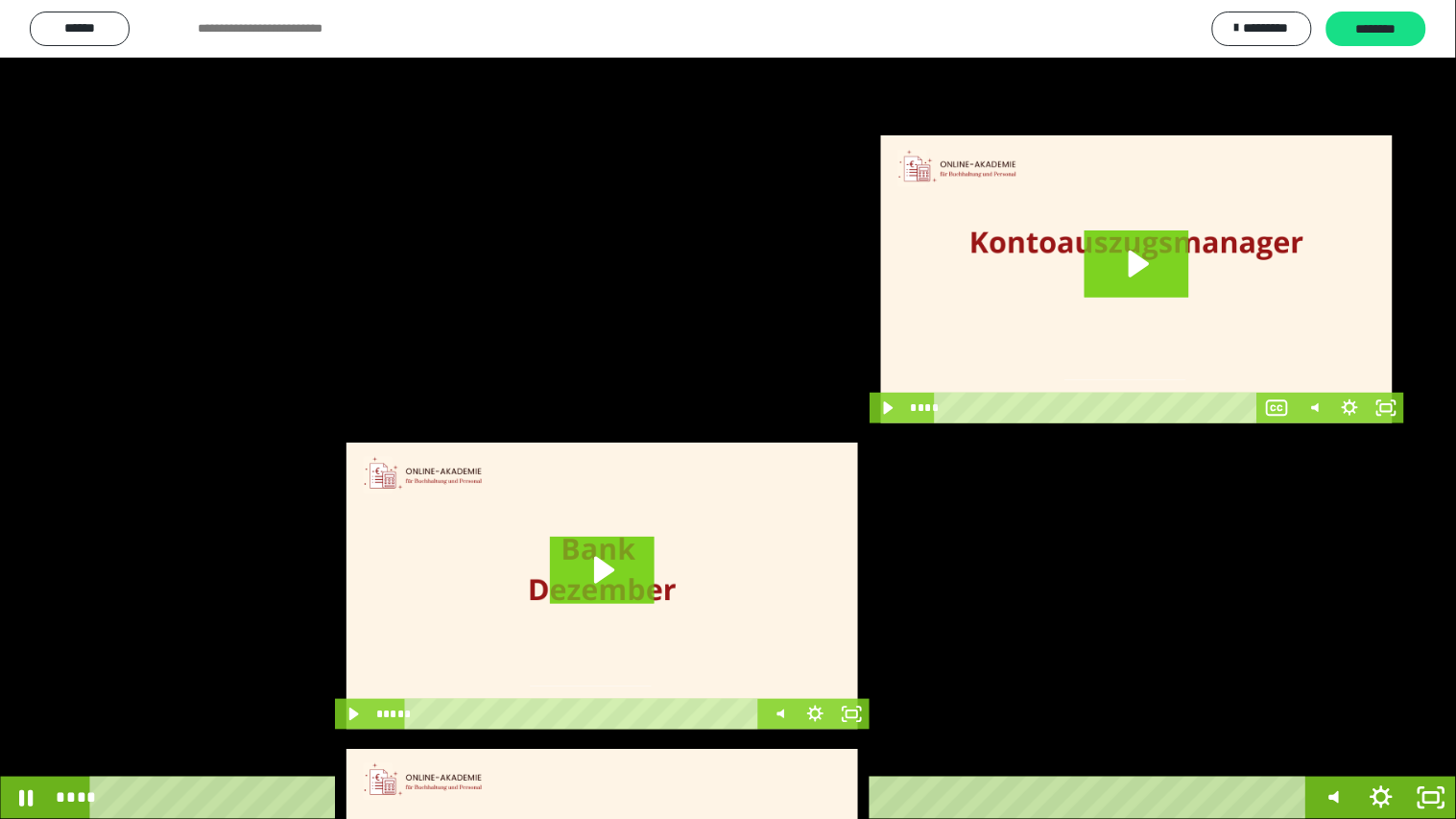 click on "**** ****" at bounding box center [678, 798] 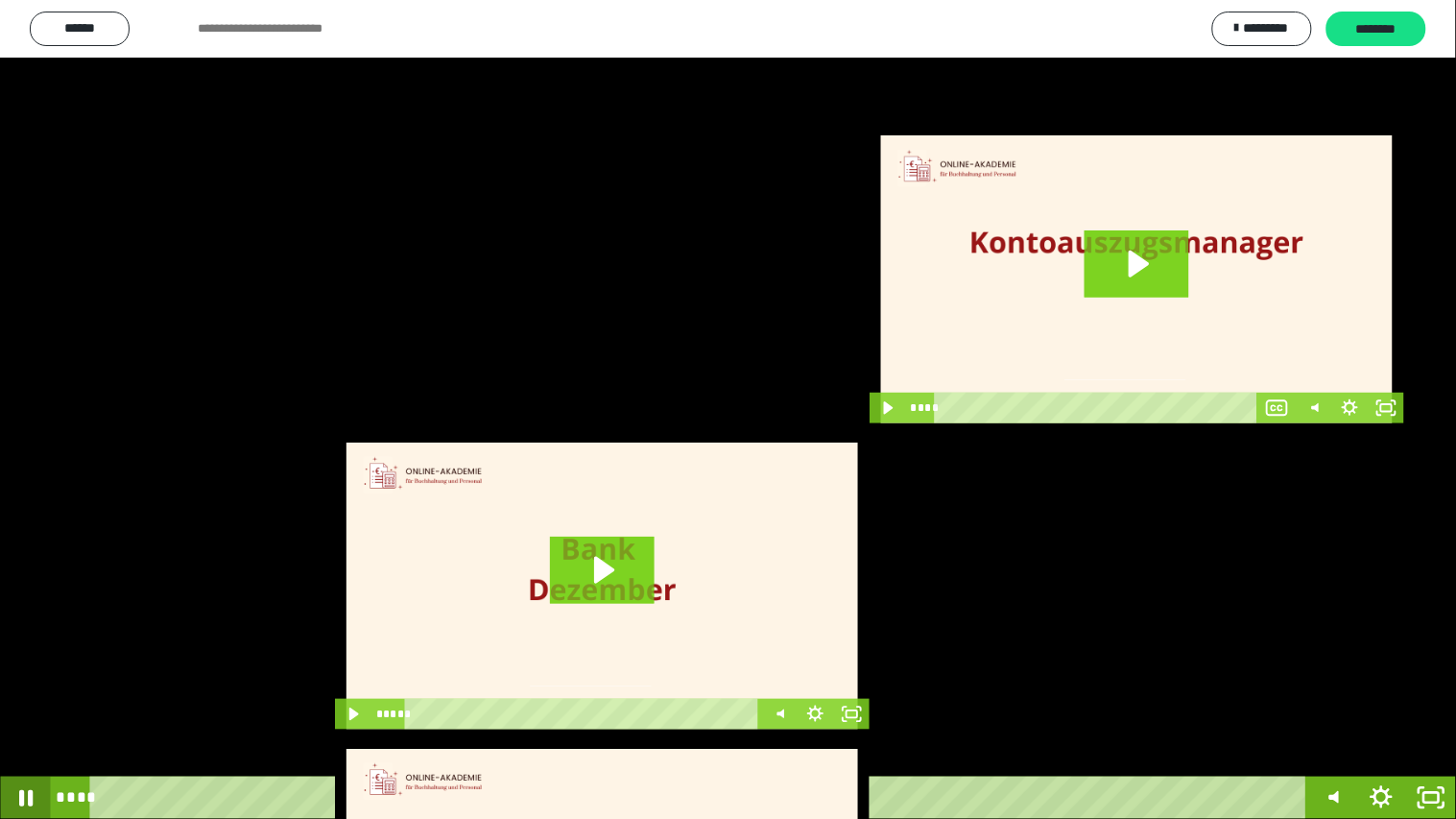 click 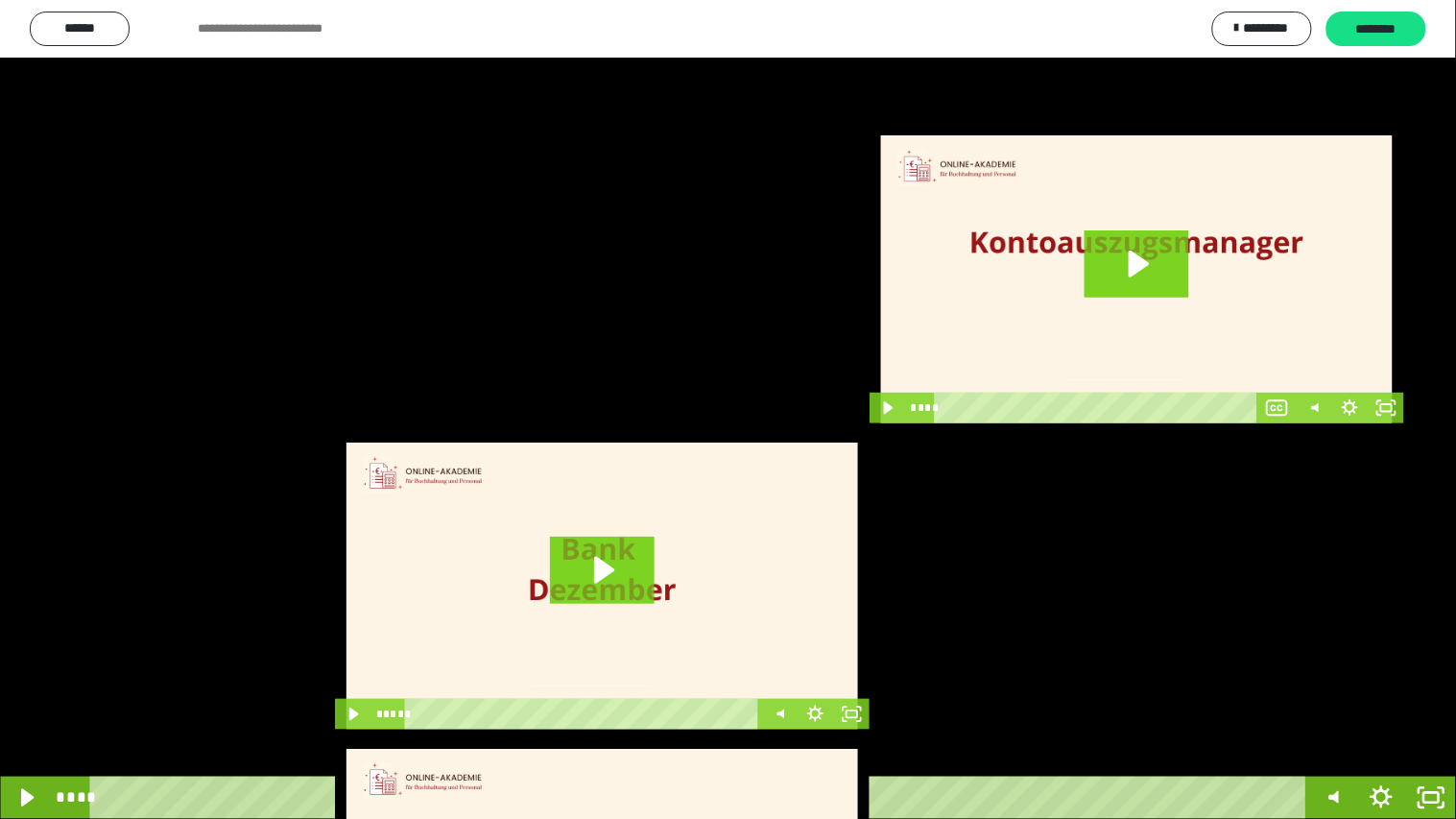 click on "**** ****" at bounding box center [678, 798] 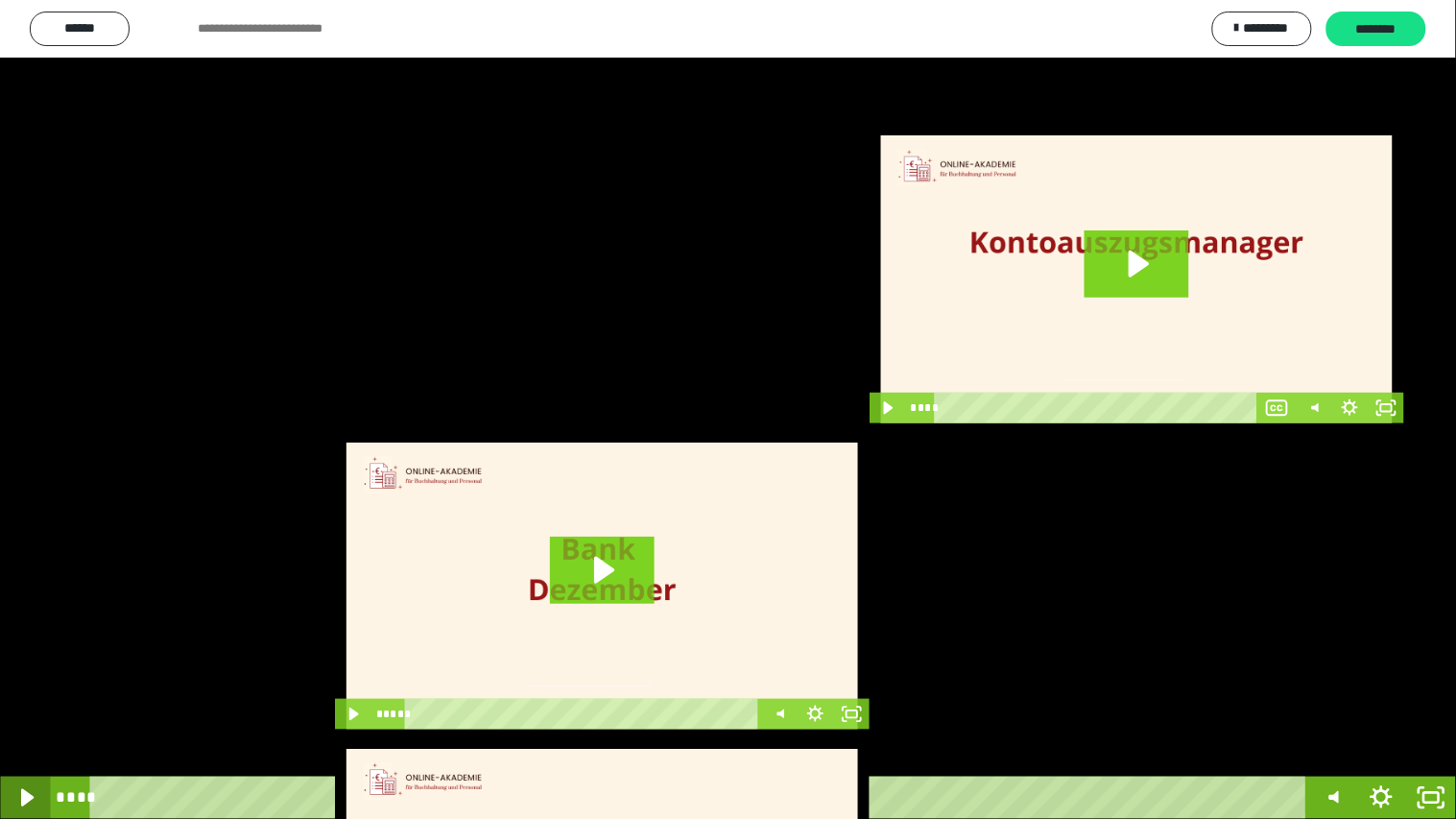 click 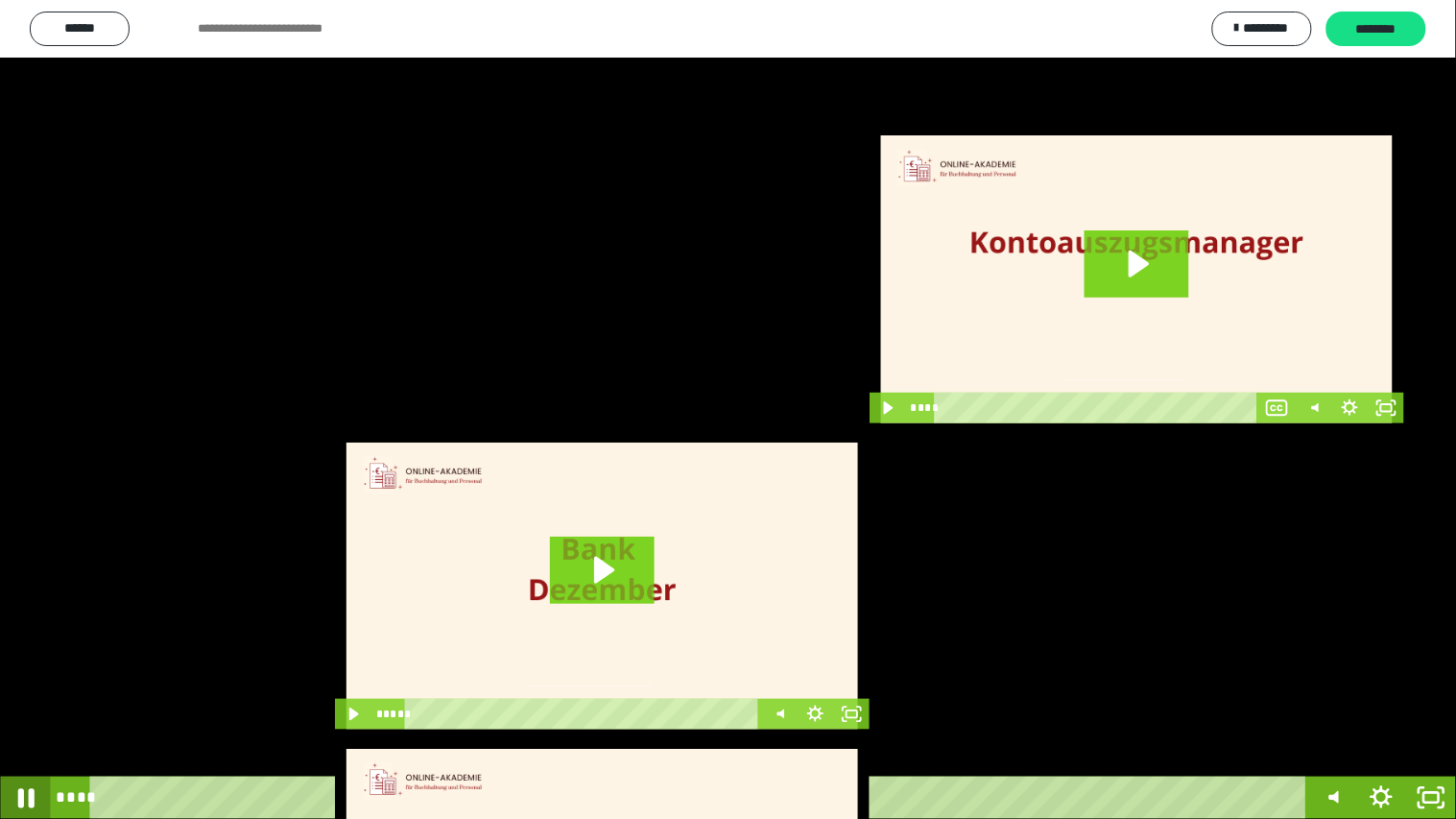 click 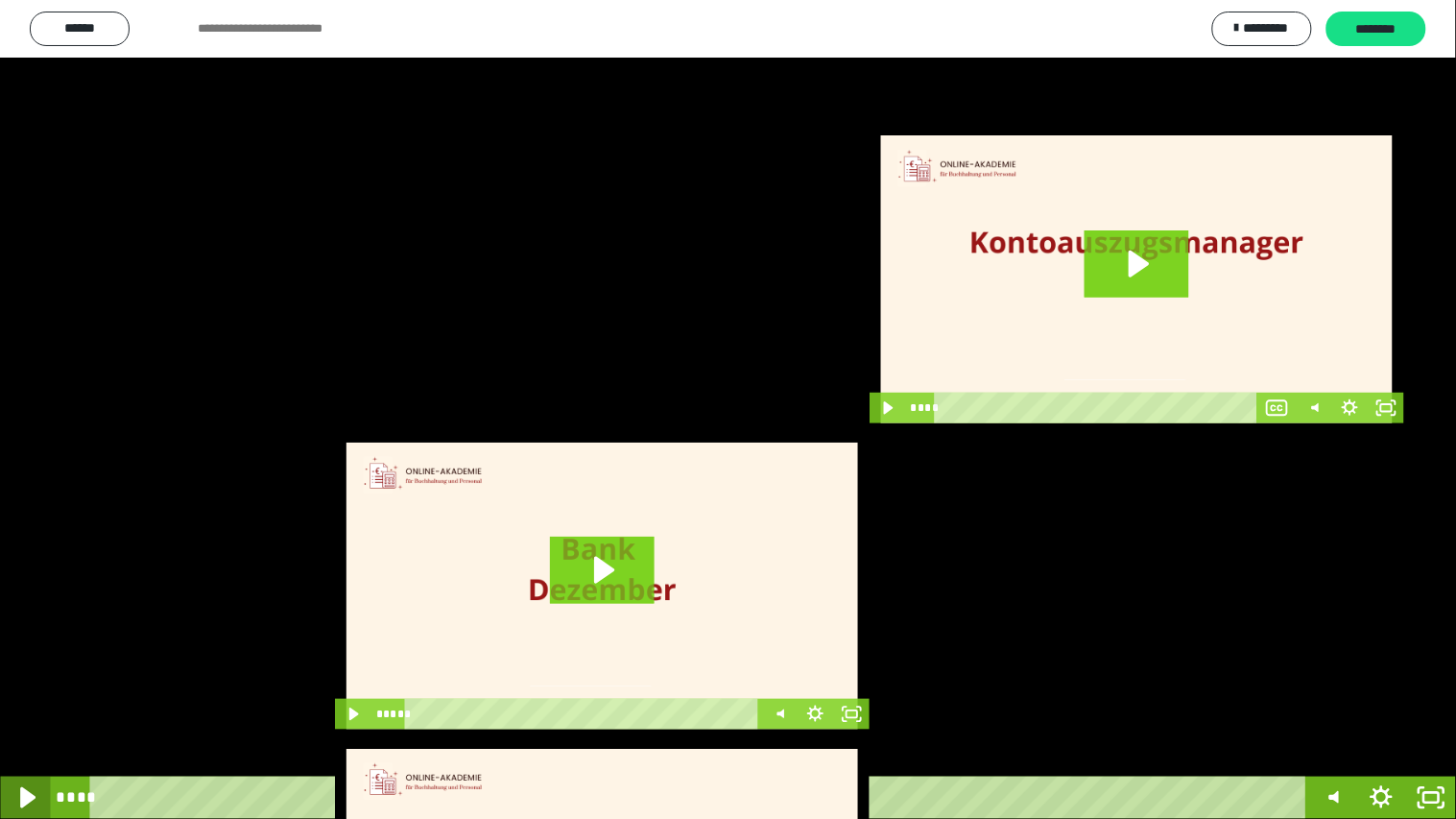 click 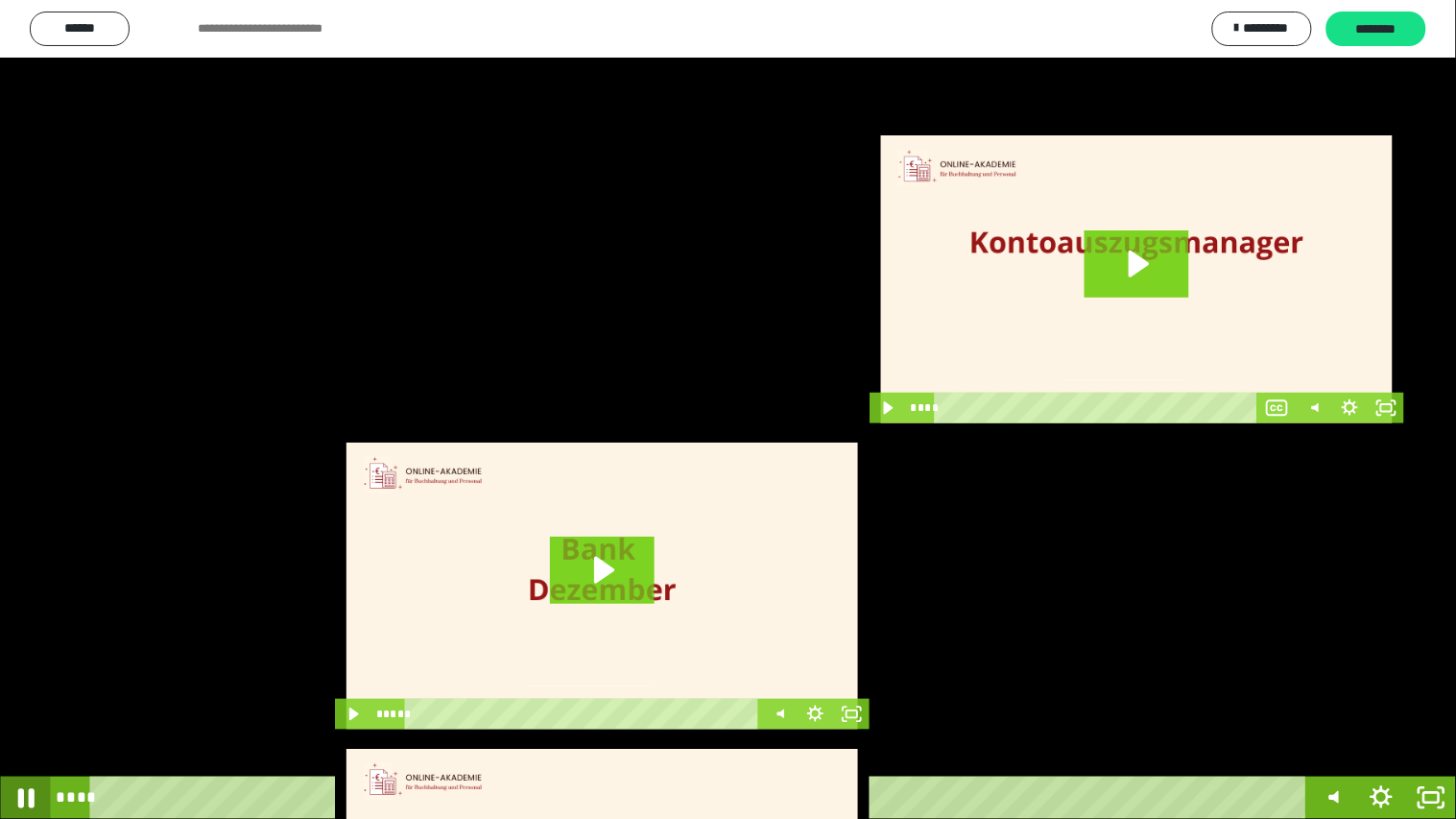 click 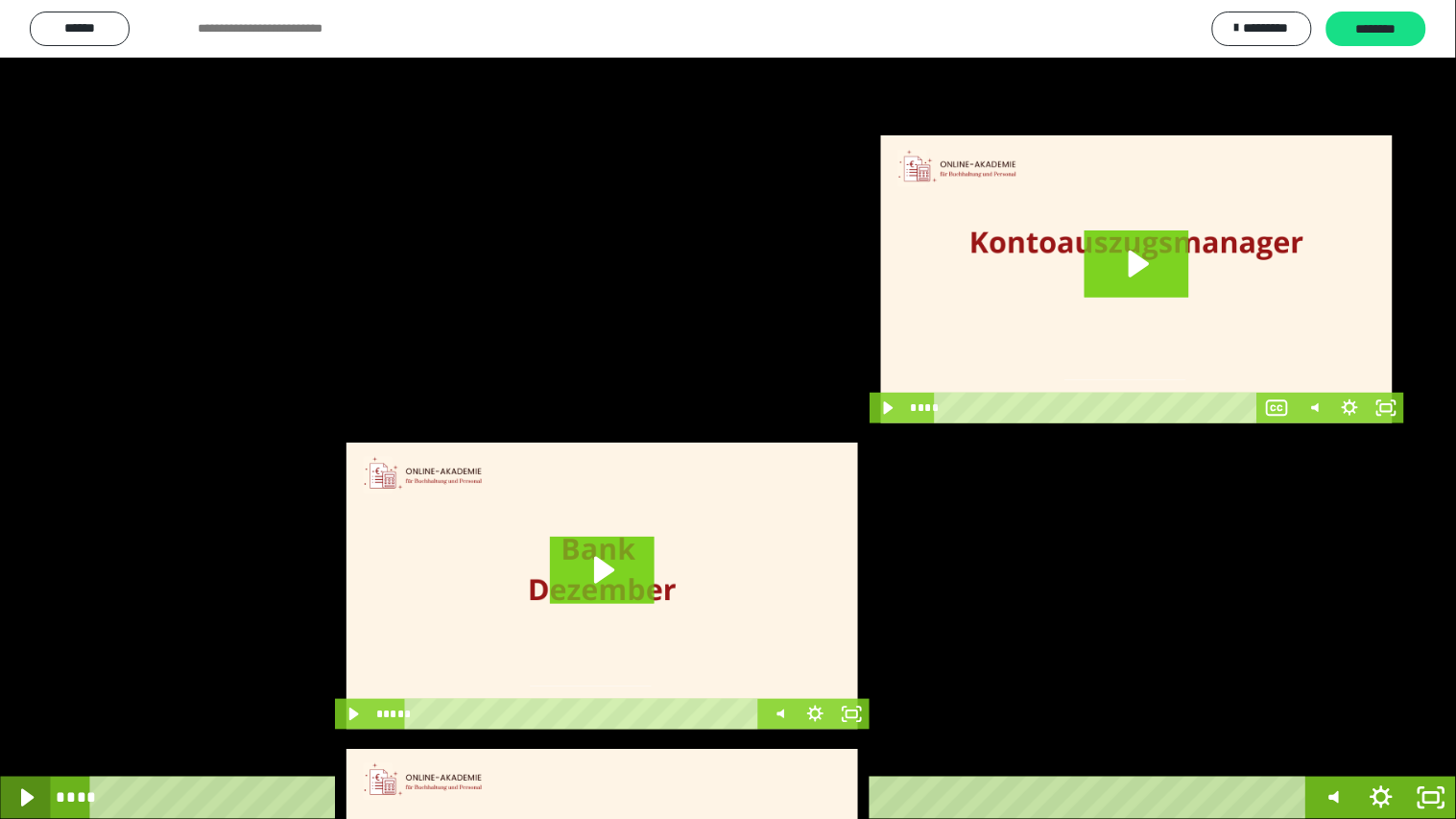 click 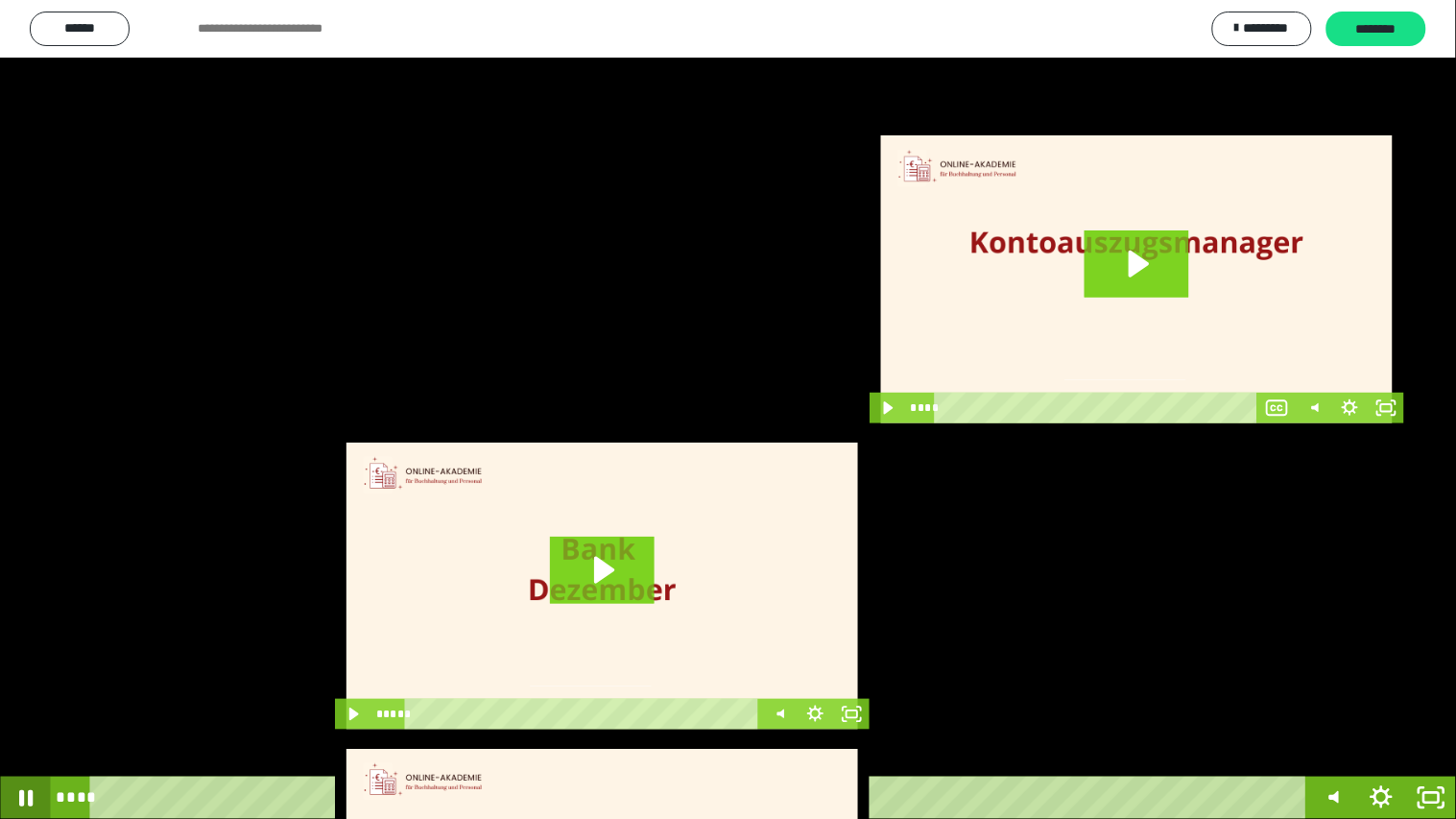click 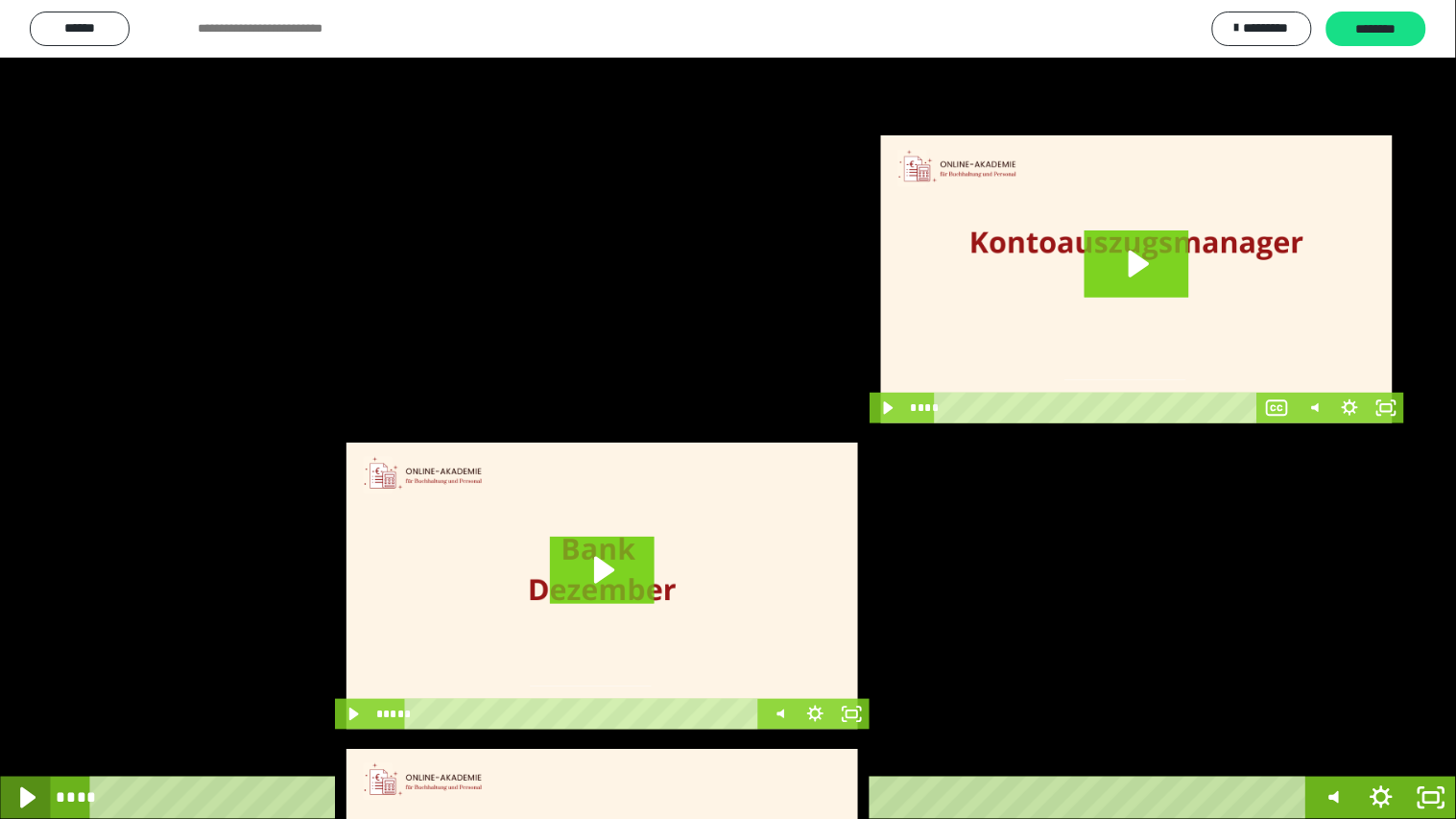 click 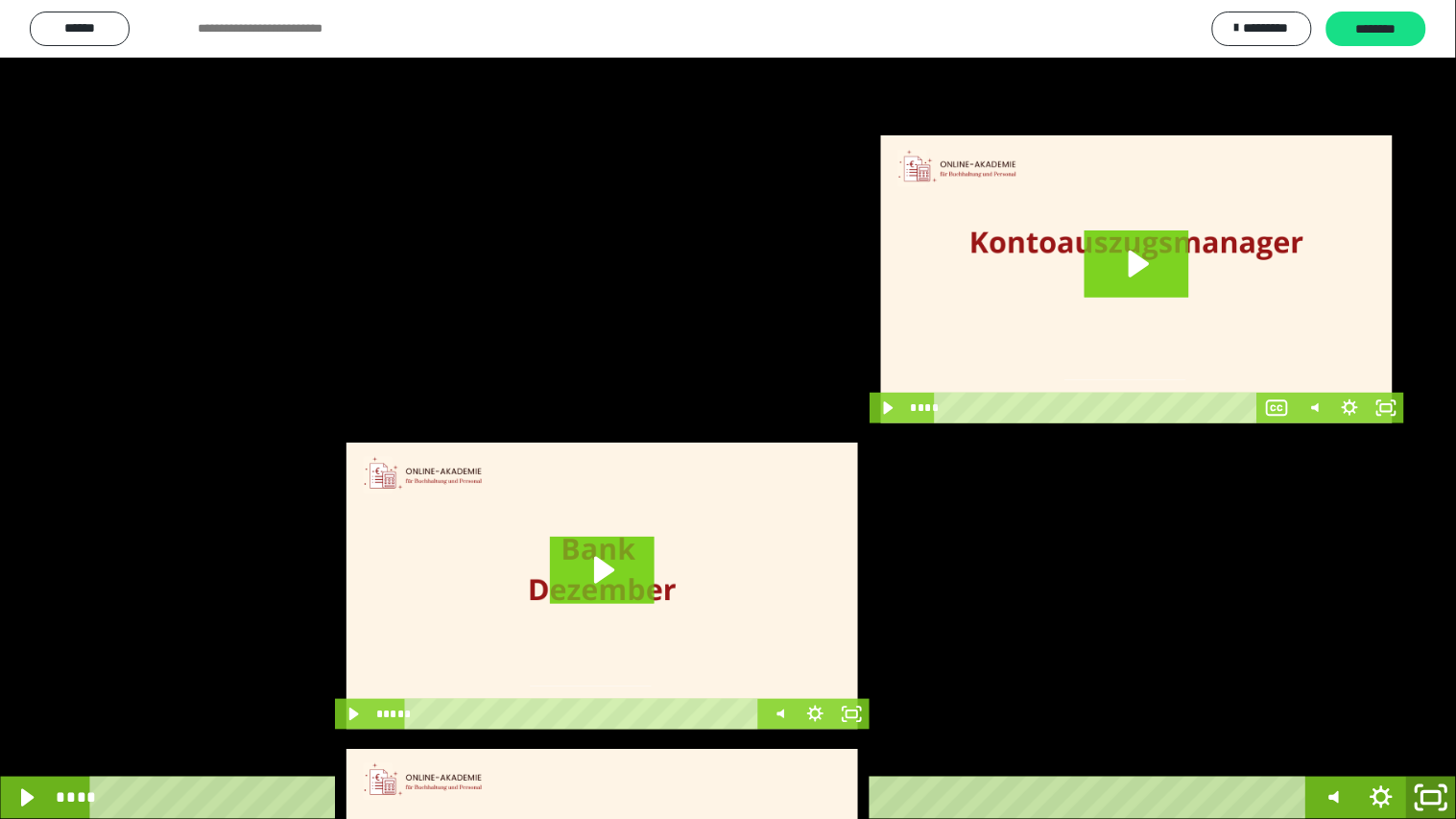 click 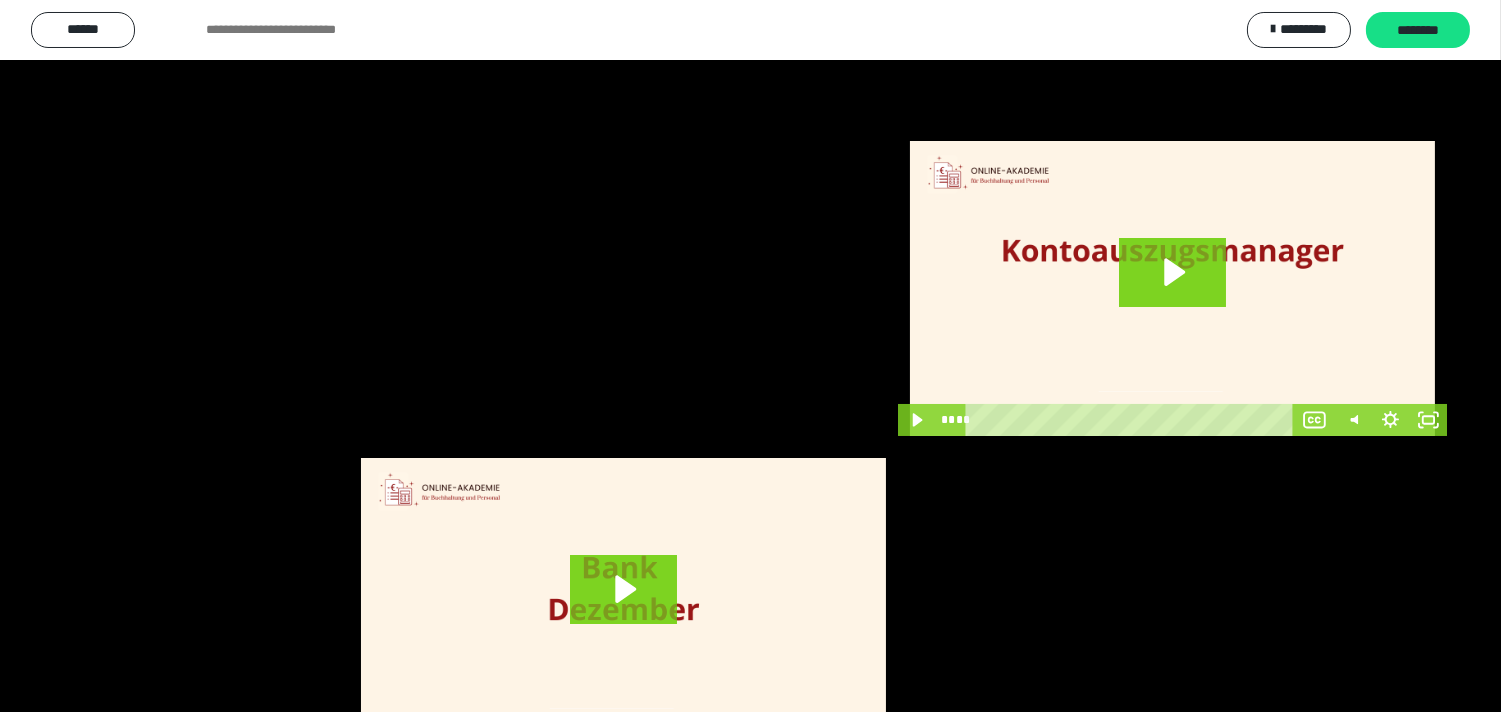 scroll, scrollTop: 3846, scrollLeft: 0, axis: vertical 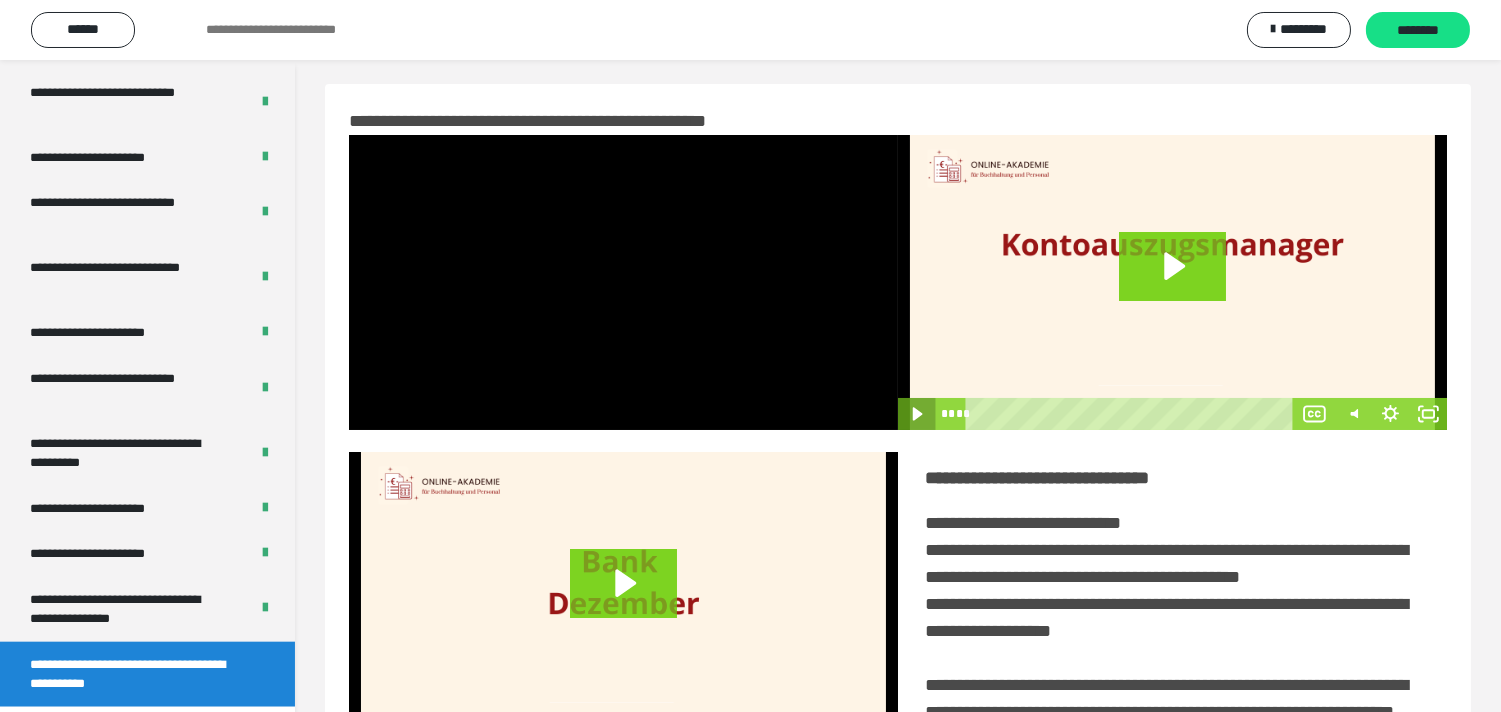 click 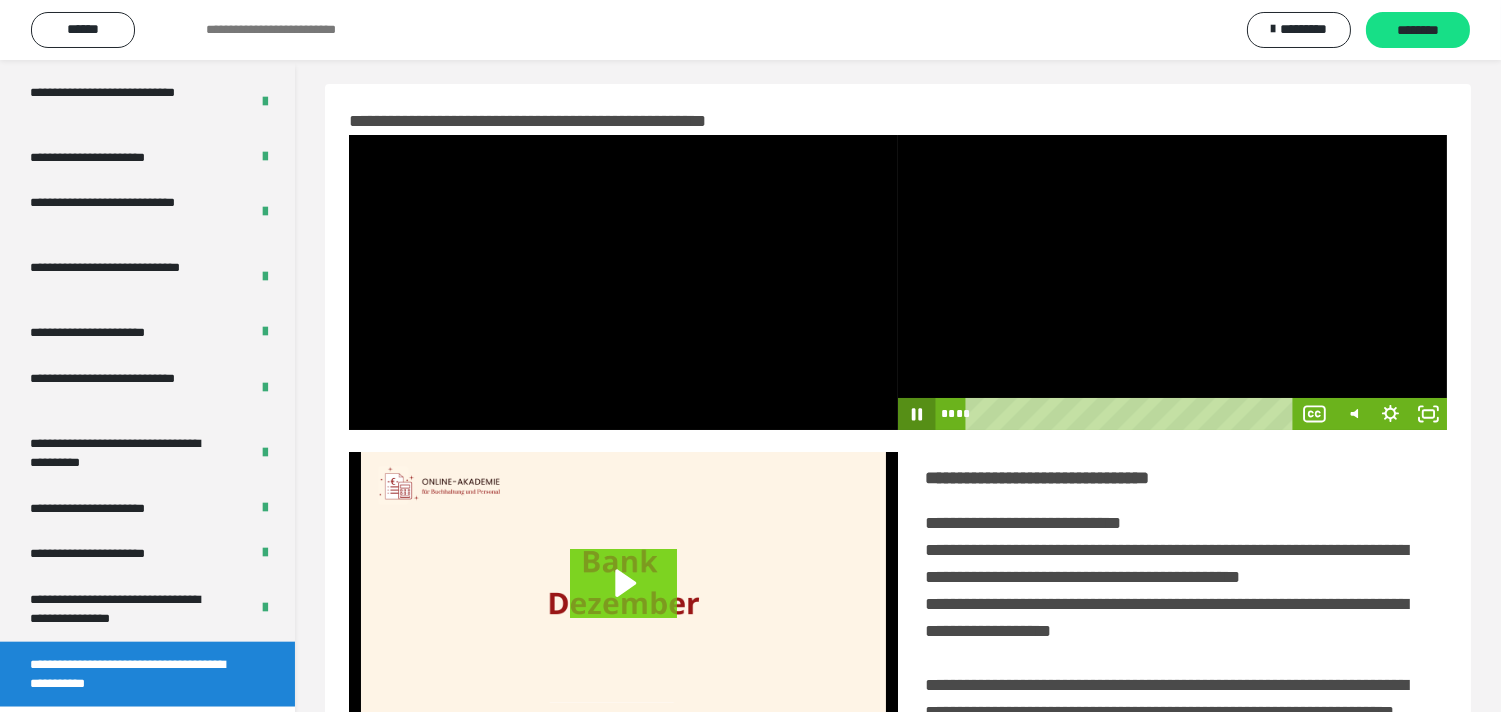 click on "**********" at bounding box center [1172, 282] 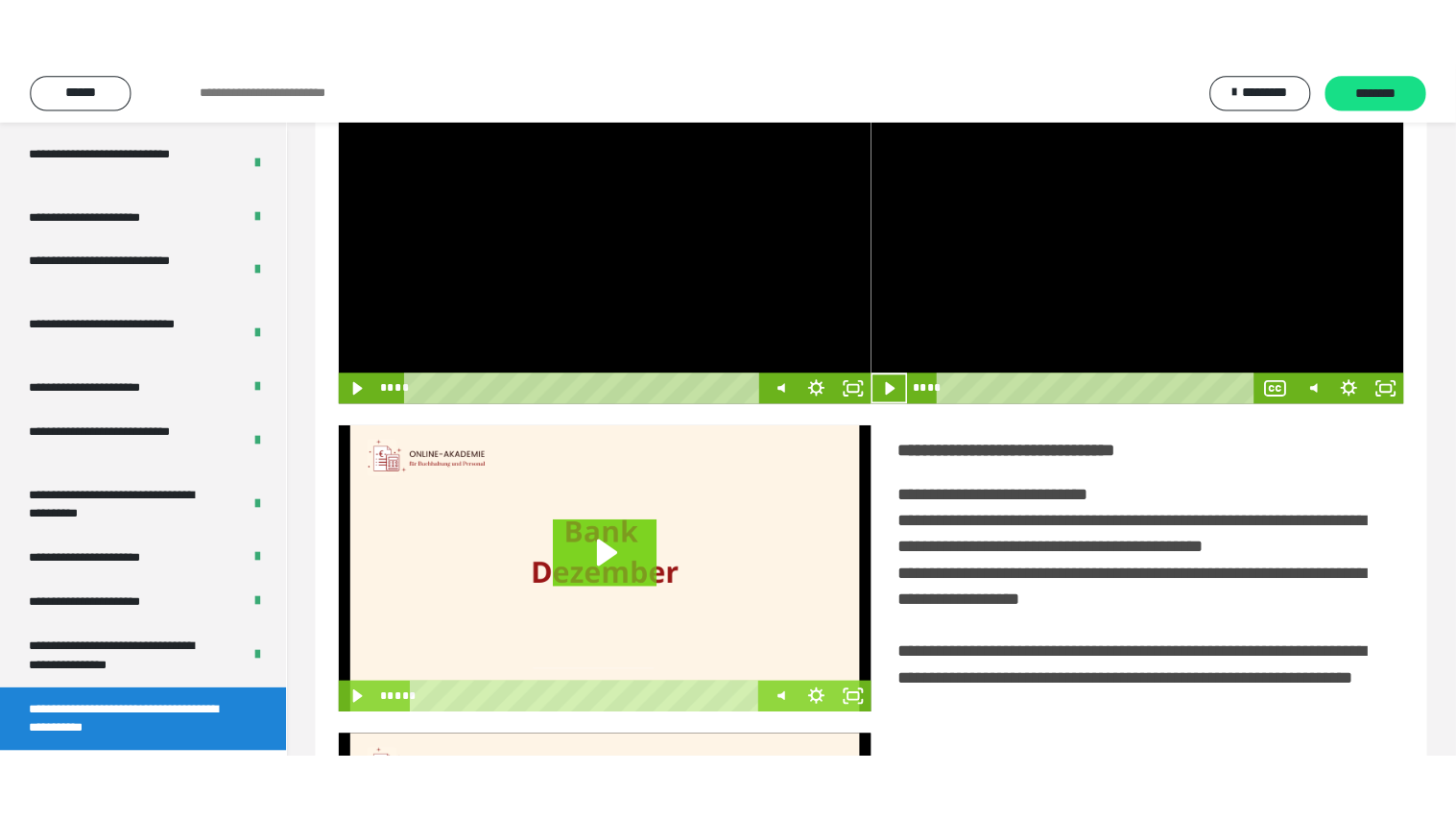 scroll, scrollTop: 91, scrollLeft: 0, axis: vertical 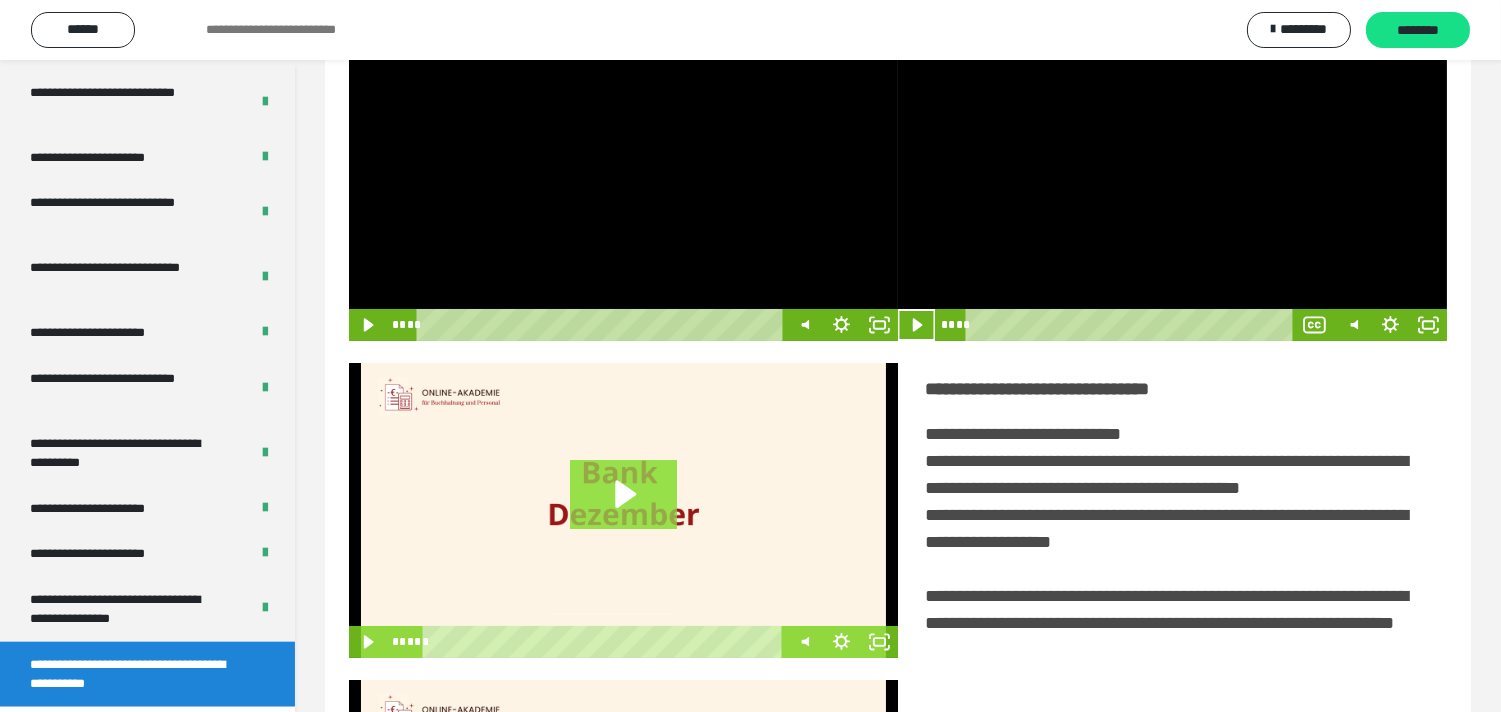click 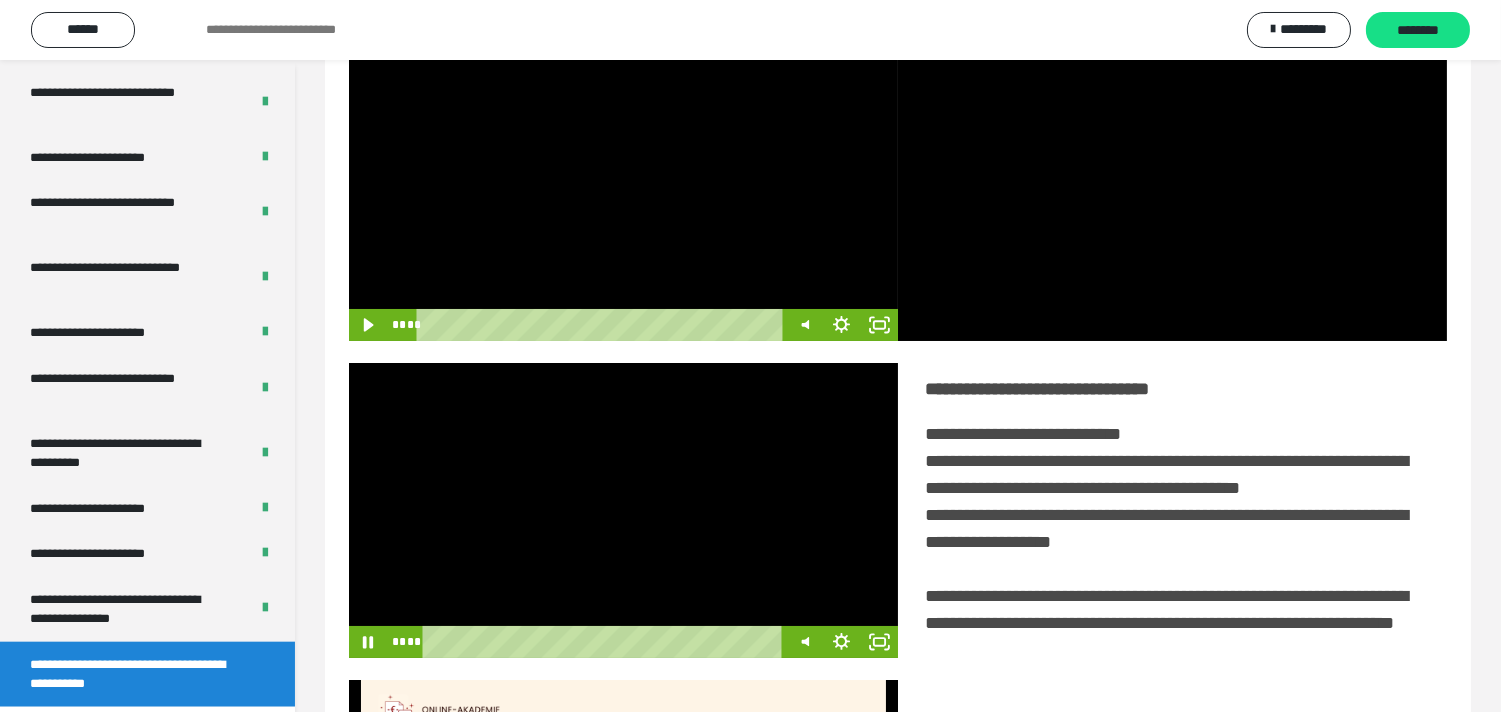 click at bounding box center (623, 510) 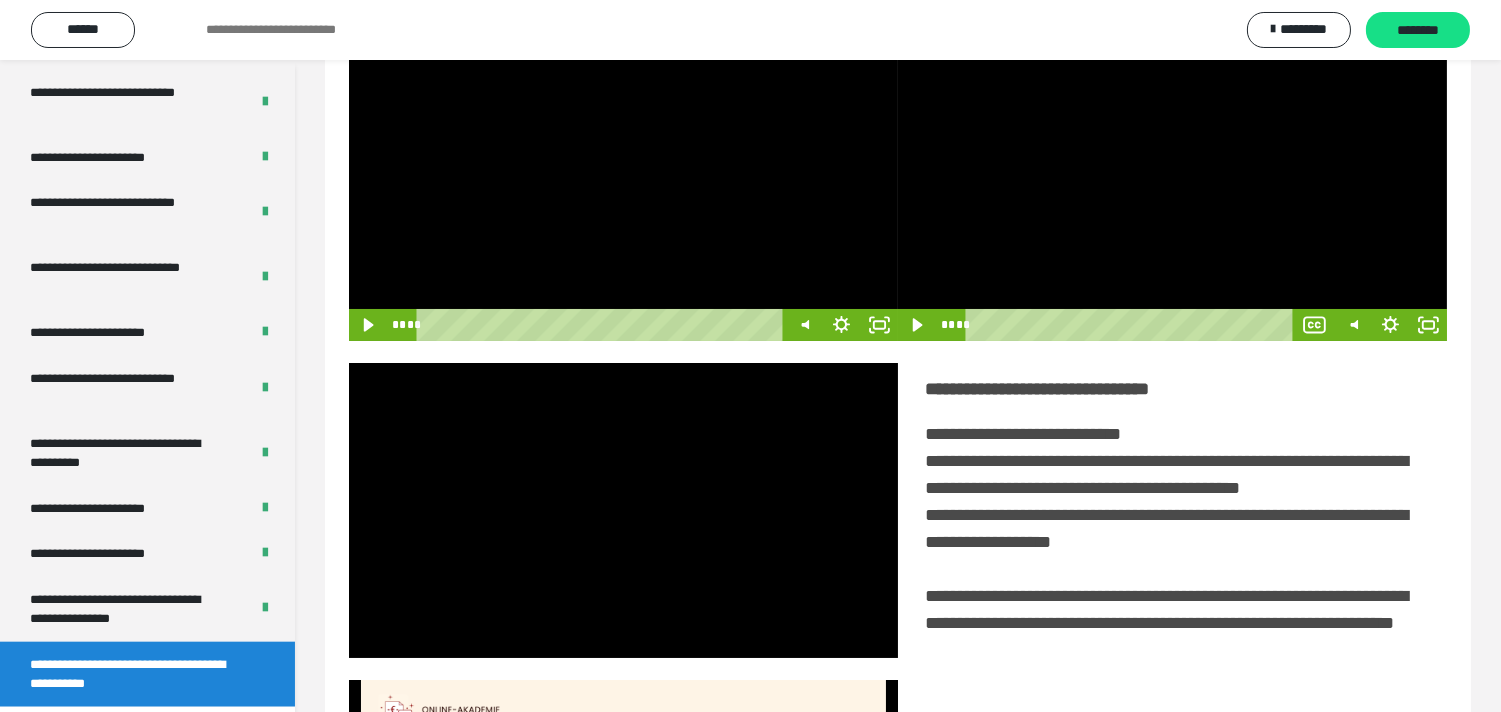 click at bounding box center [1172, 193] 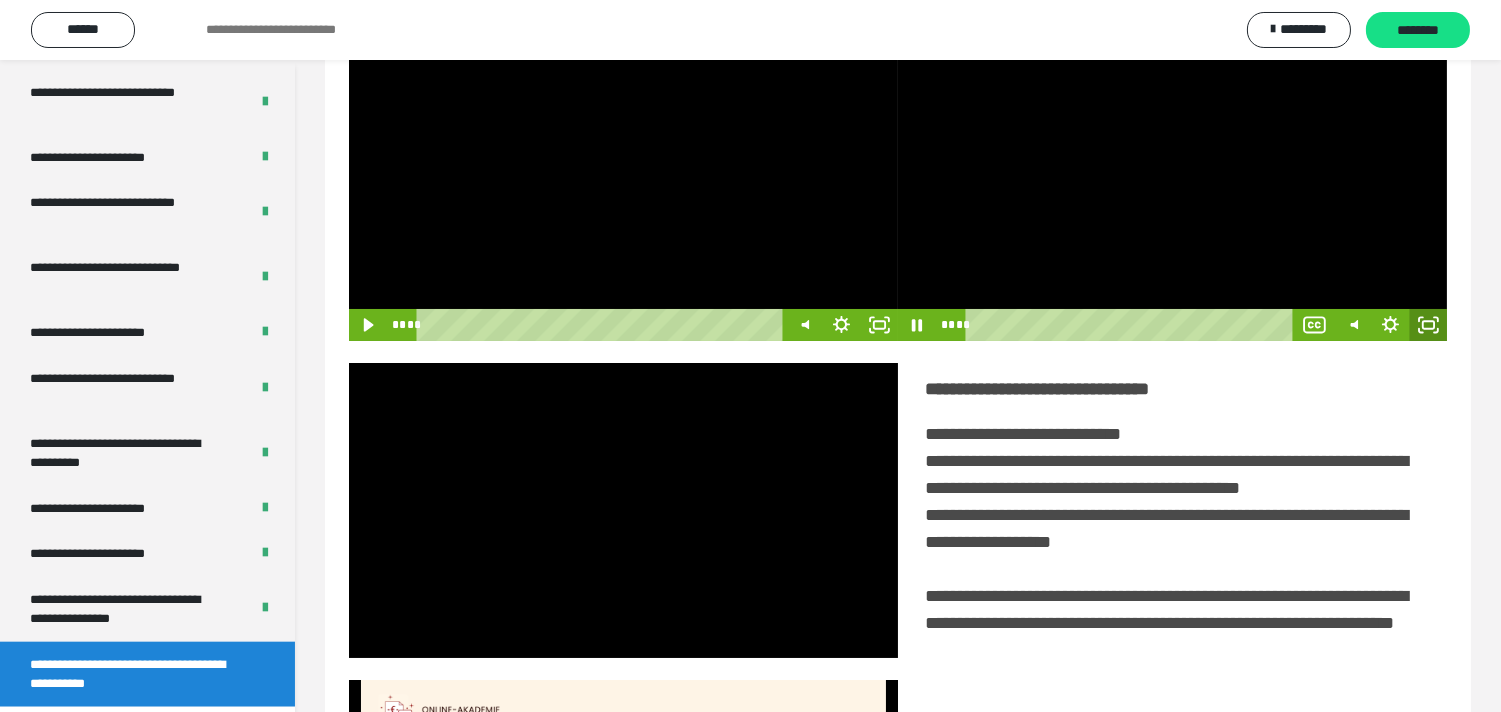 click 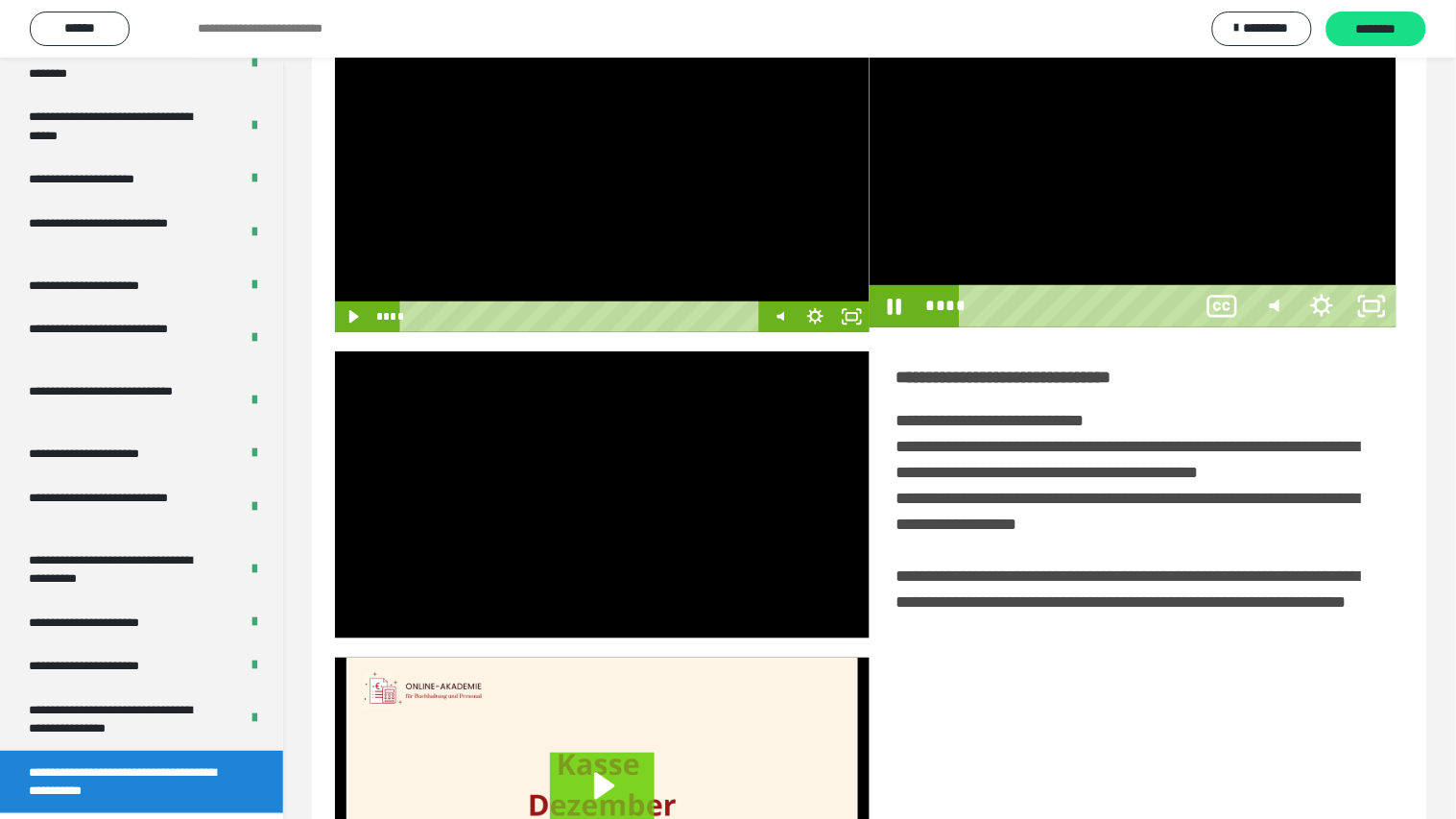 scroll, scrollTop: 3557, scrollLeft: 0, axis: vertical 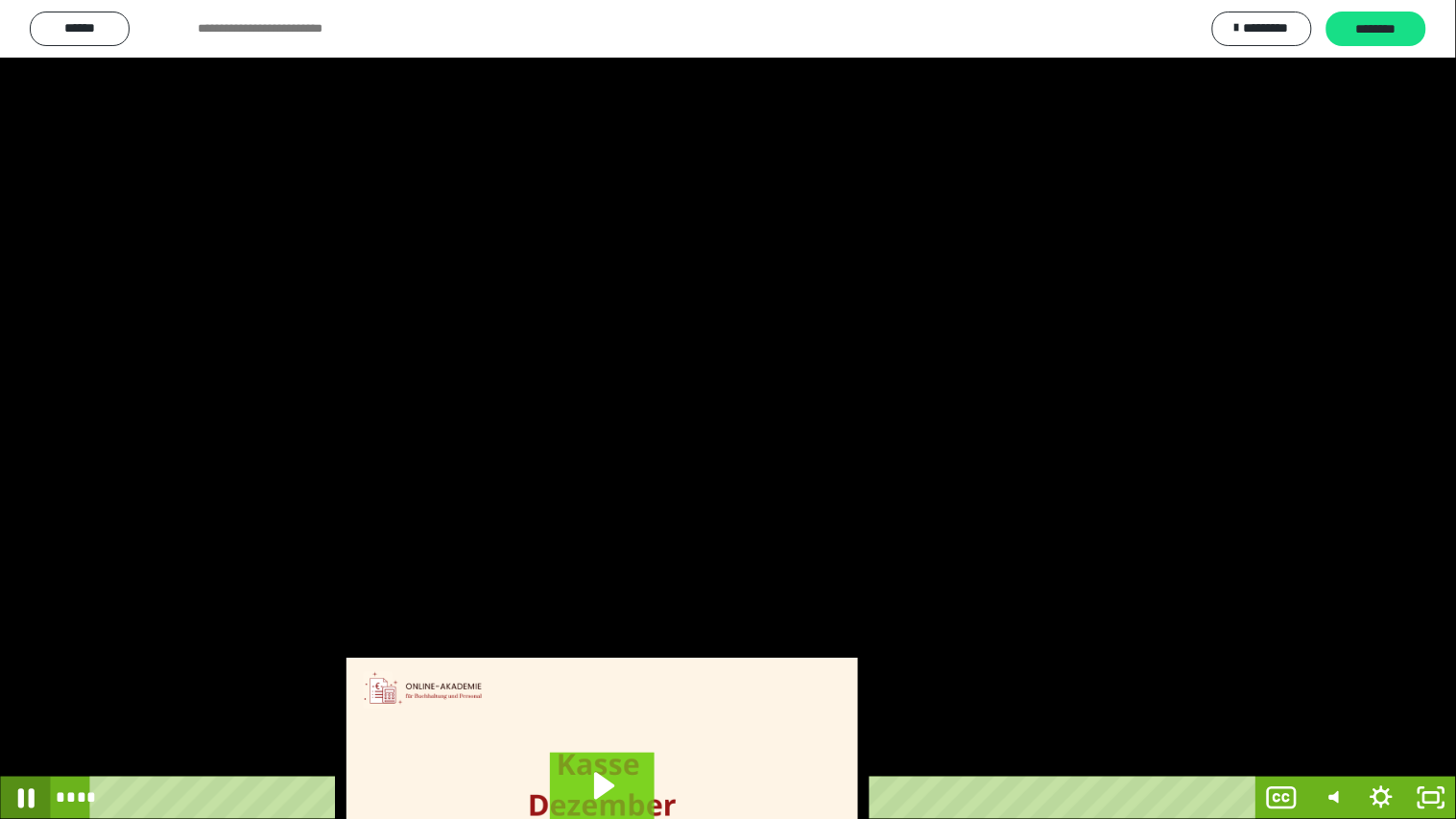 click 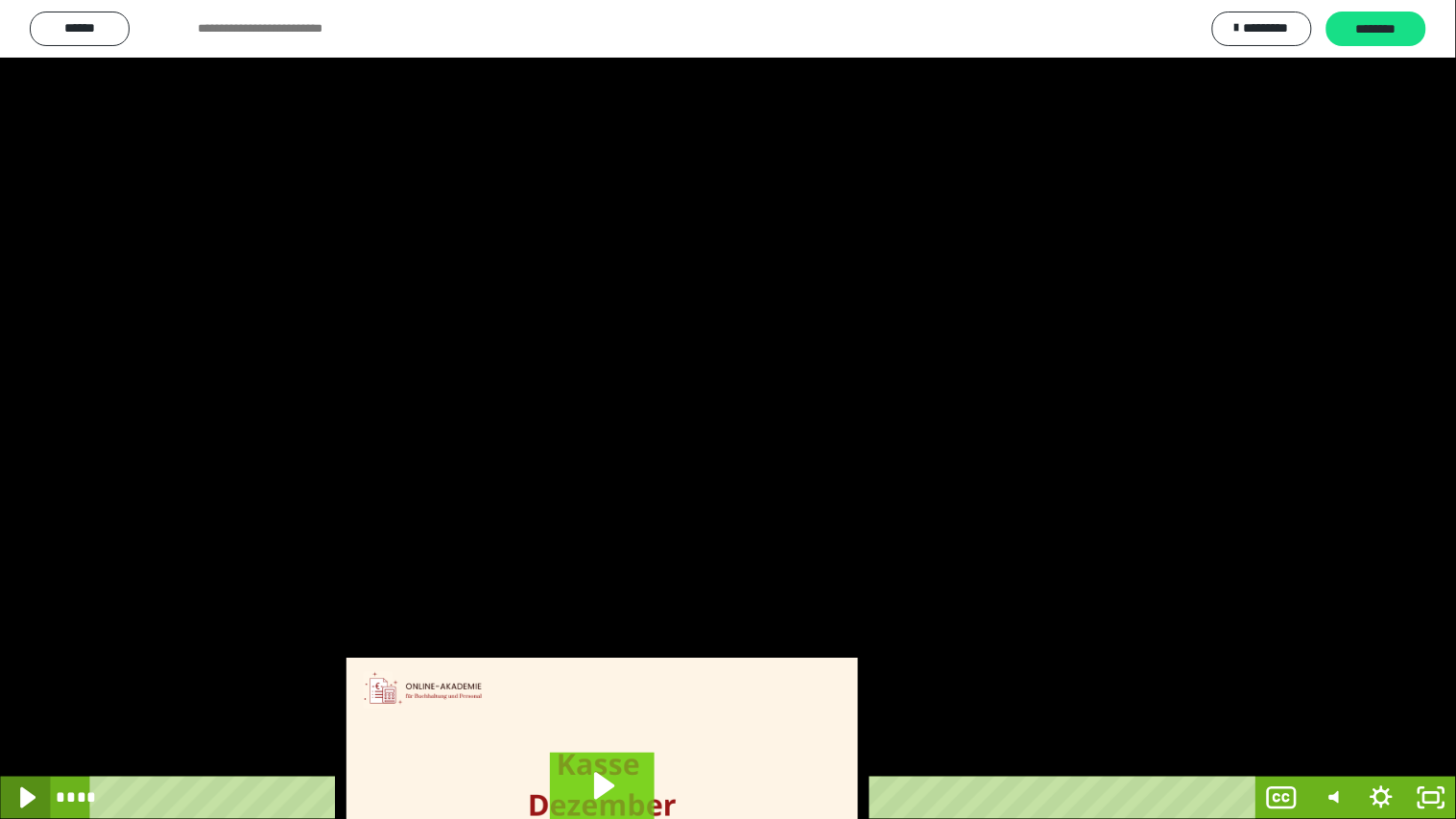 click 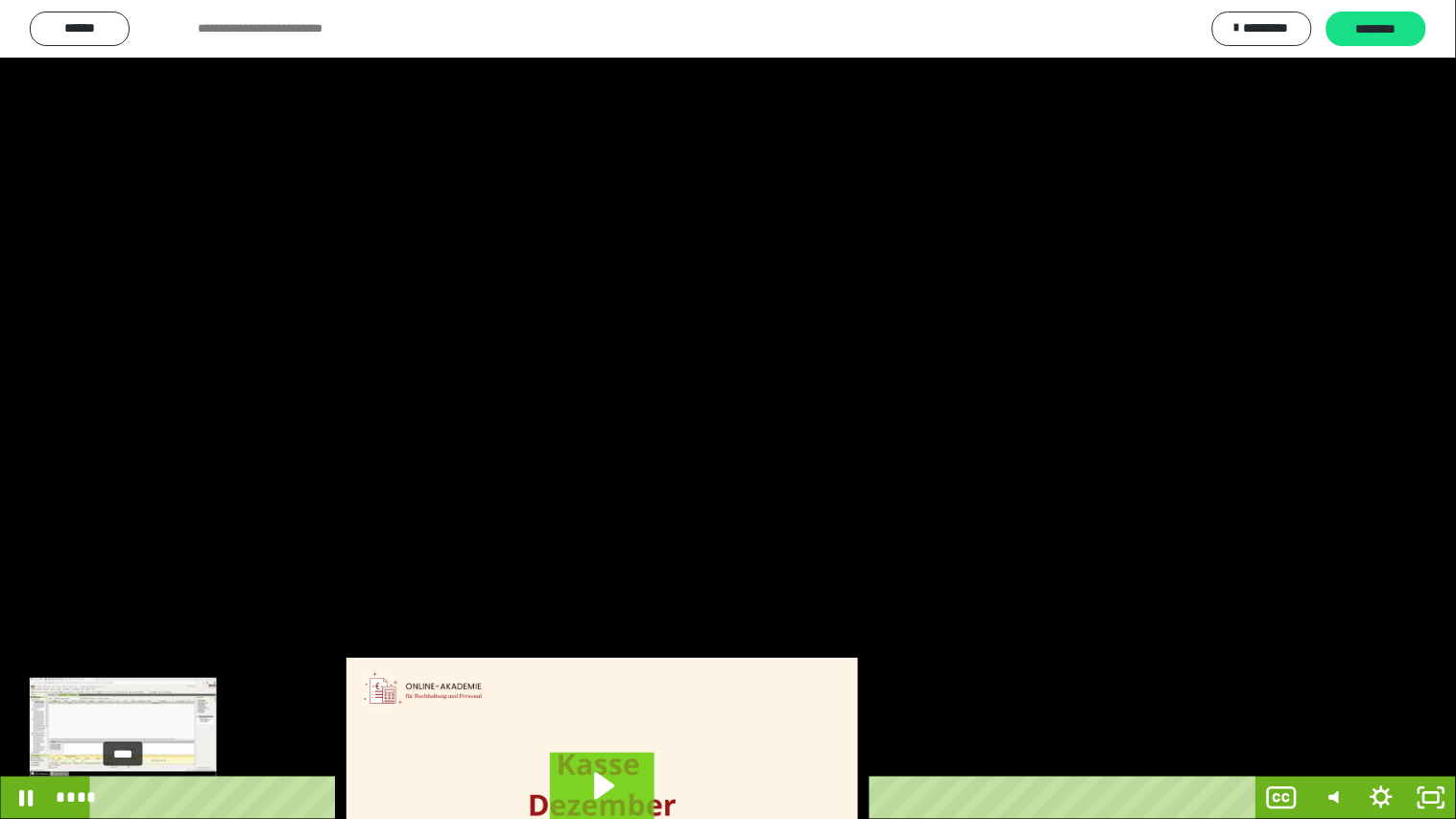 click on "****" at bounding box center (676, 798) 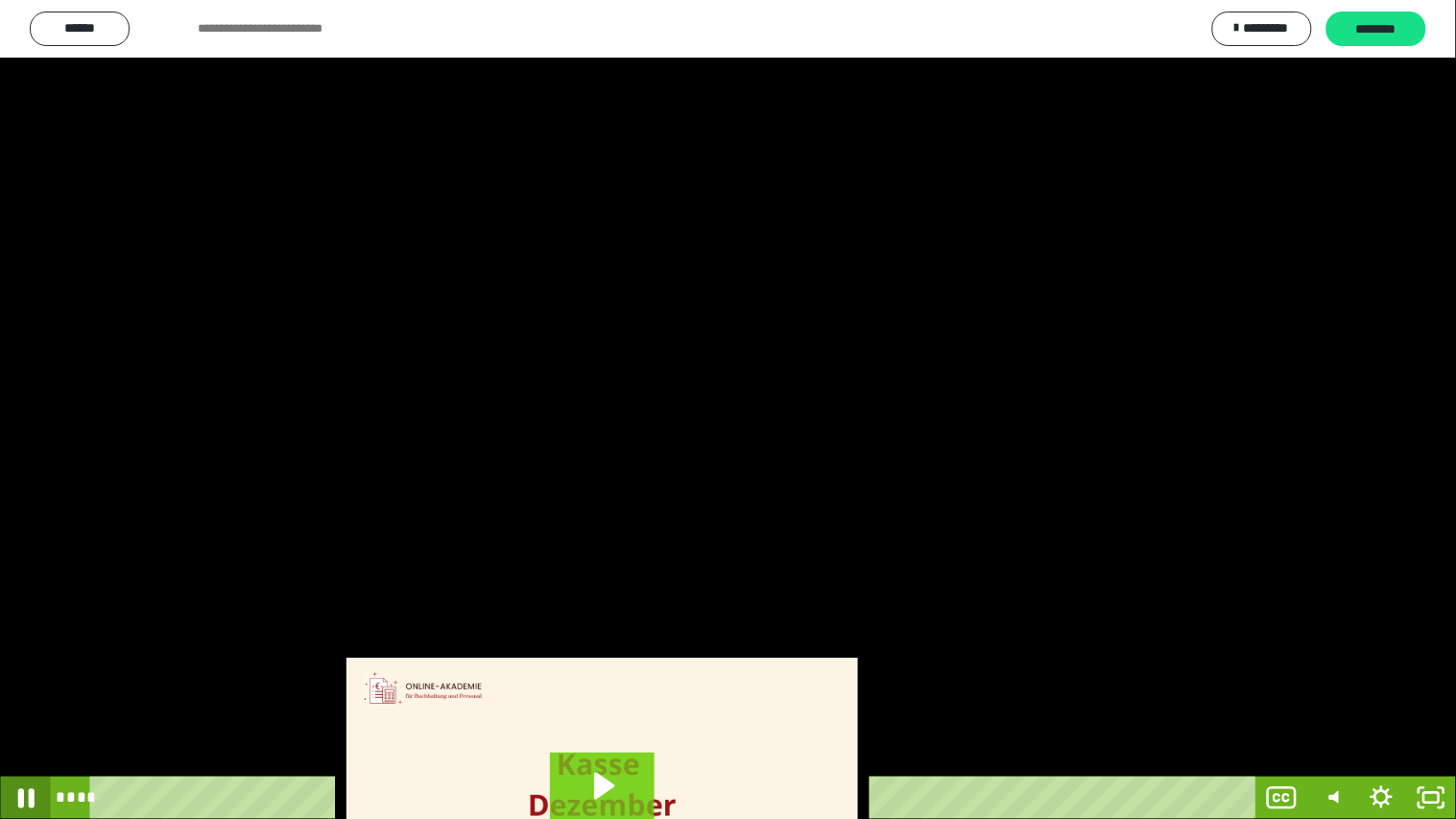 click 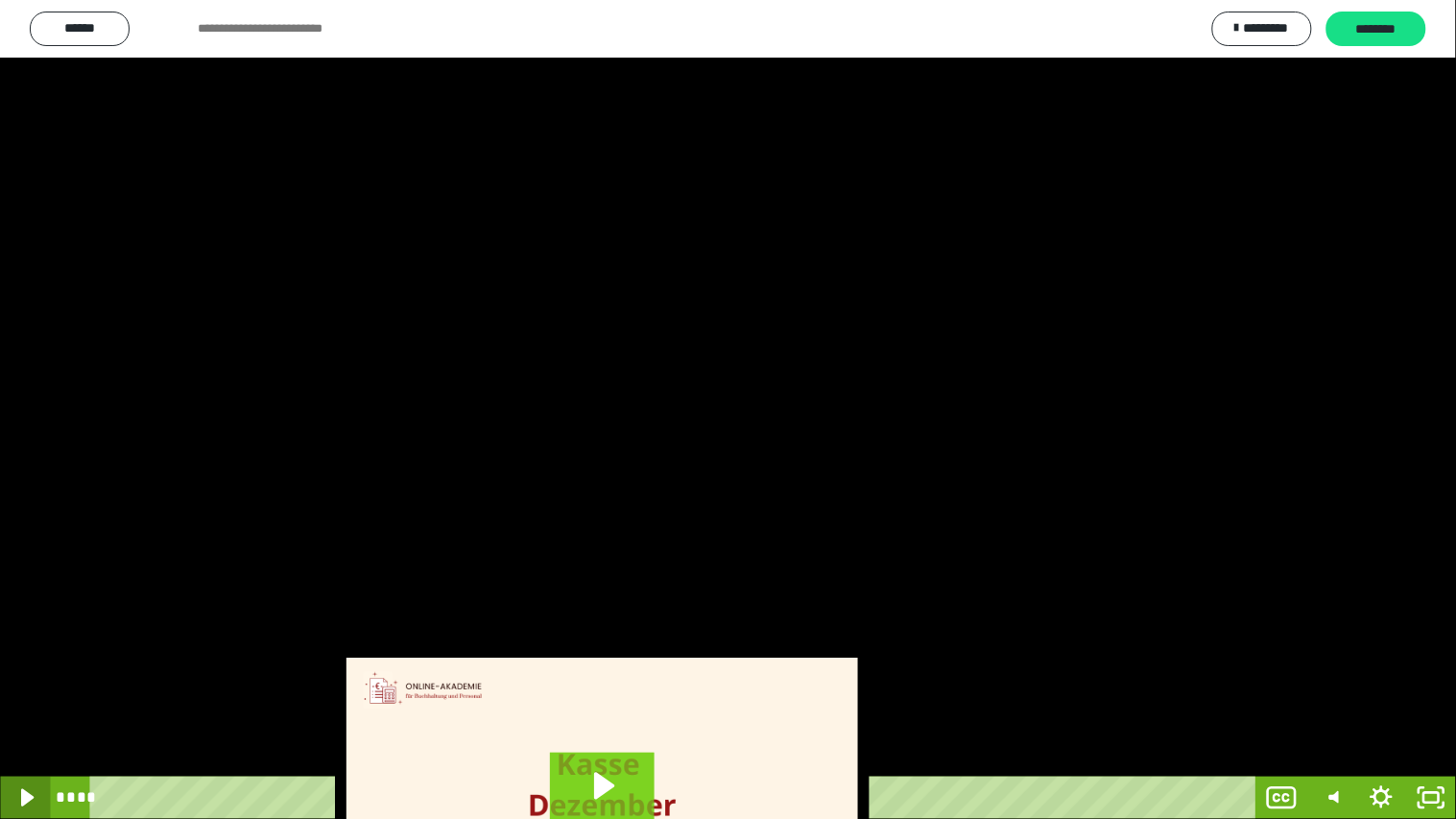 click 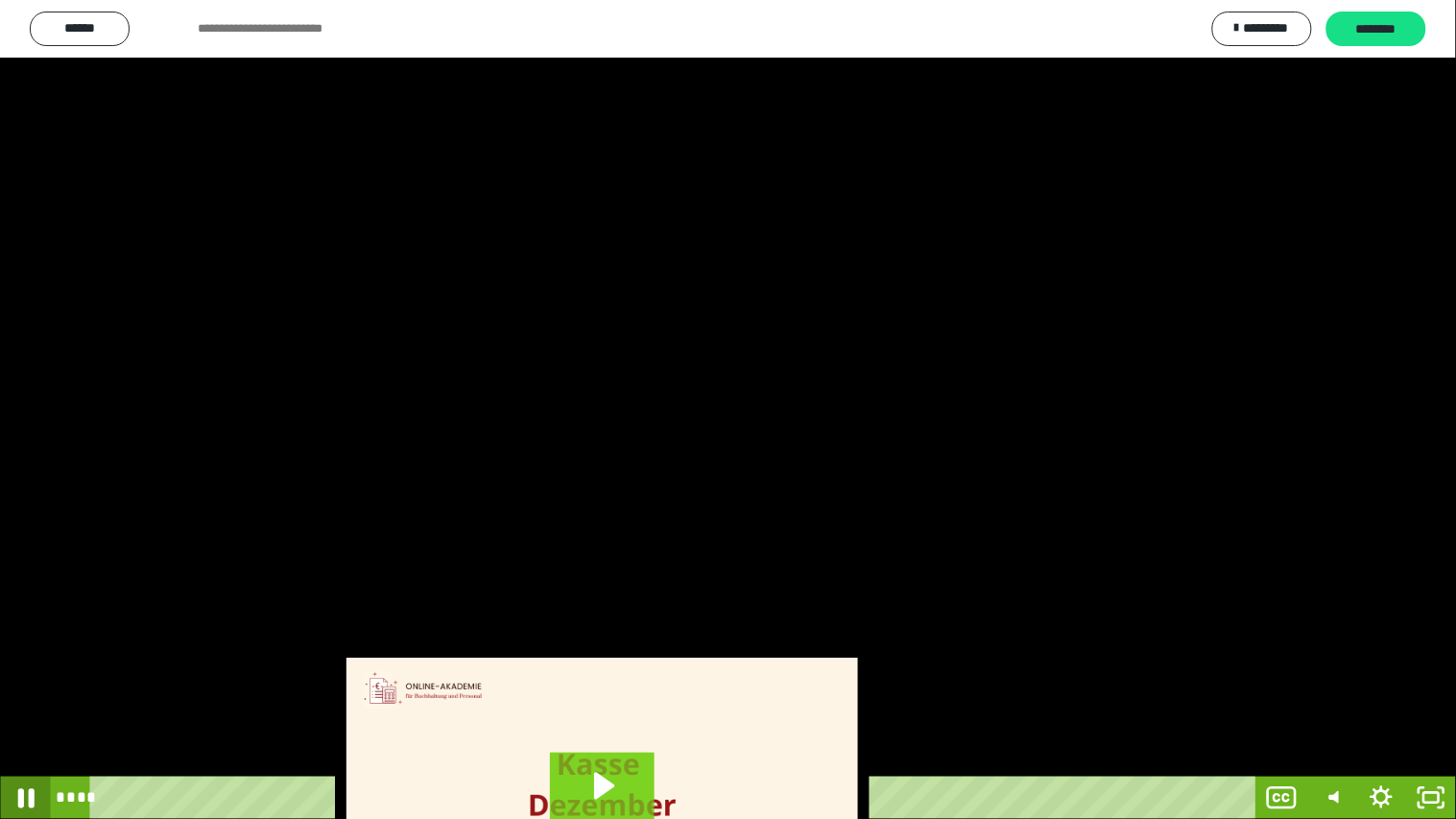 click 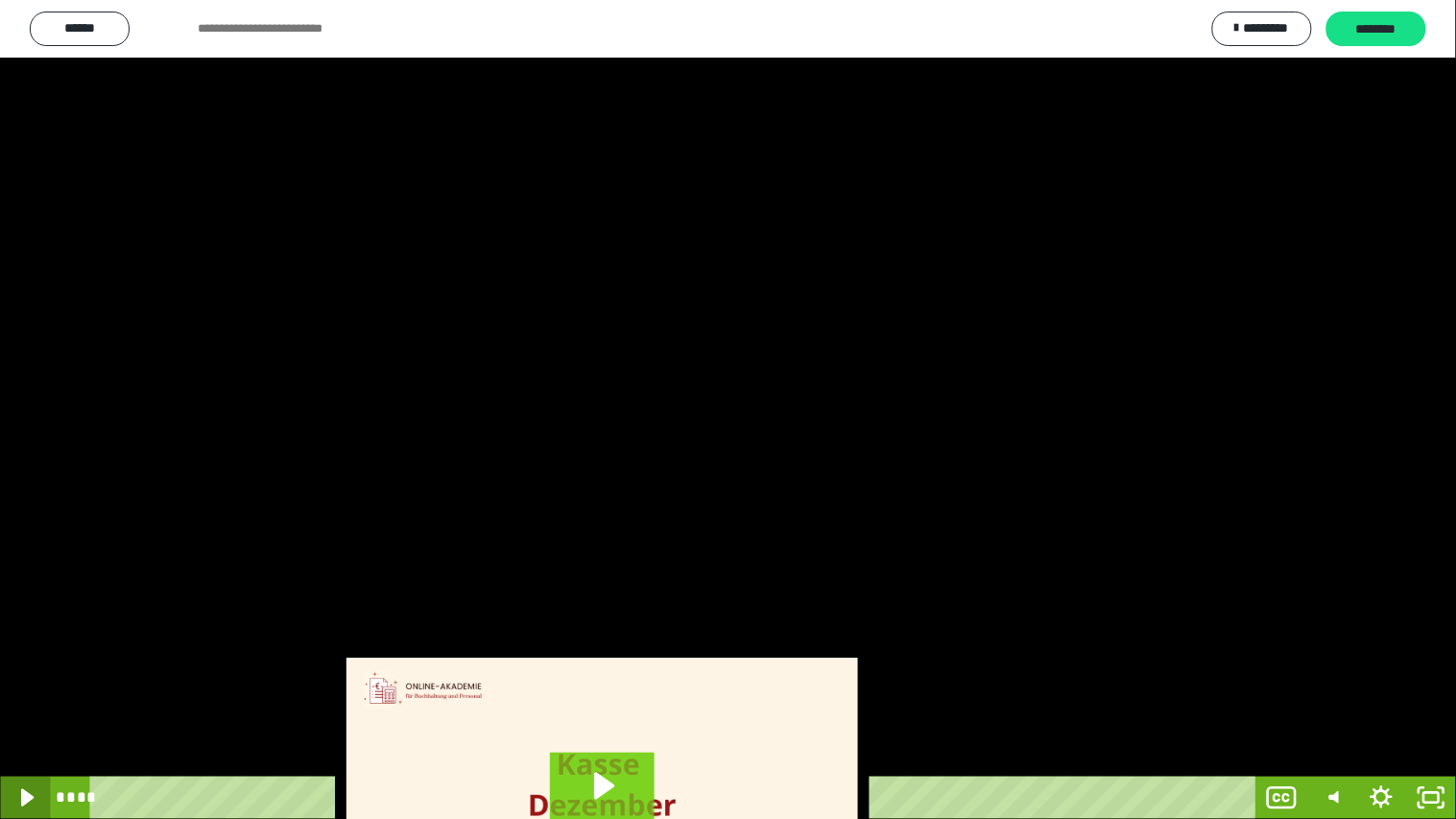click 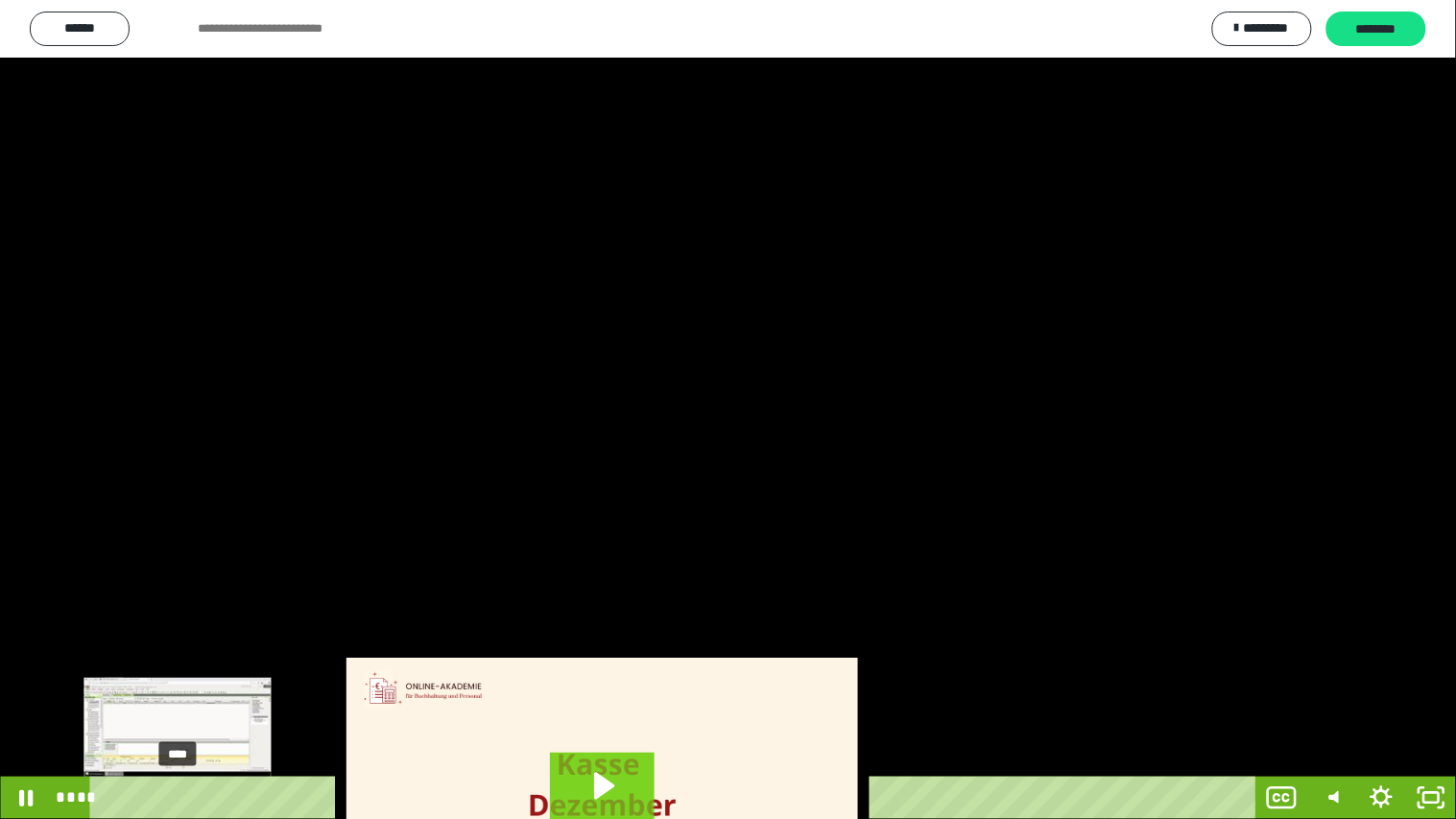 click on "****" at bounding box center [676, 798] 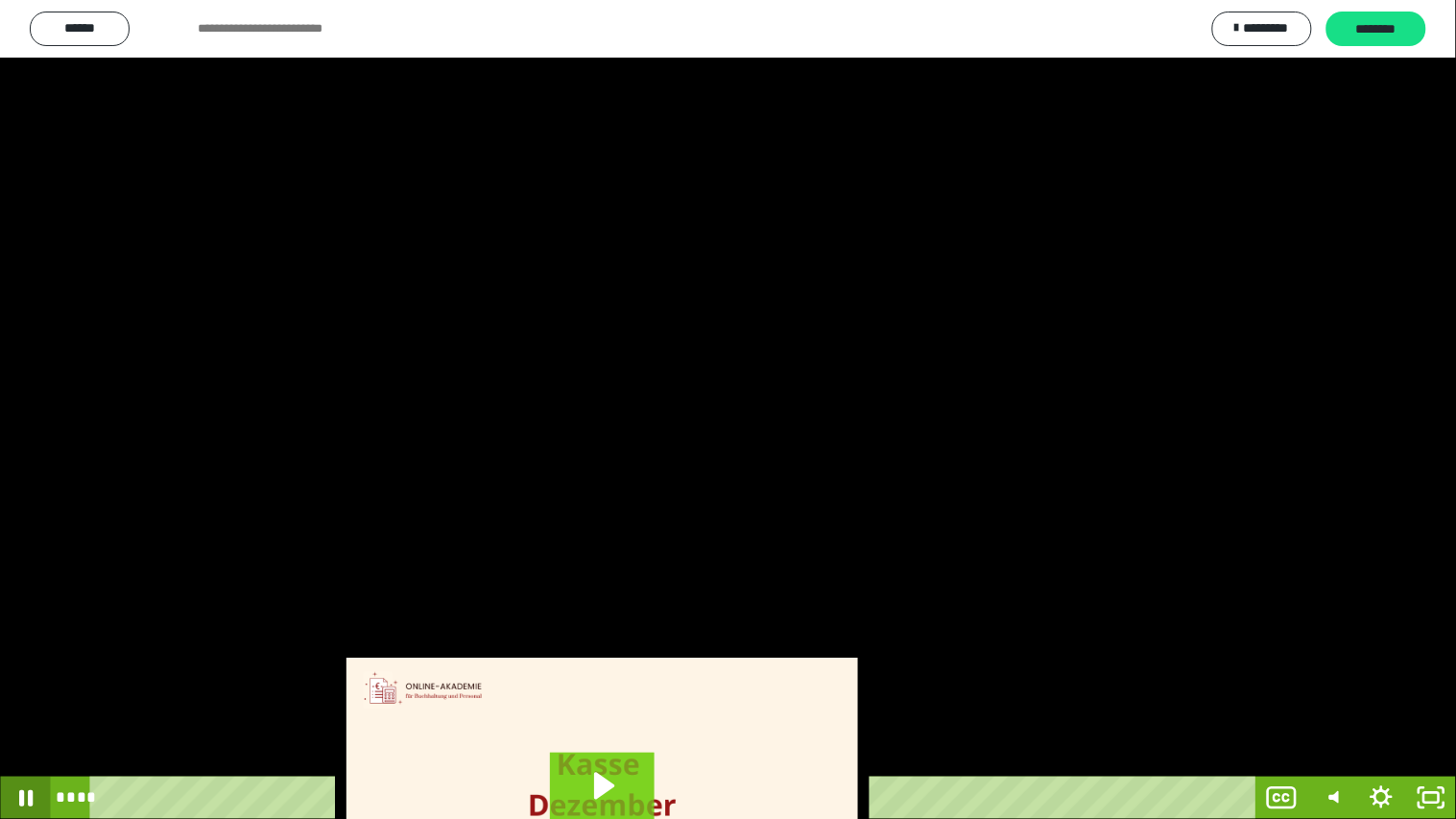 click 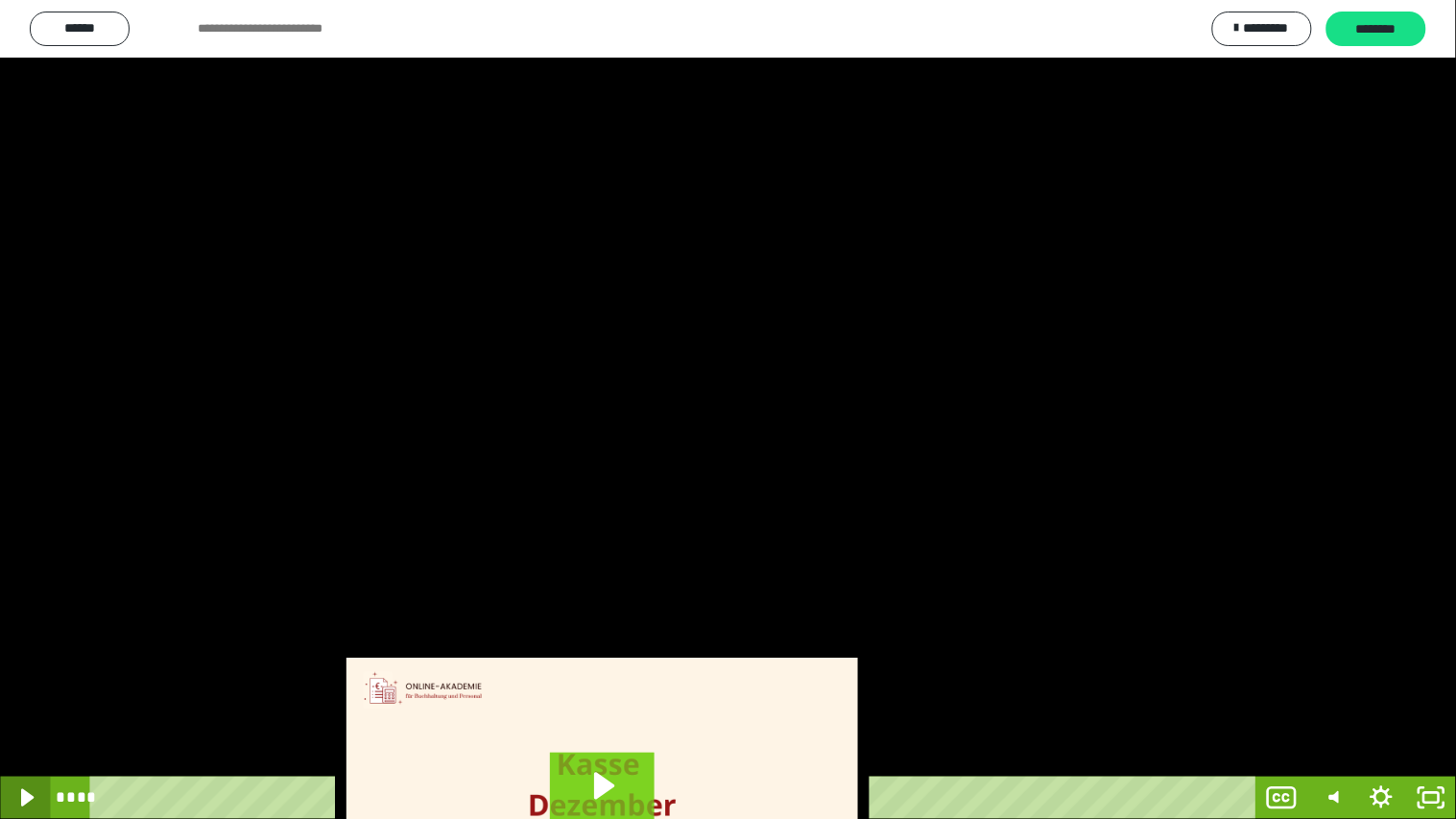 click 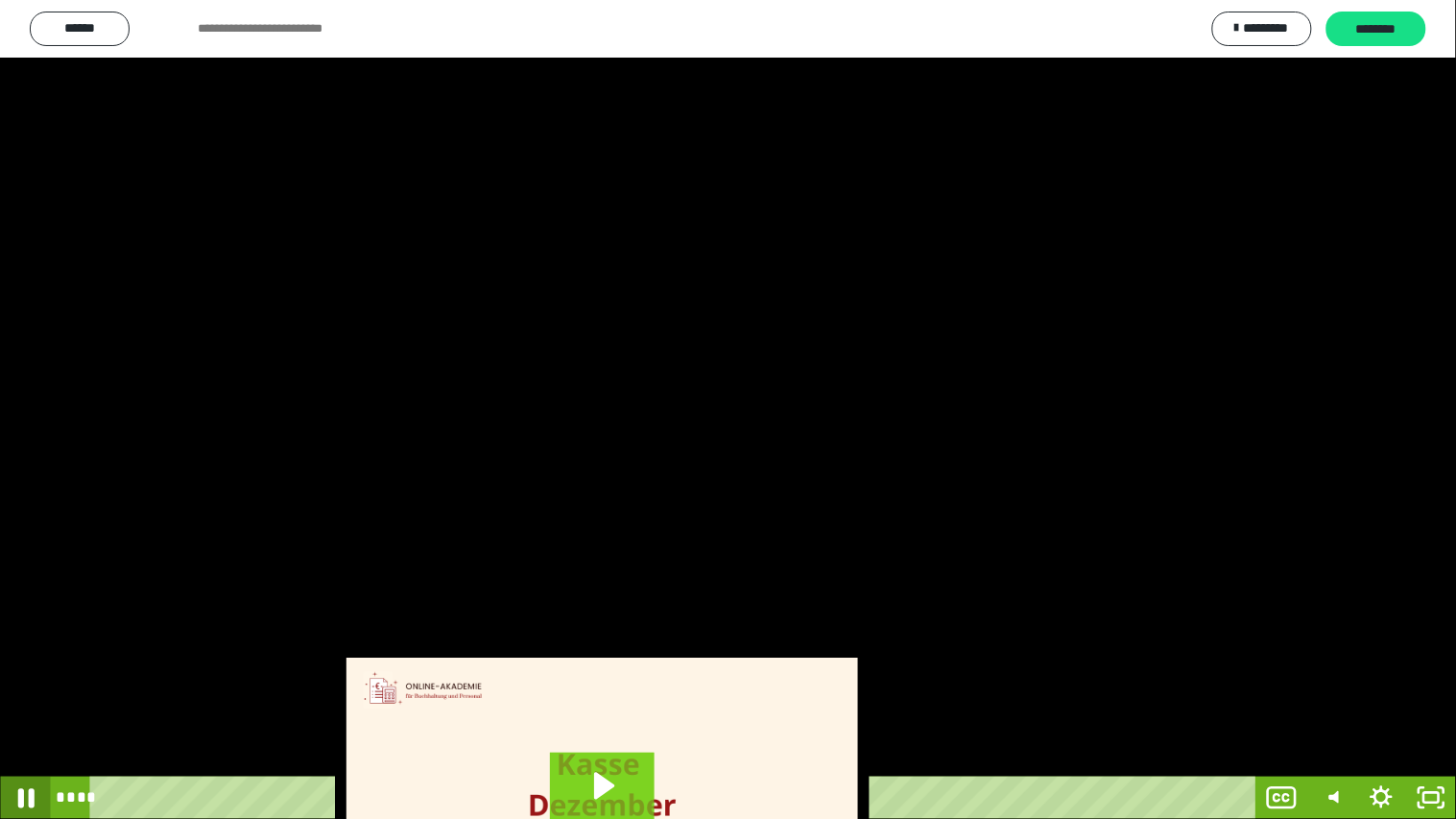click 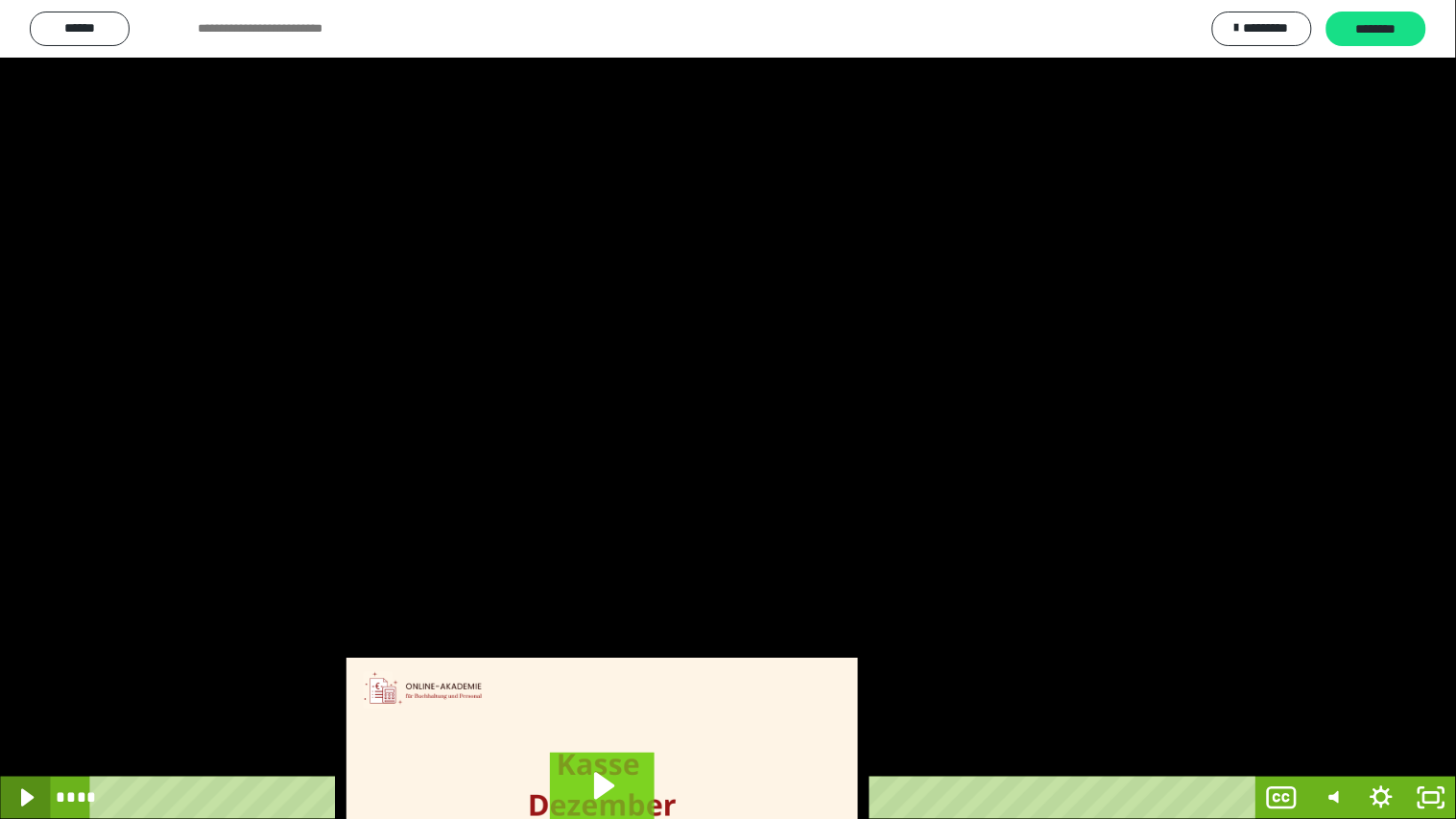 click 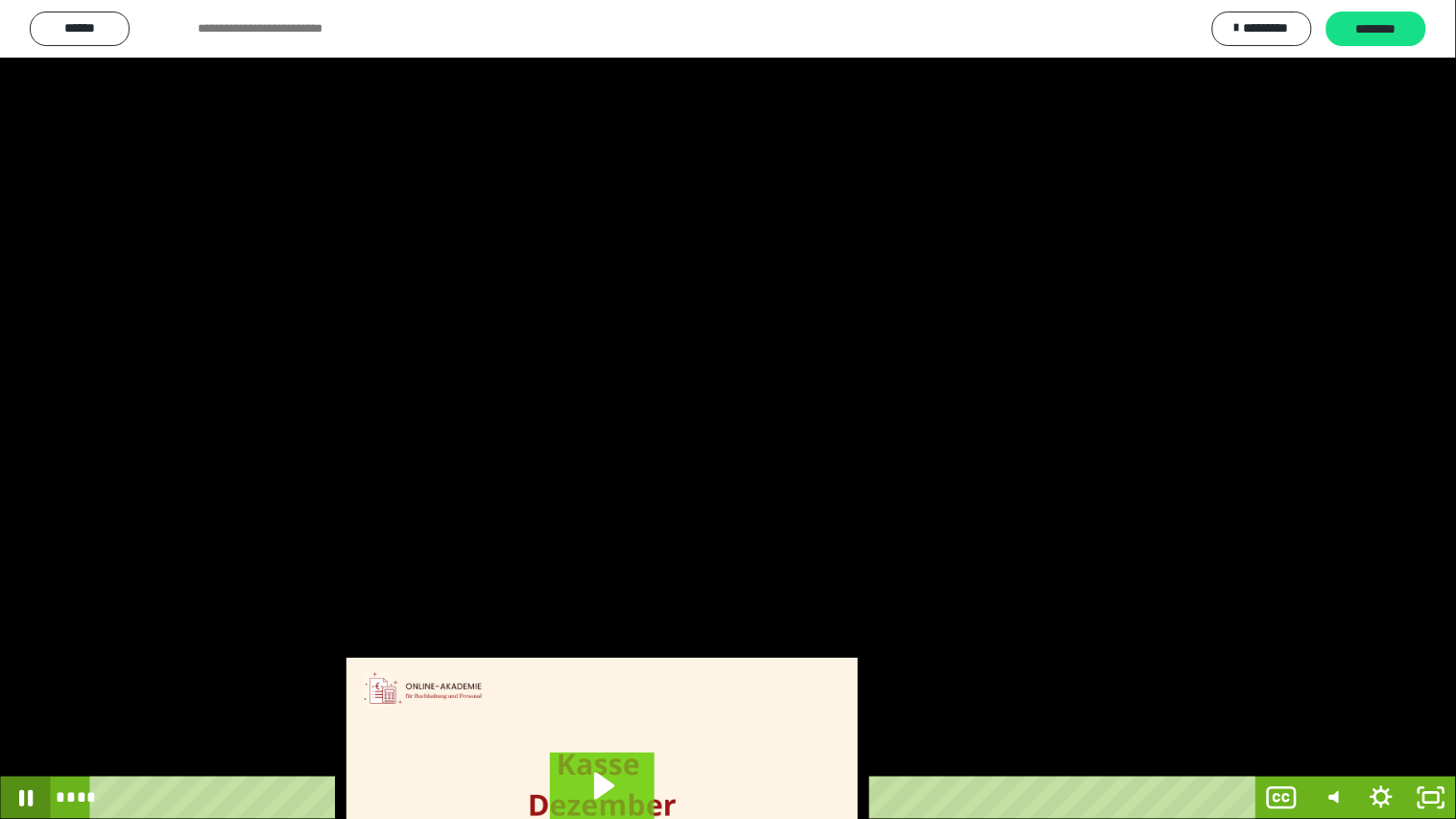click 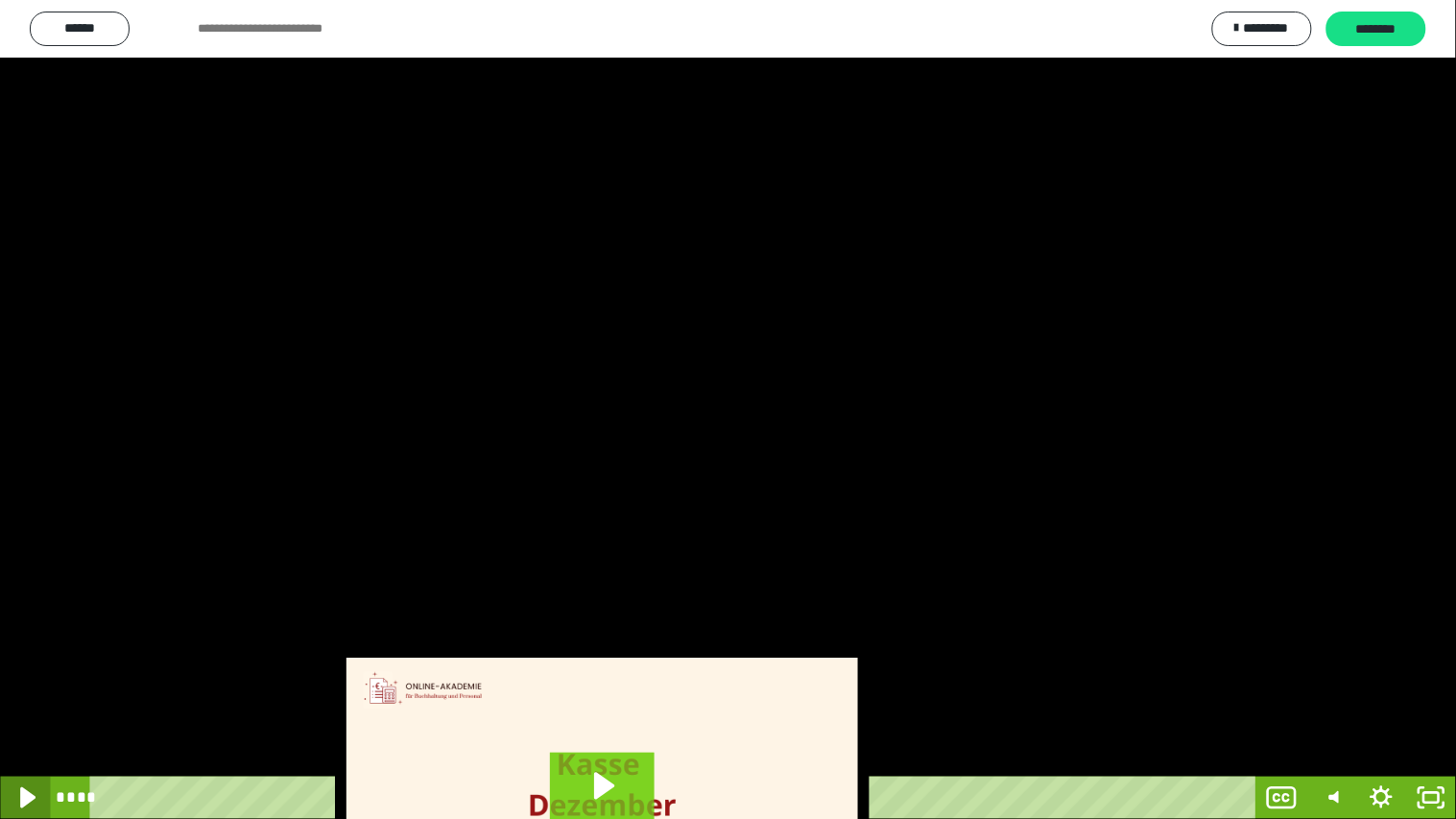 click 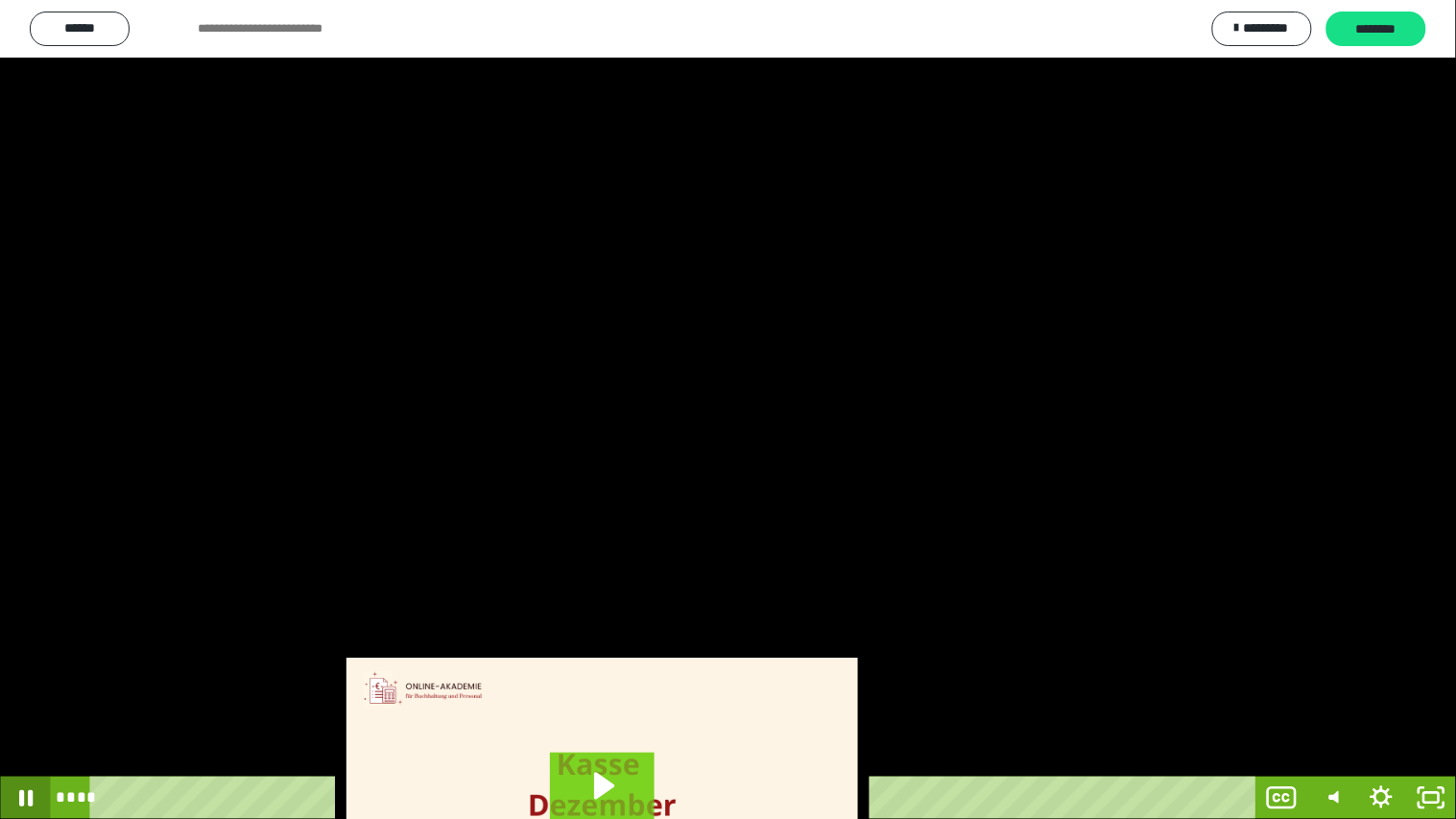 click 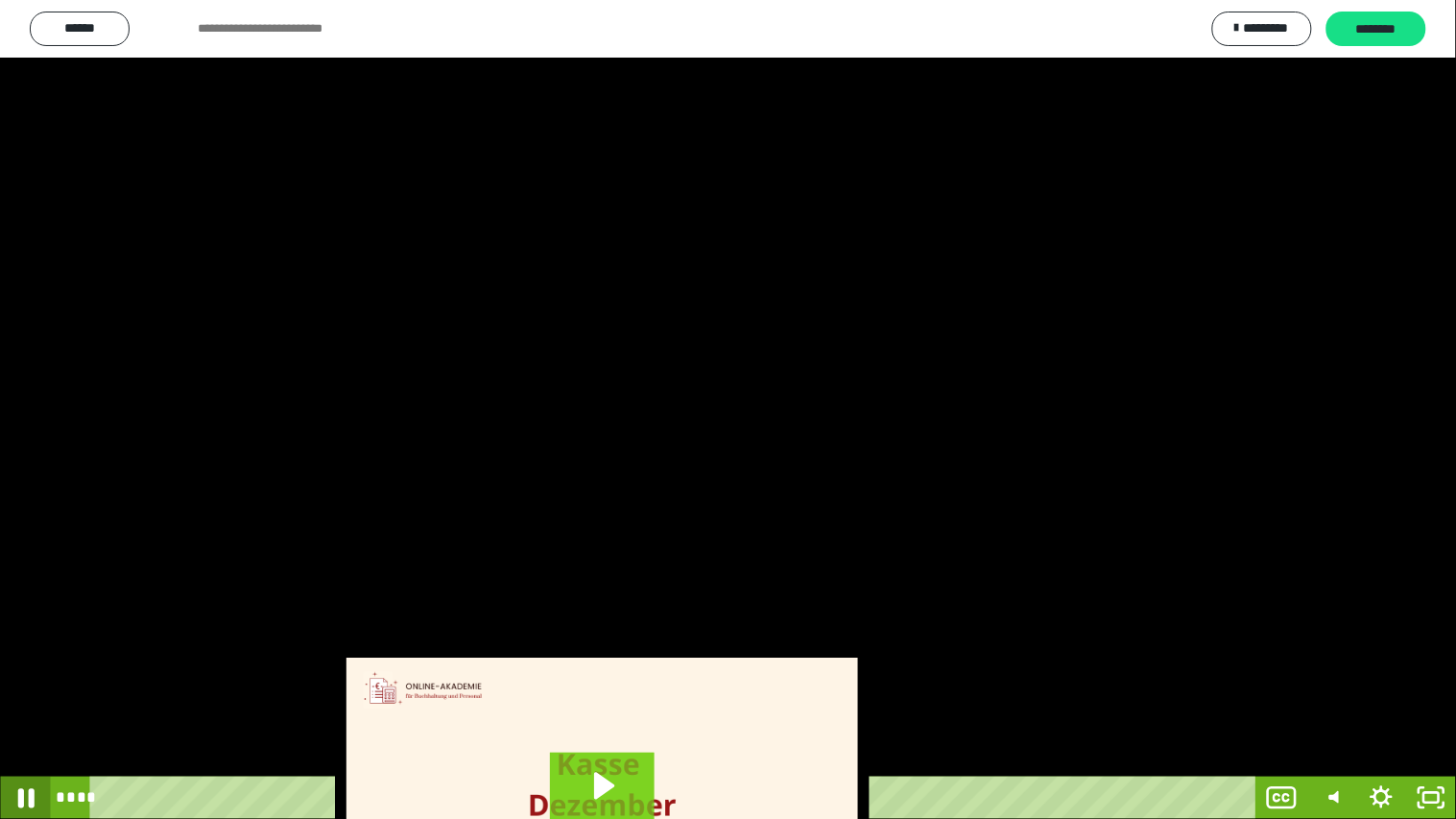 click 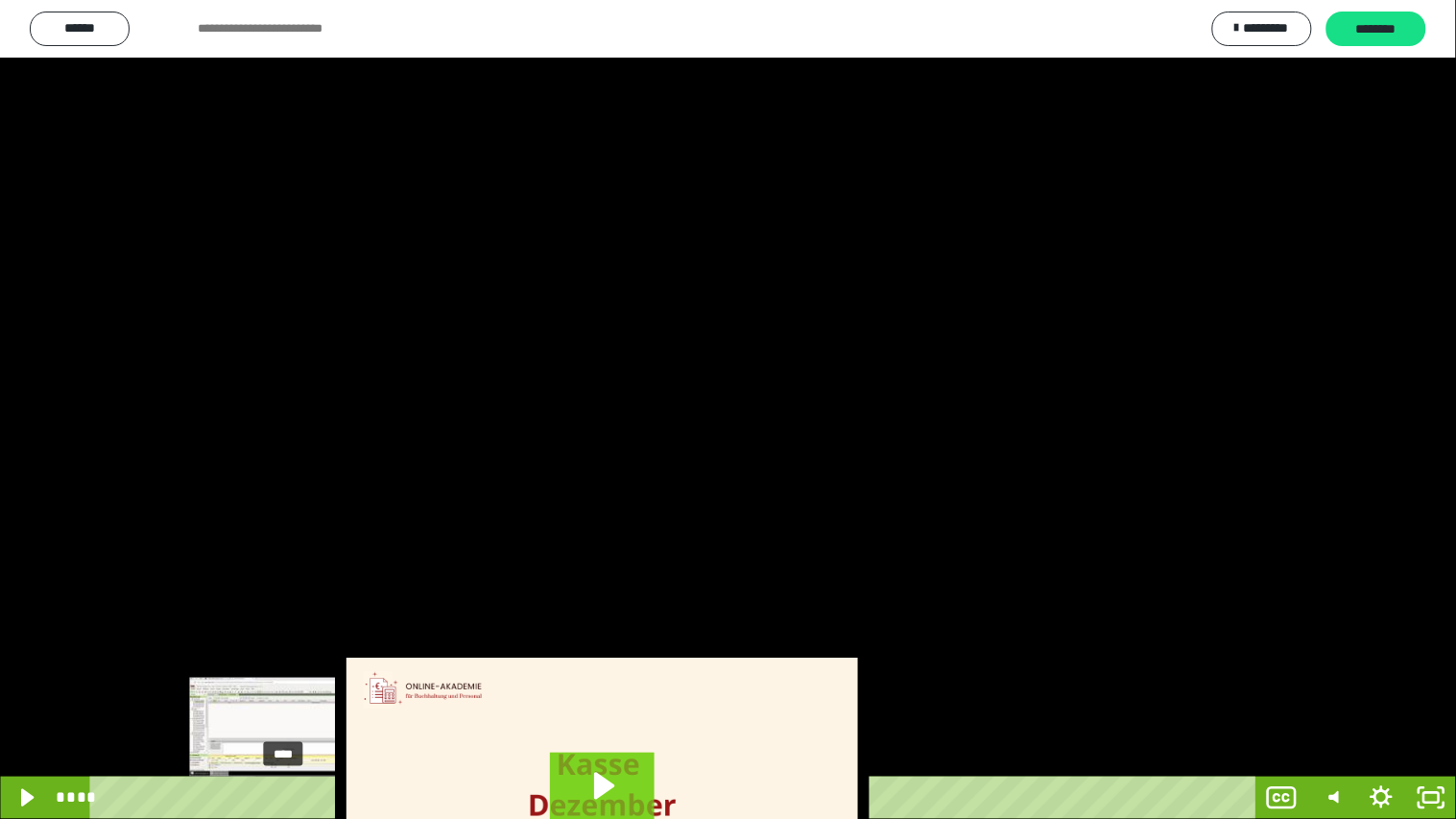 click on "****" at bounding box center (676, 798) 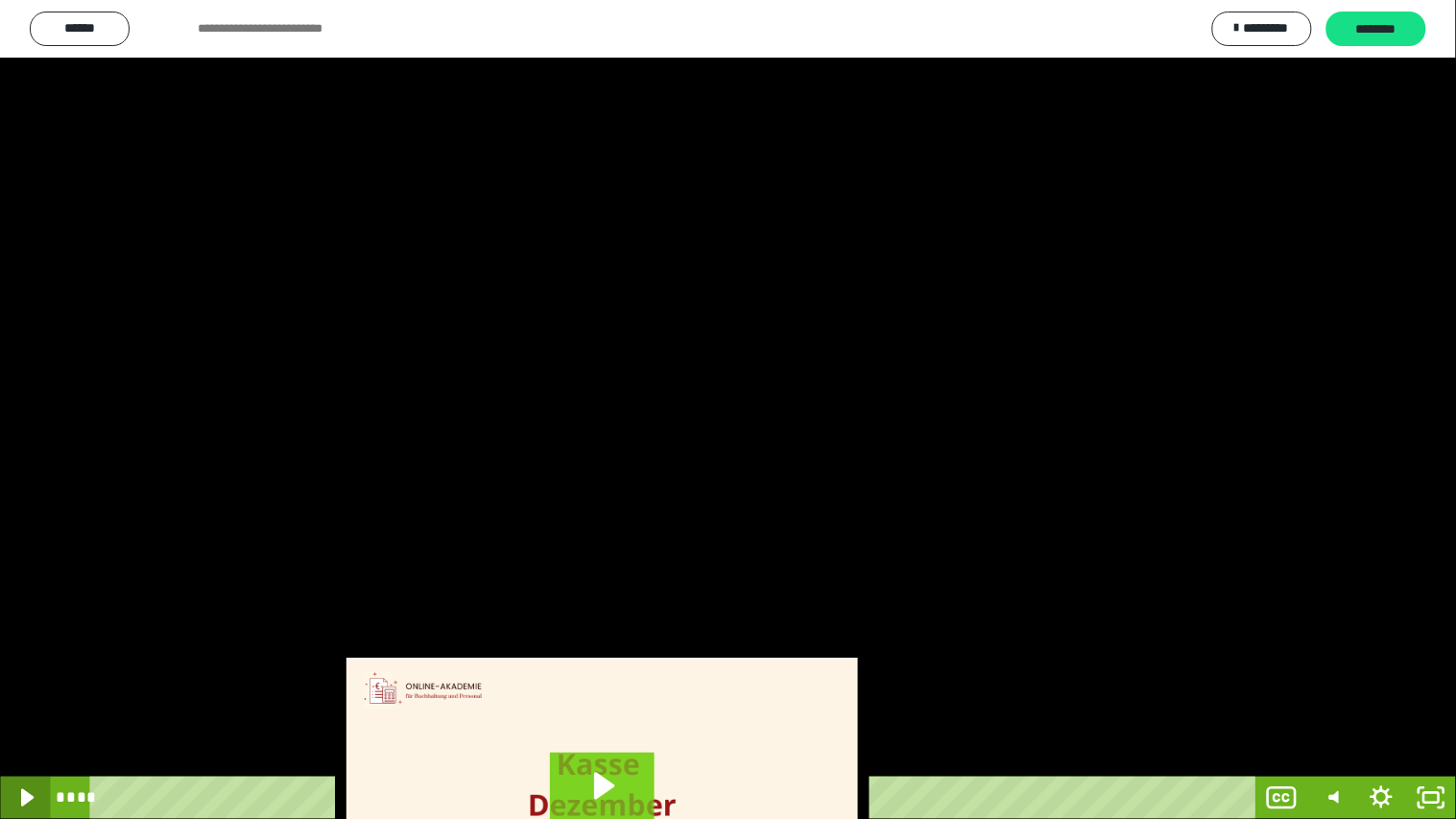 click 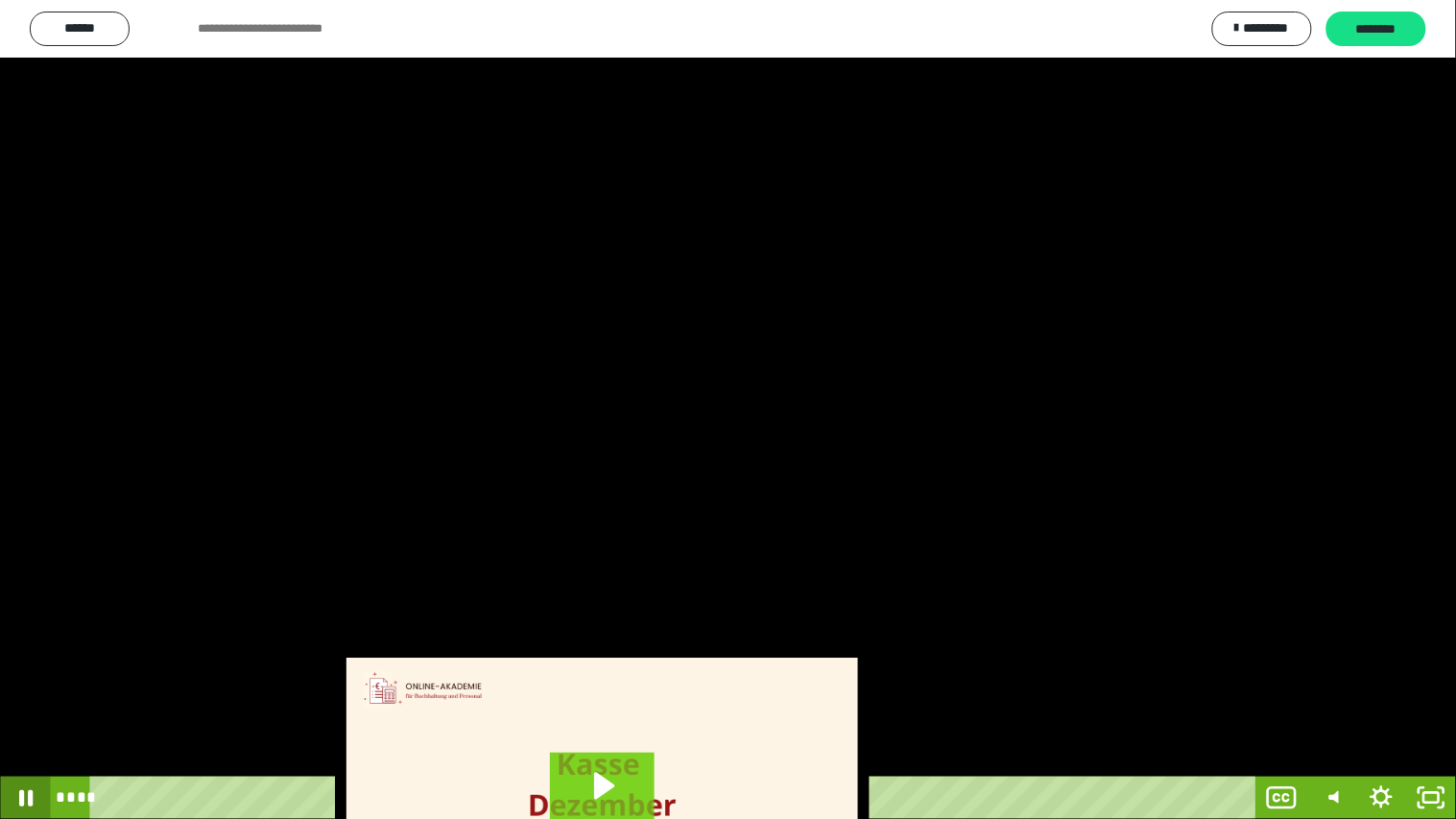 click 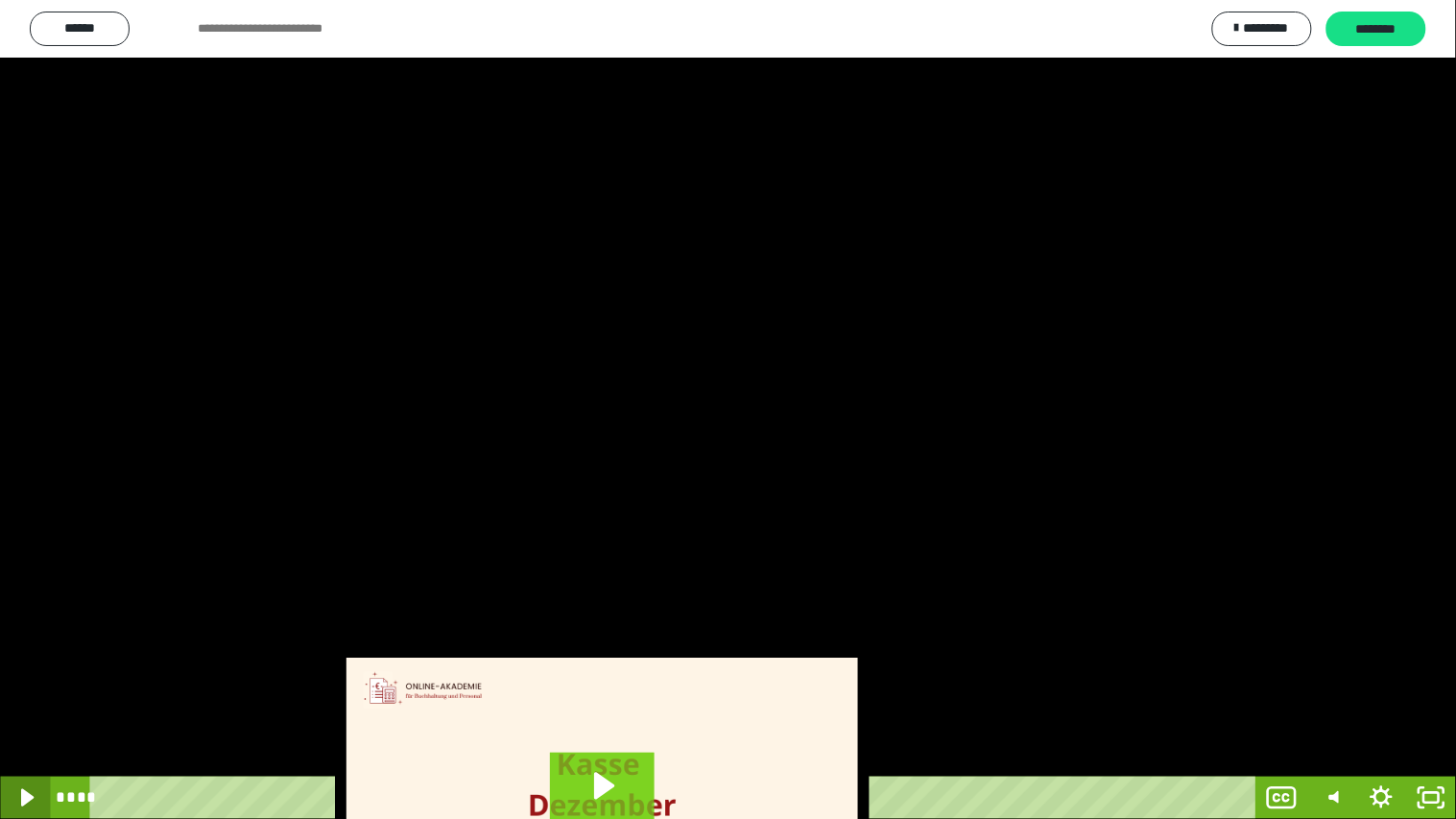 scroll, scrollTop: 0, scrollLeft: 0, axis: both 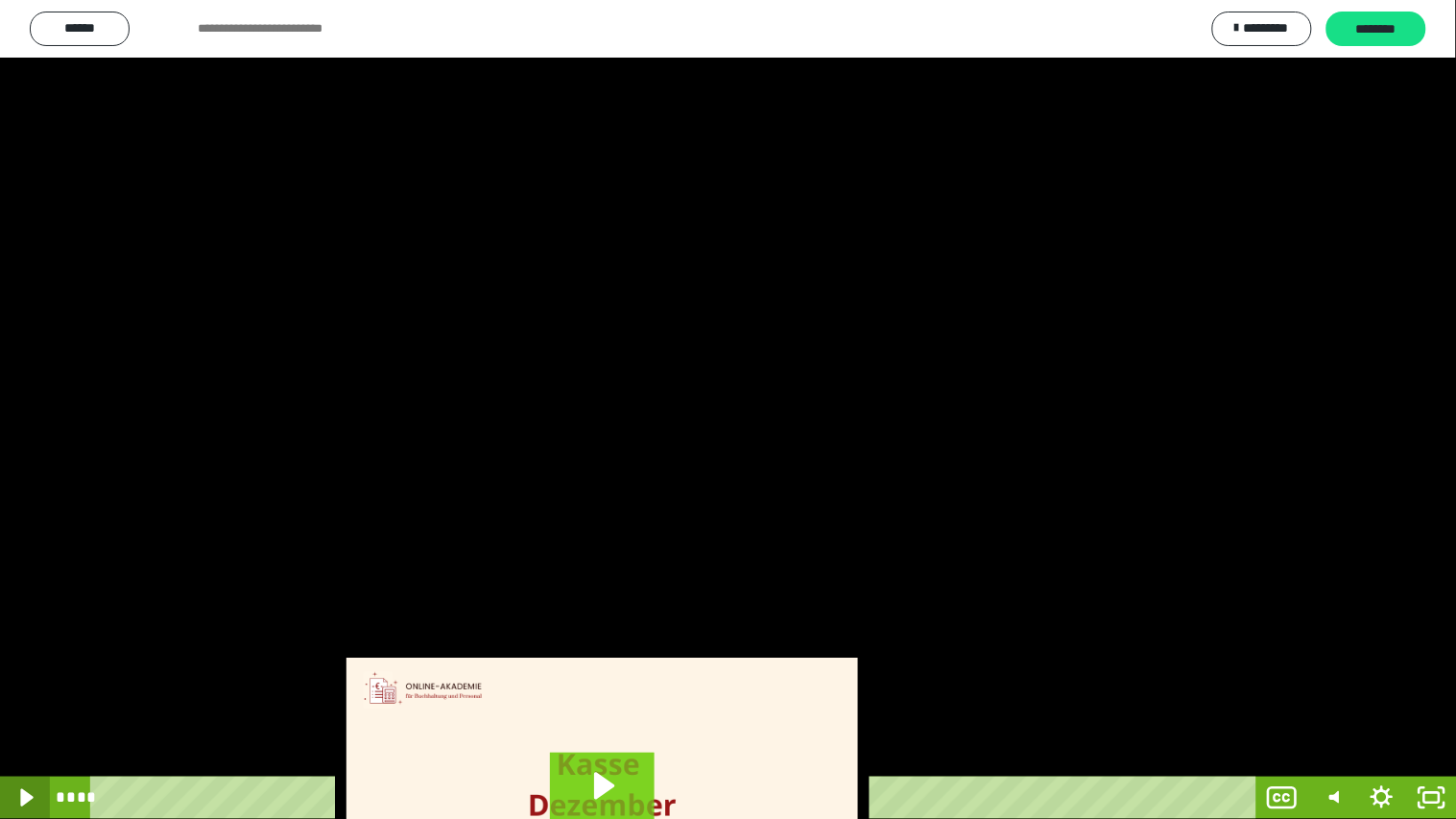 click 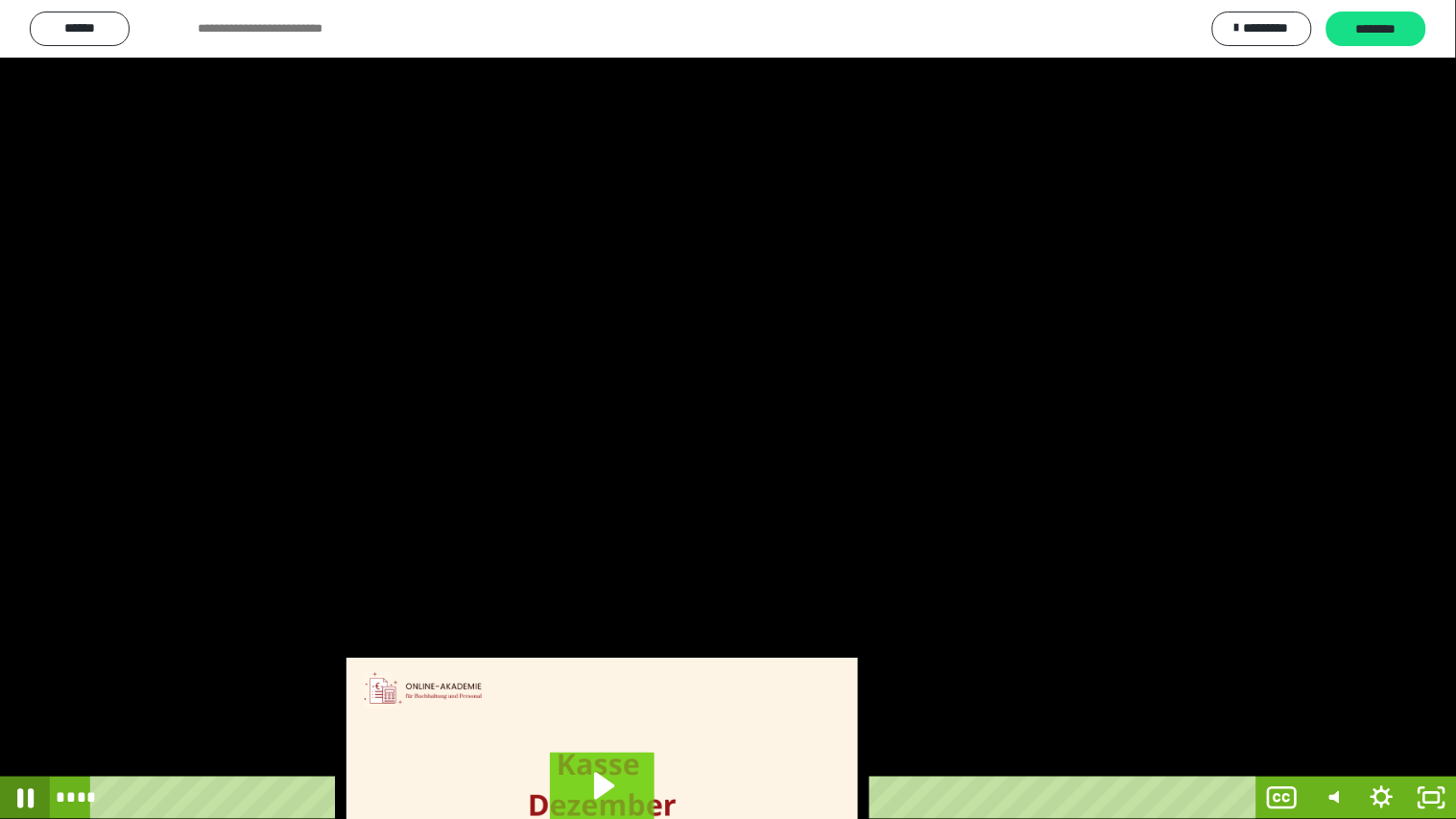 click 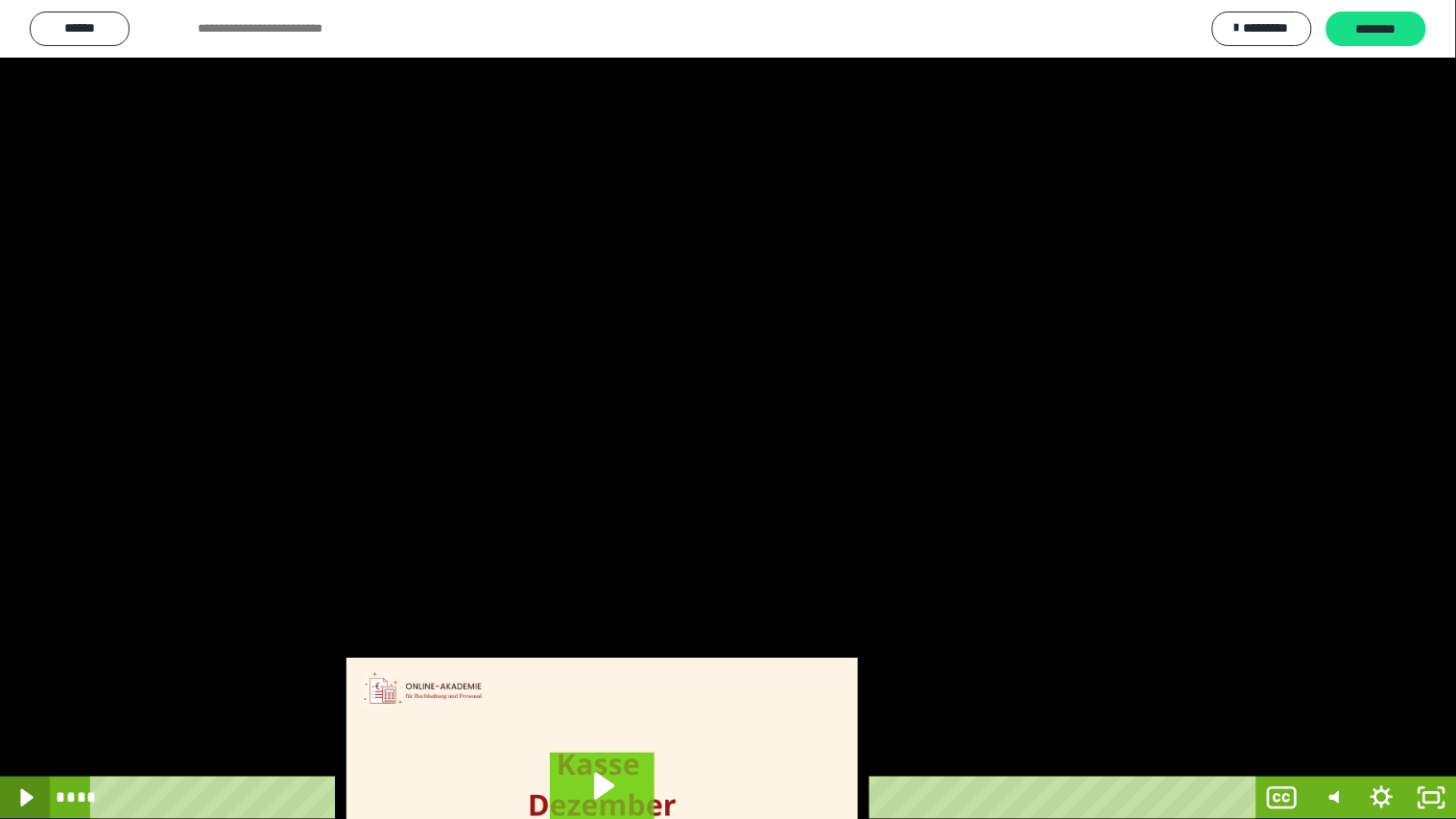 click 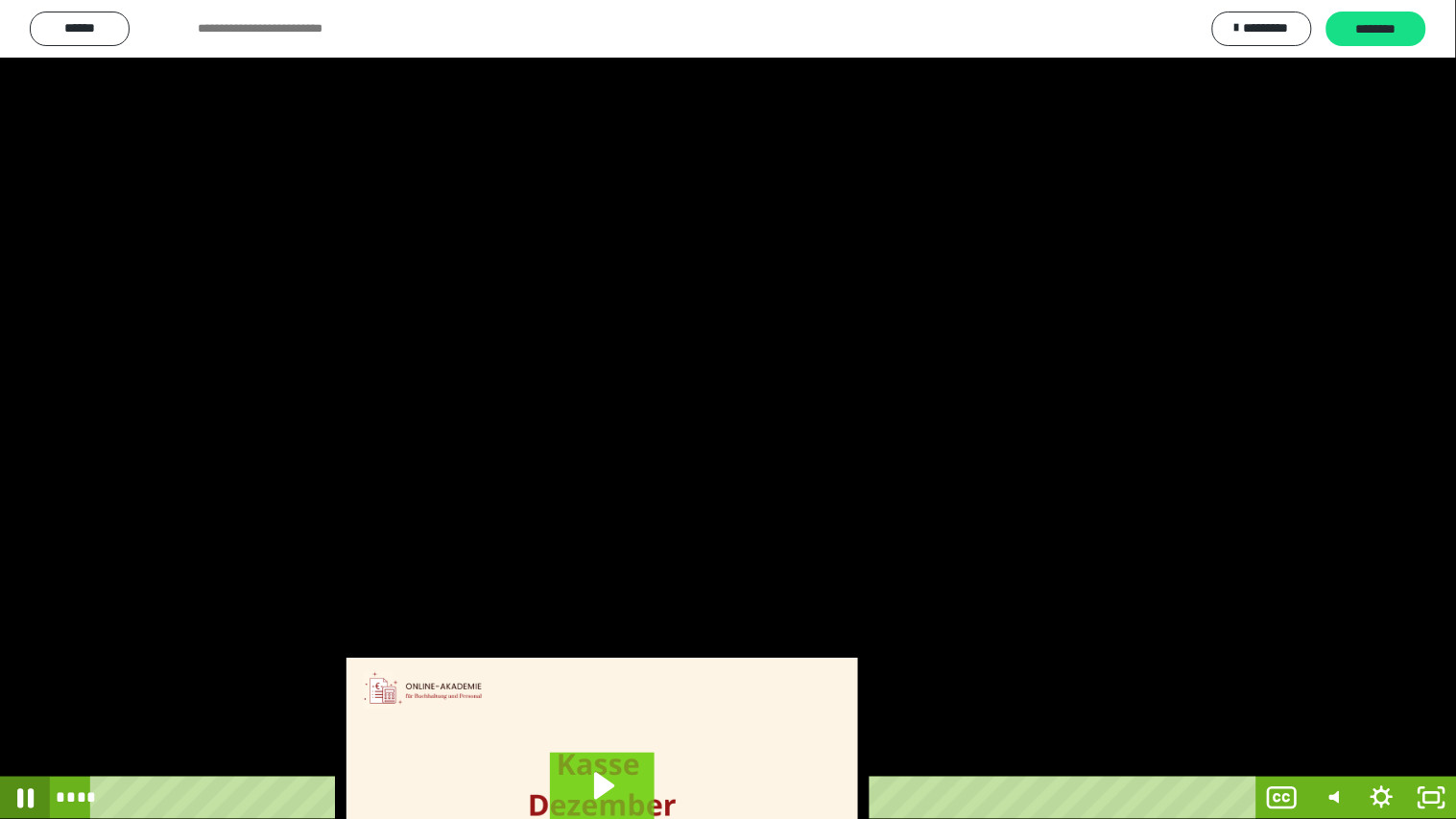 click 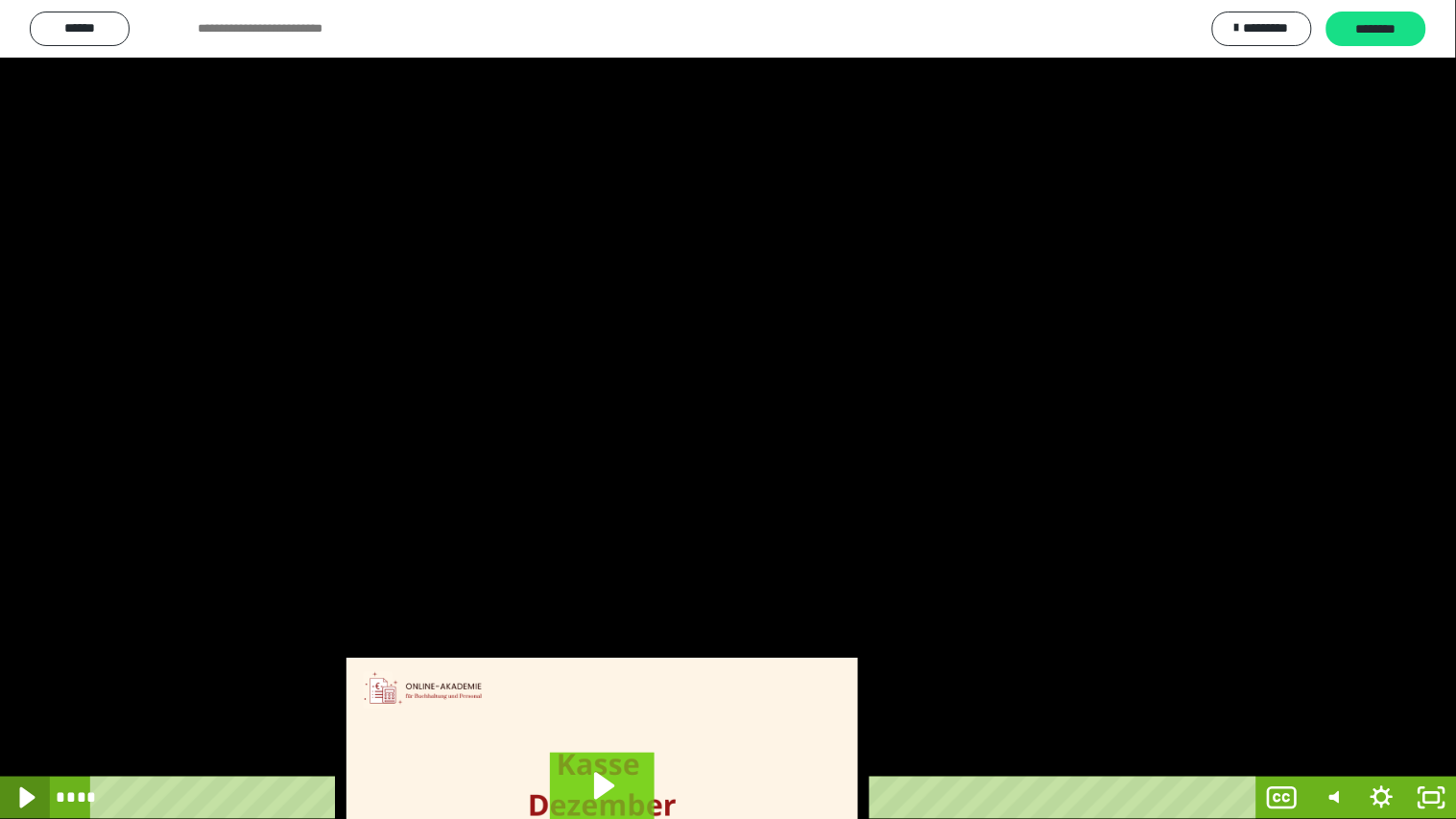 click 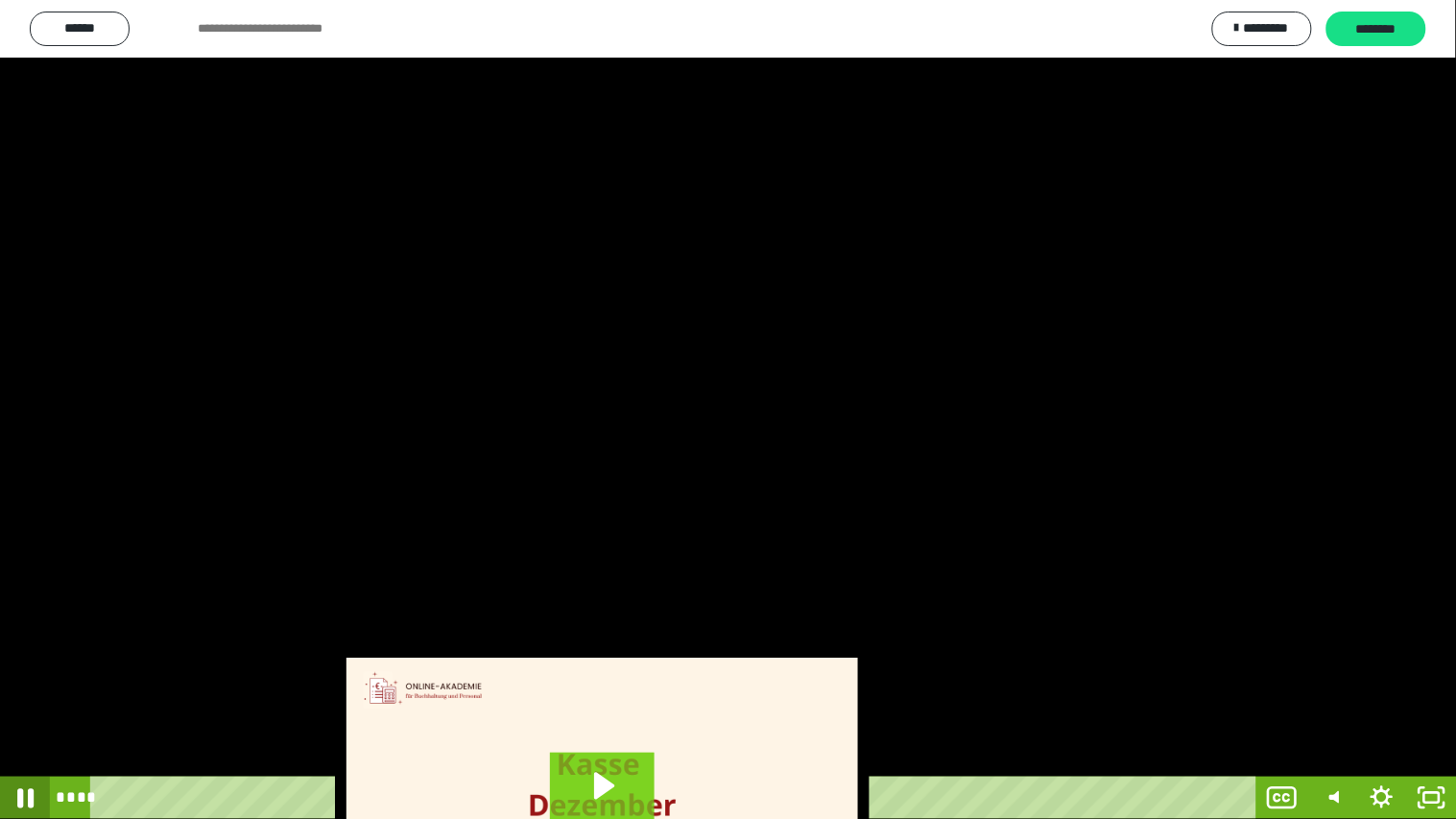 click 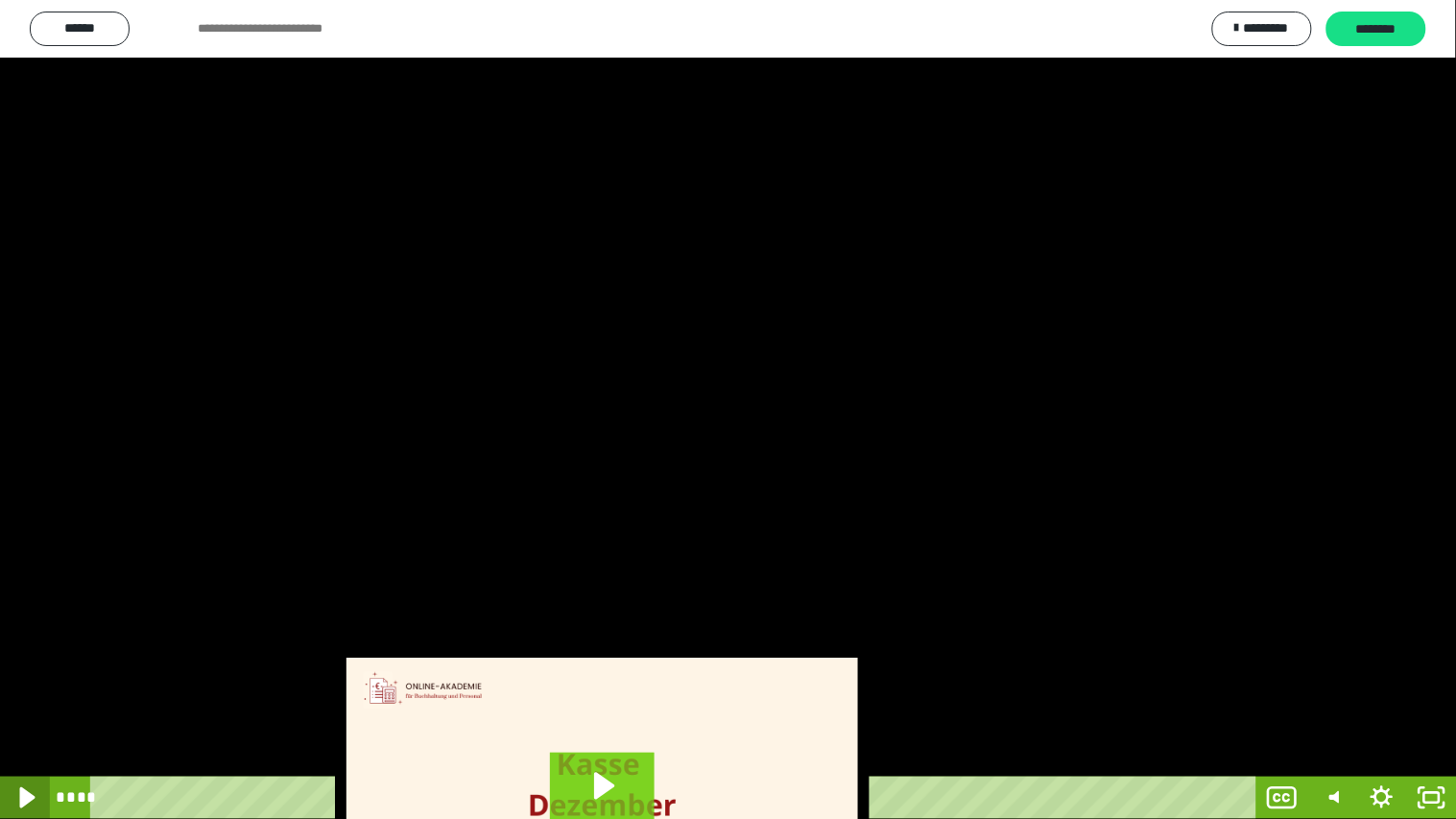click 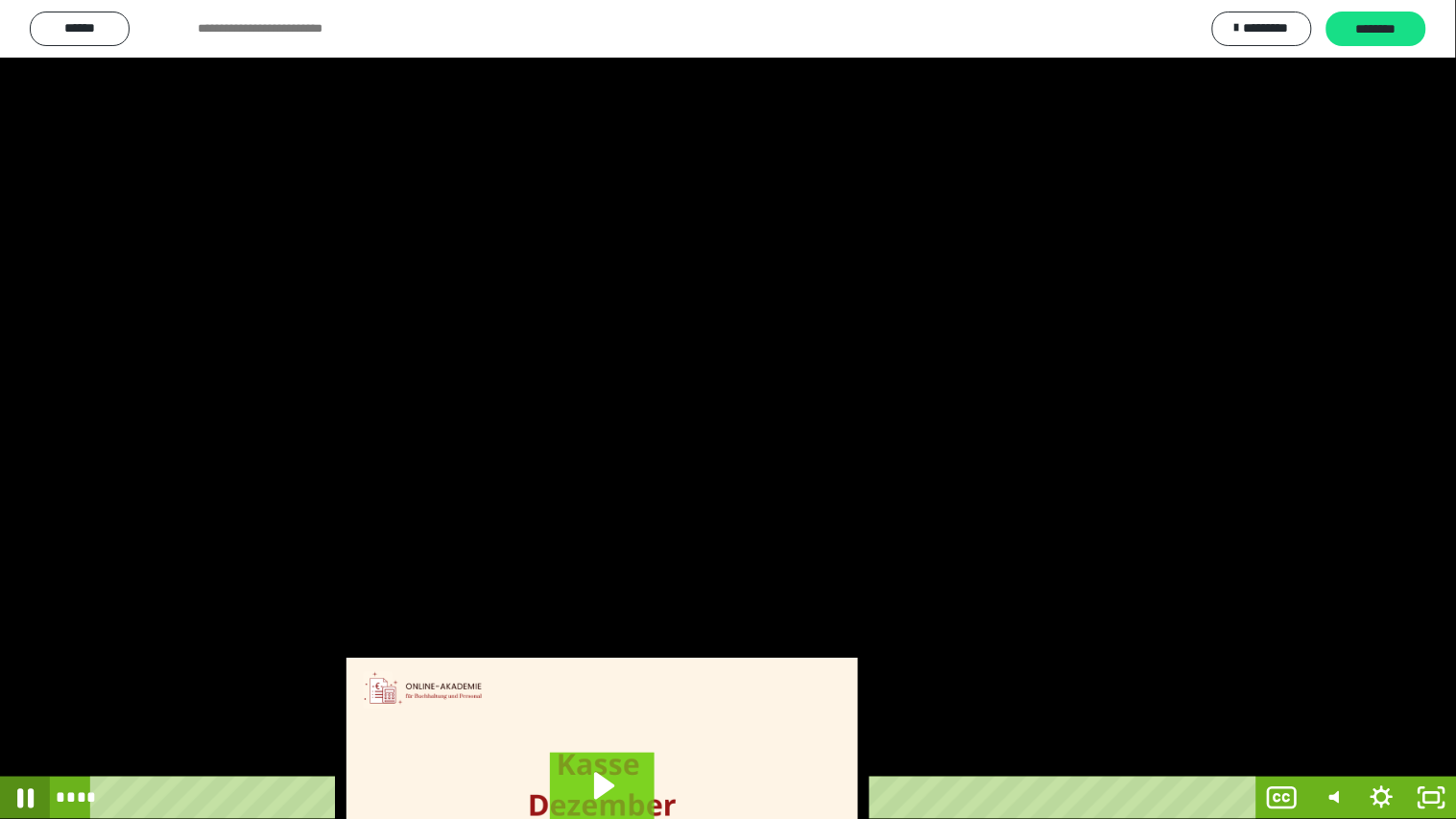 click 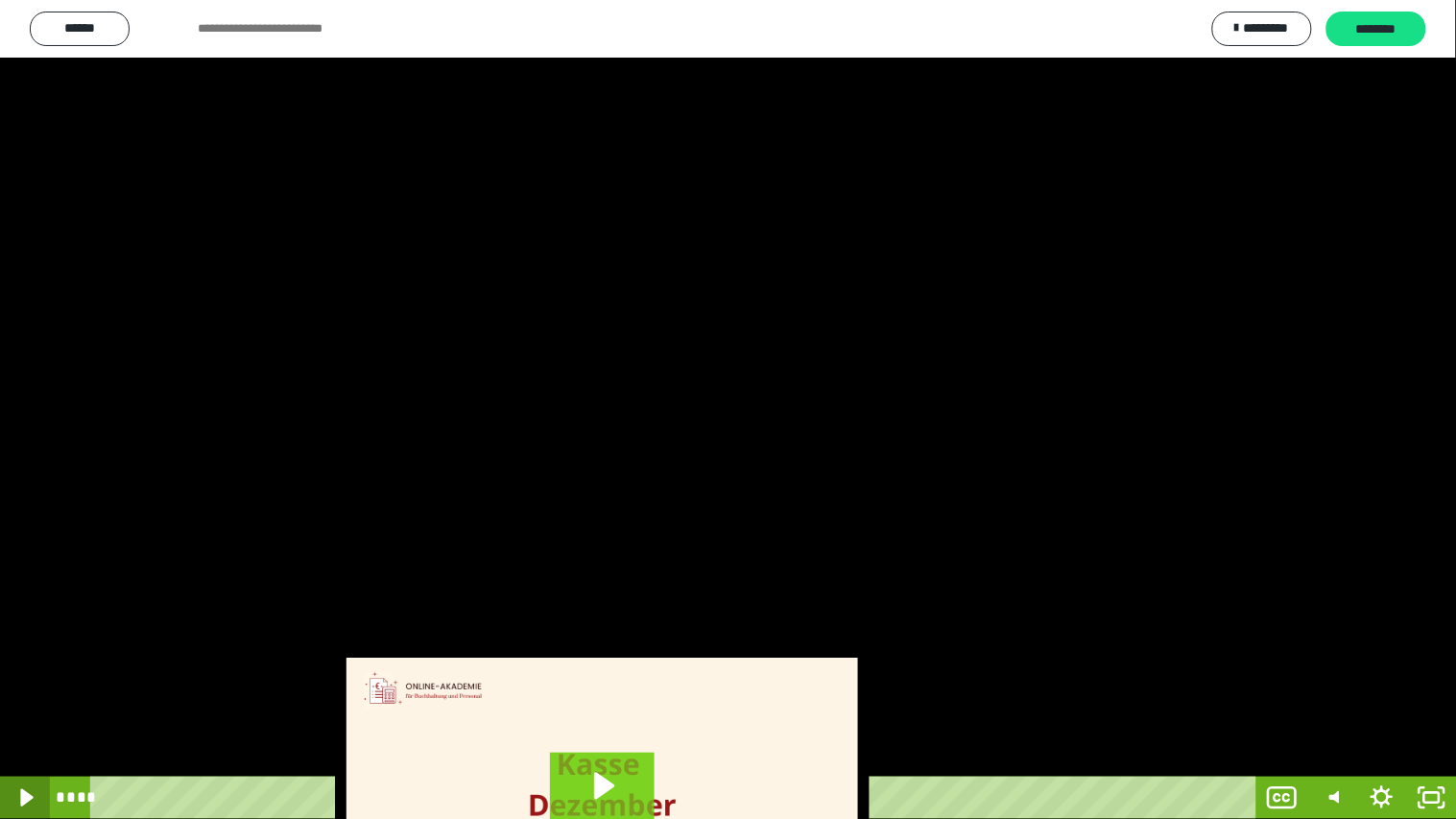 click 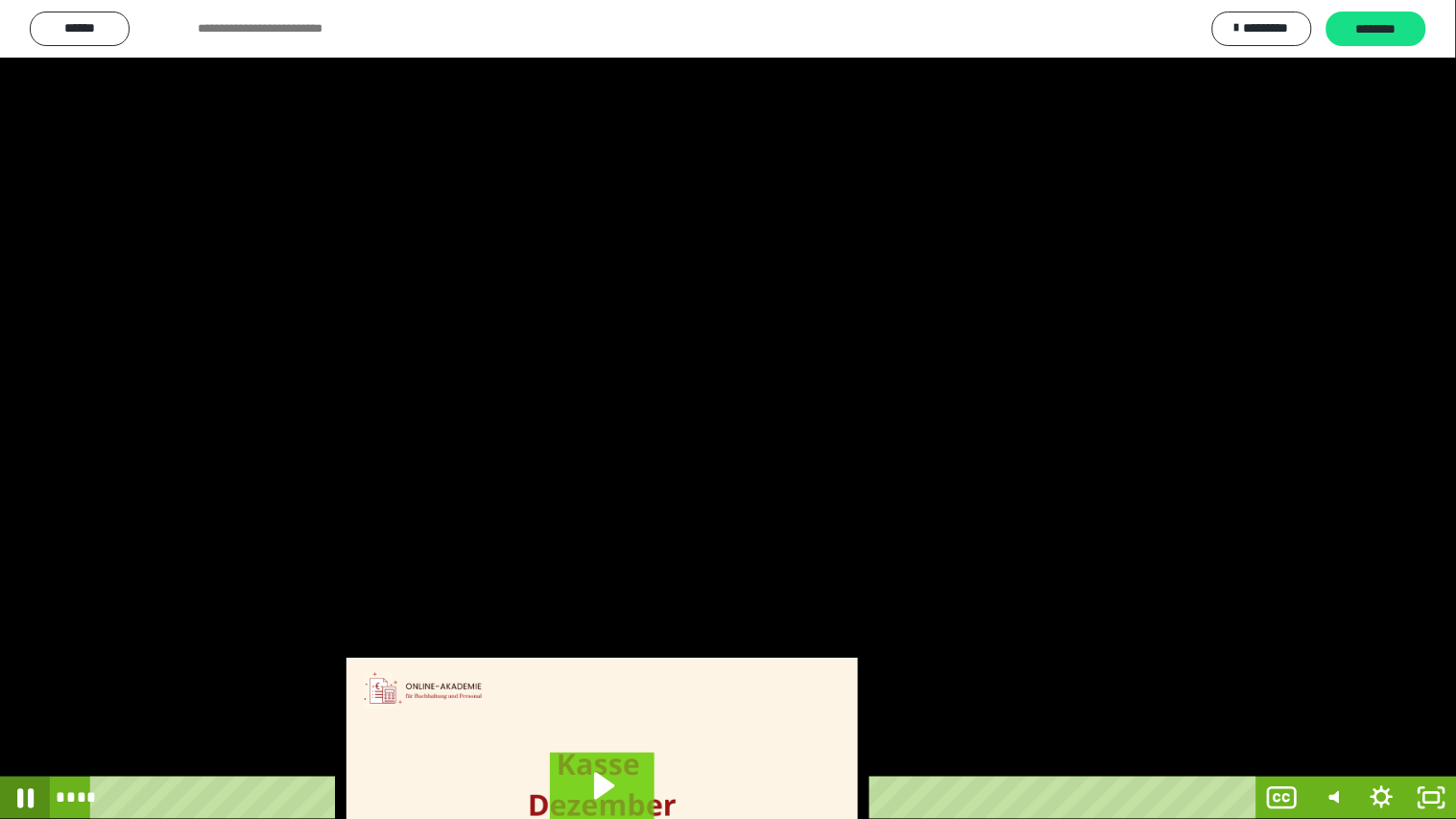 click 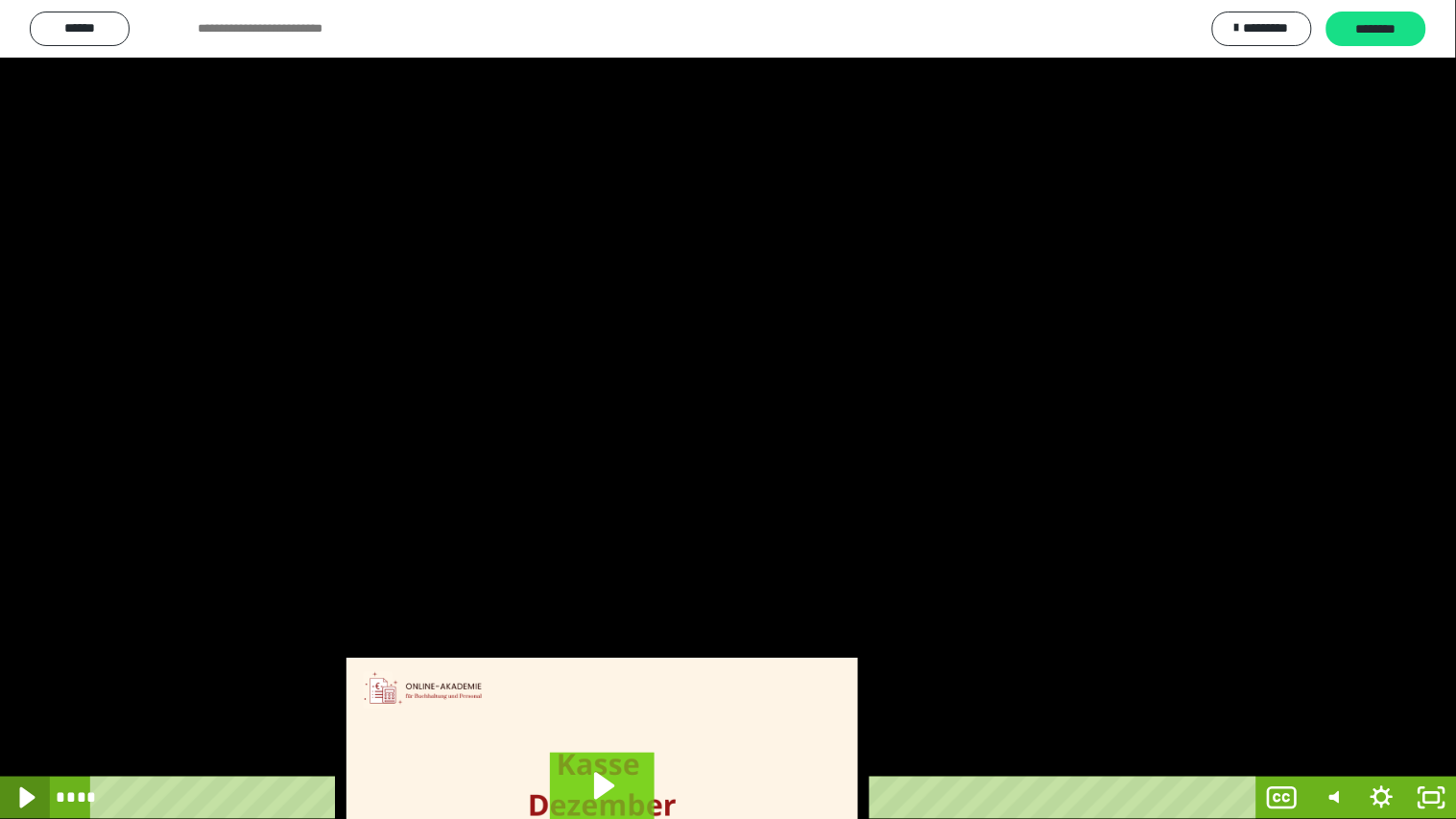 click 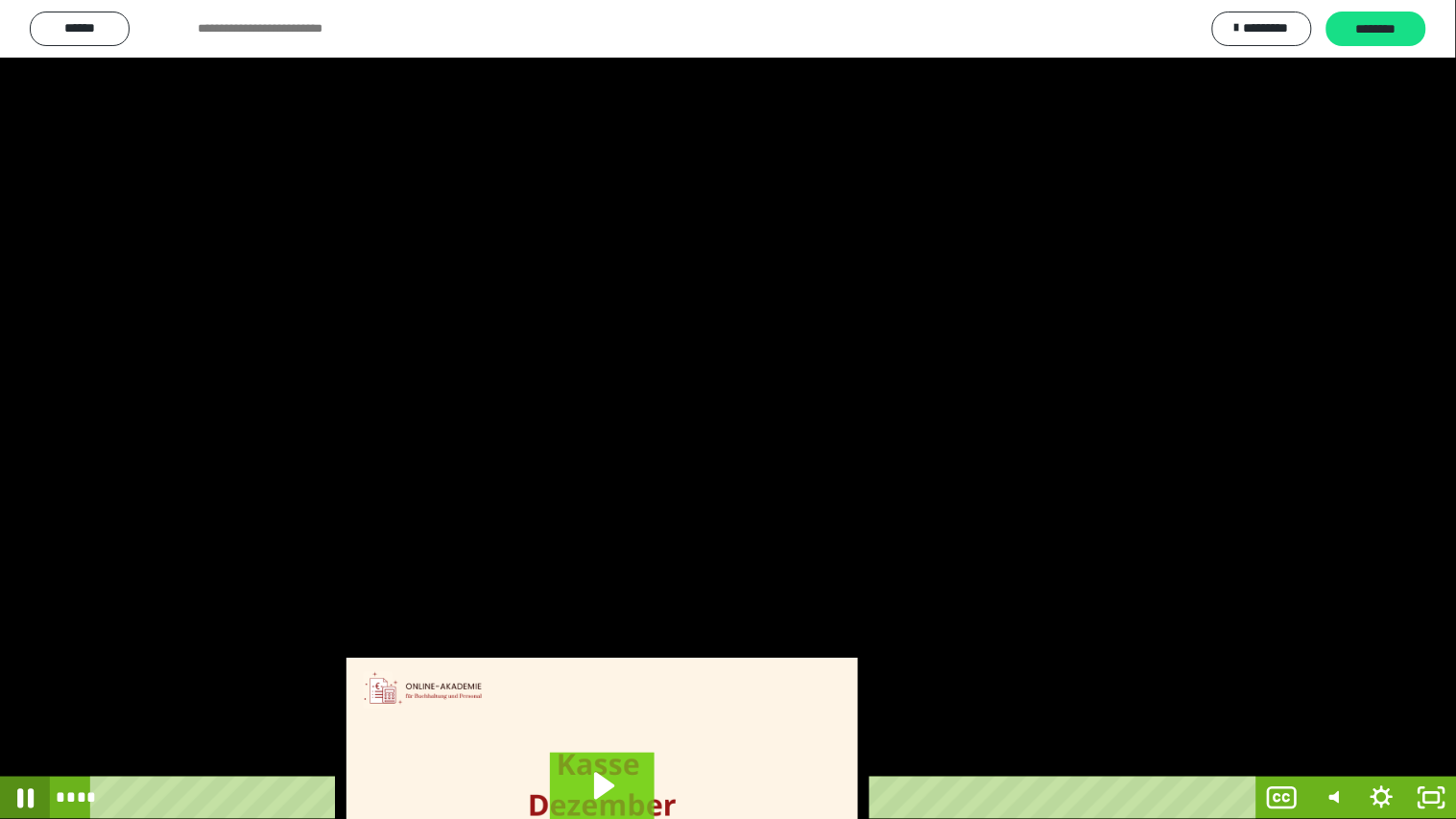 click 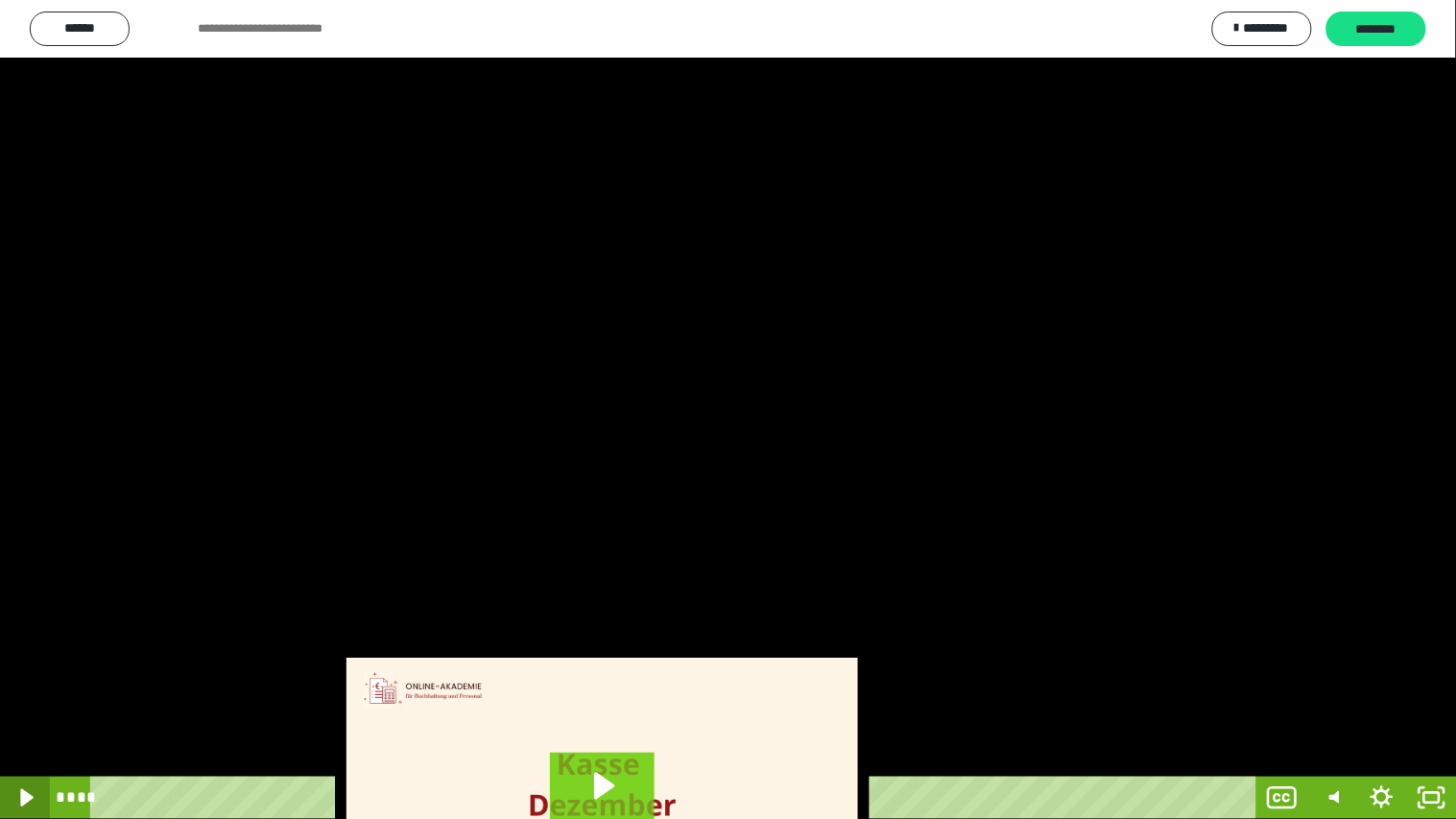 click 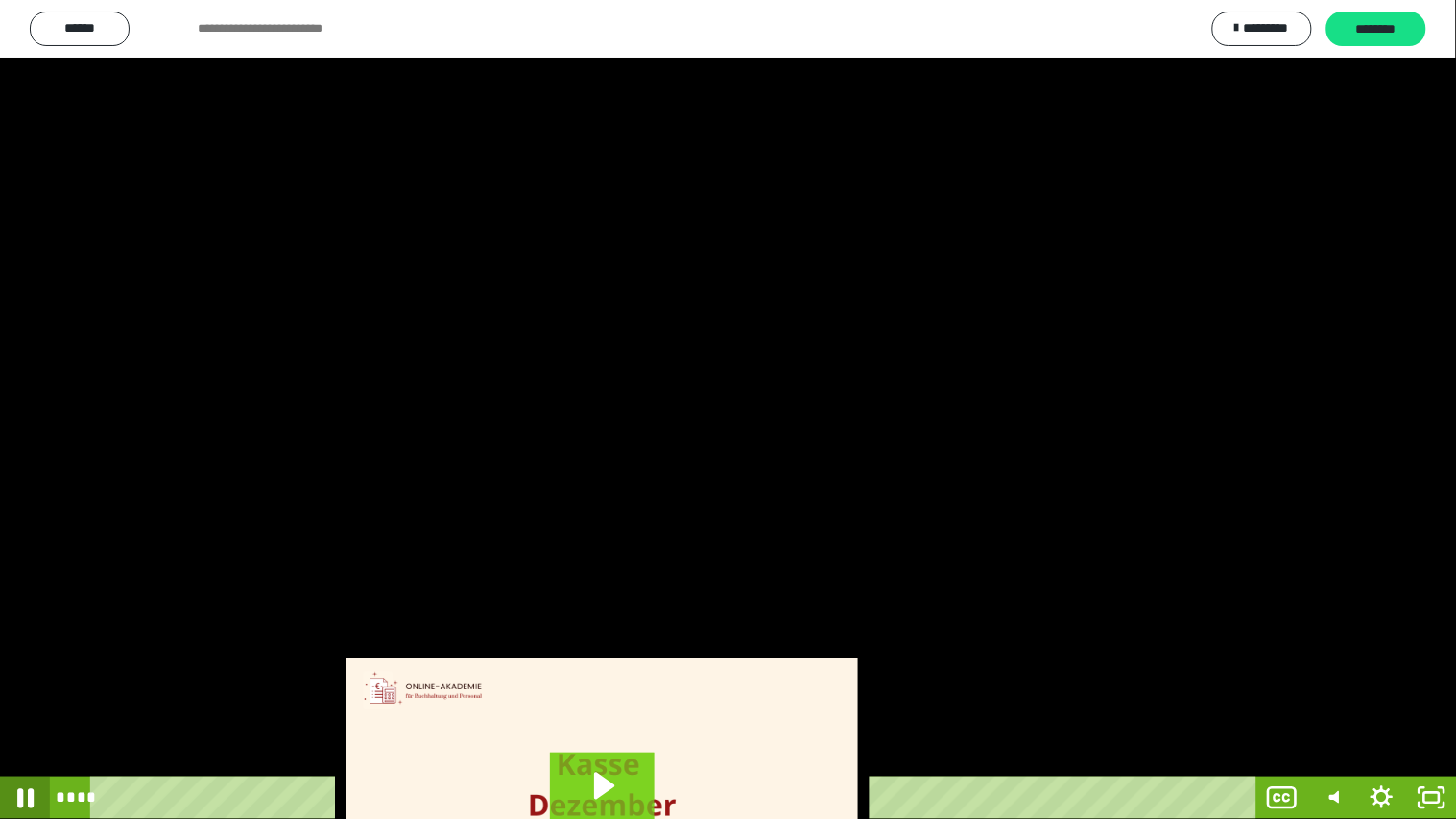 click 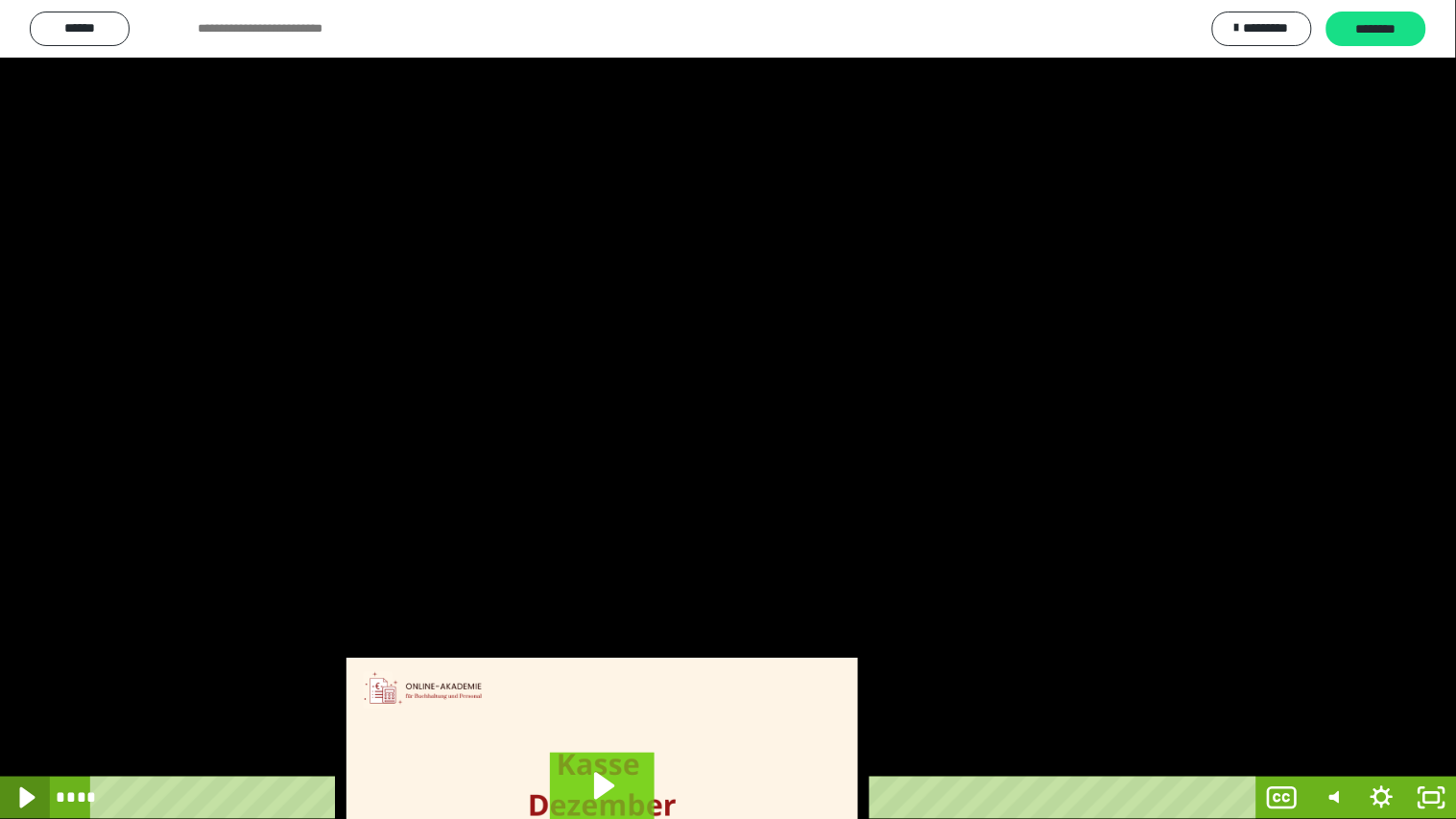 click 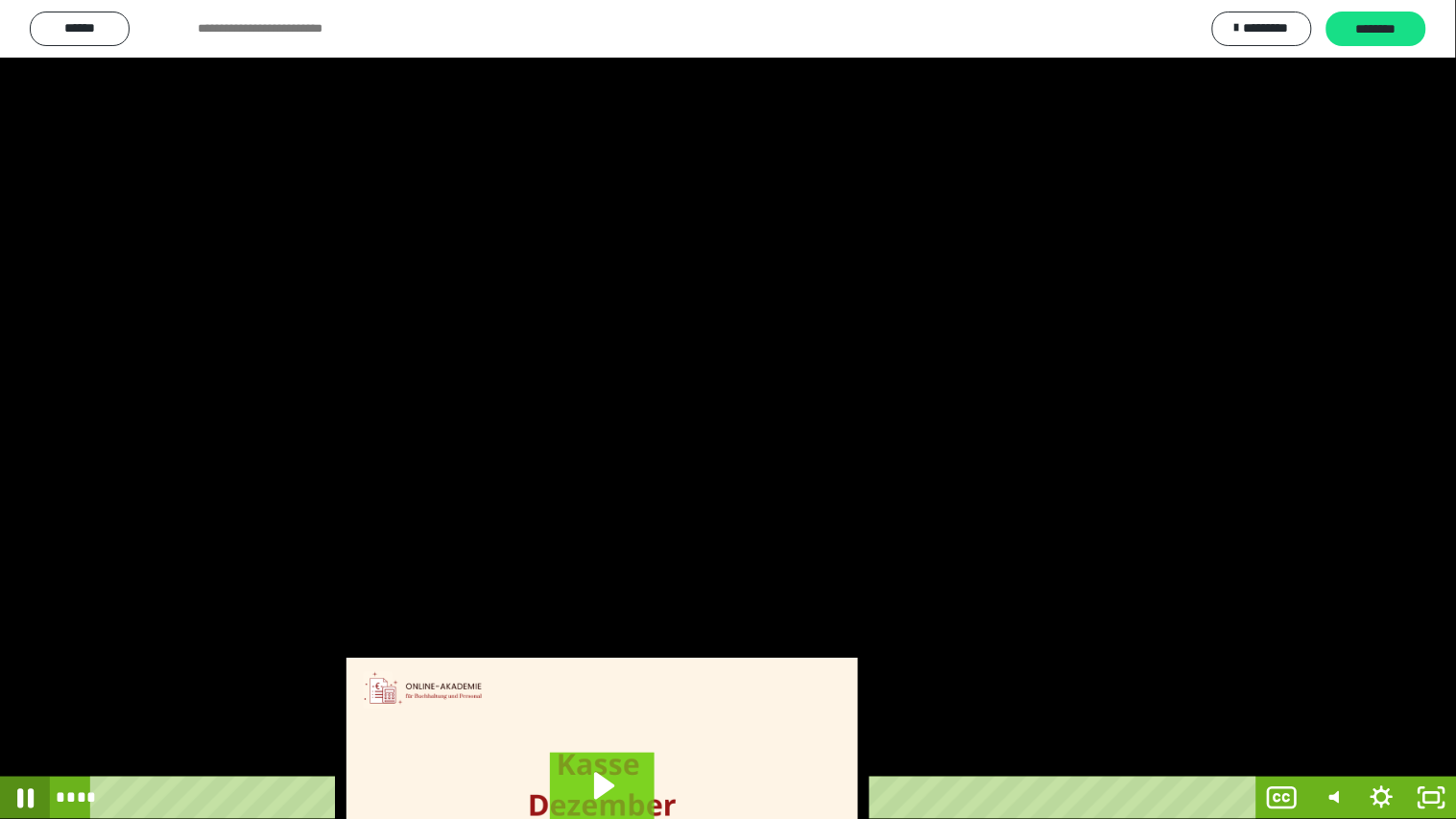 click 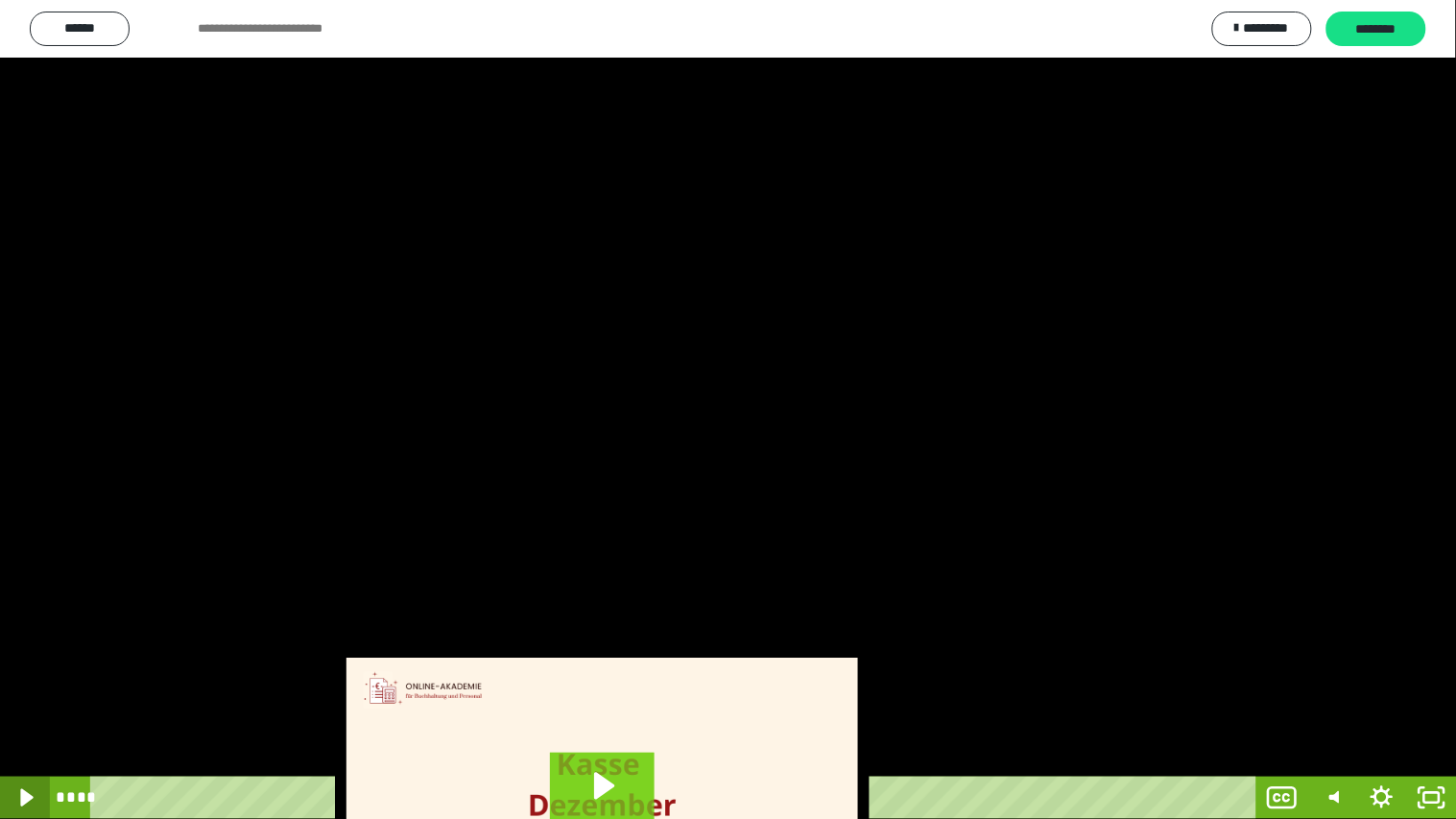 click 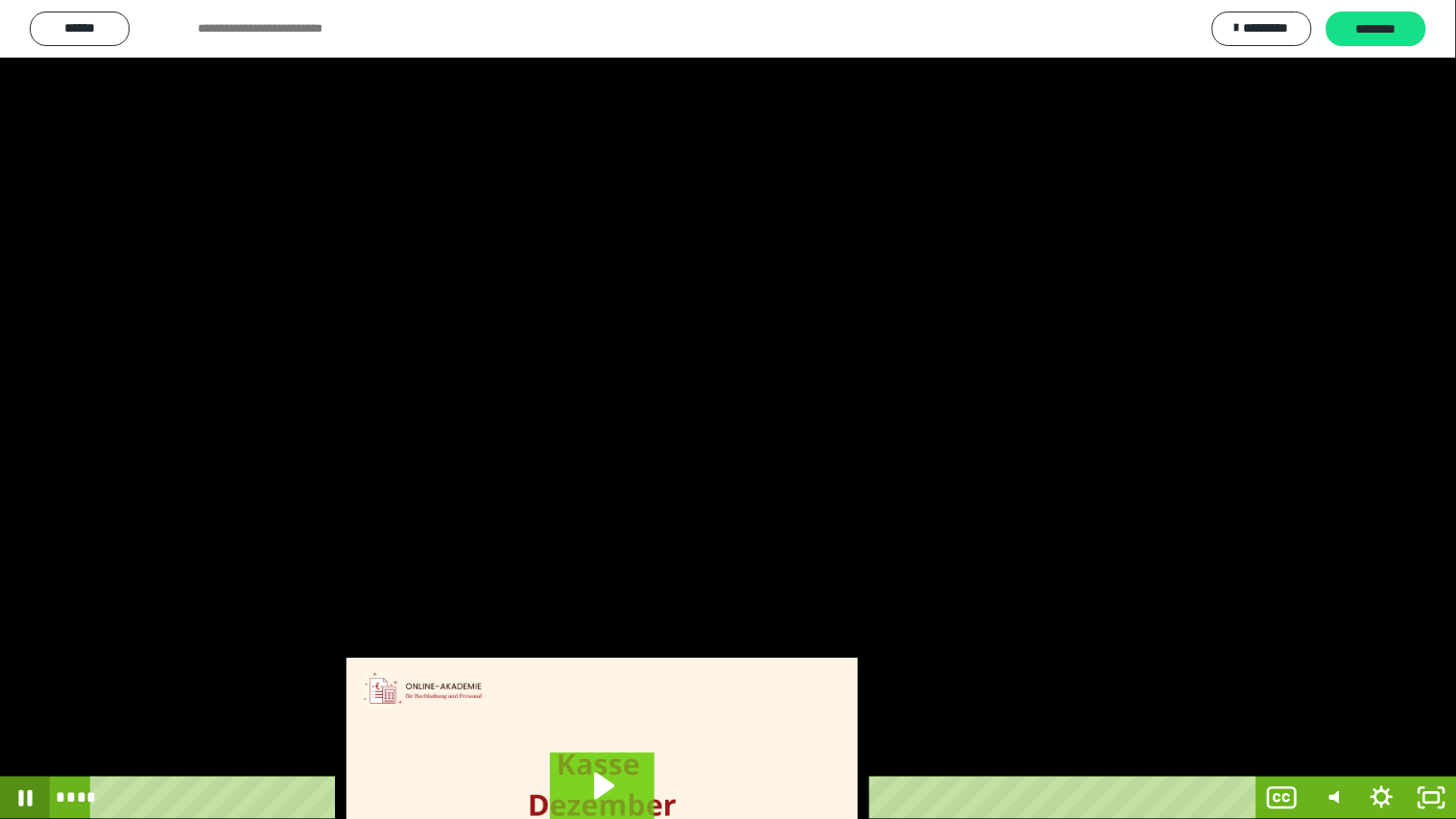 scroll, scrollTop: 0, scrollLeft: 0, axis: both 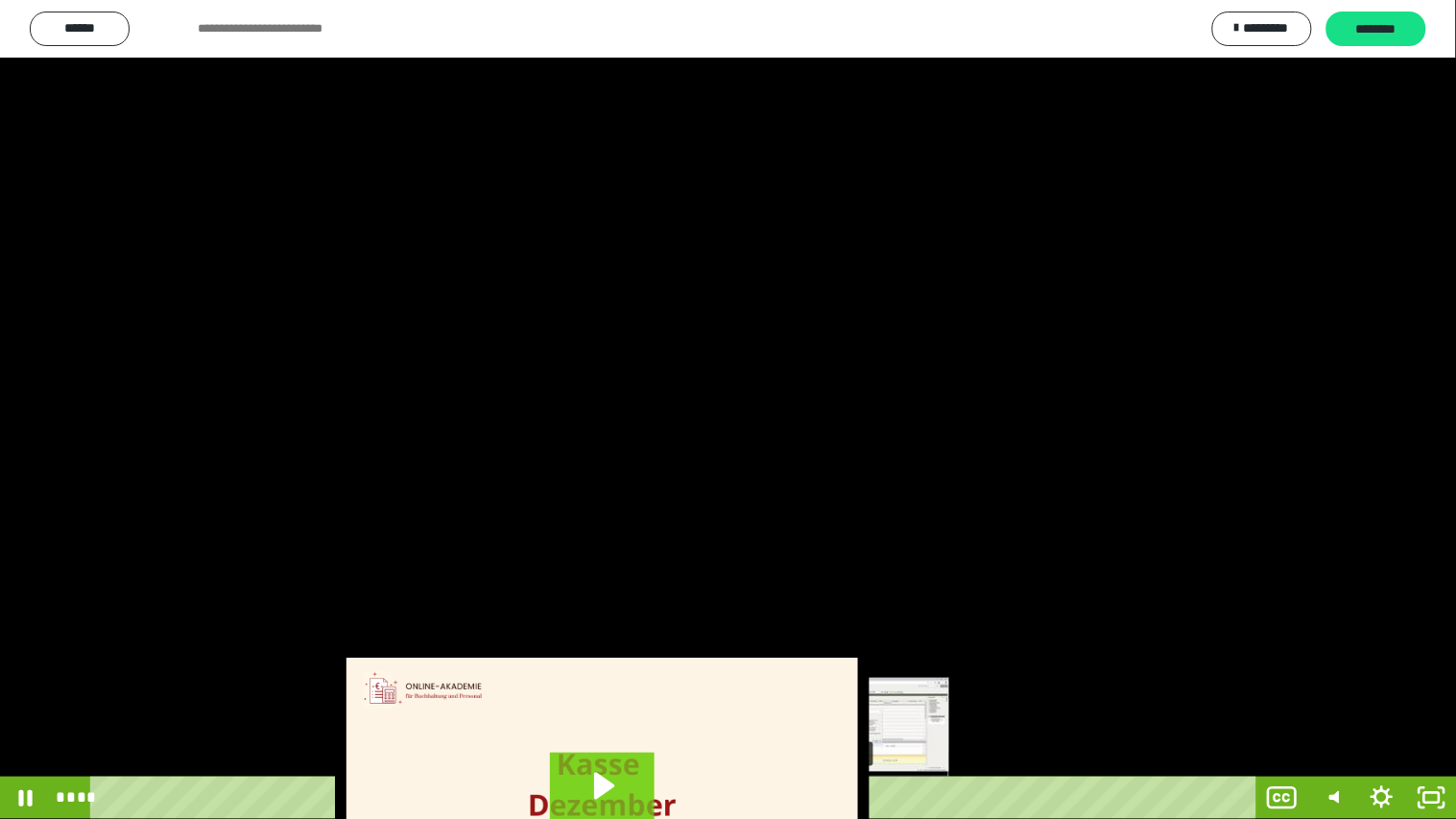 click on "****" at bounding box center (677, 798) 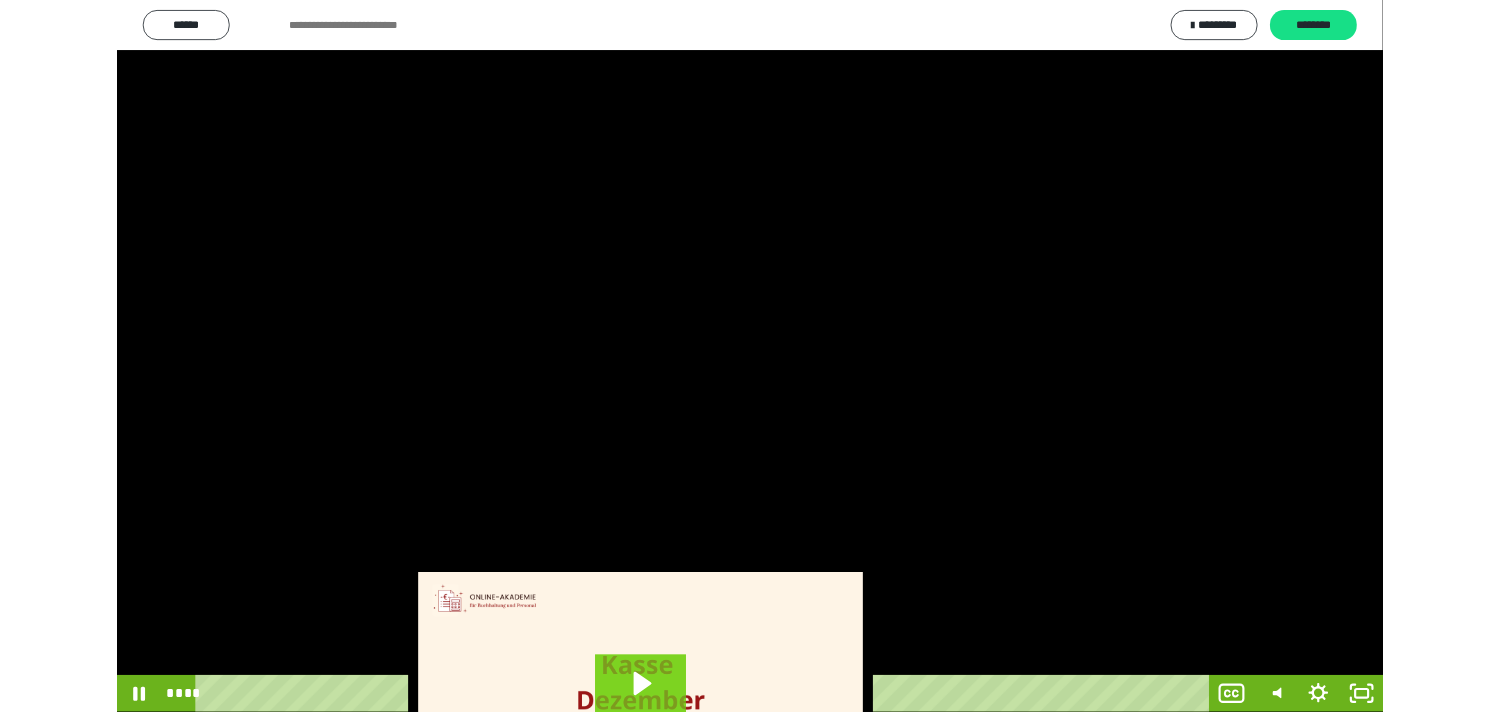 scroll, scrollTop: 0, scrollLeft: 0, axis: both 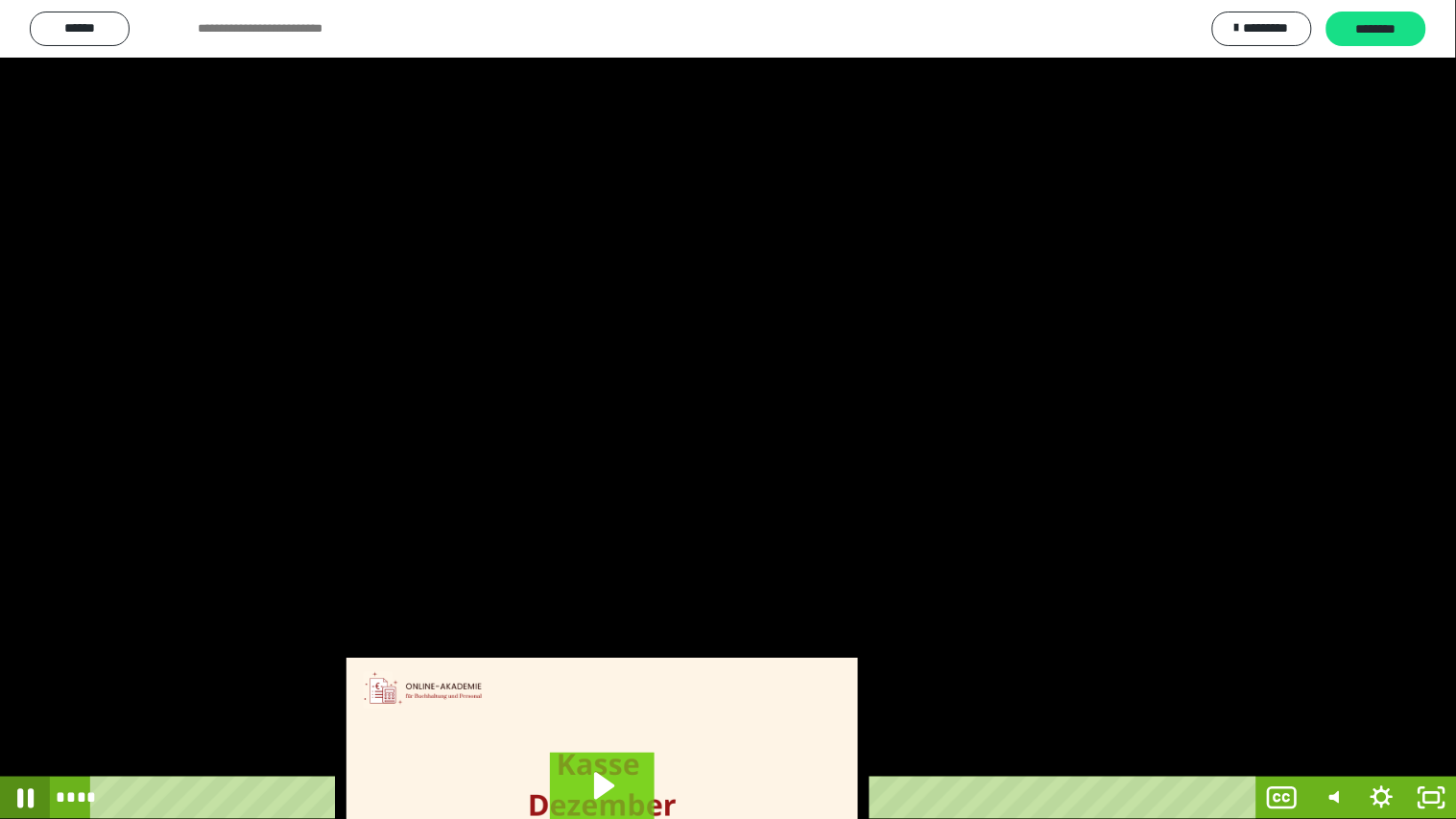 click 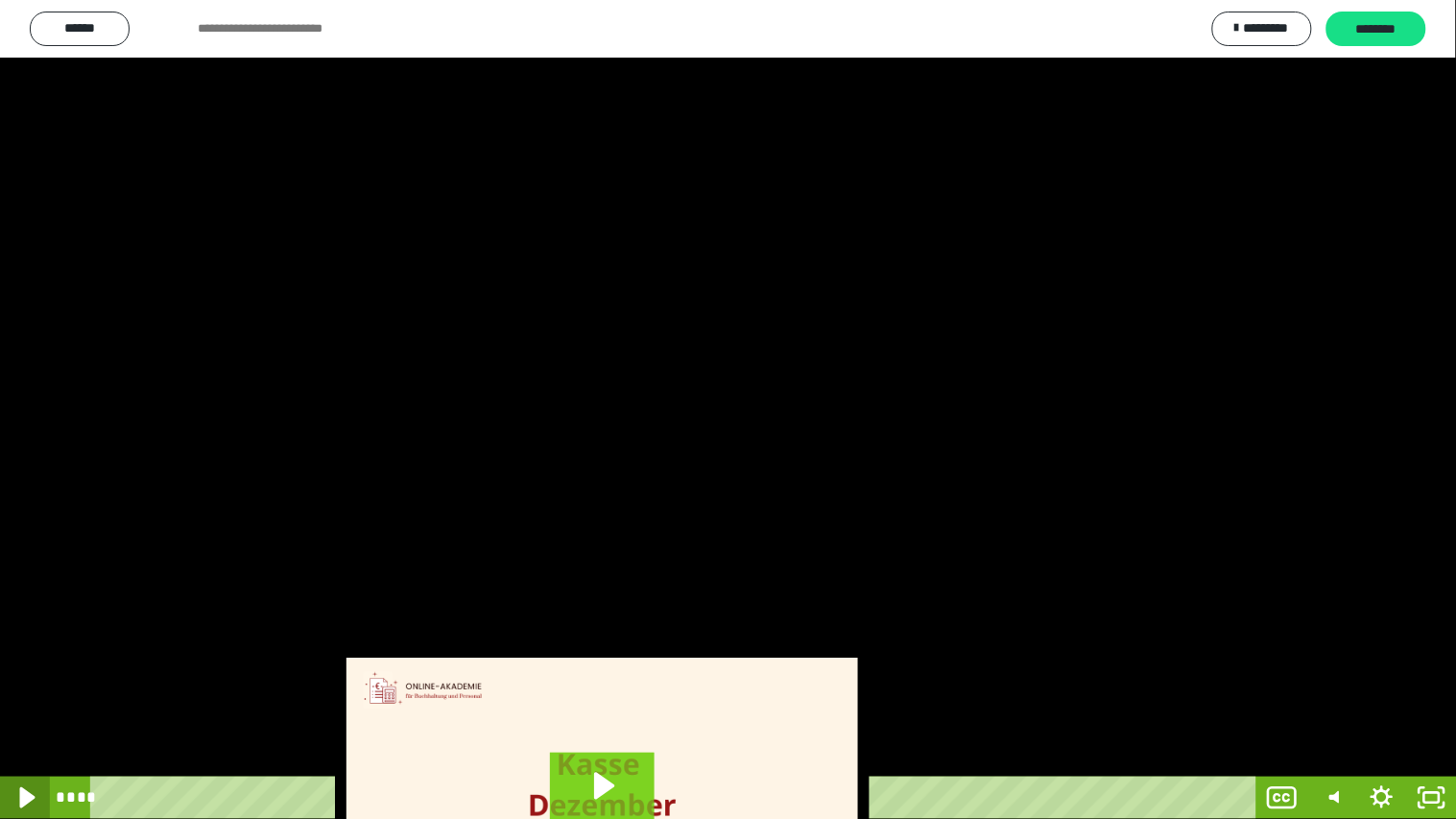 click 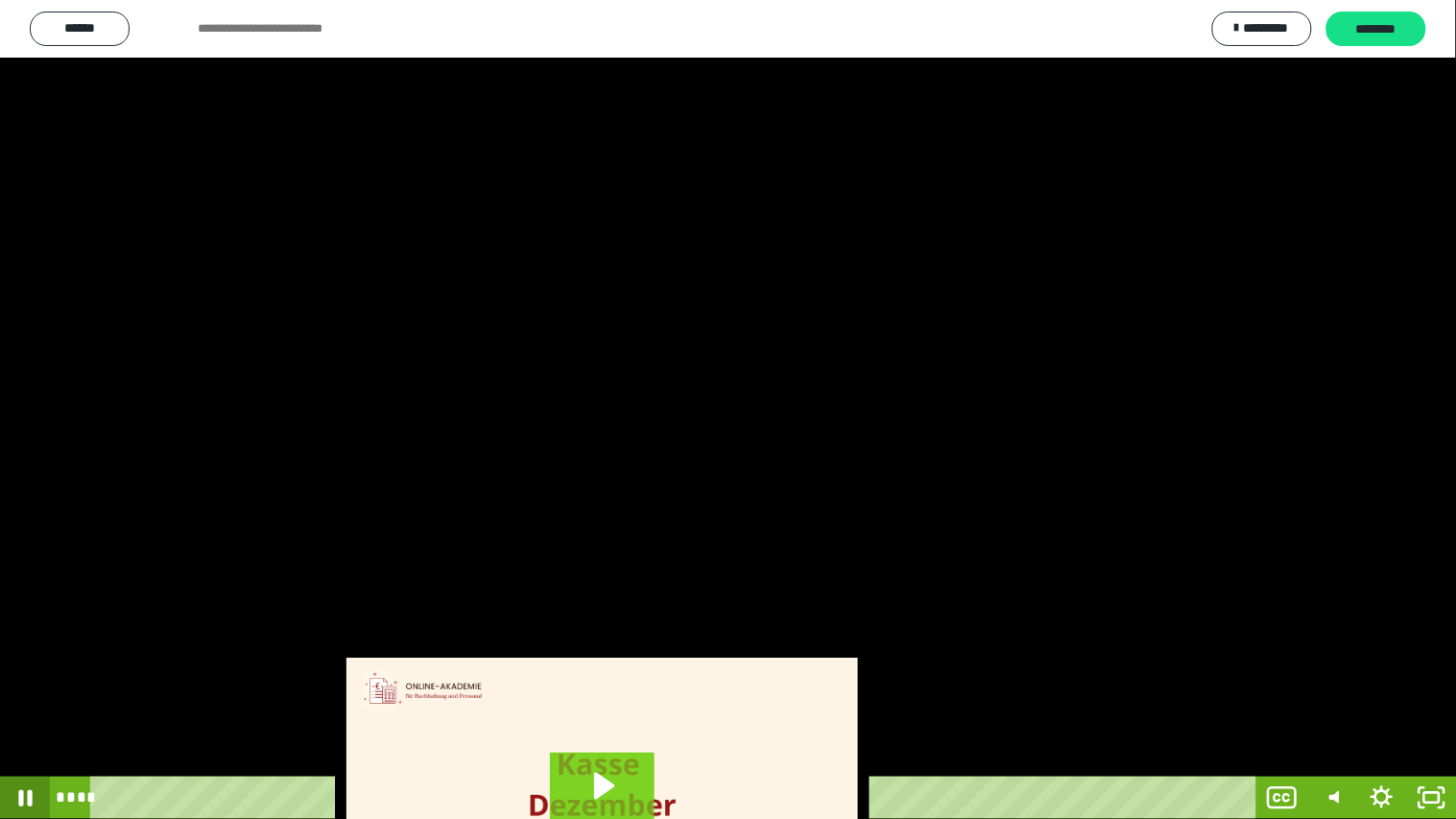 click 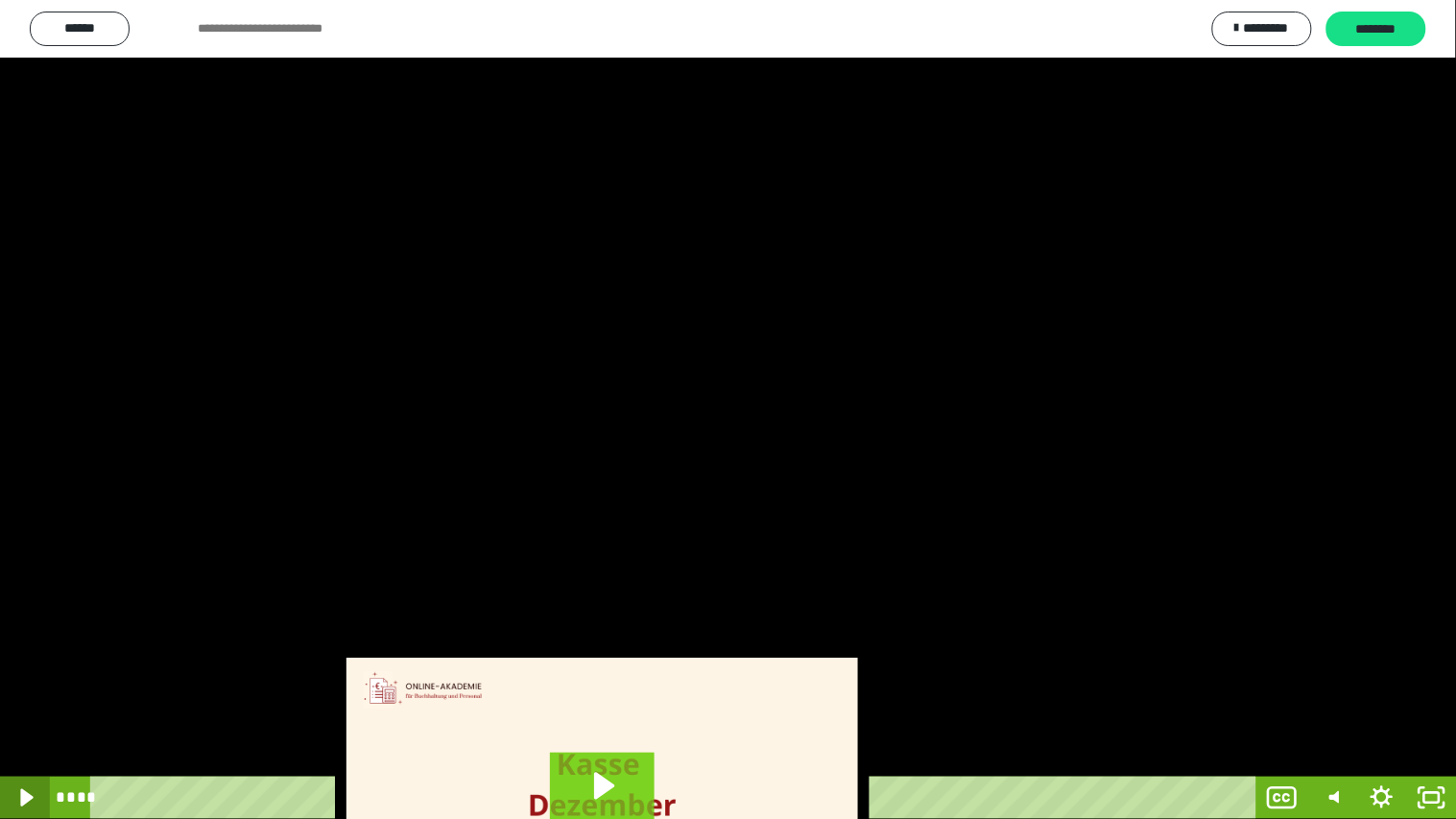 click 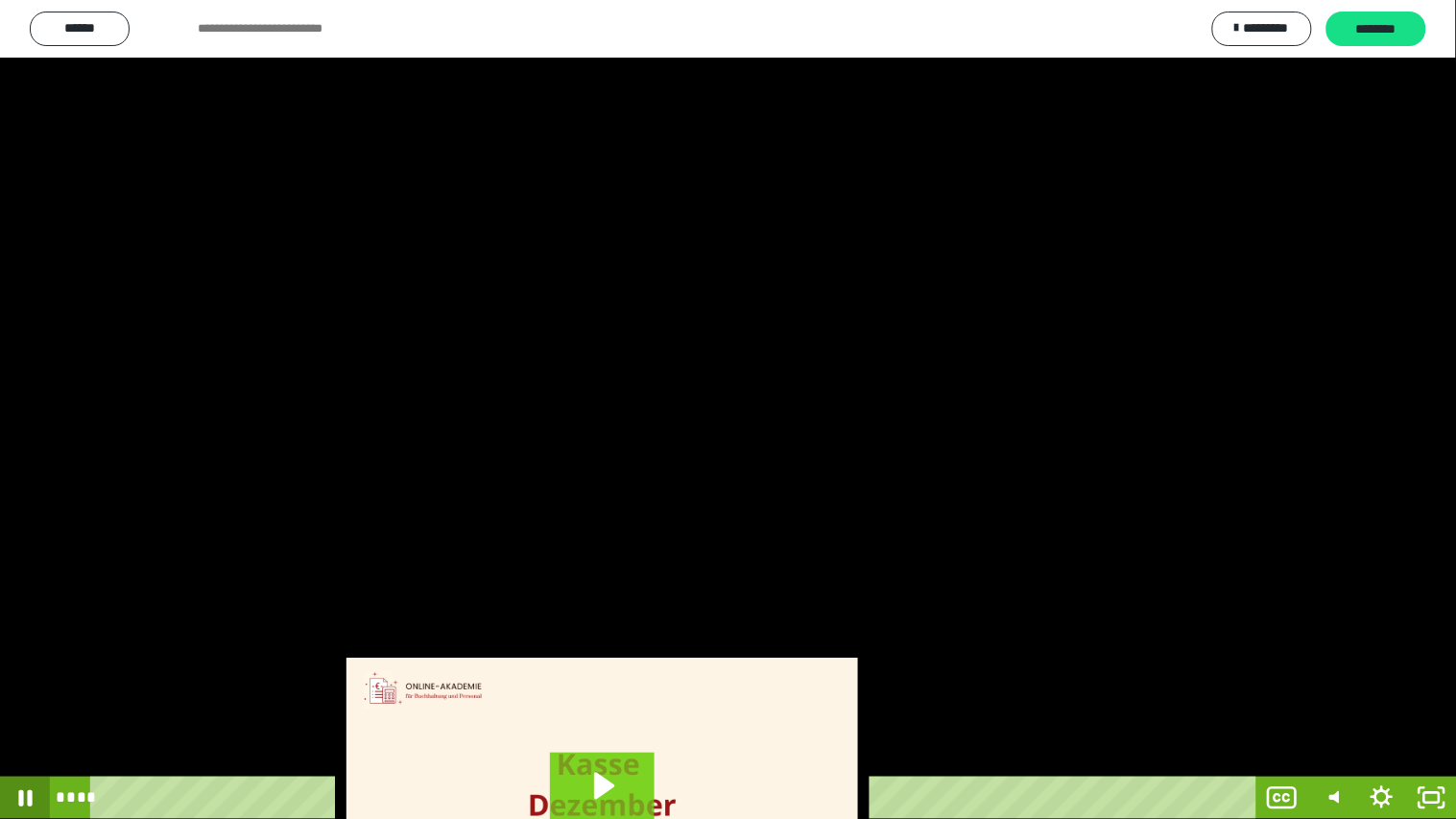 click 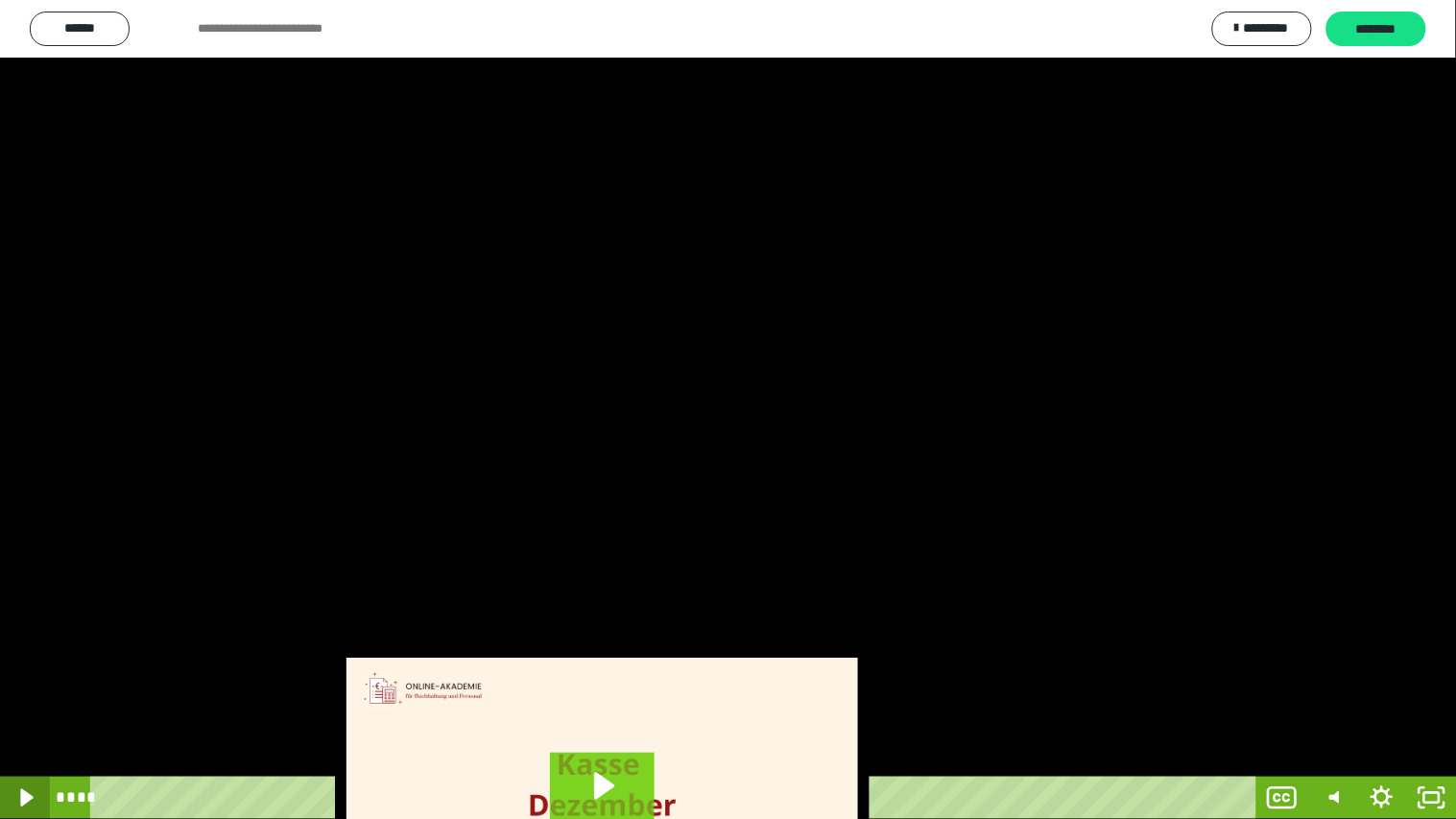 click 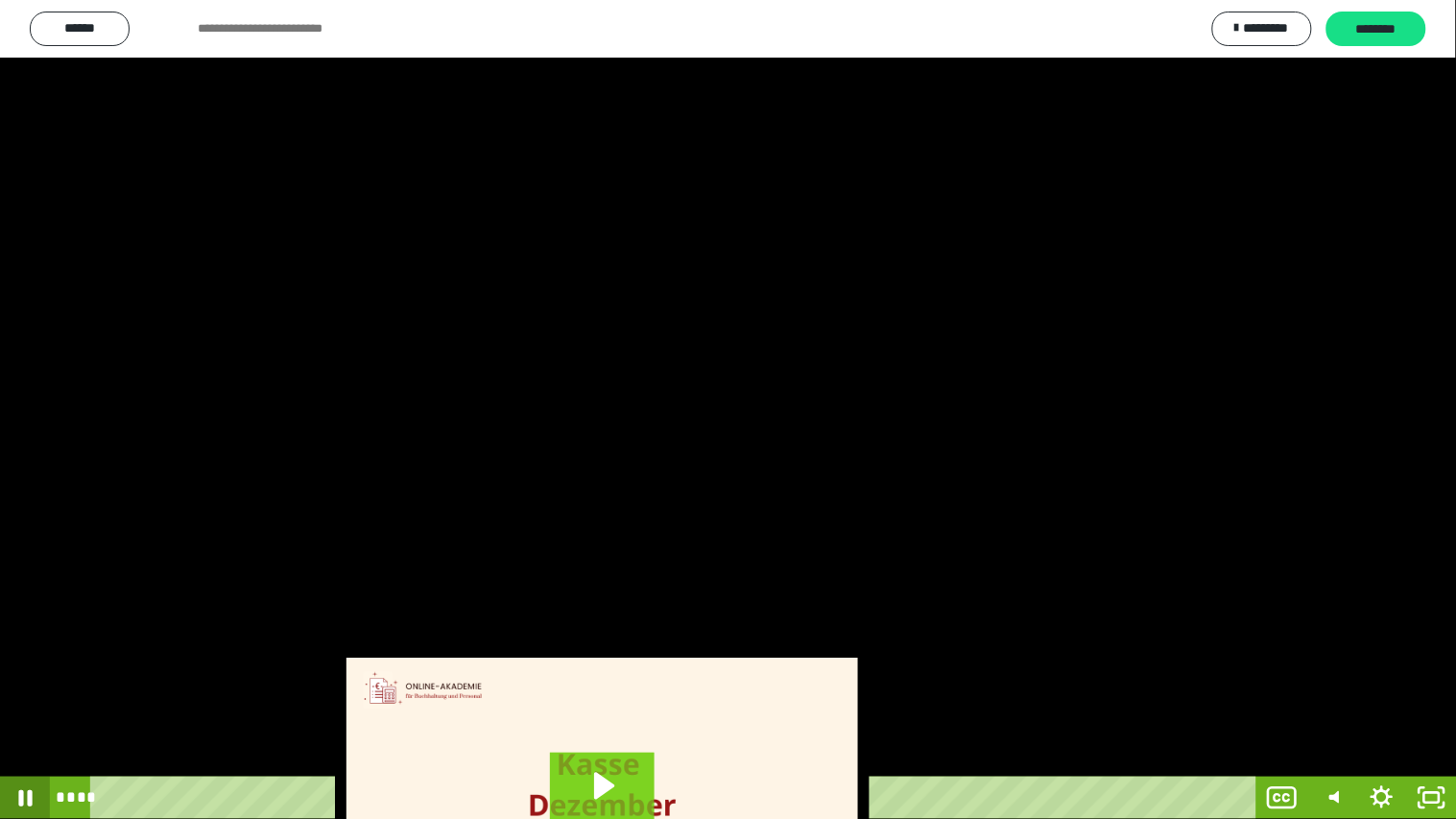 click 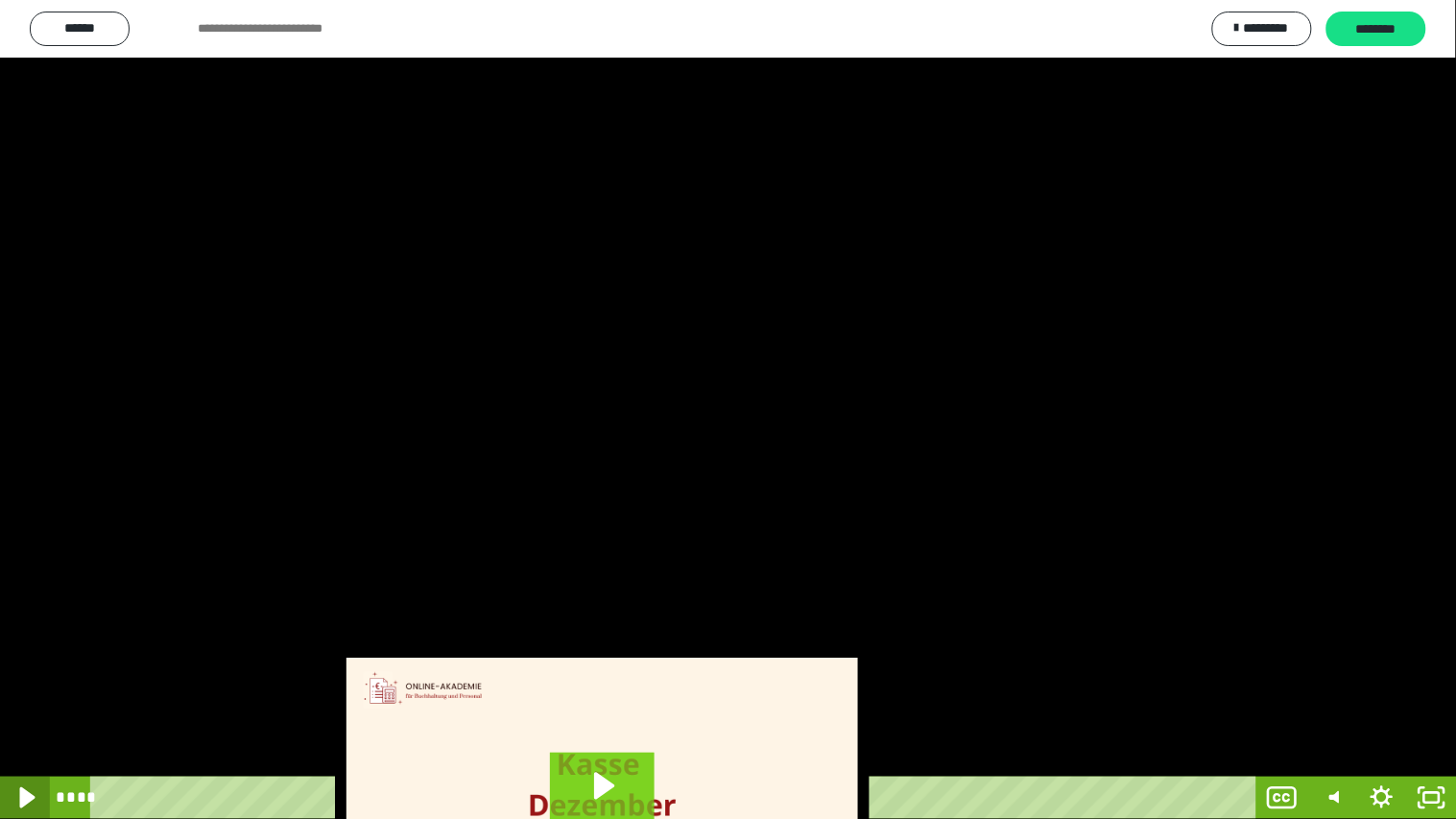 click 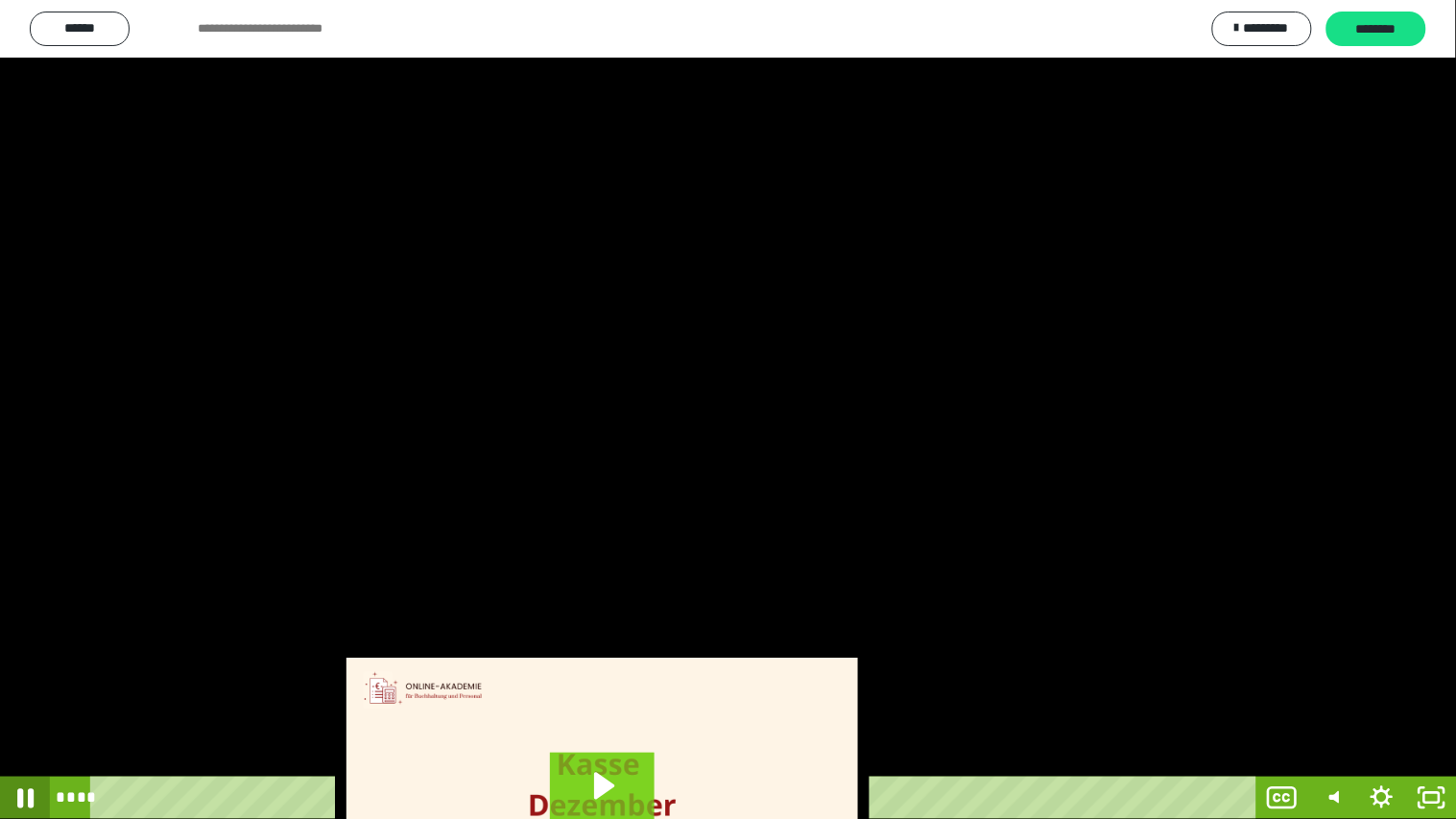 click 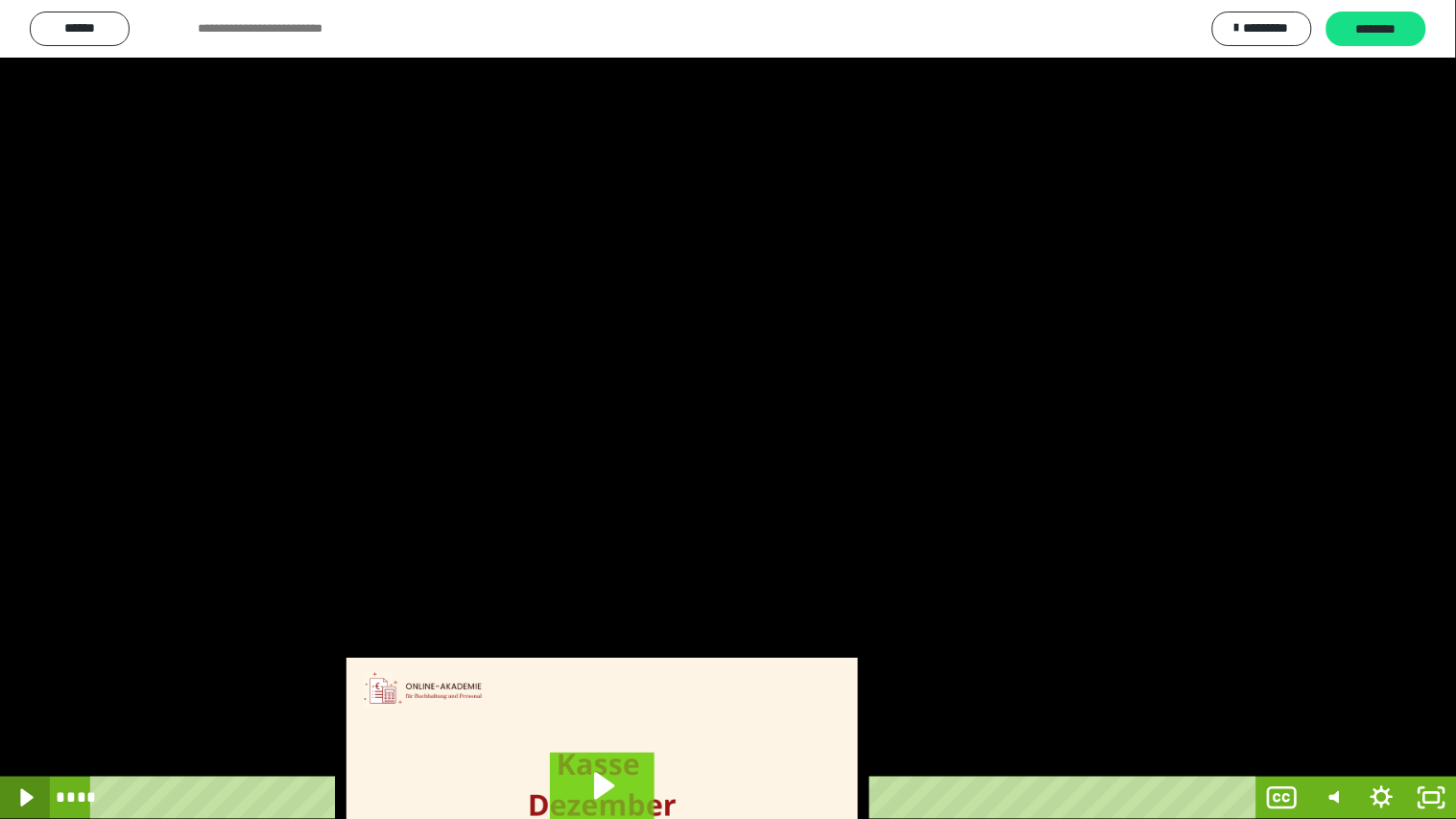 click 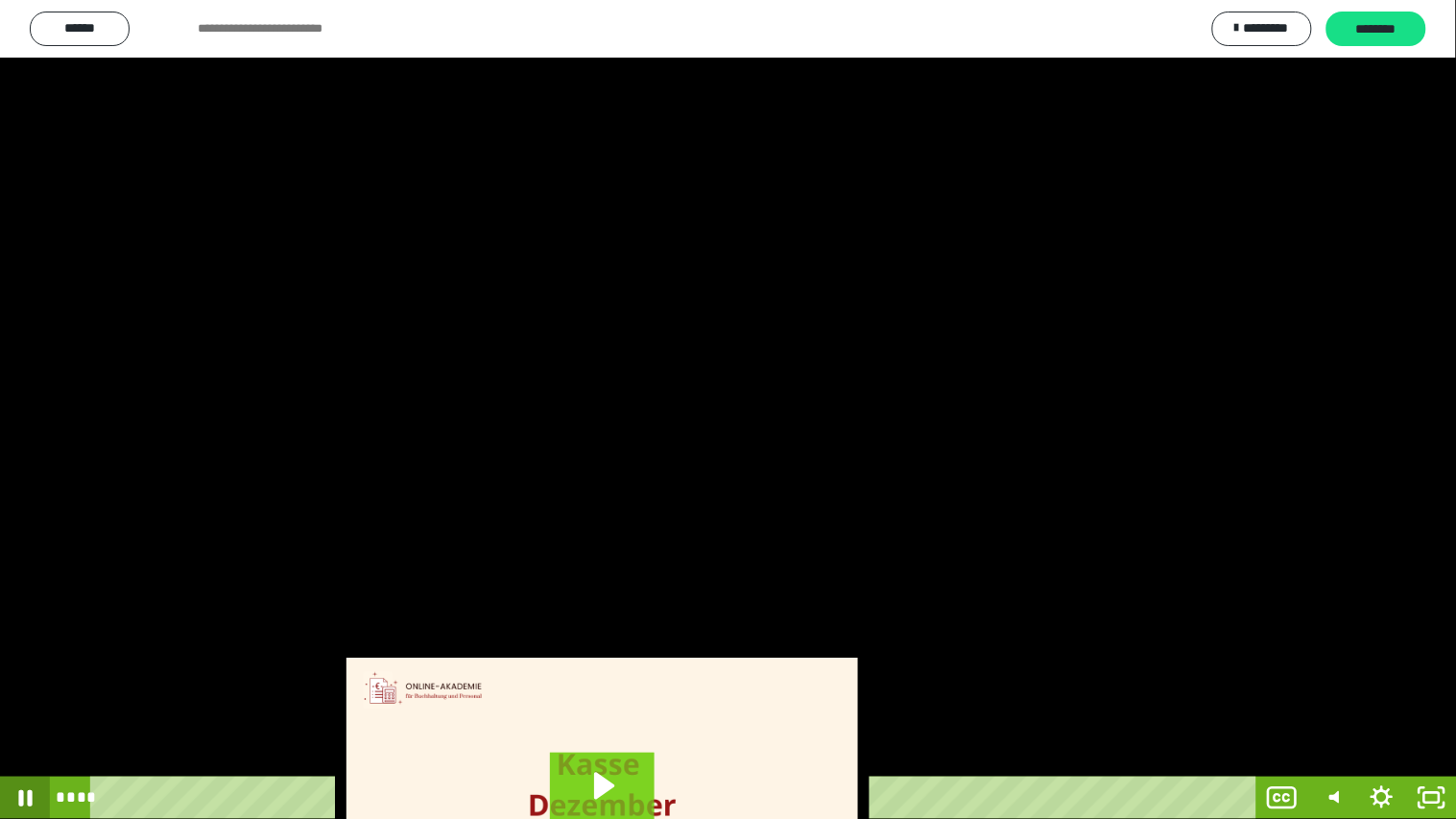 click 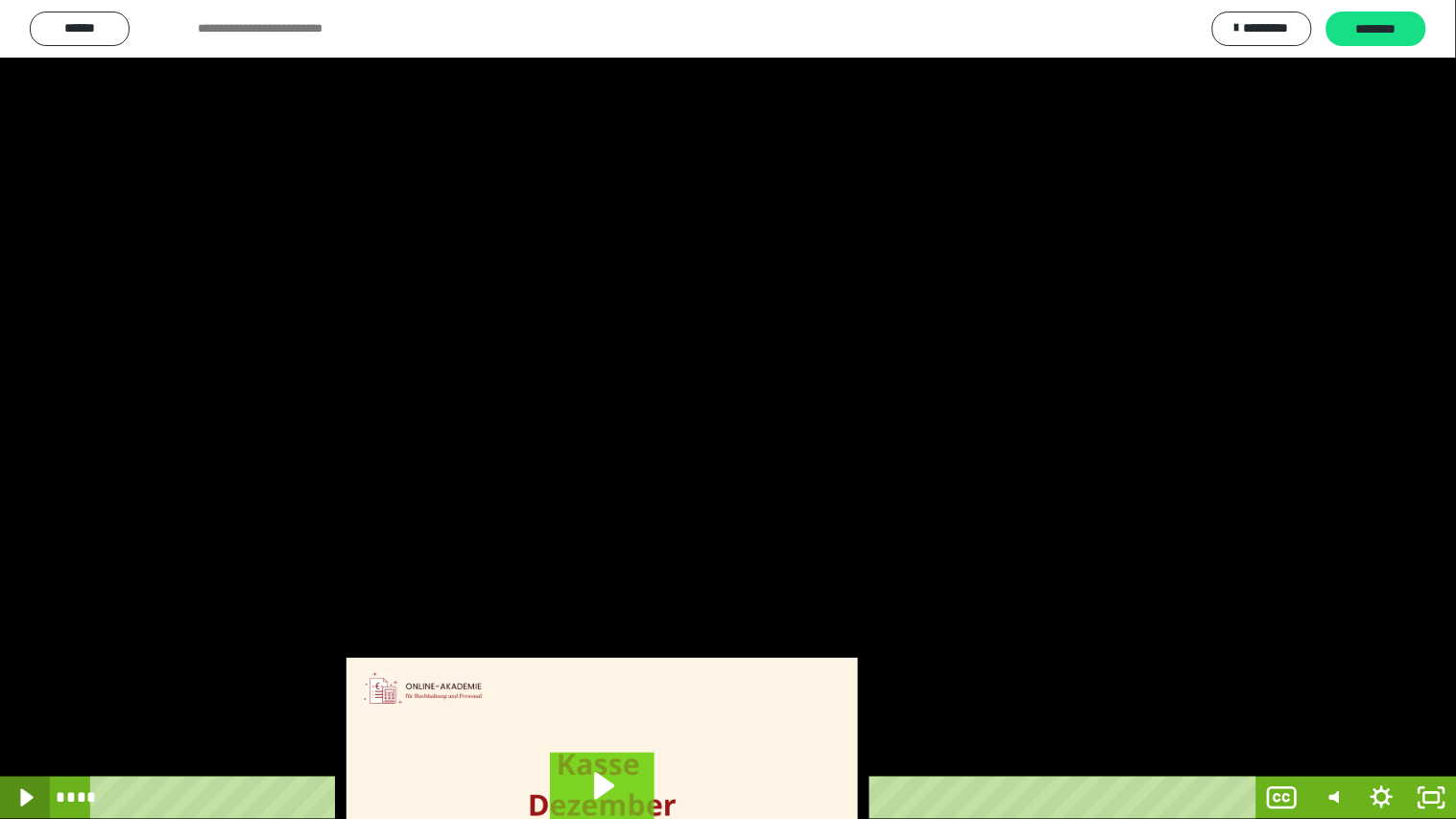 click 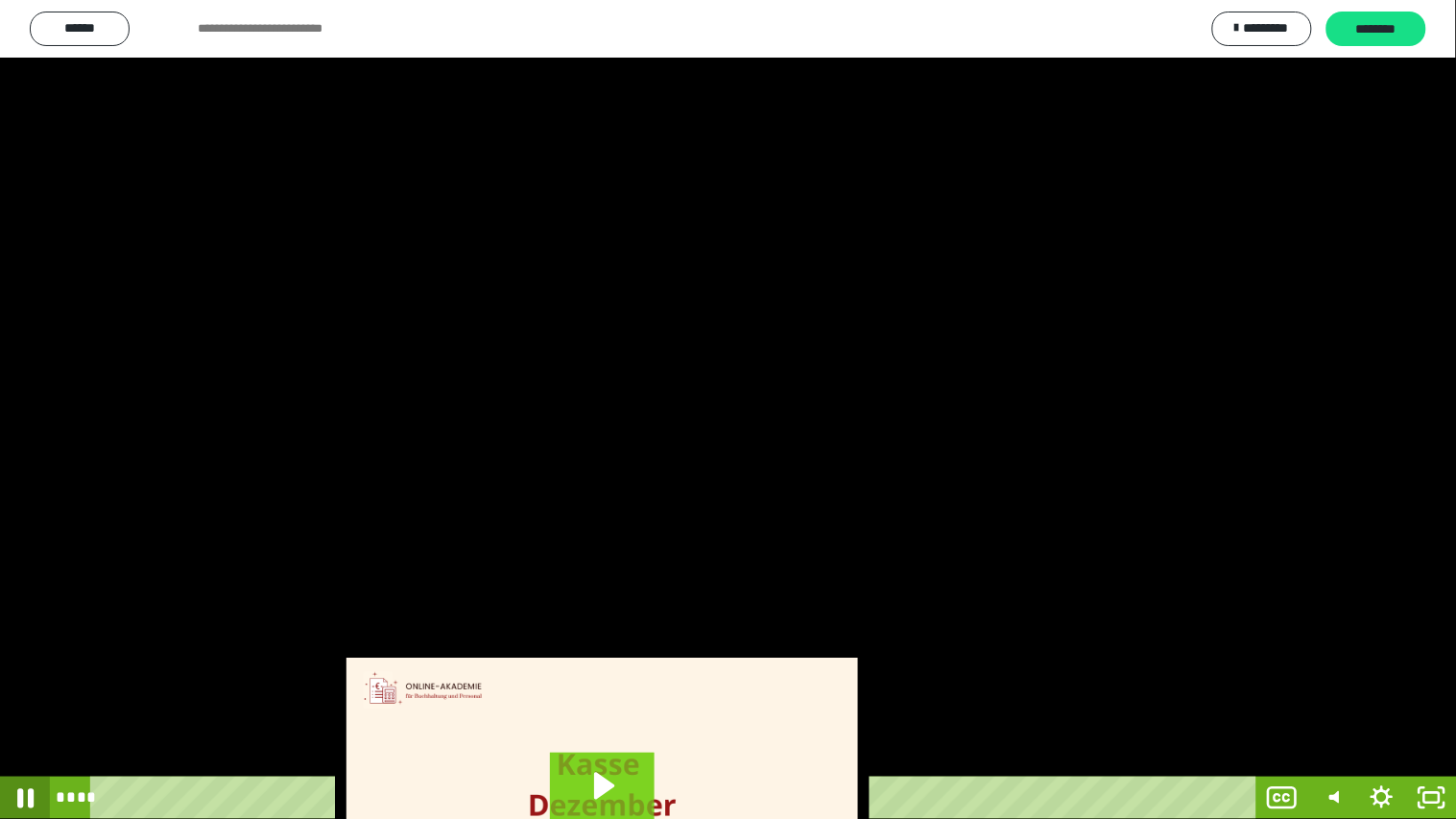 click 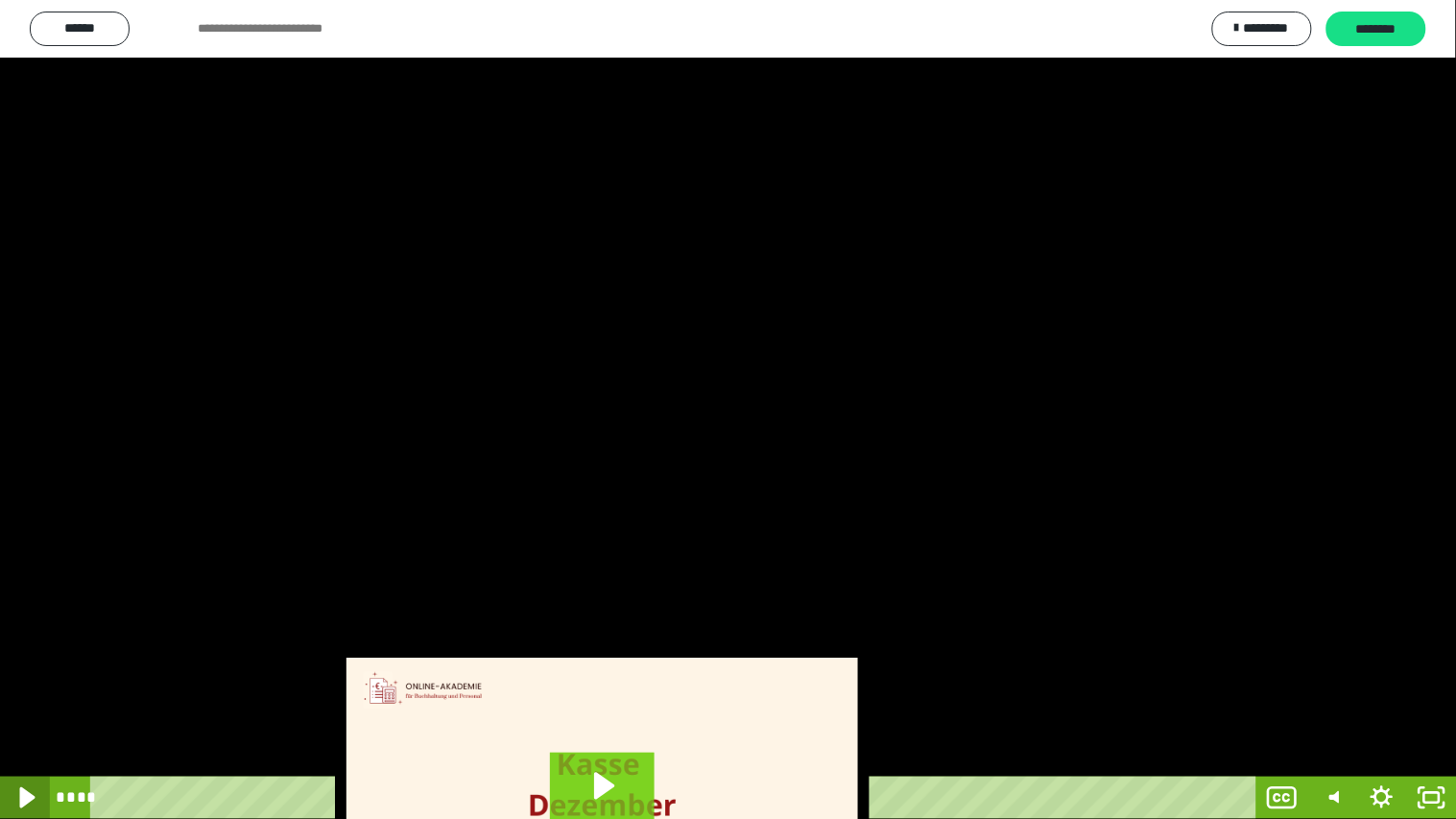 drag, startPoint x: 0, startPoint y: 818, endPoint x: 13, endPoint y: 793, distance: 28.178006 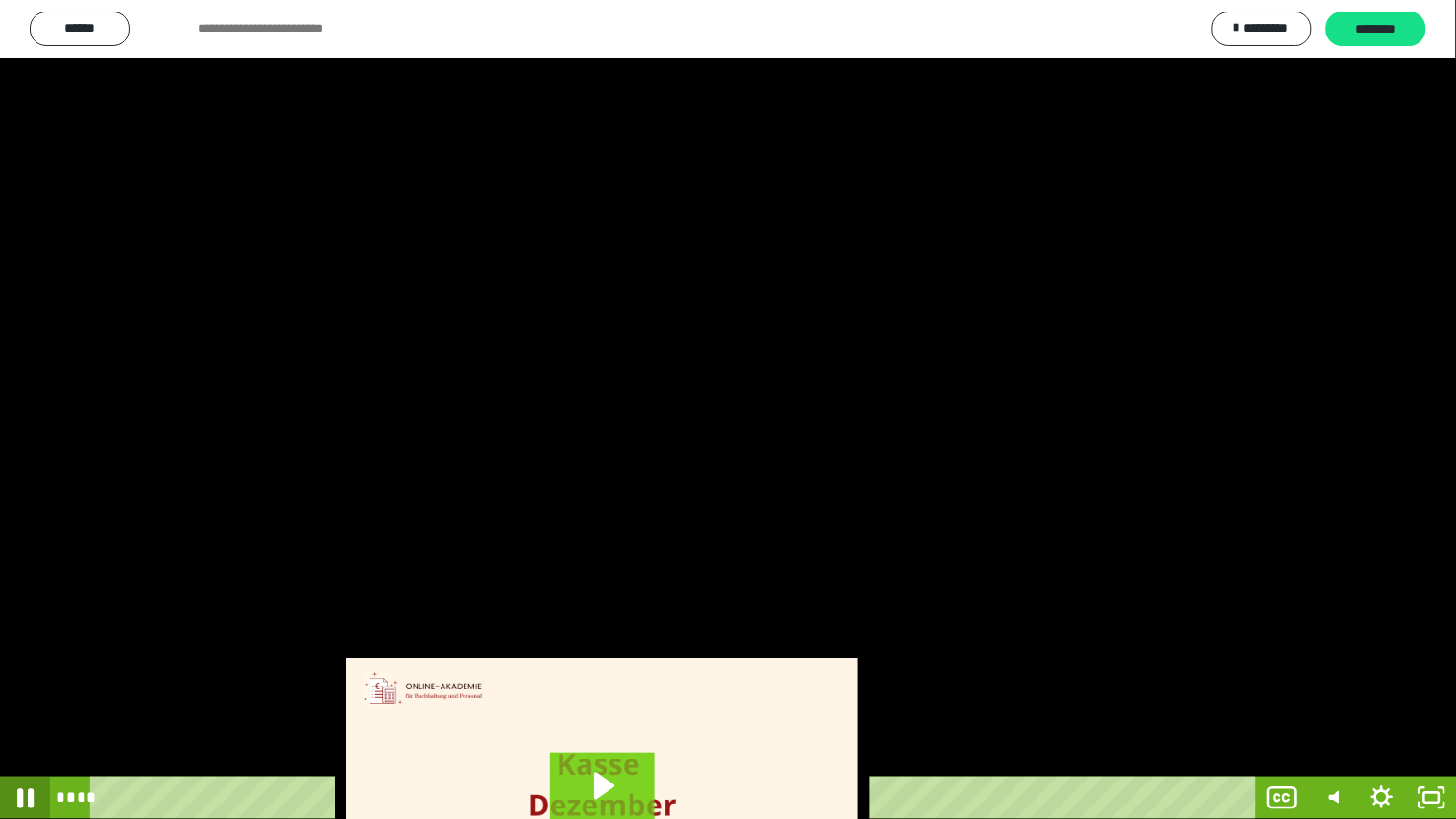 click 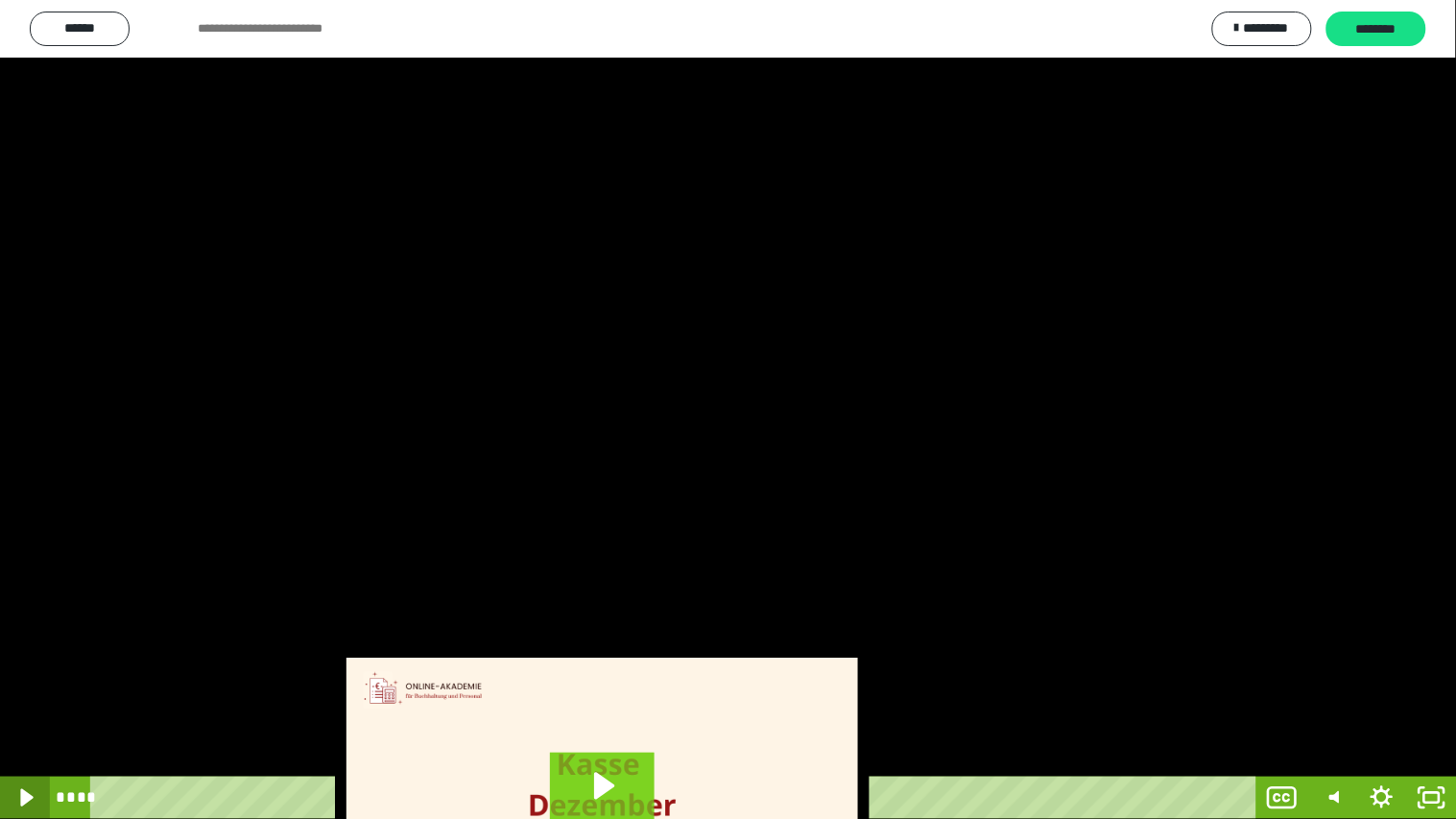 click 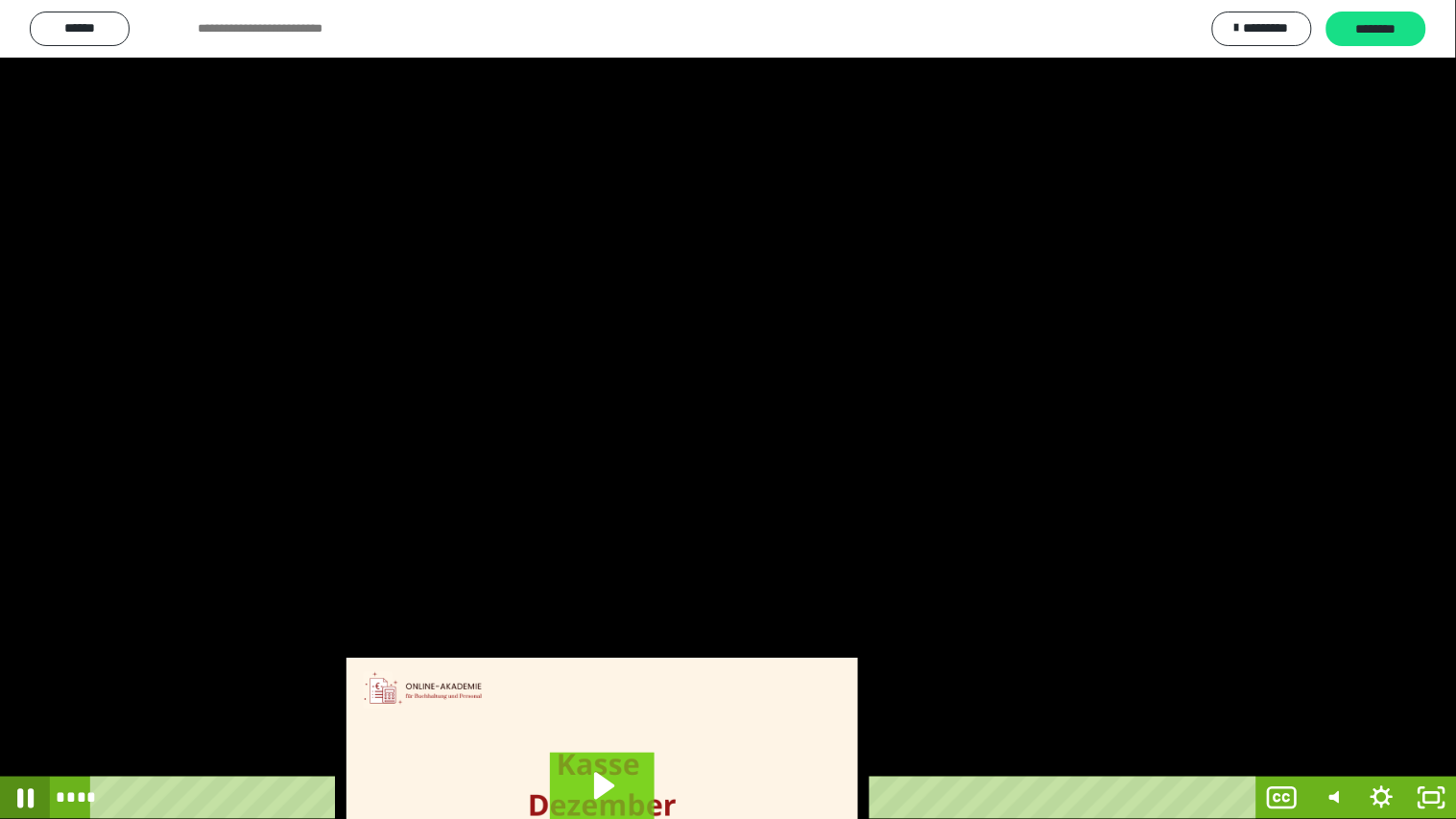 click 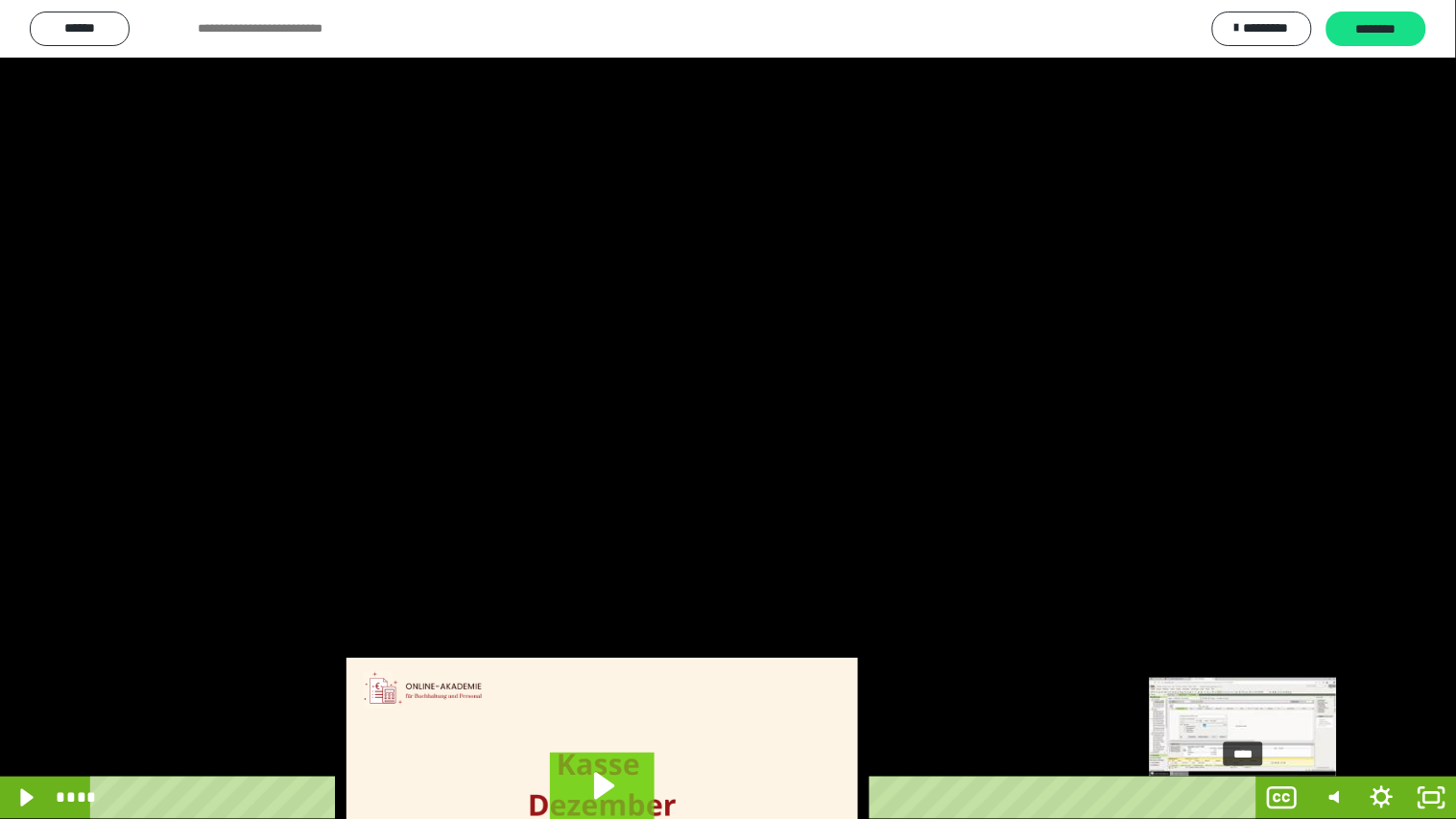 click on "****" at bounding box center [677, 798] 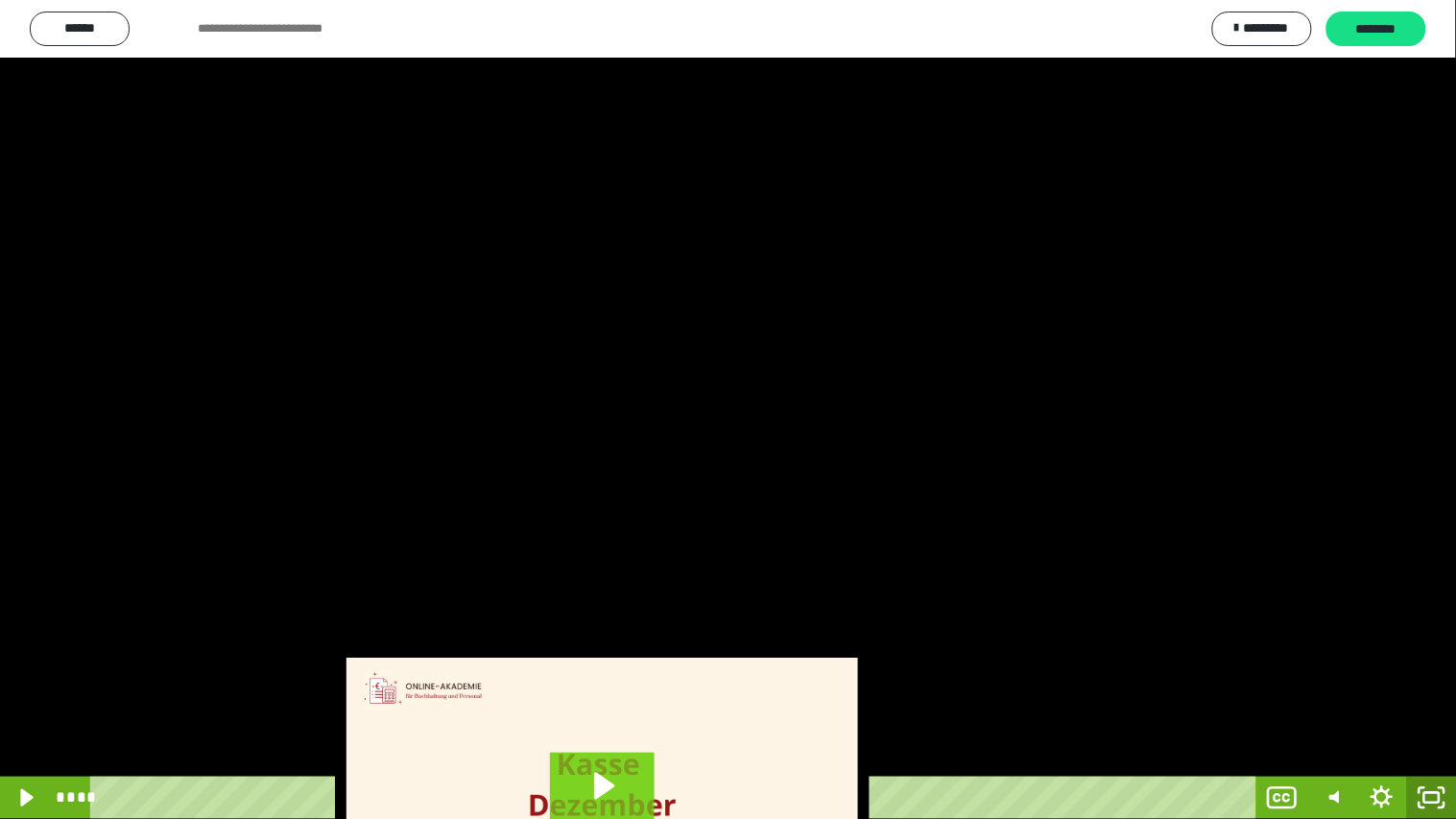 click 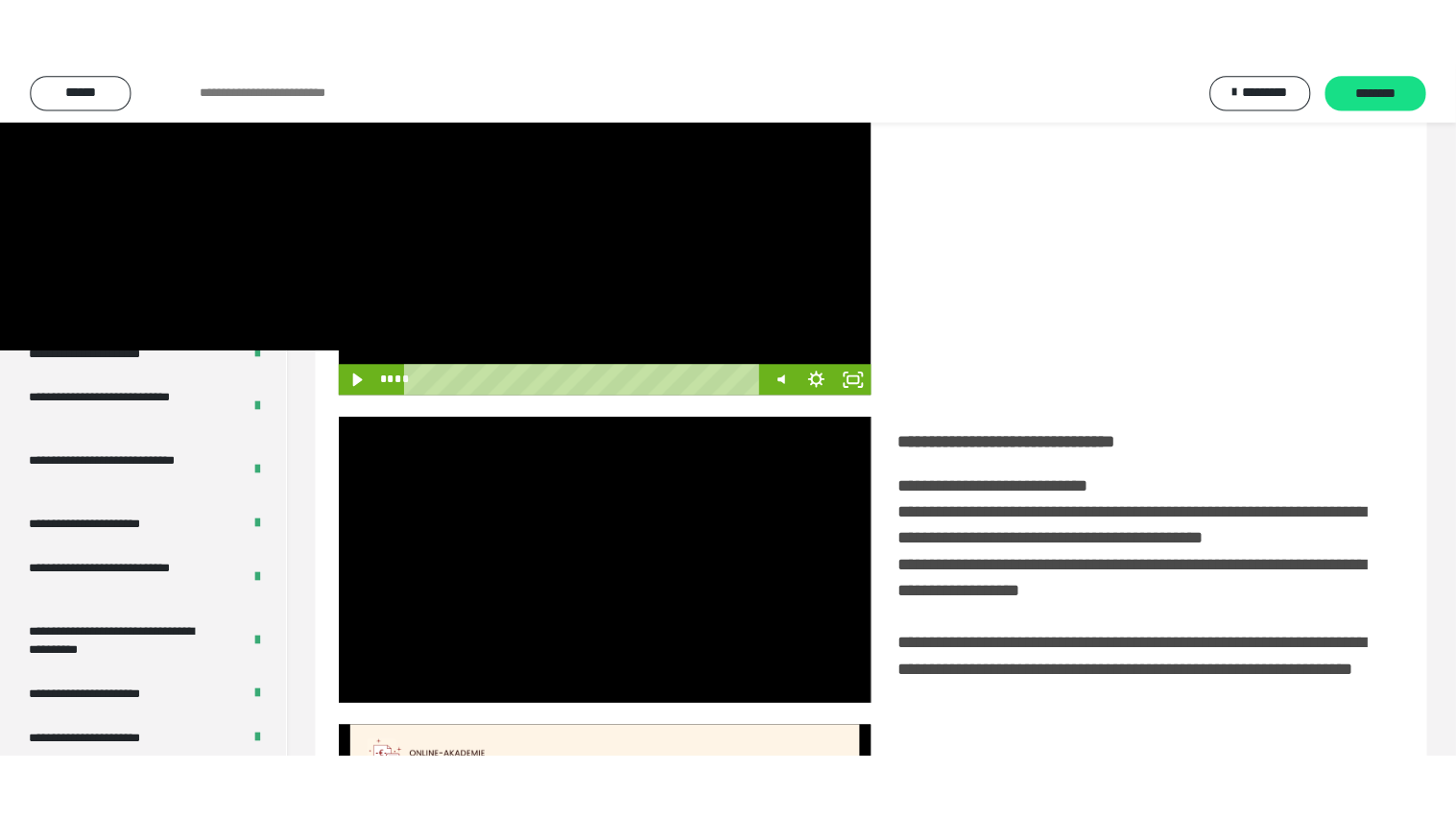 scroll, scrollTop: 3693, scrollLeft: 0, axis: vertical 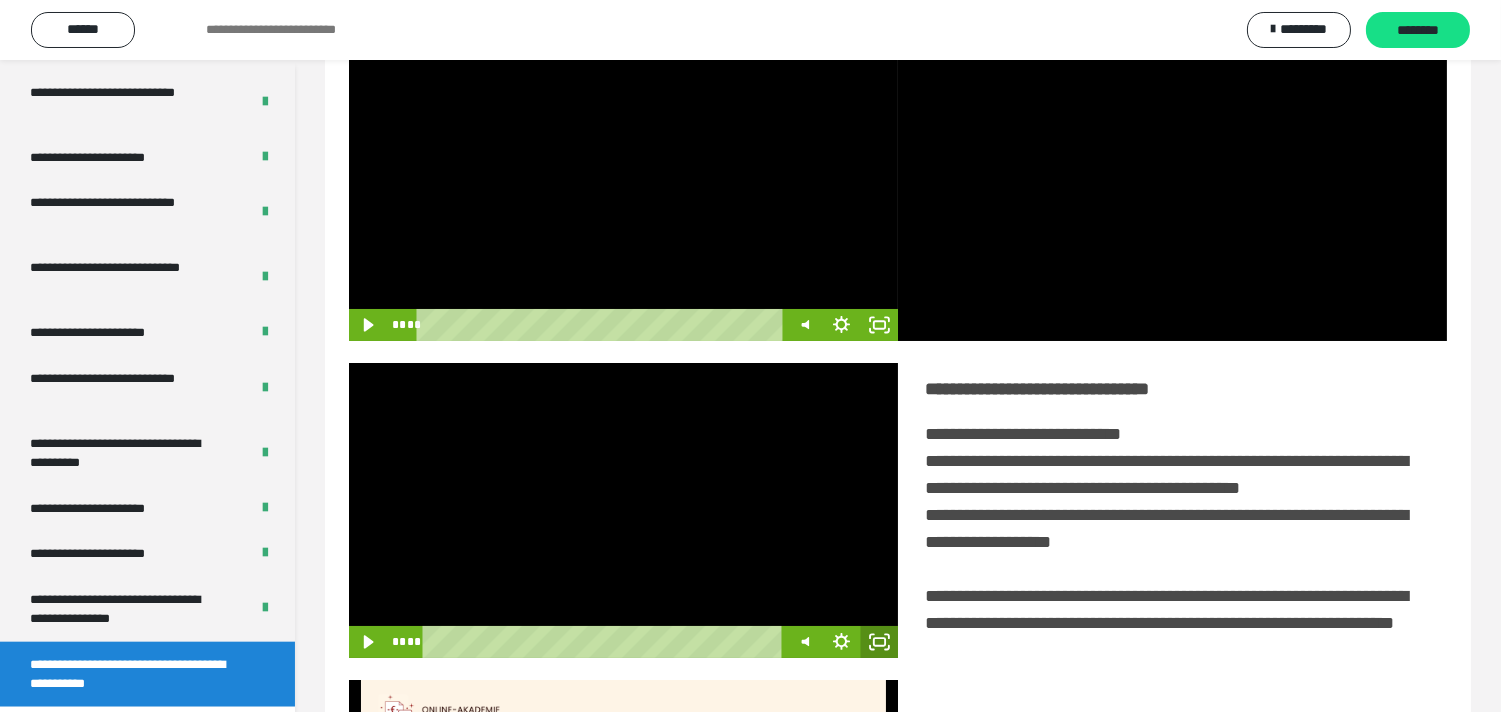 click 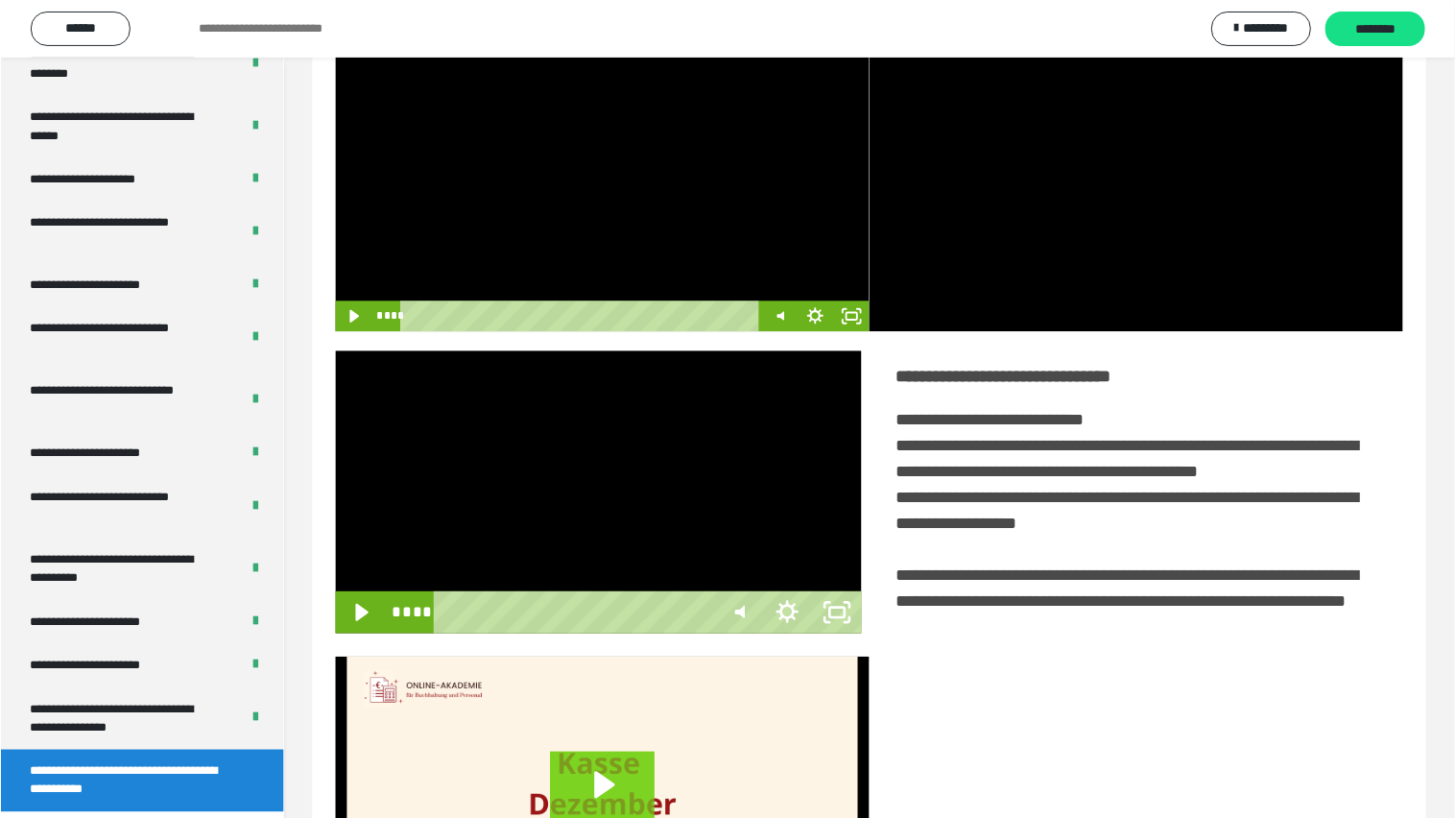 scroll, scrollTop: 3557, scrollLeft: 0, axis: vertical 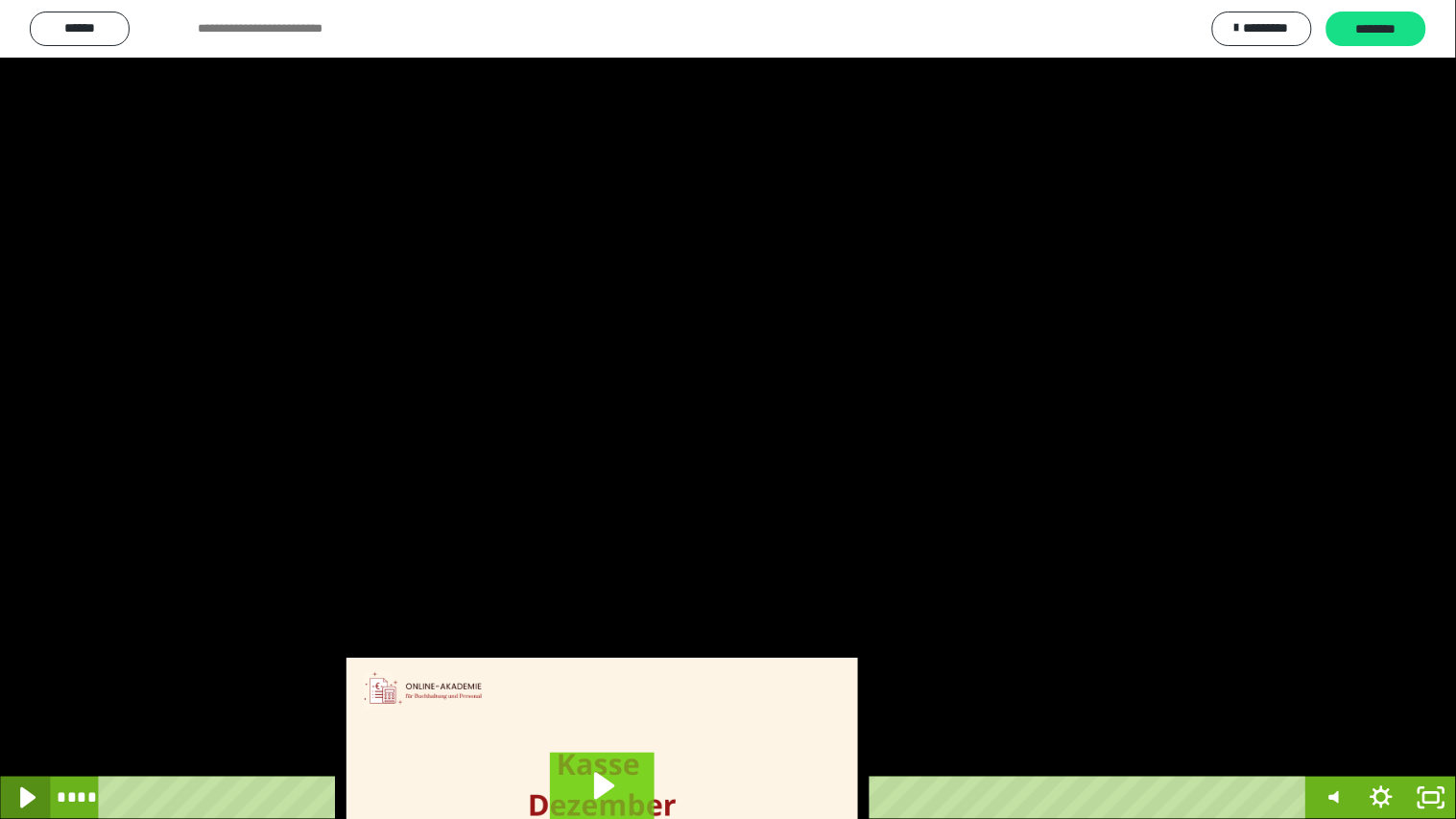 click 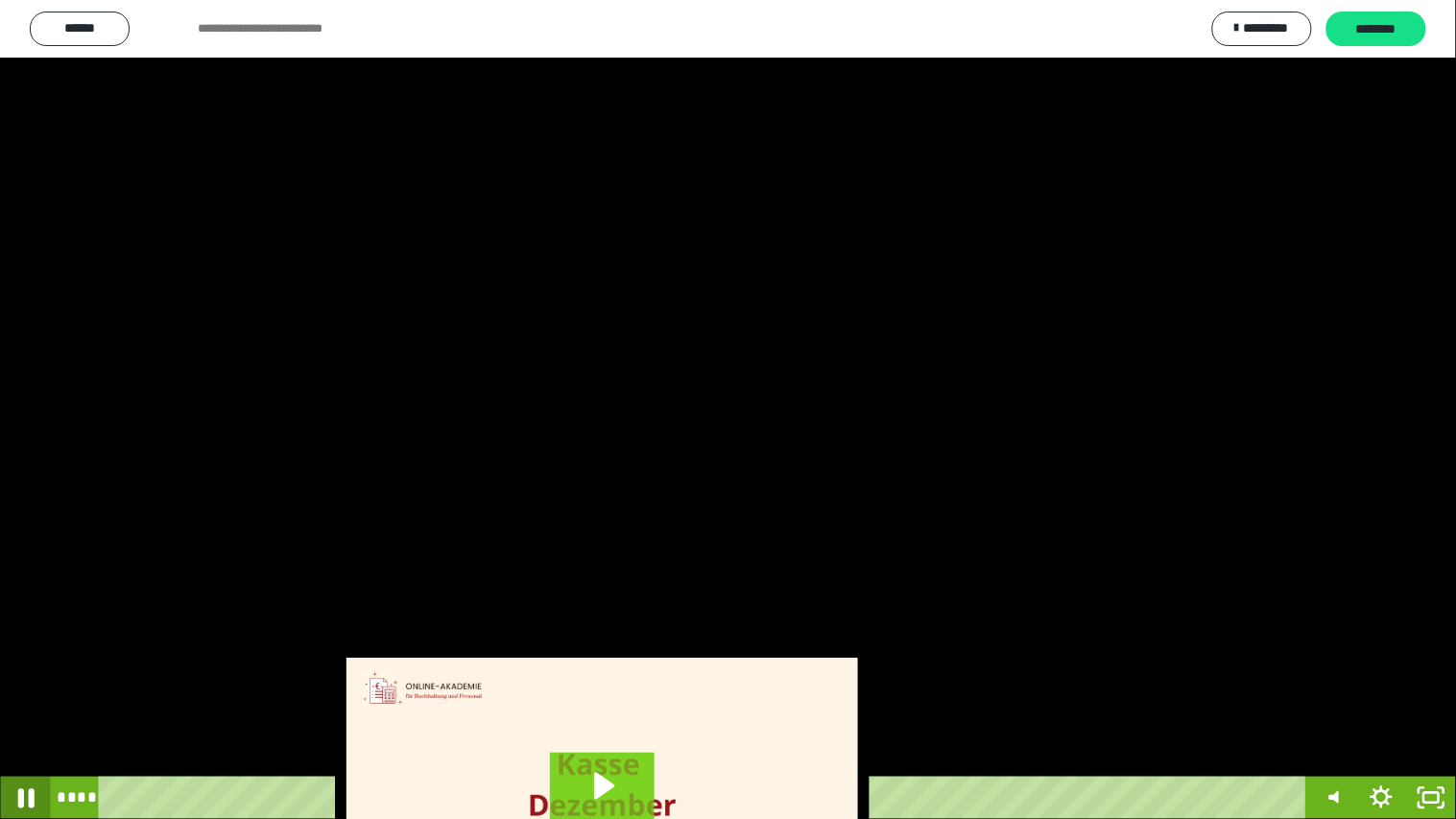 click 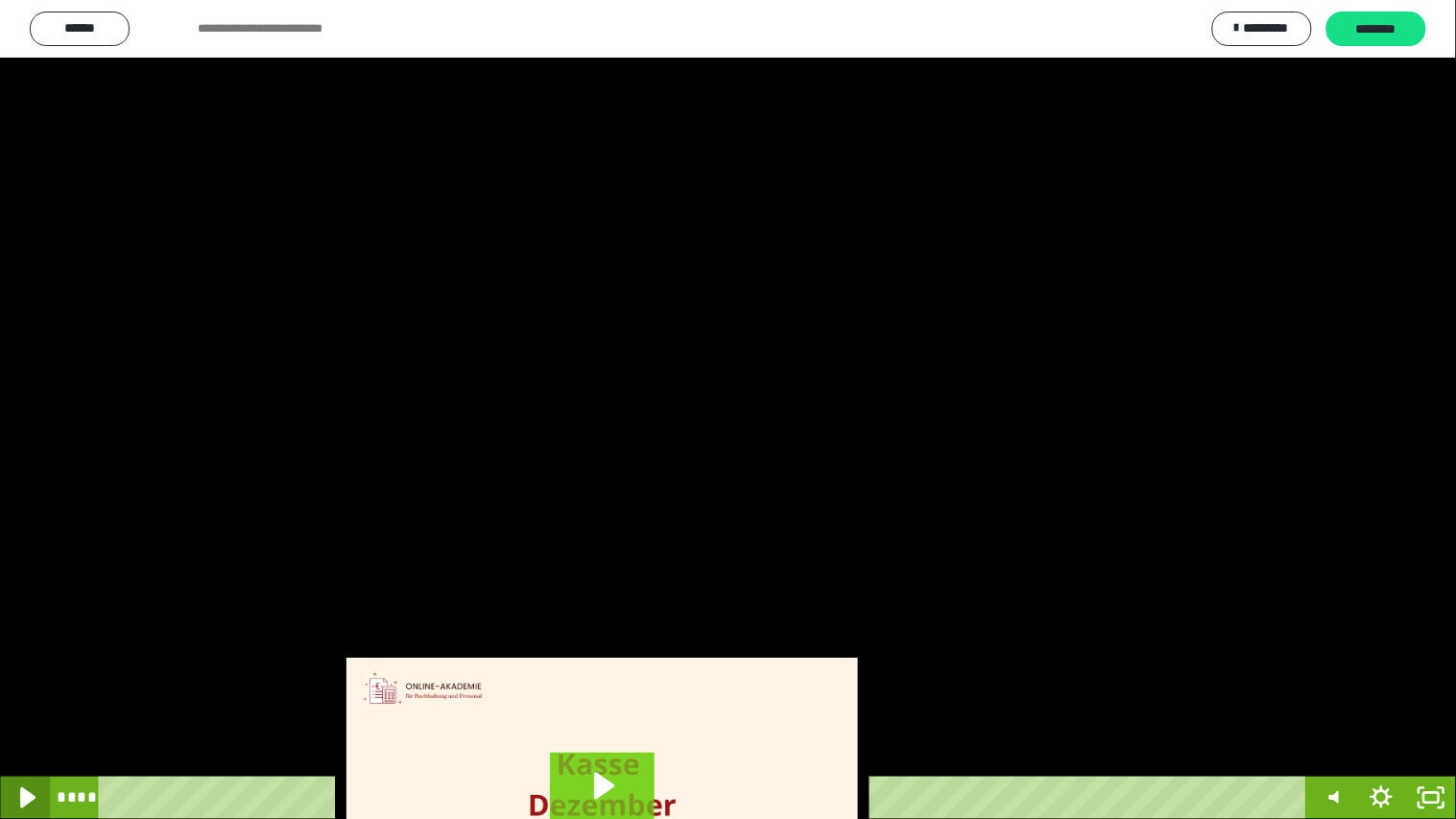 click 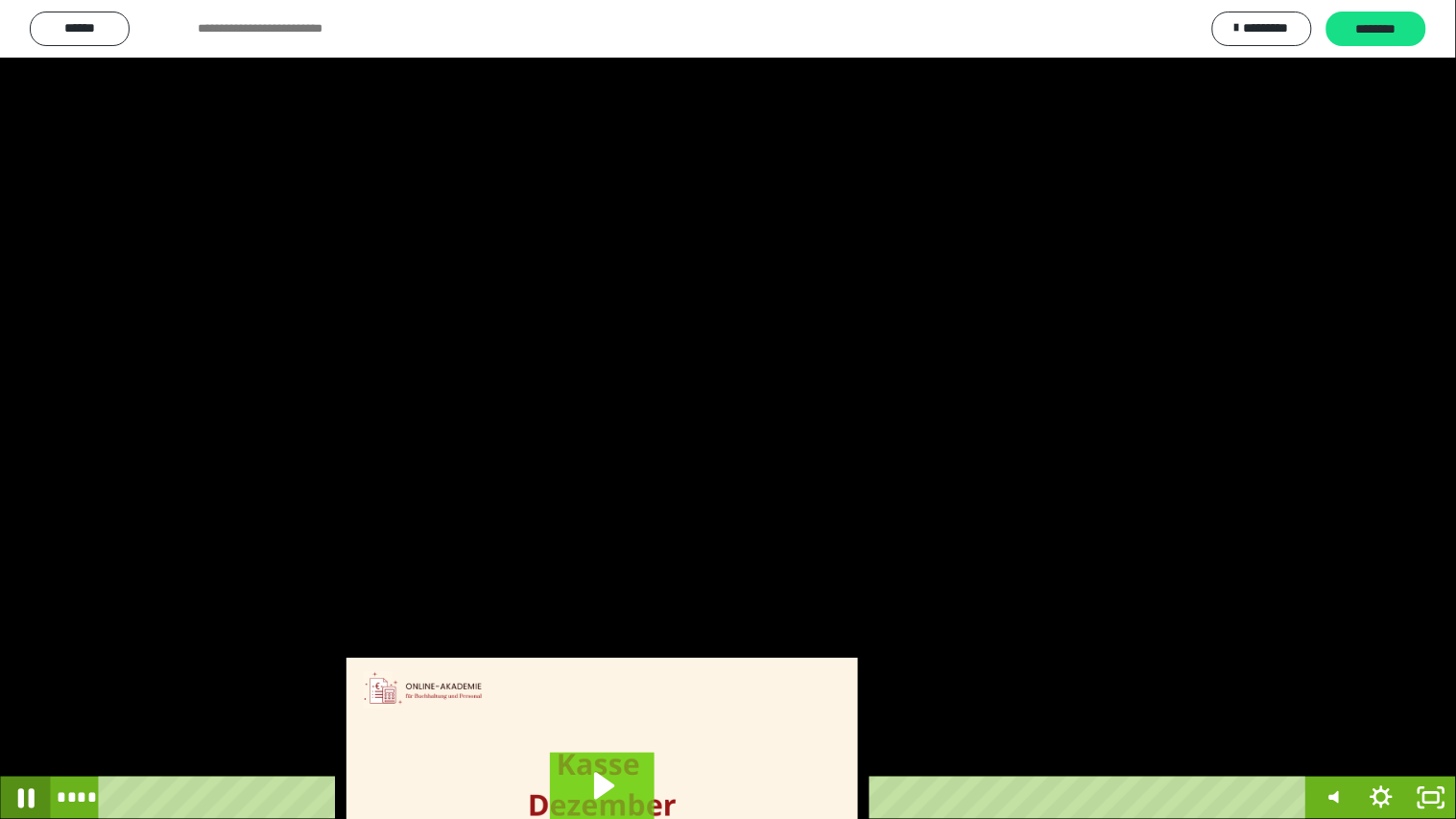 click 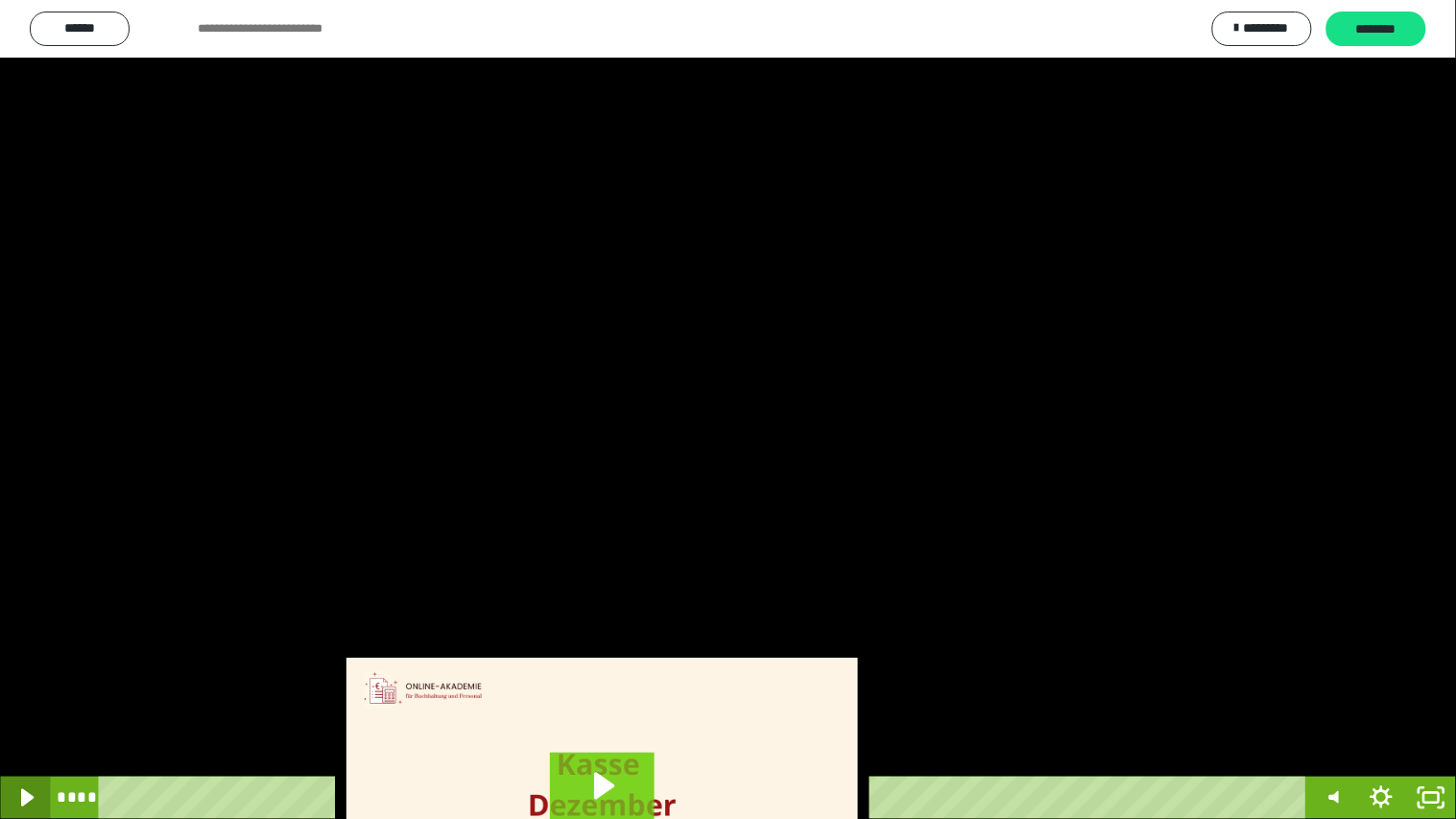 click 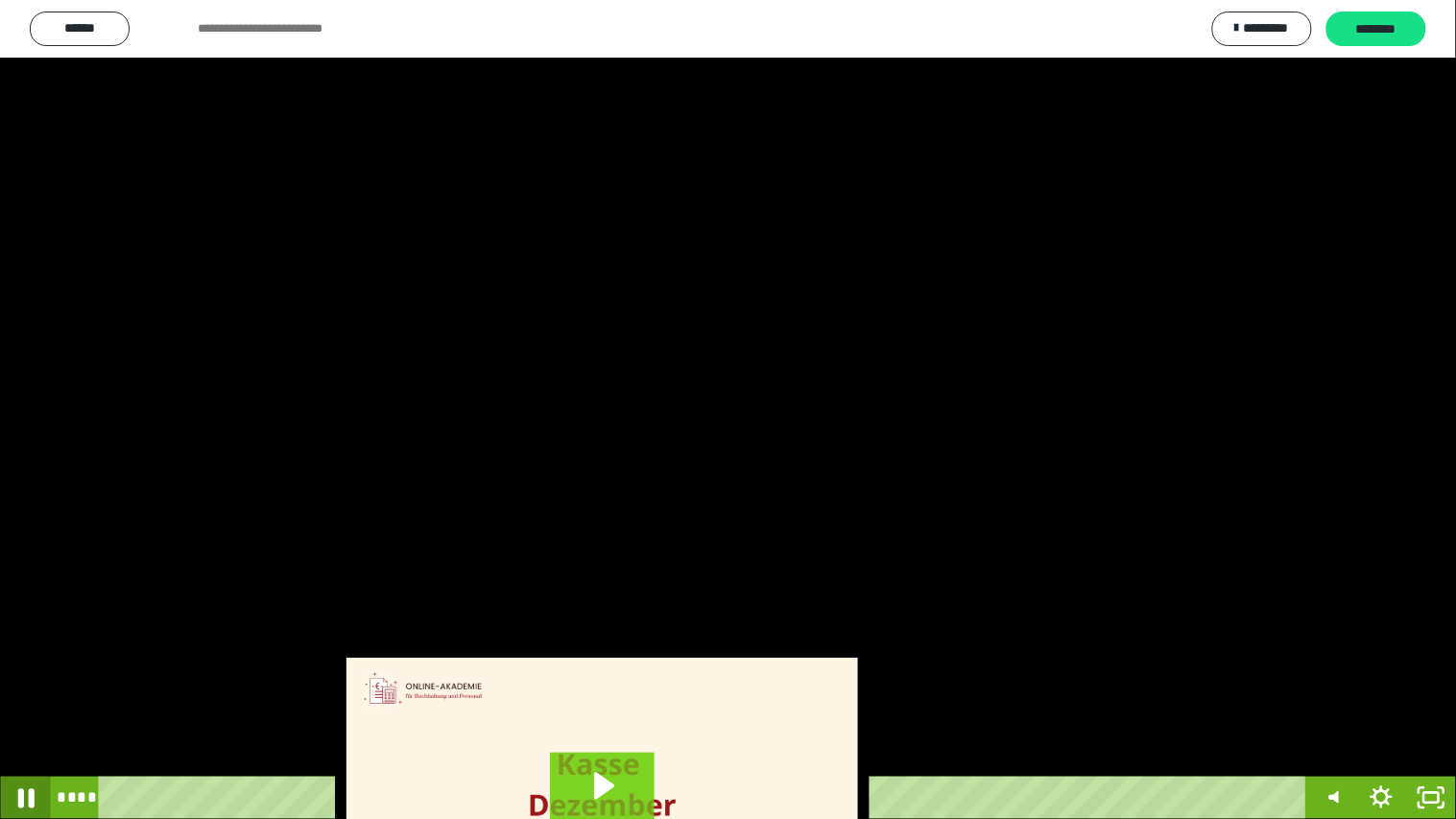 click 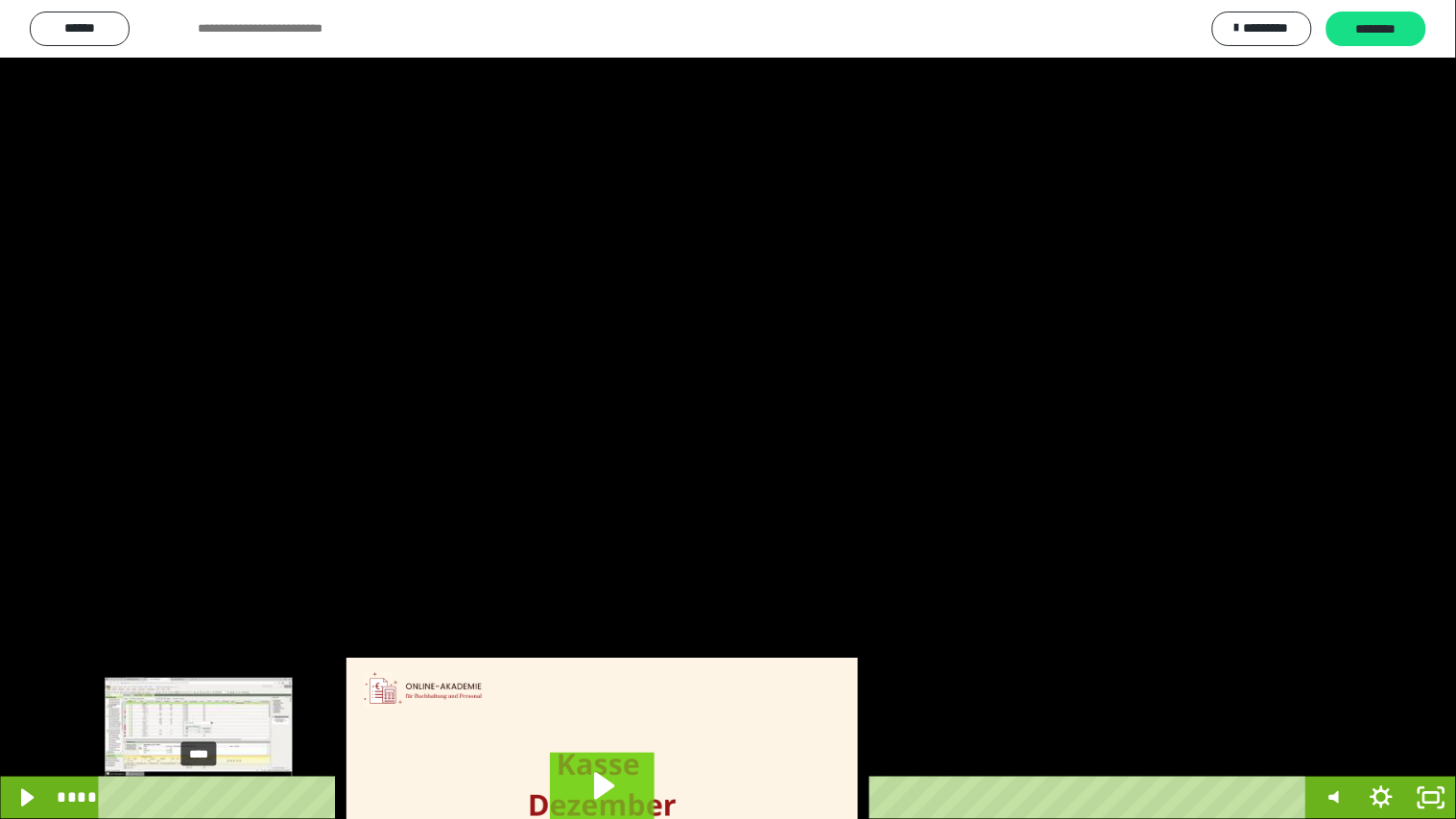 click on "****" at bounding box center [705, 798] 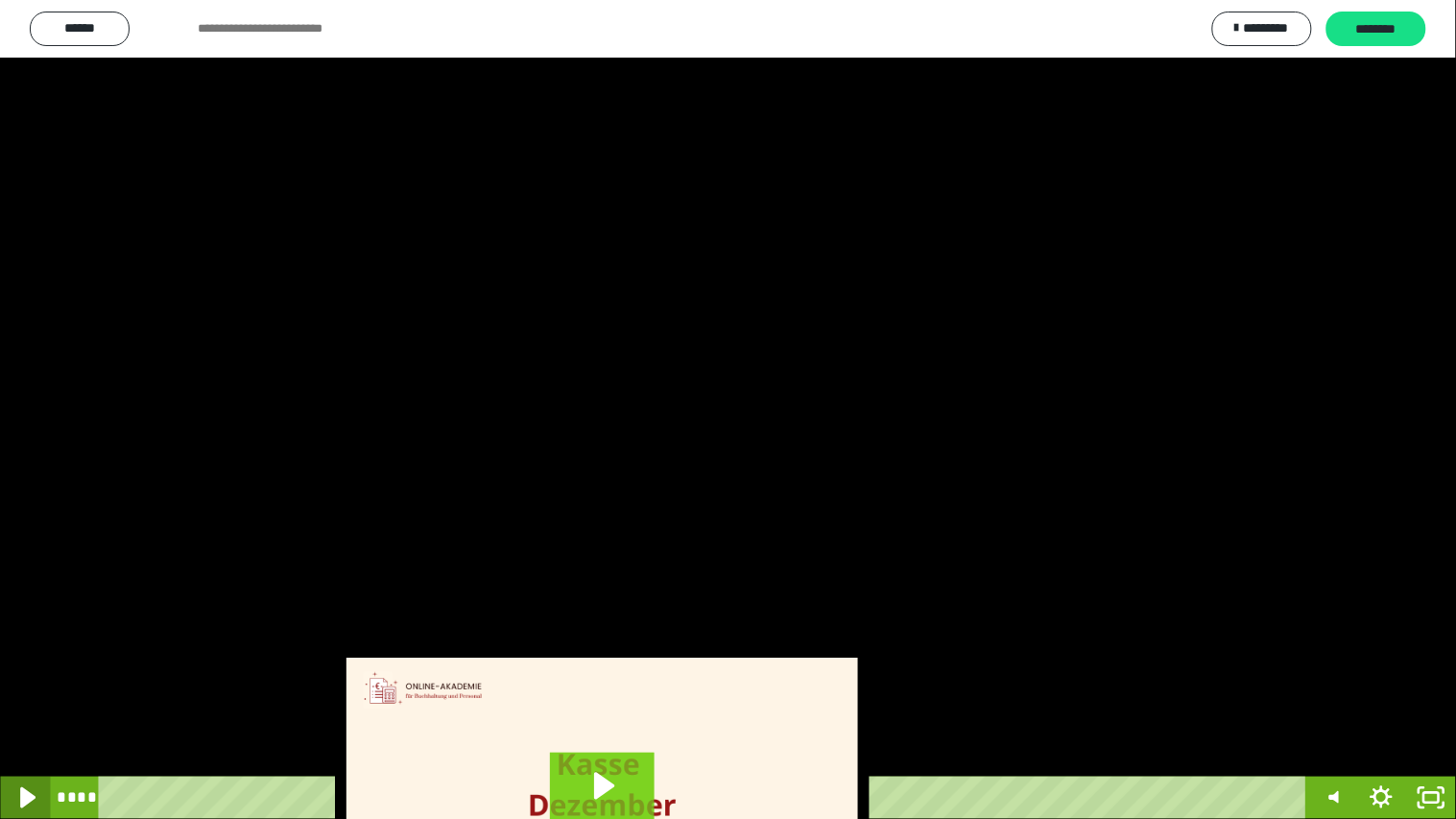 click 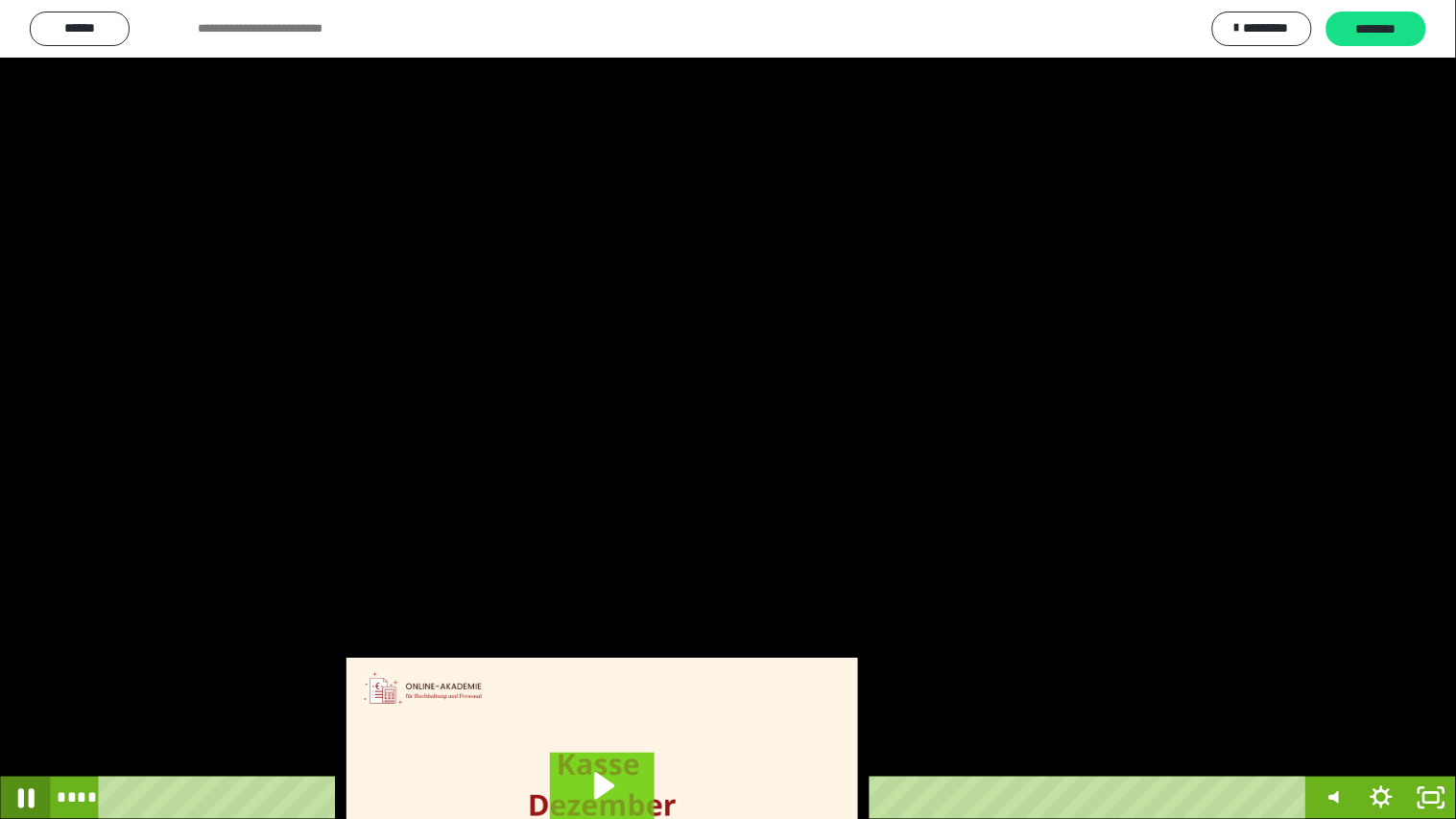 click 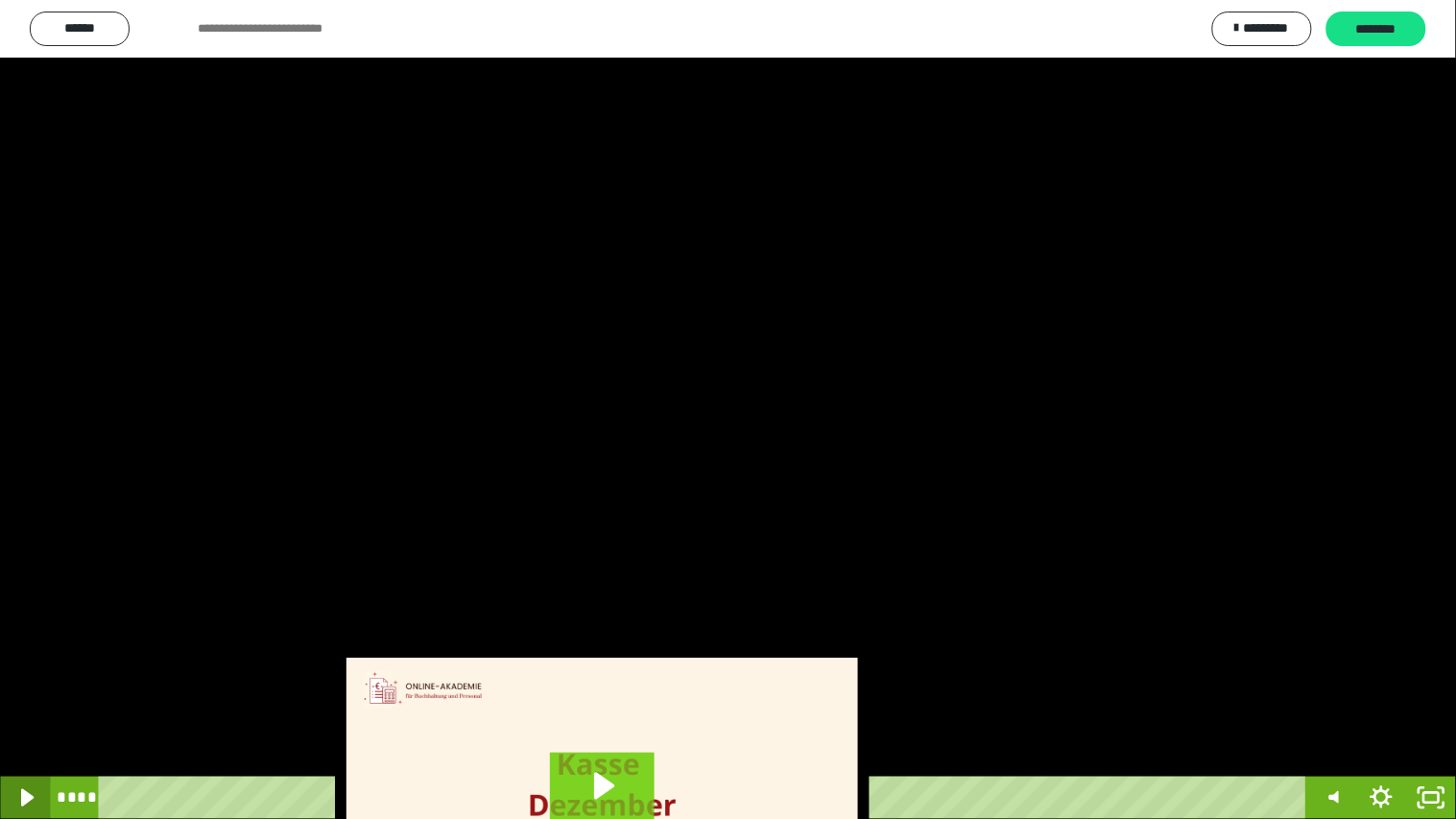click 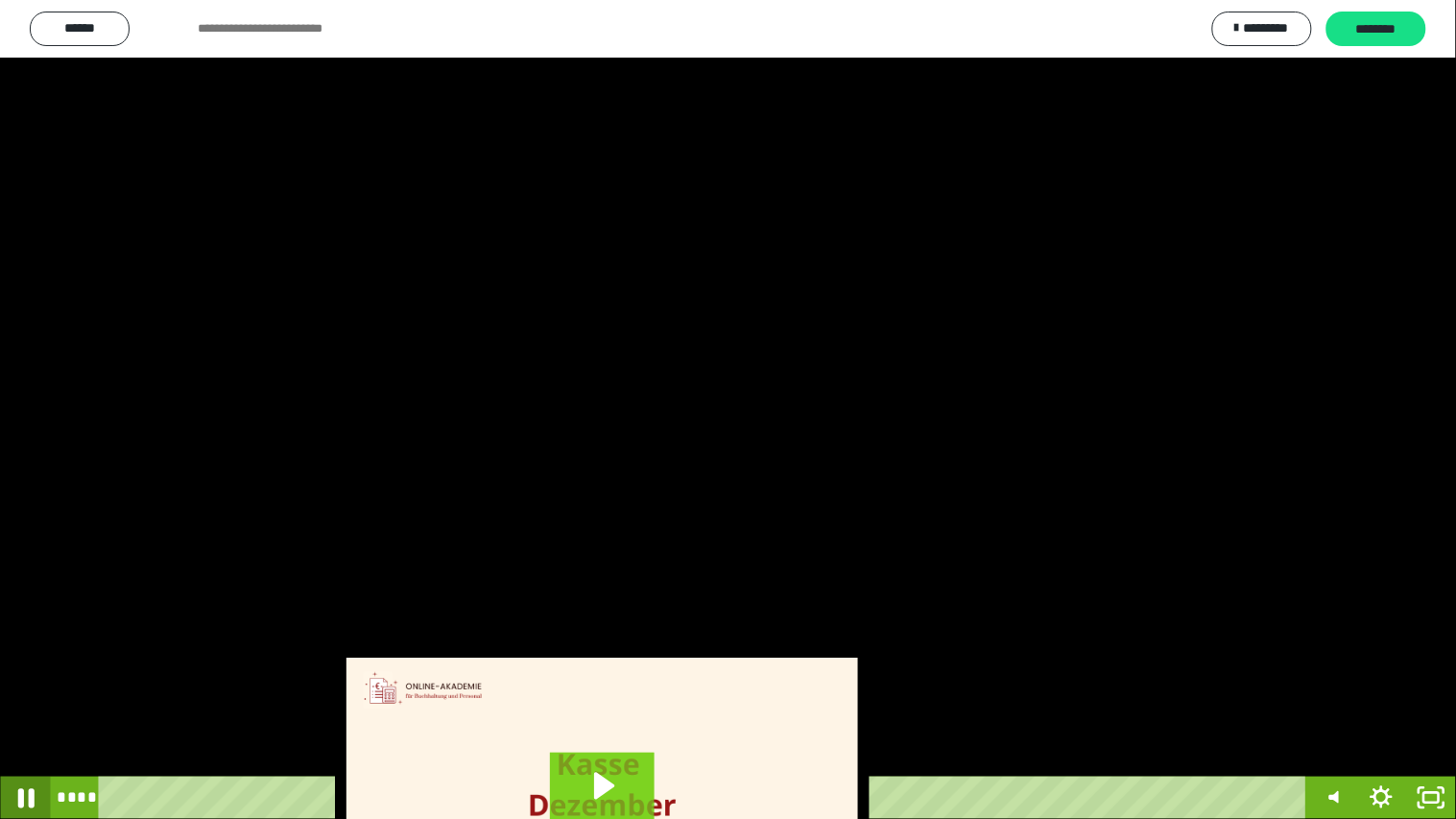click 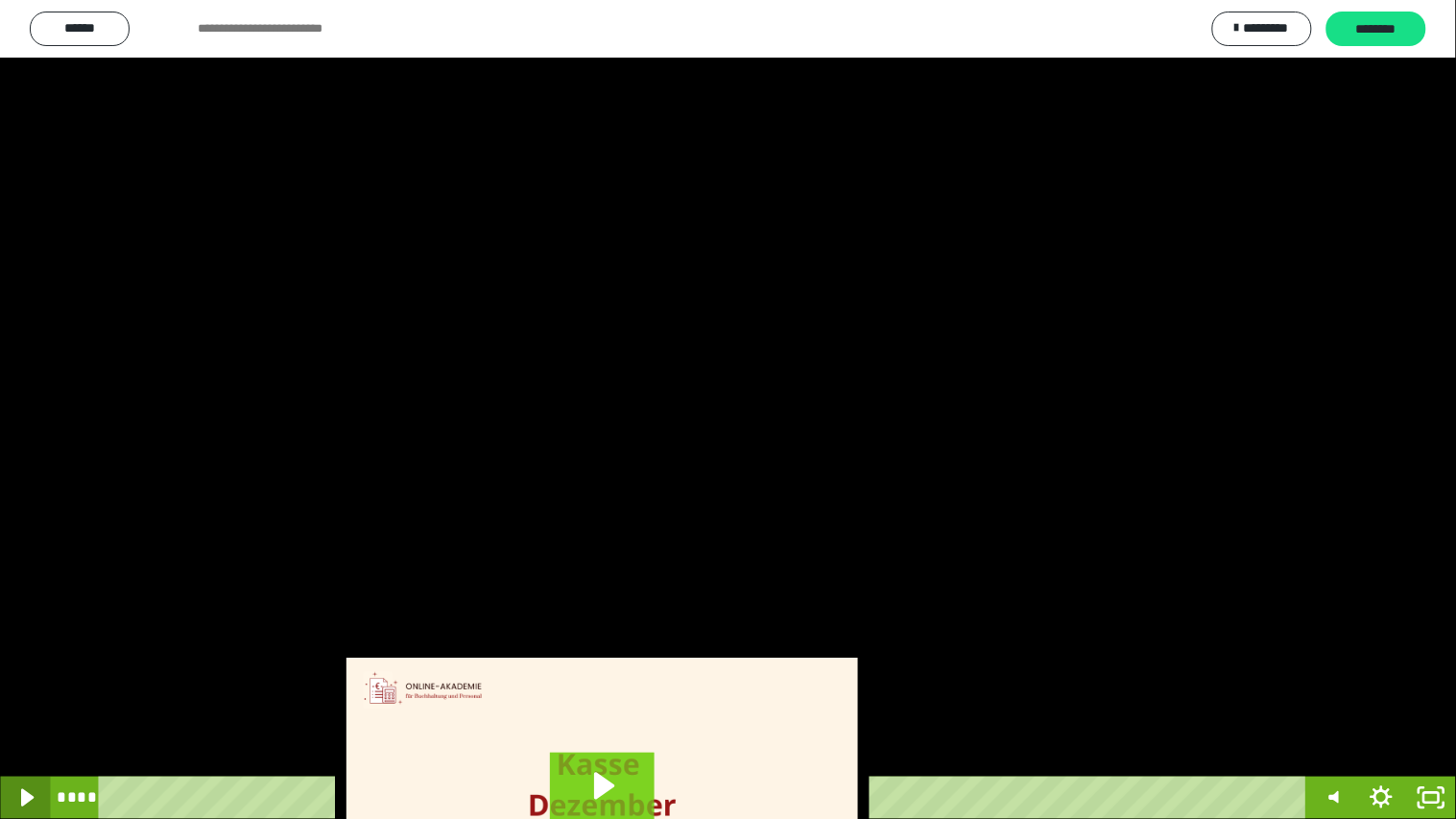 click 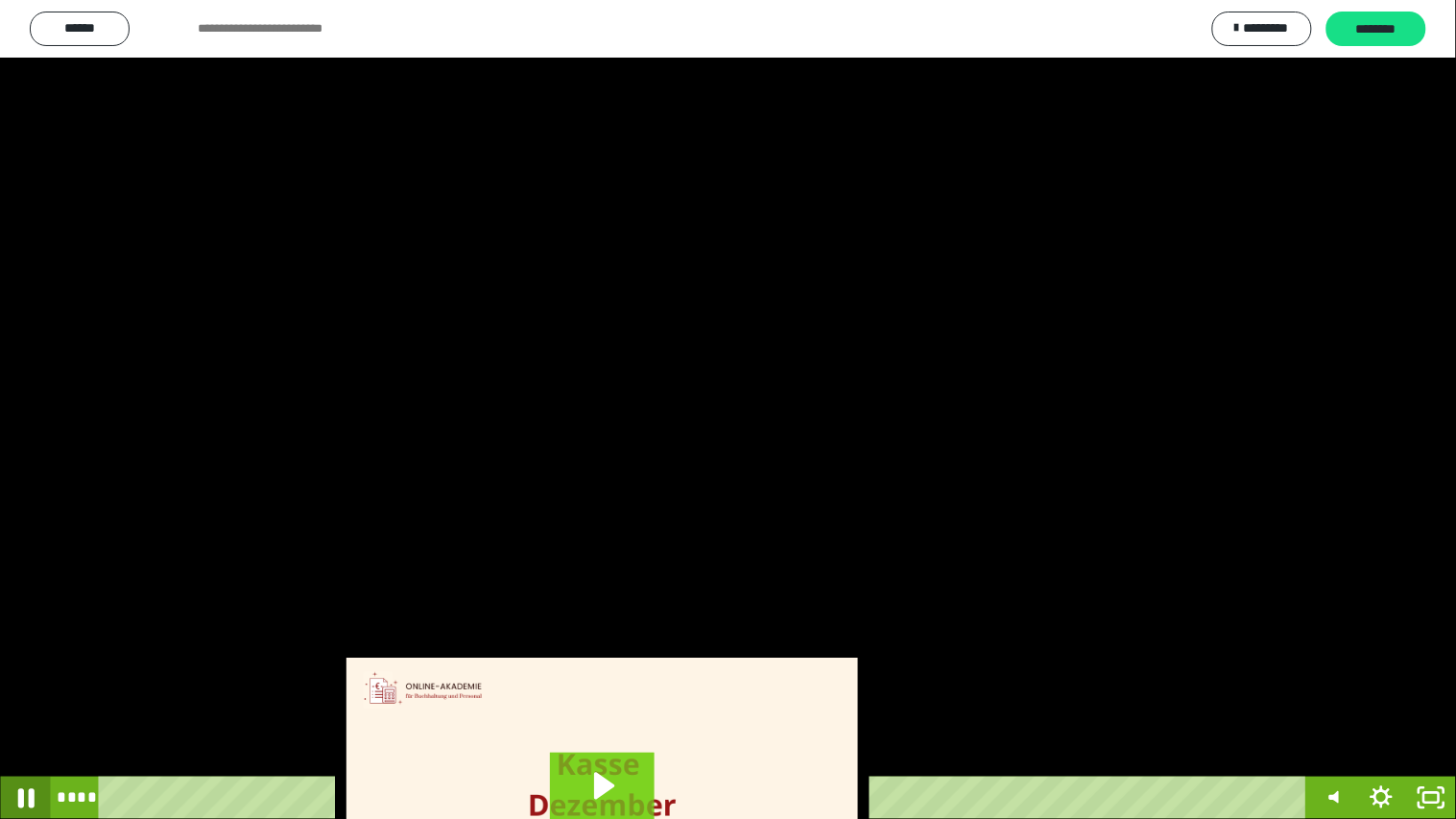 click 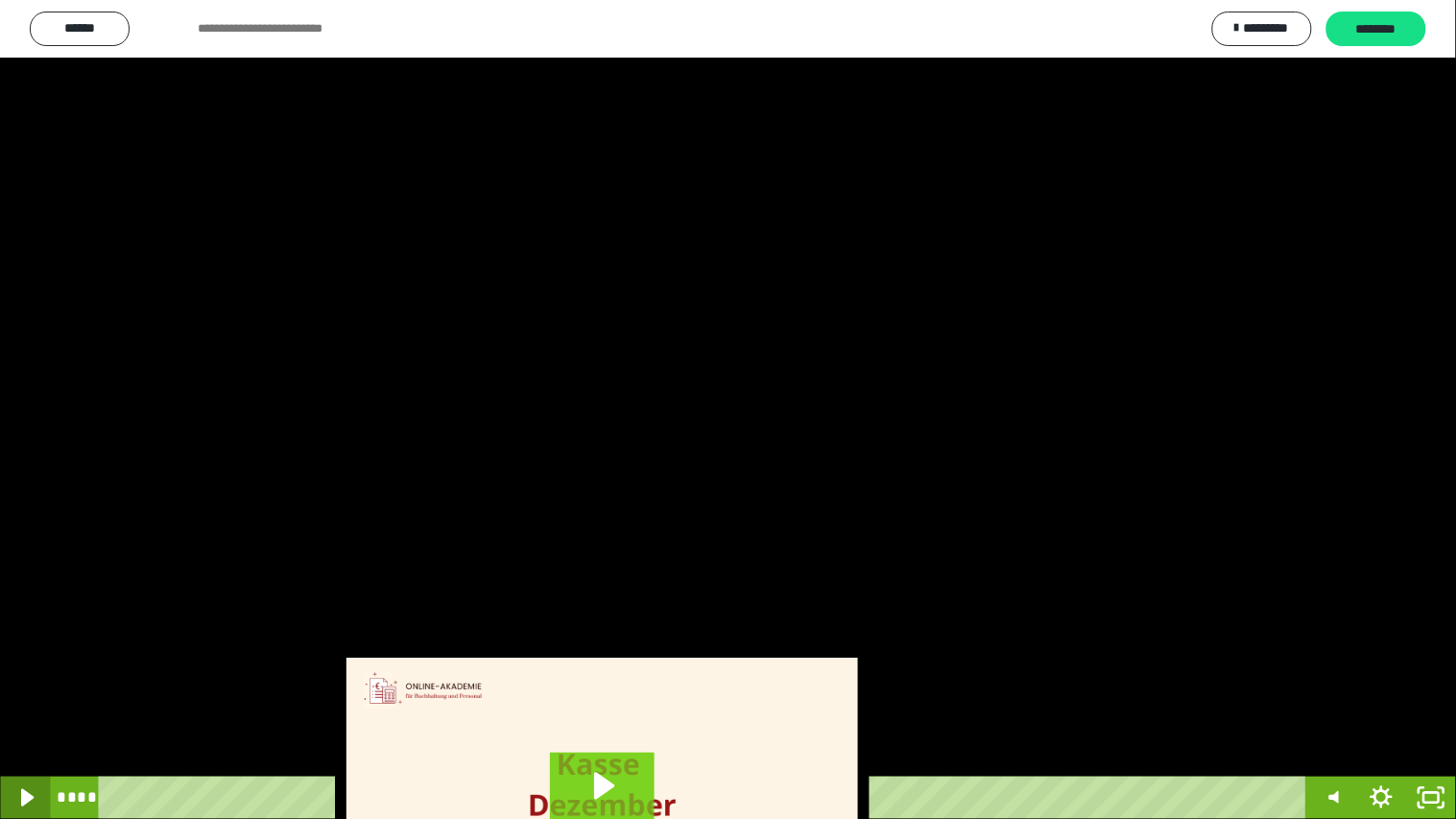 type 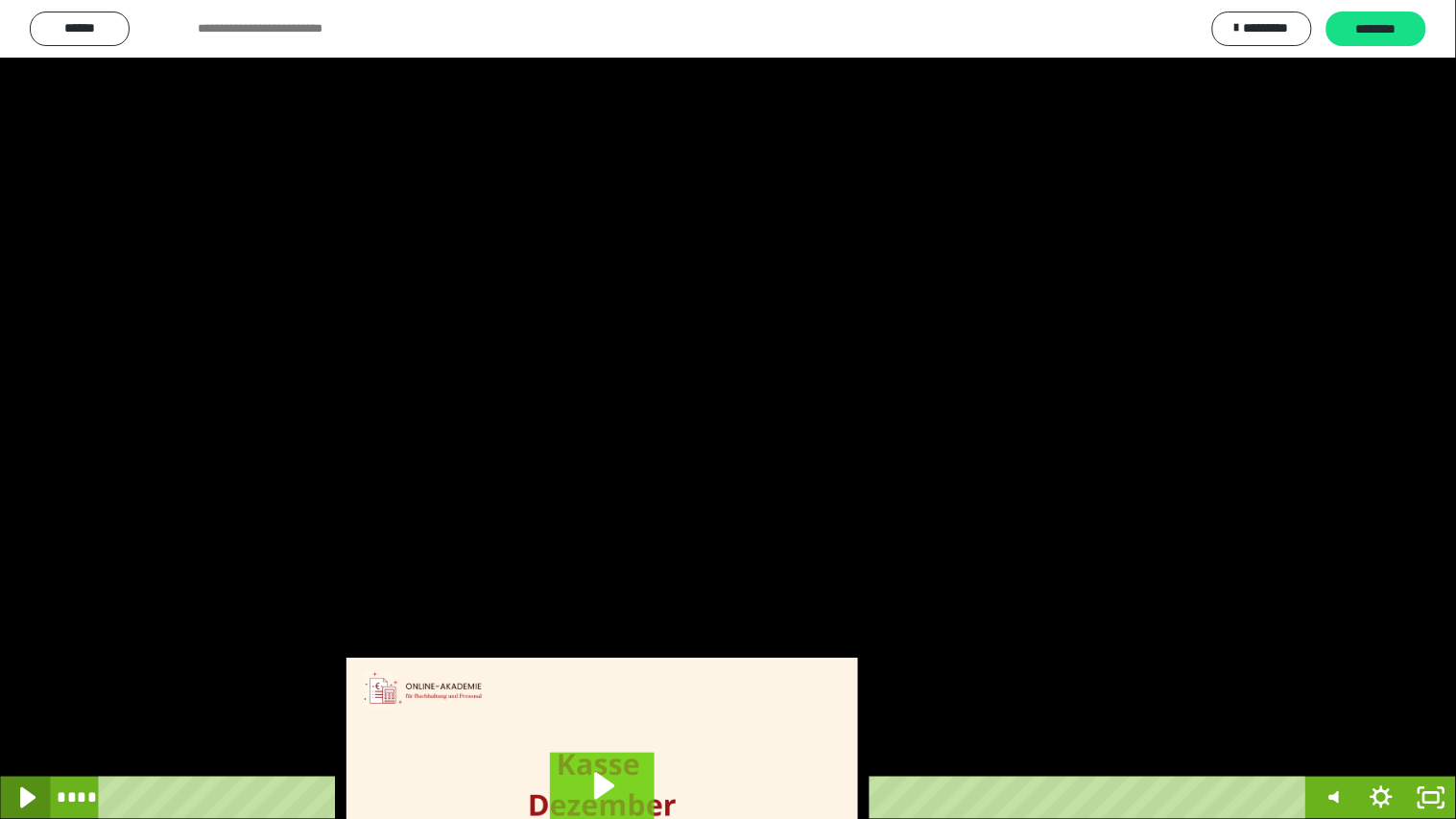 click 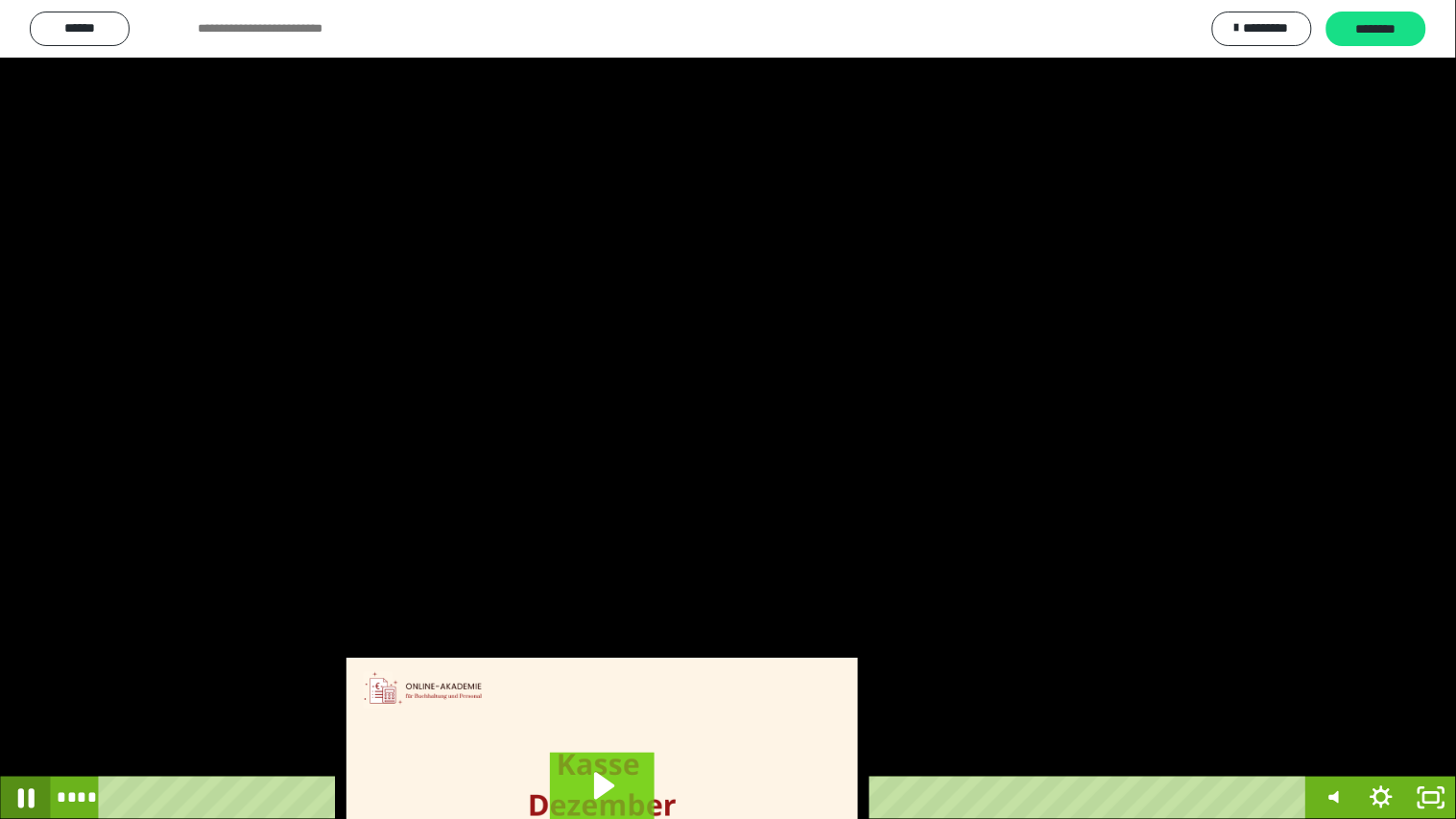 click 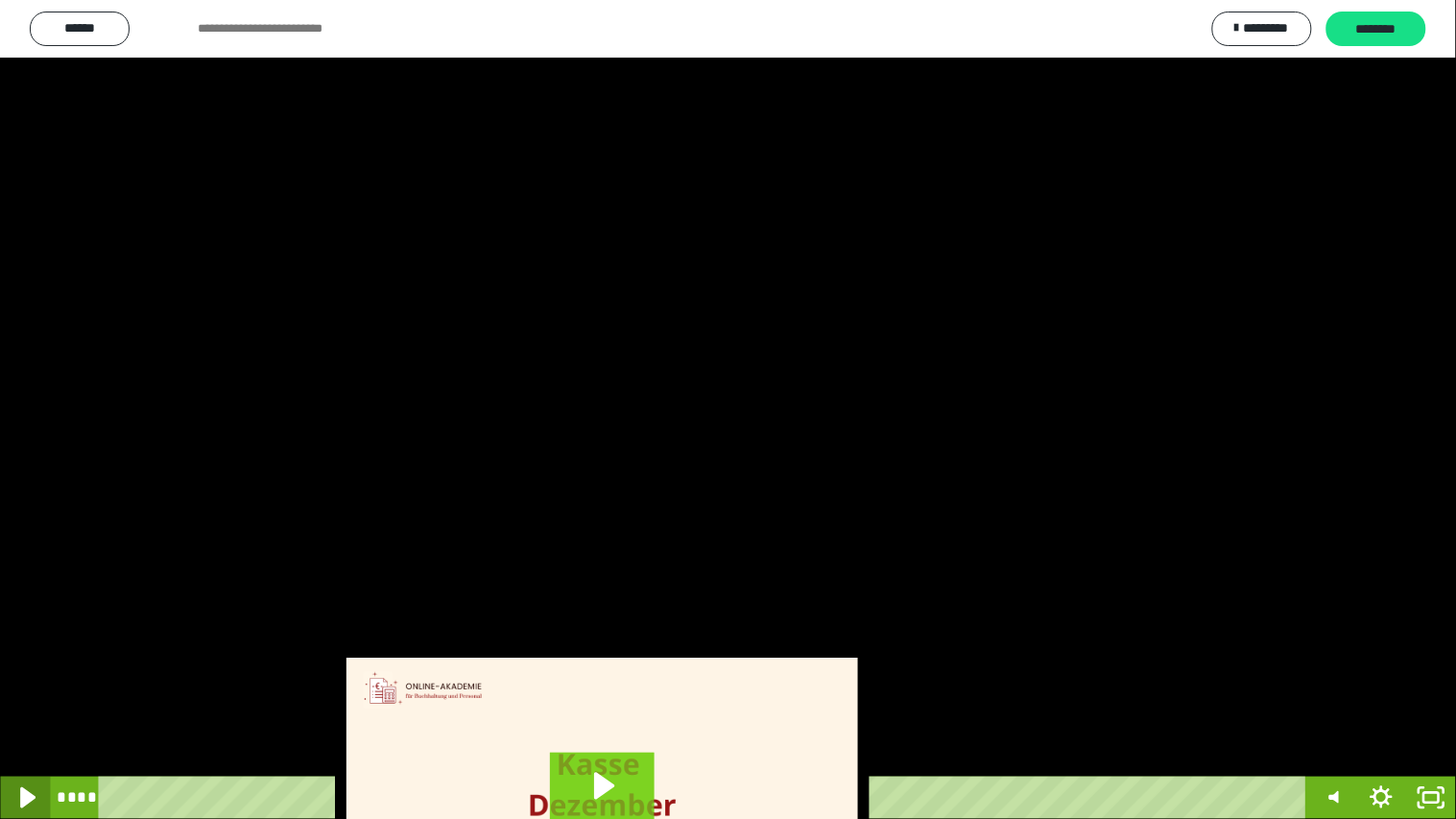 click 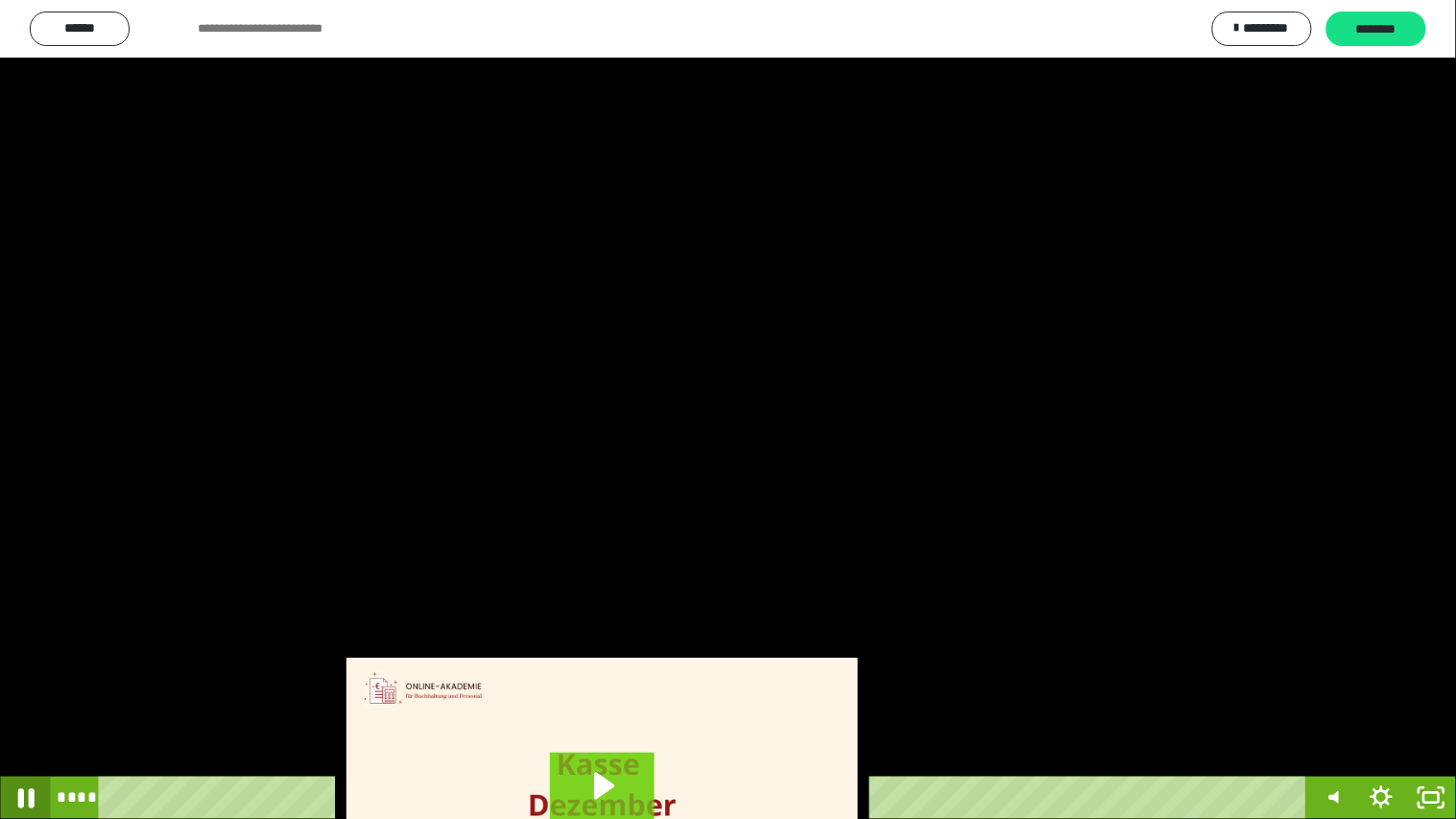 click 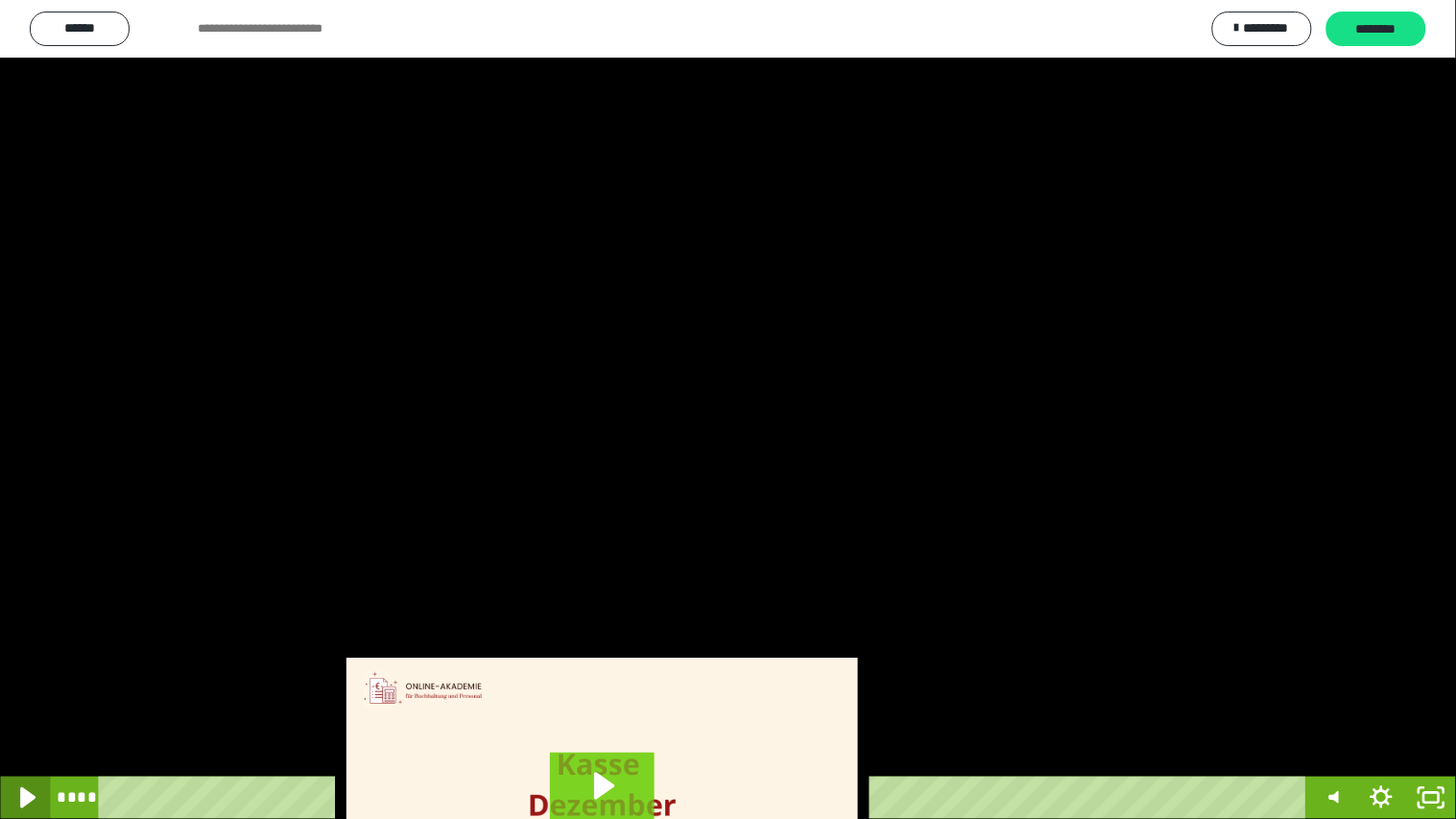 click 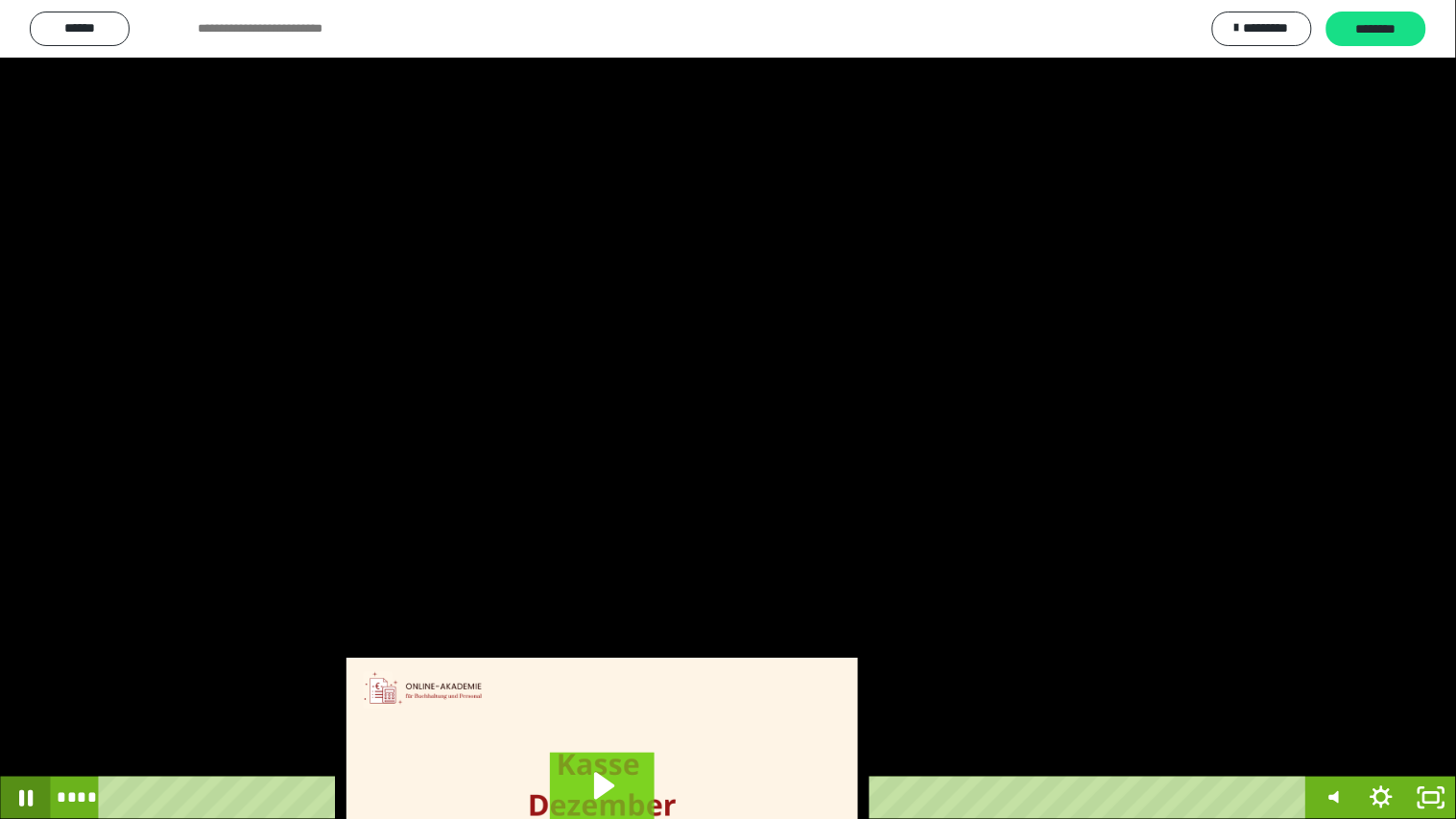 click 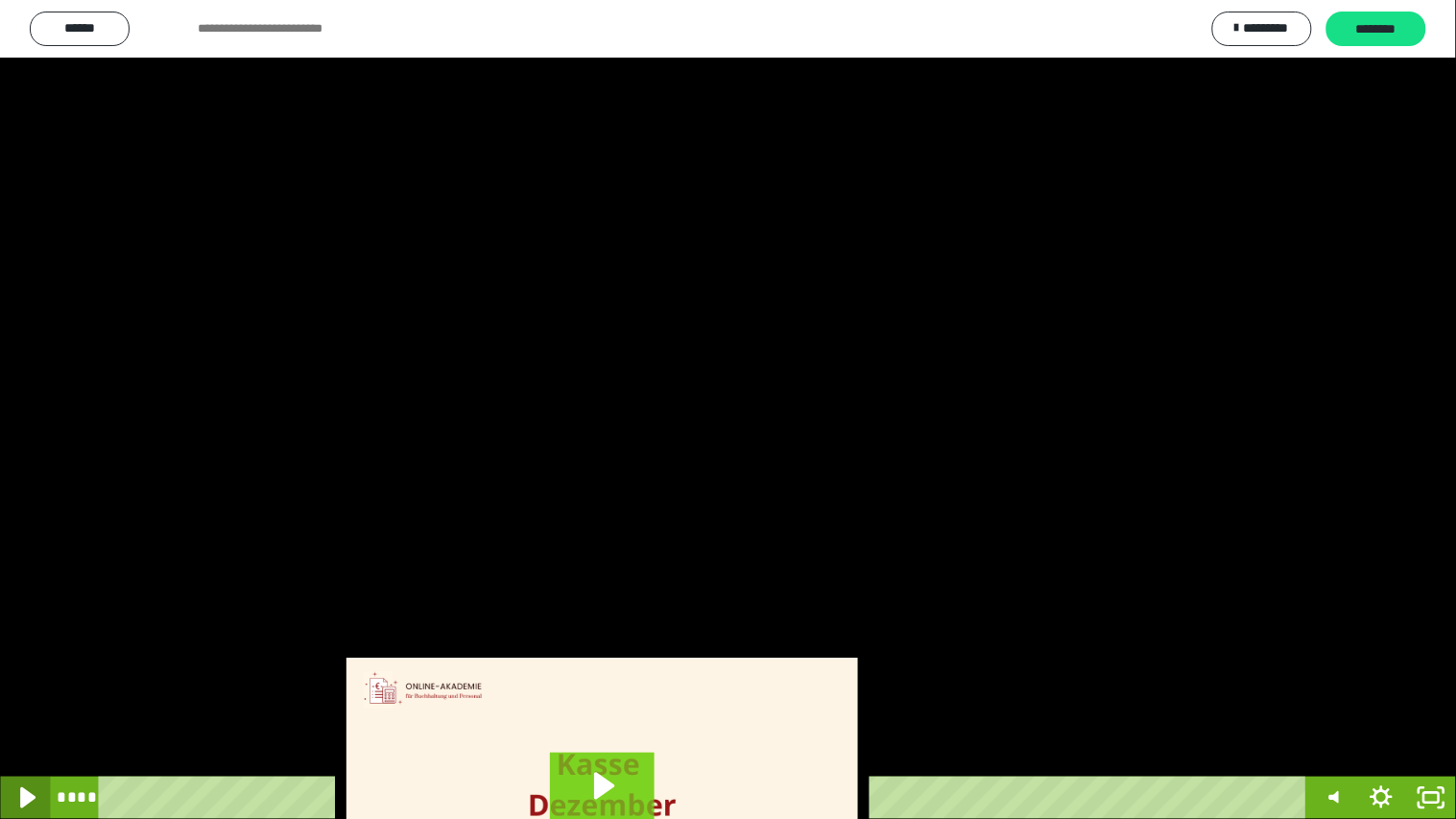 click 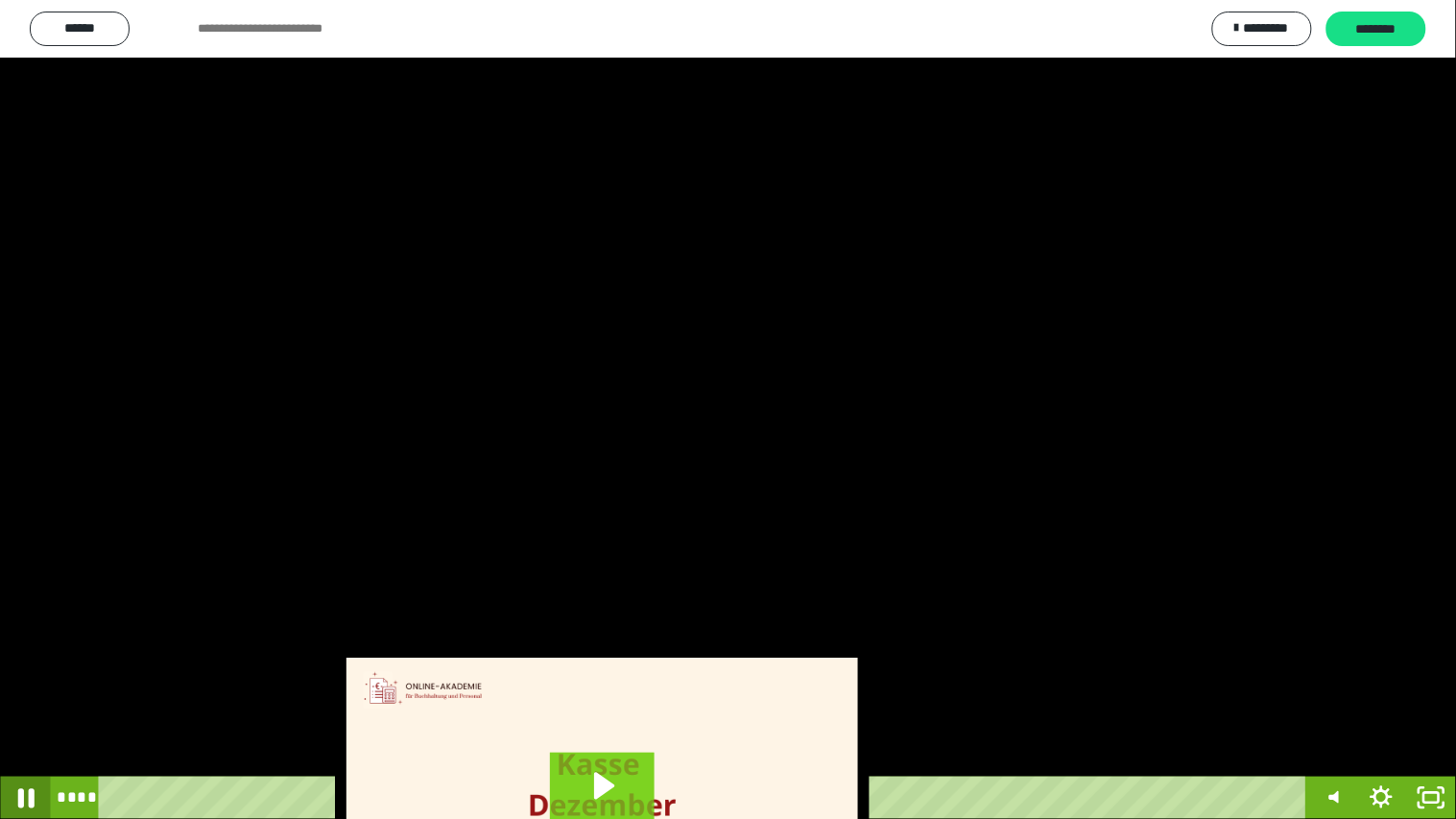 click 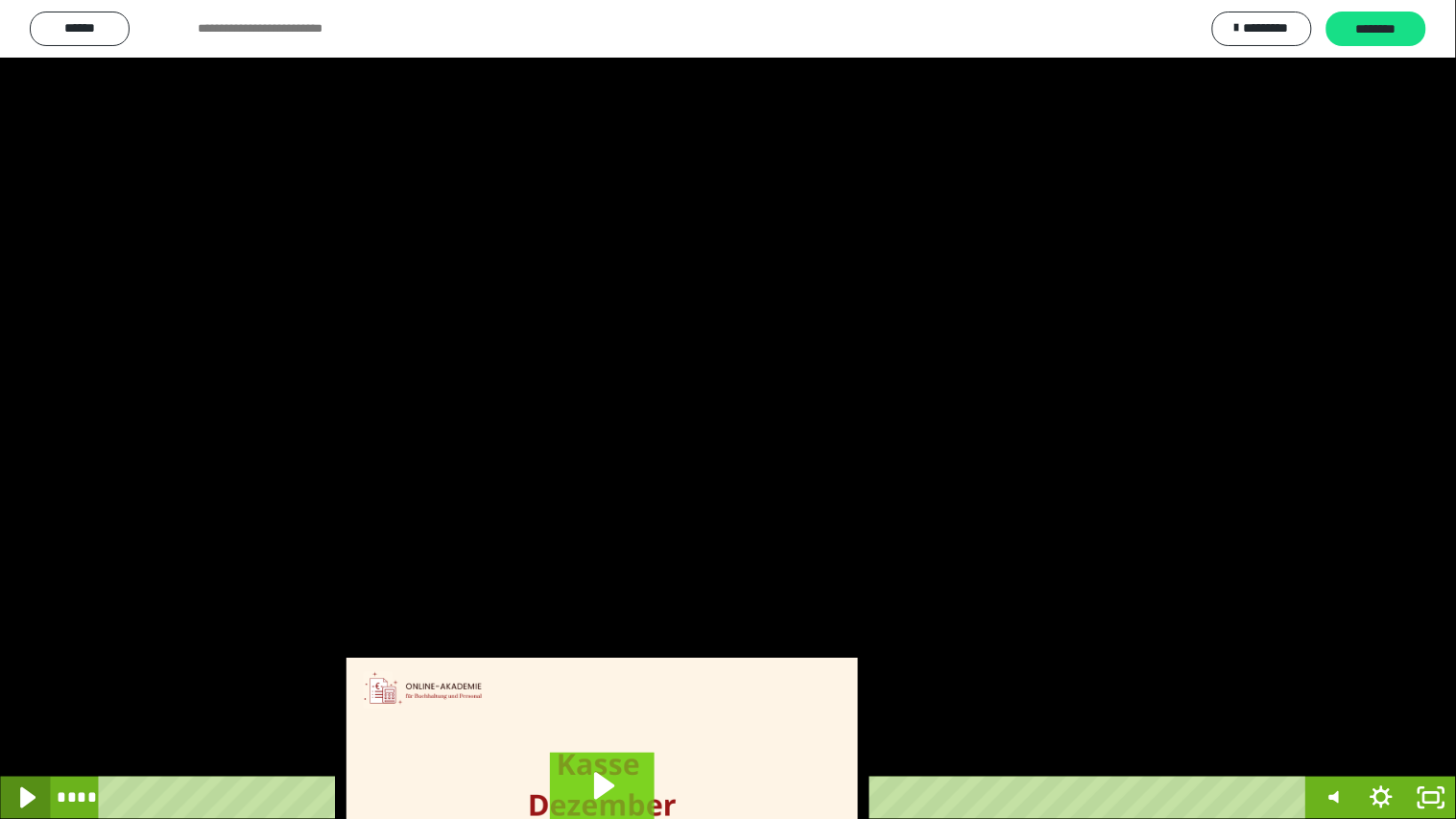 click 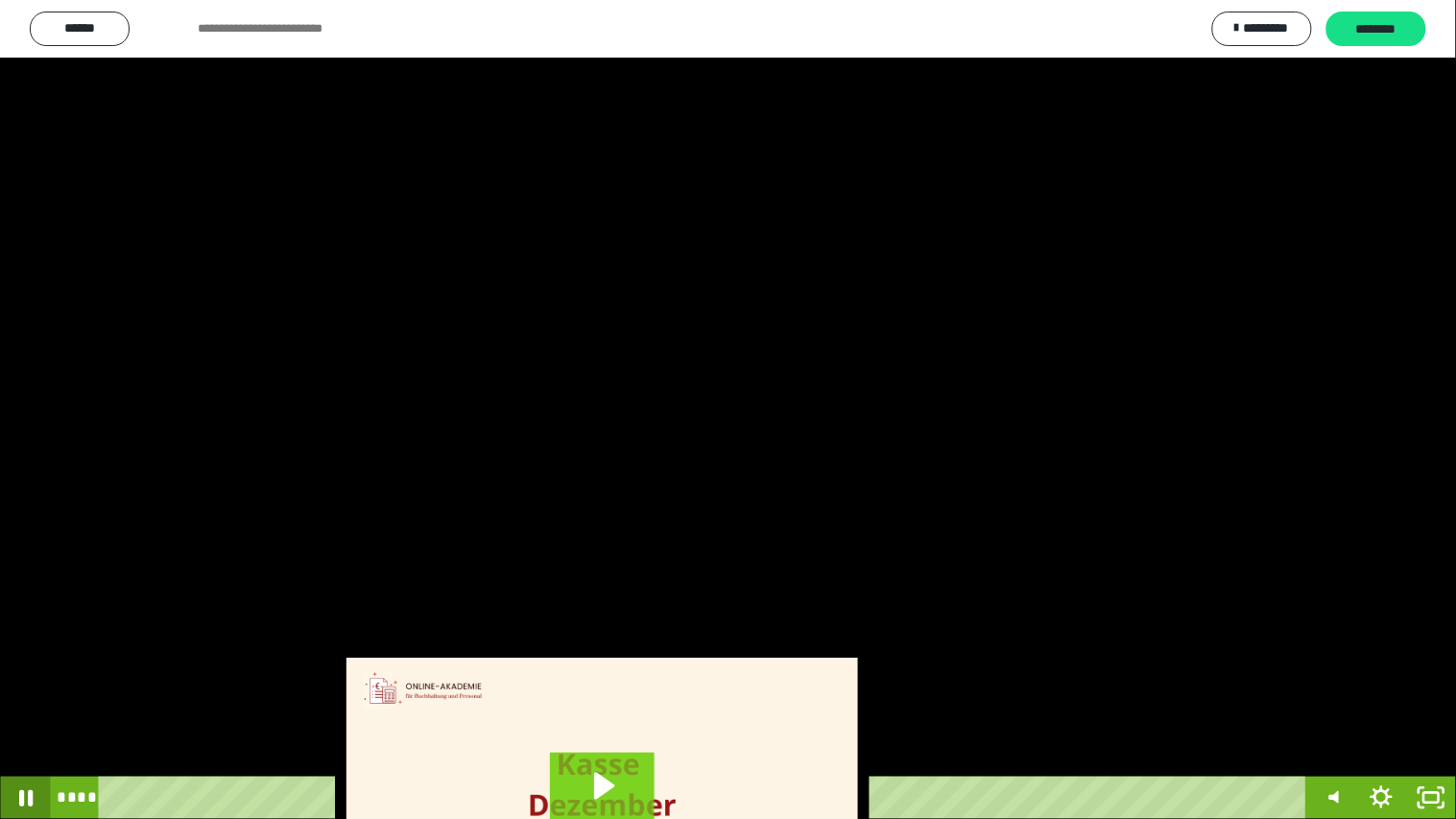 click 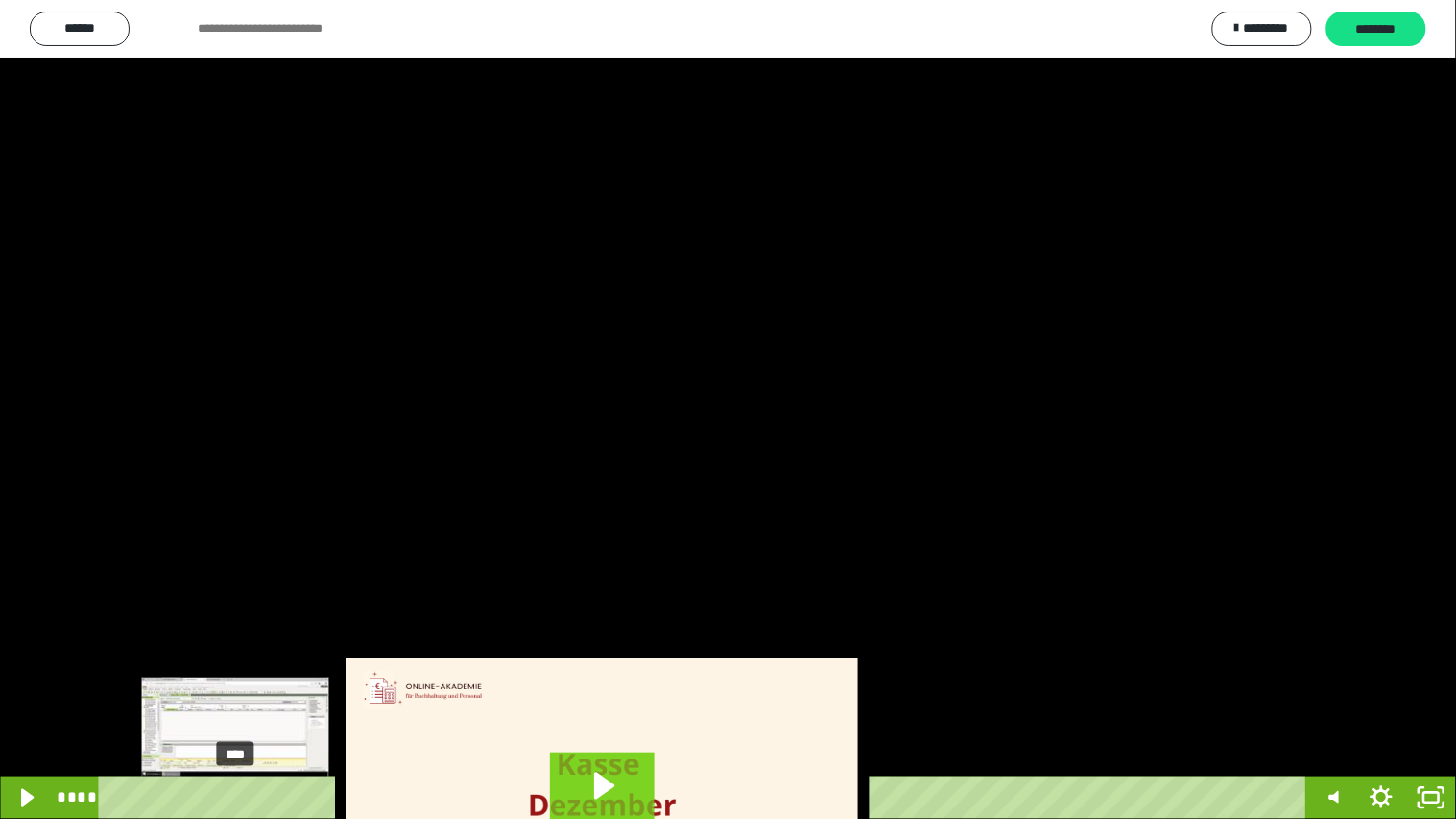 click on "****" at bounding box center [705, 798] 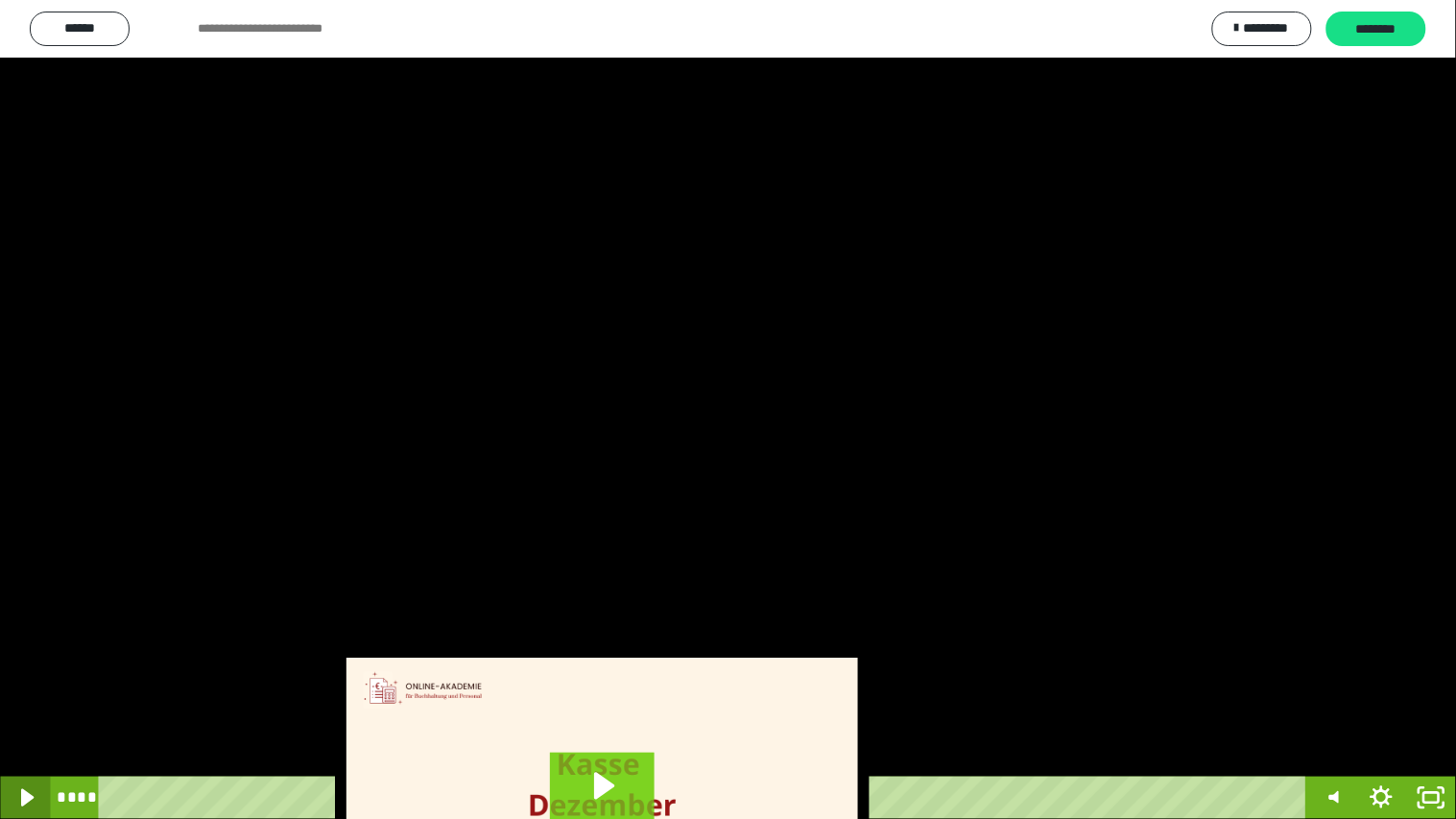 click 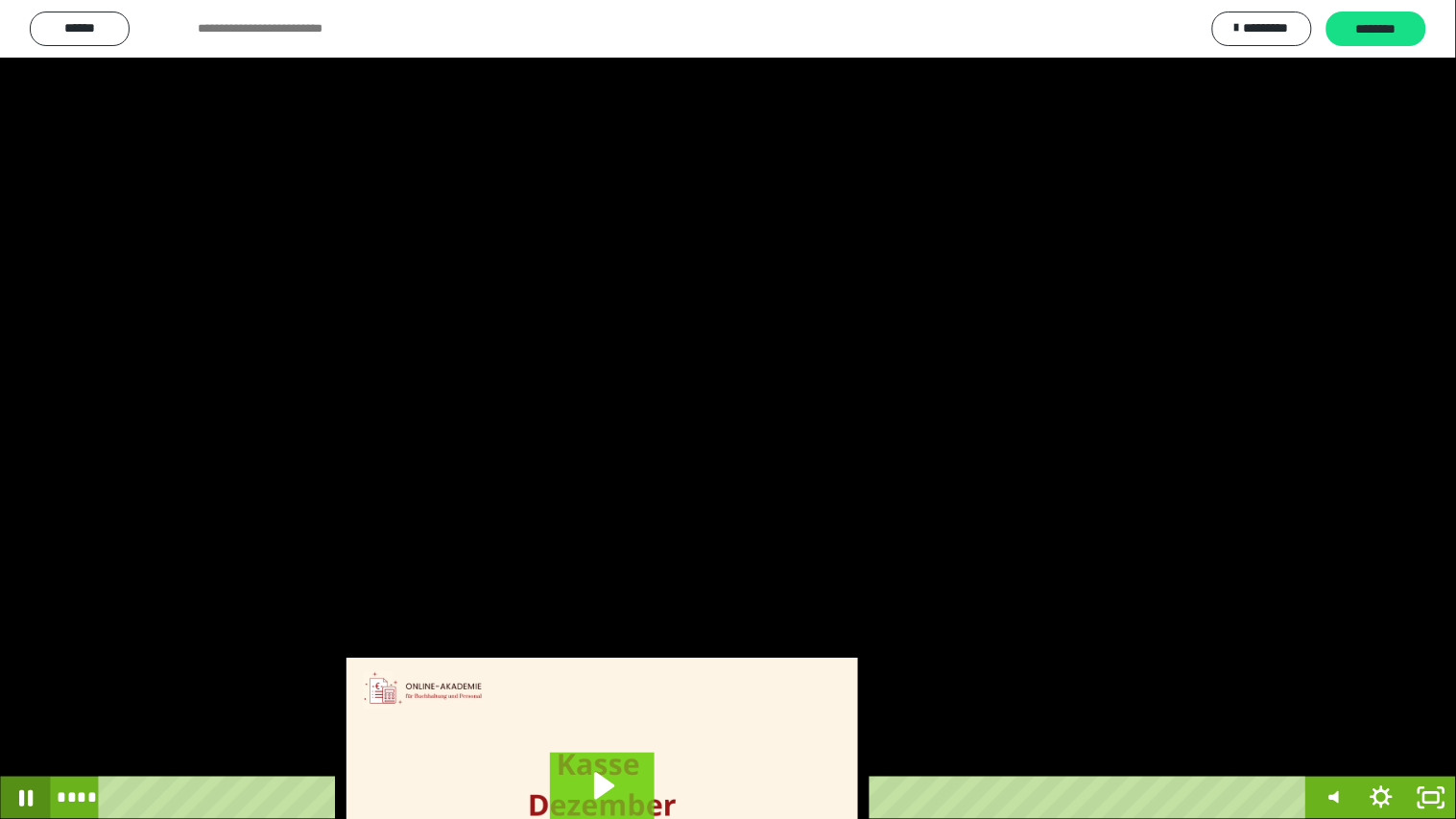 click 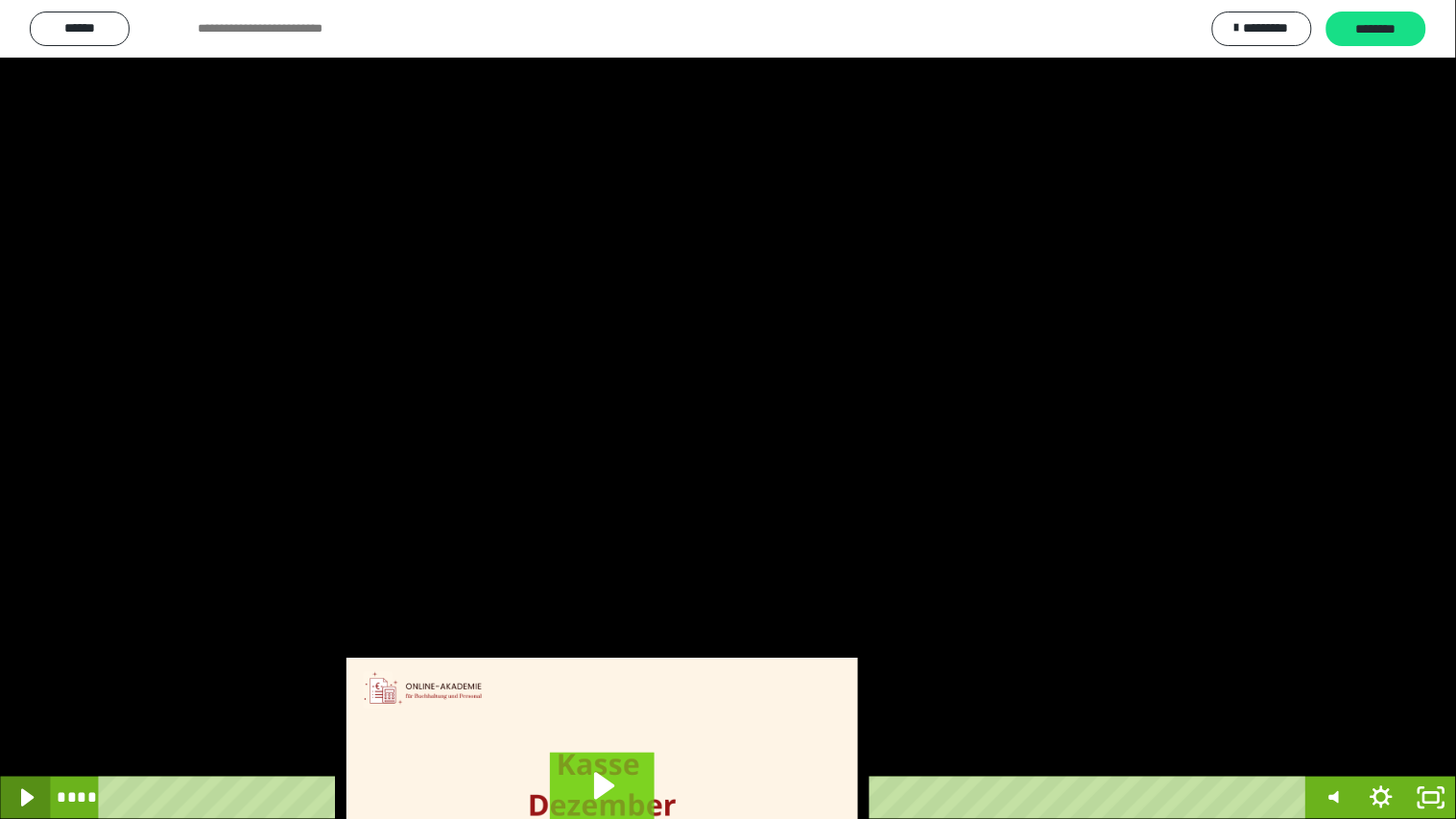 click 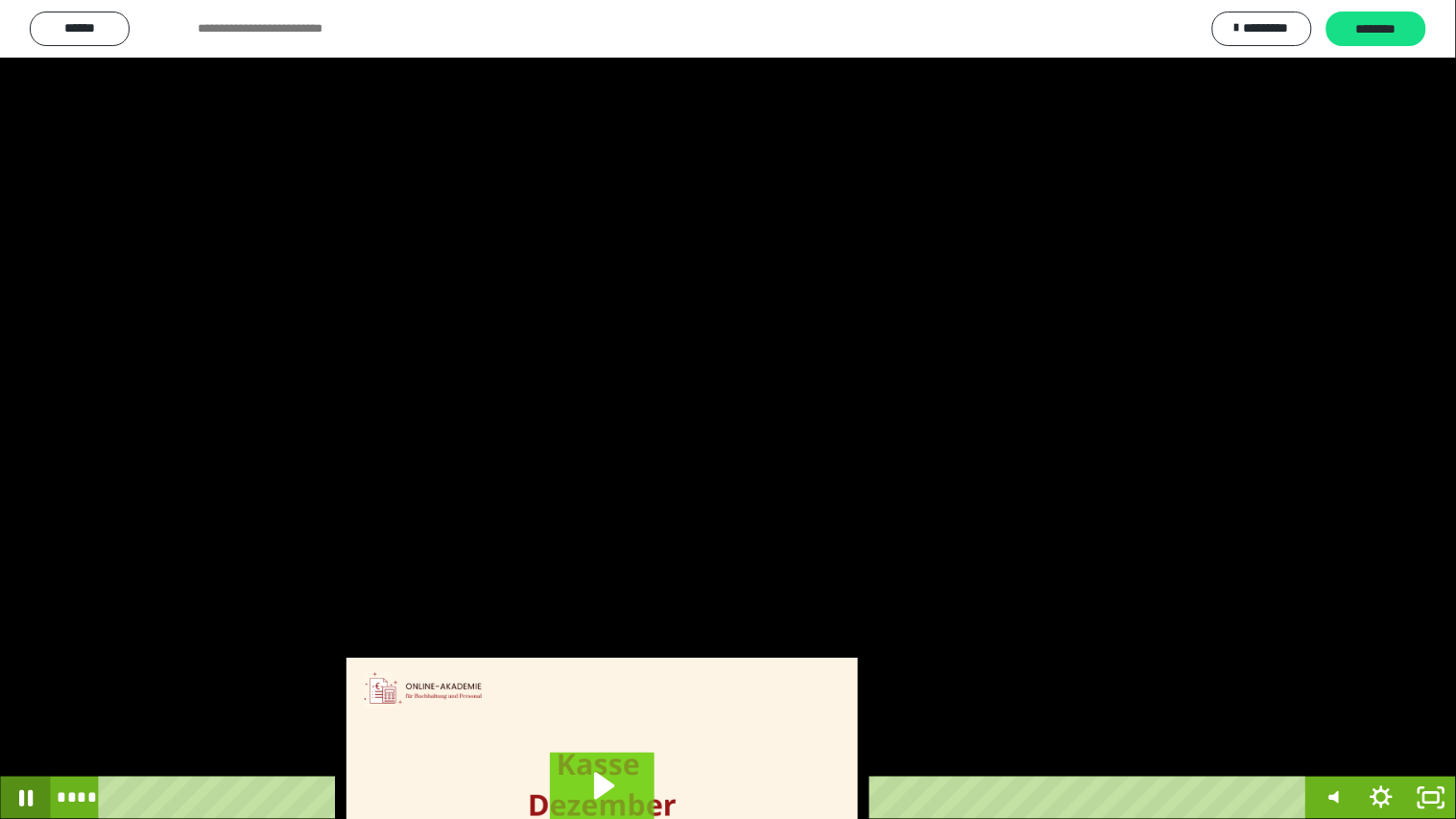 click 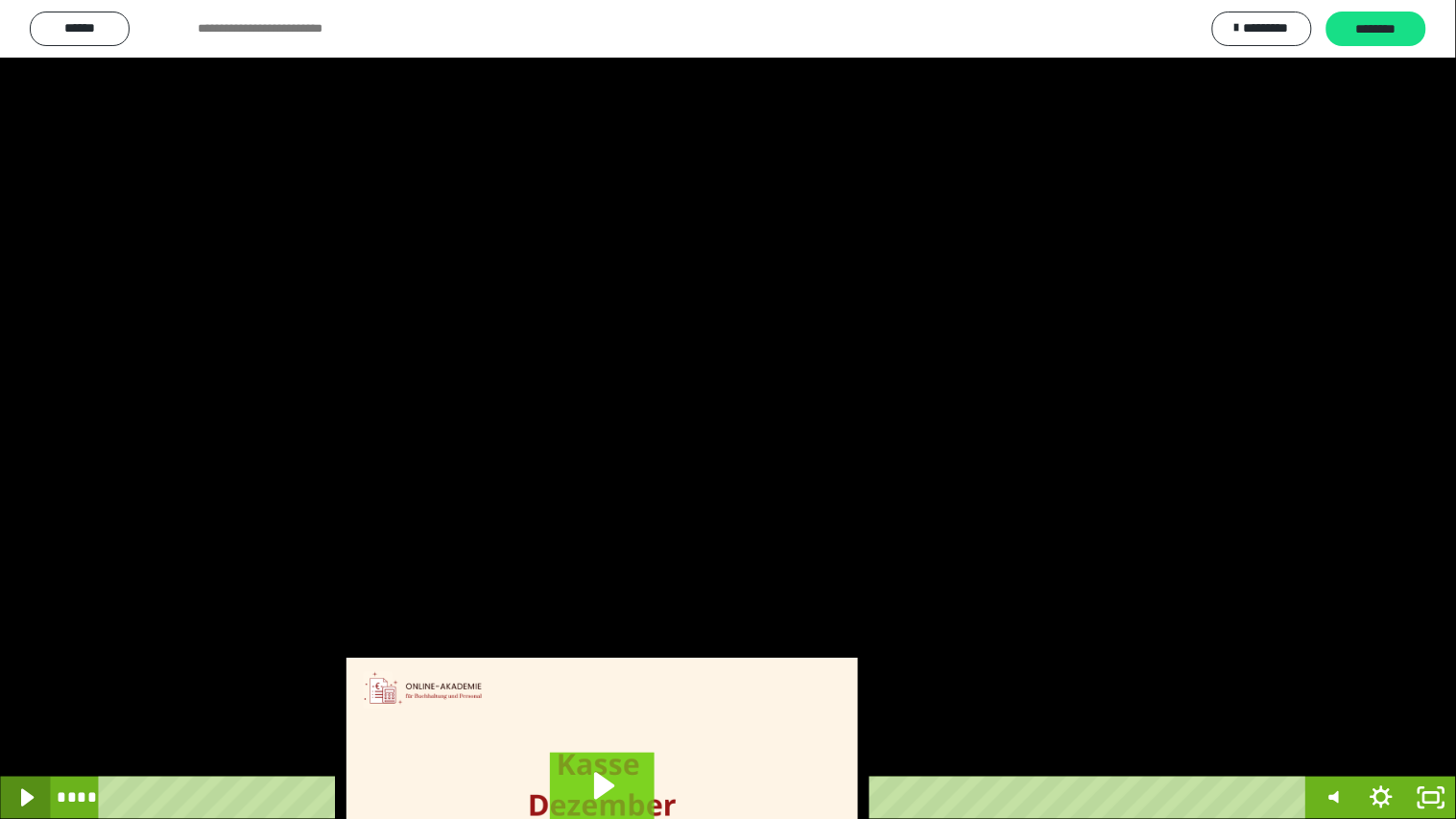 click 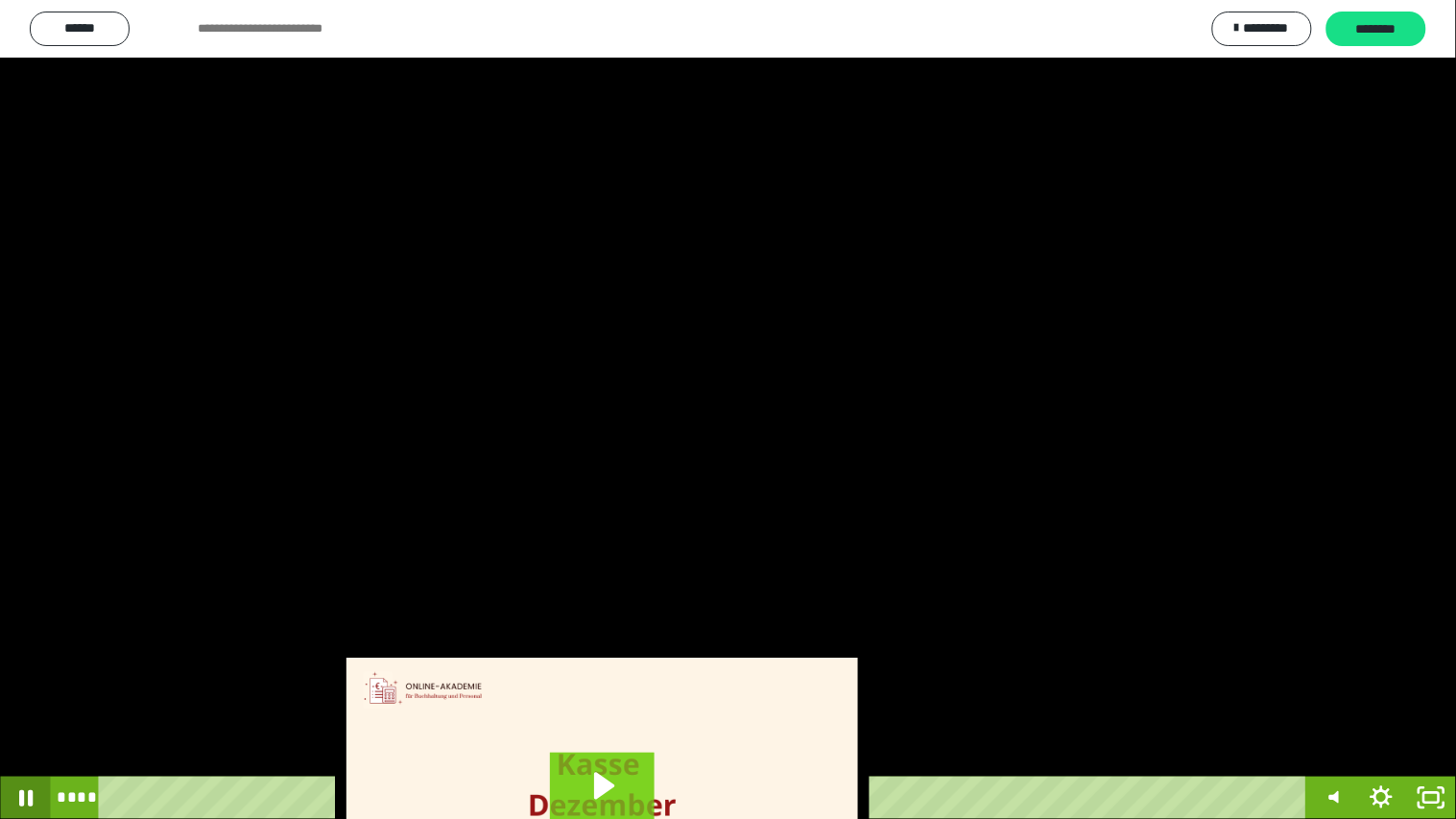 click 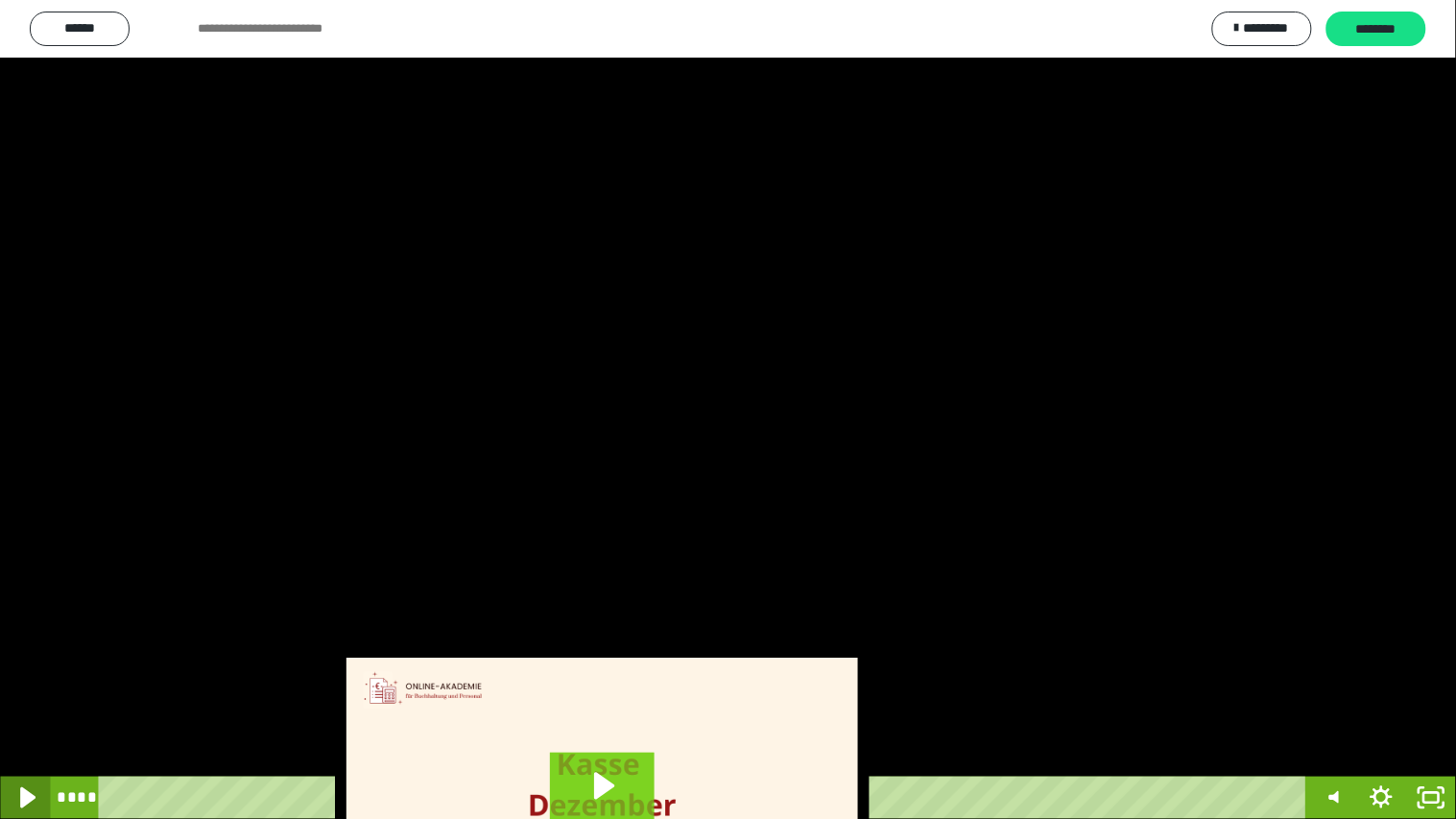 click 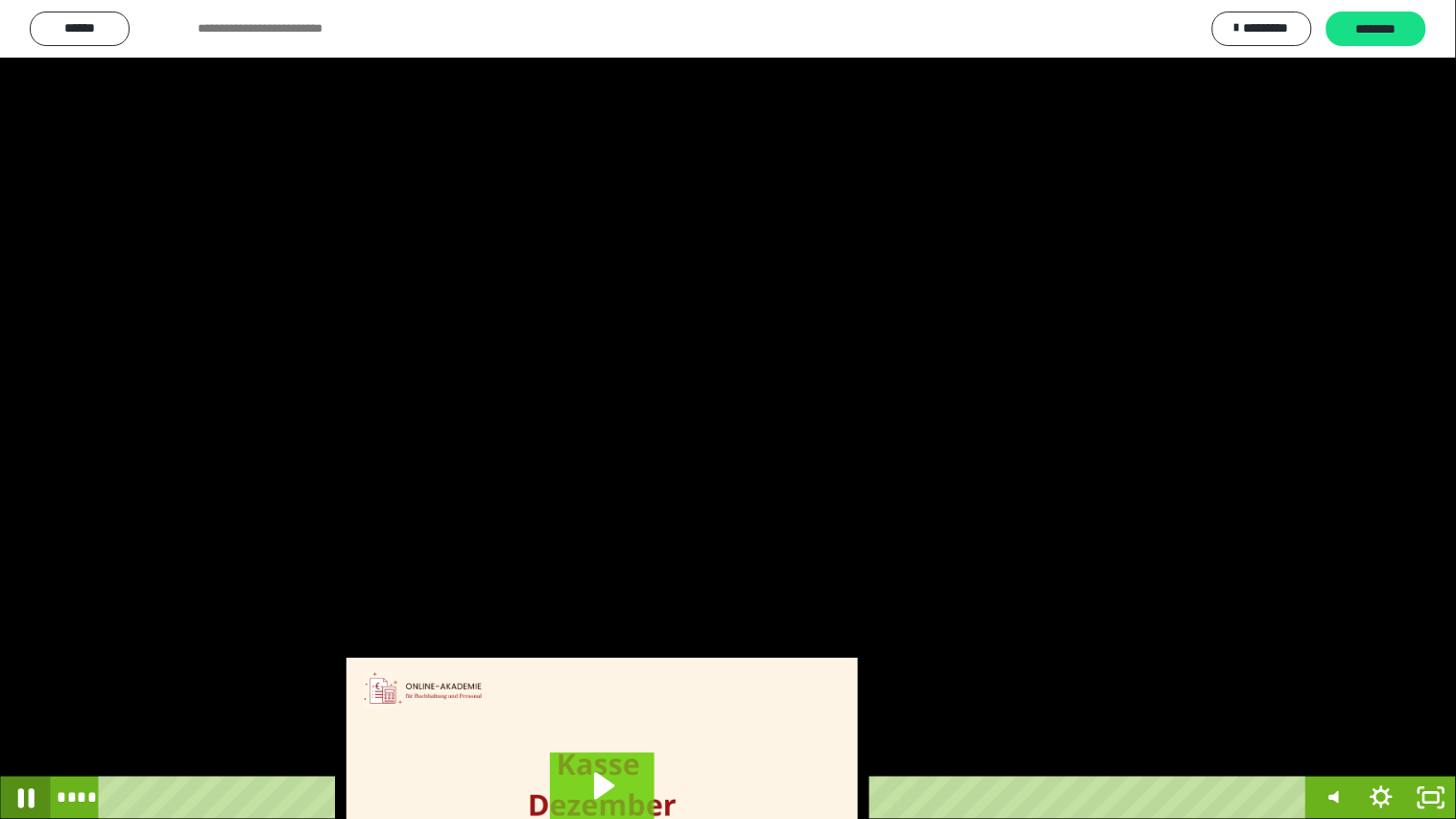 click 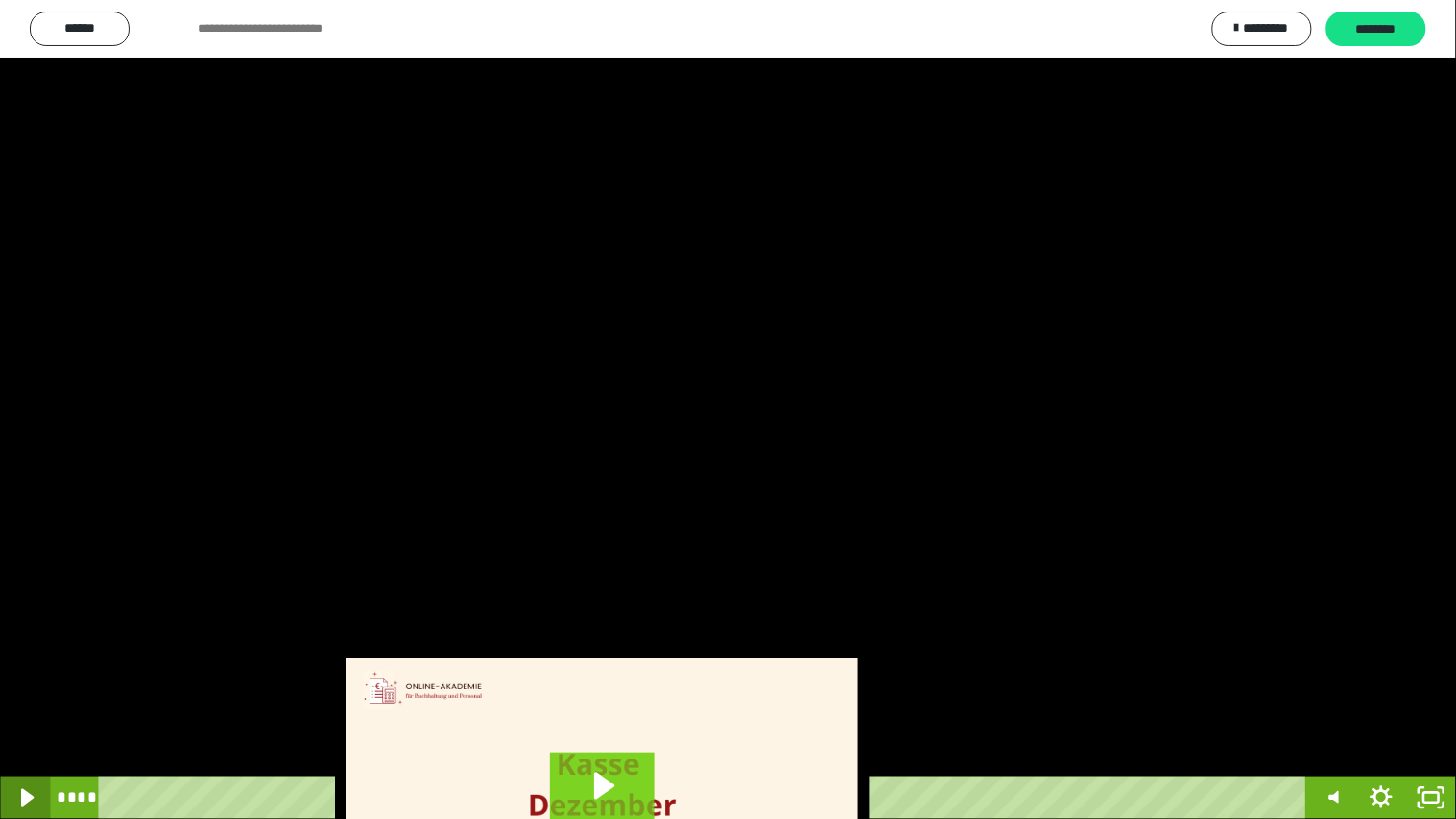 click 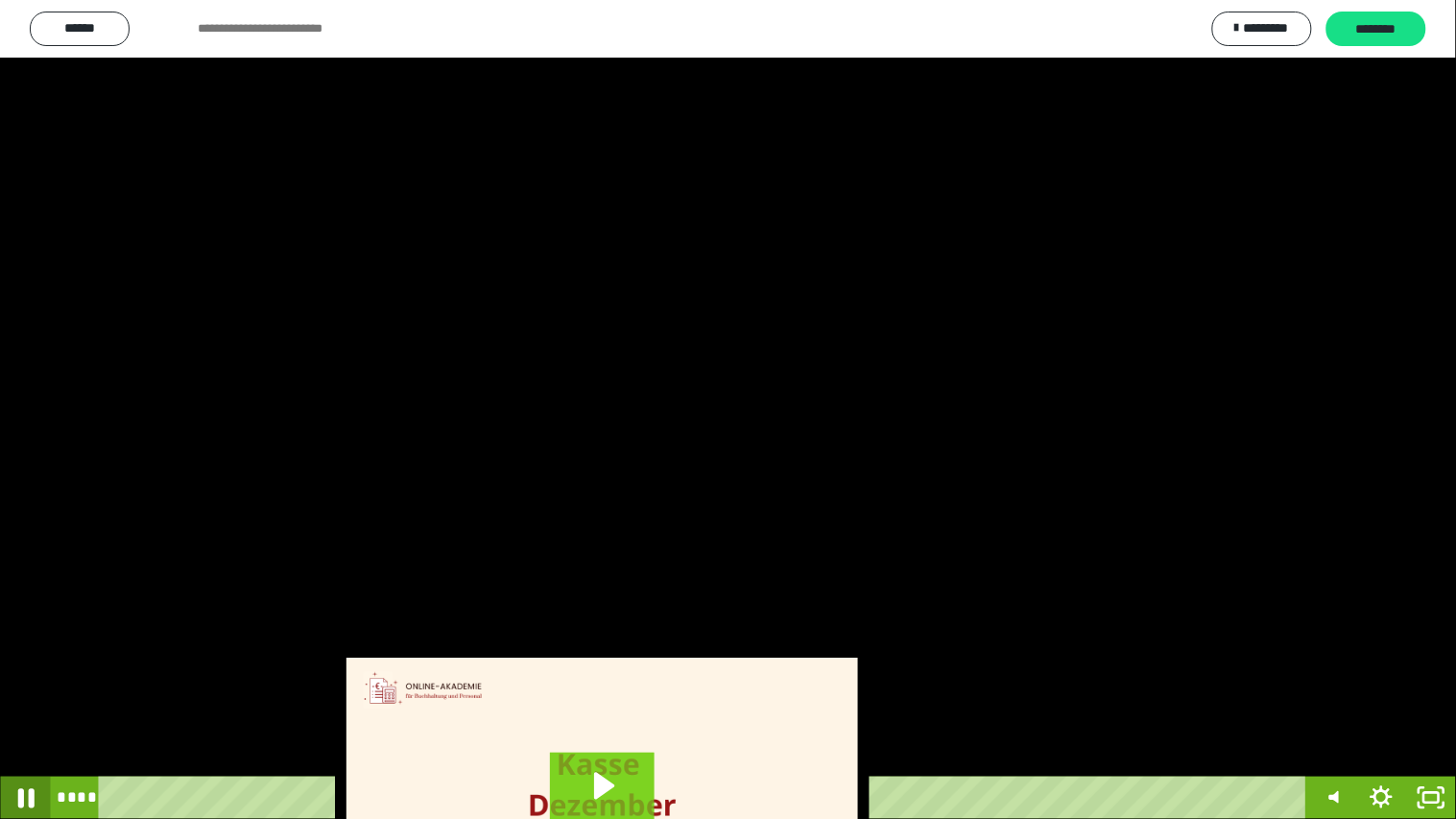 click 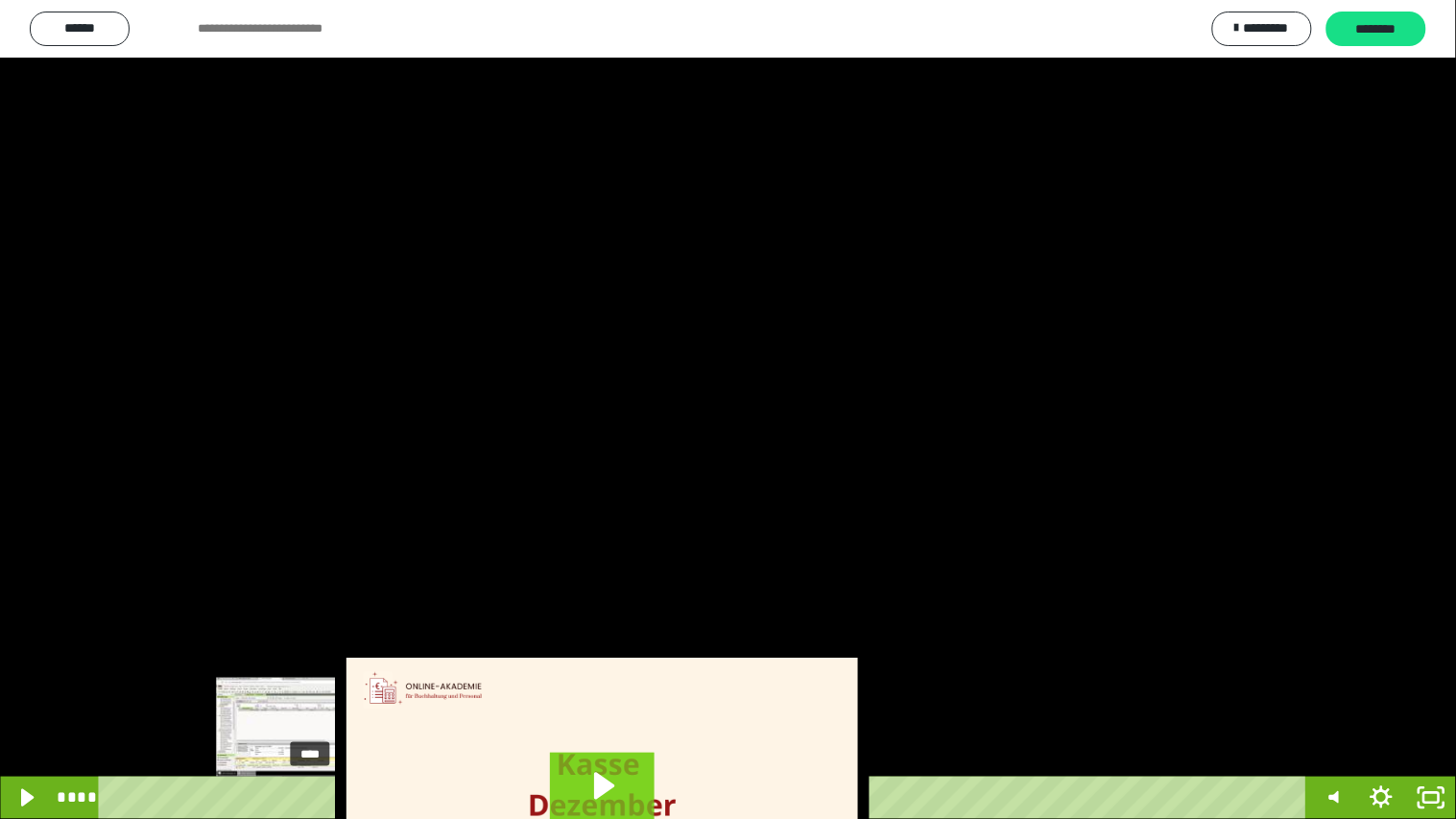 click on "****" at bounding box center (705, 798) 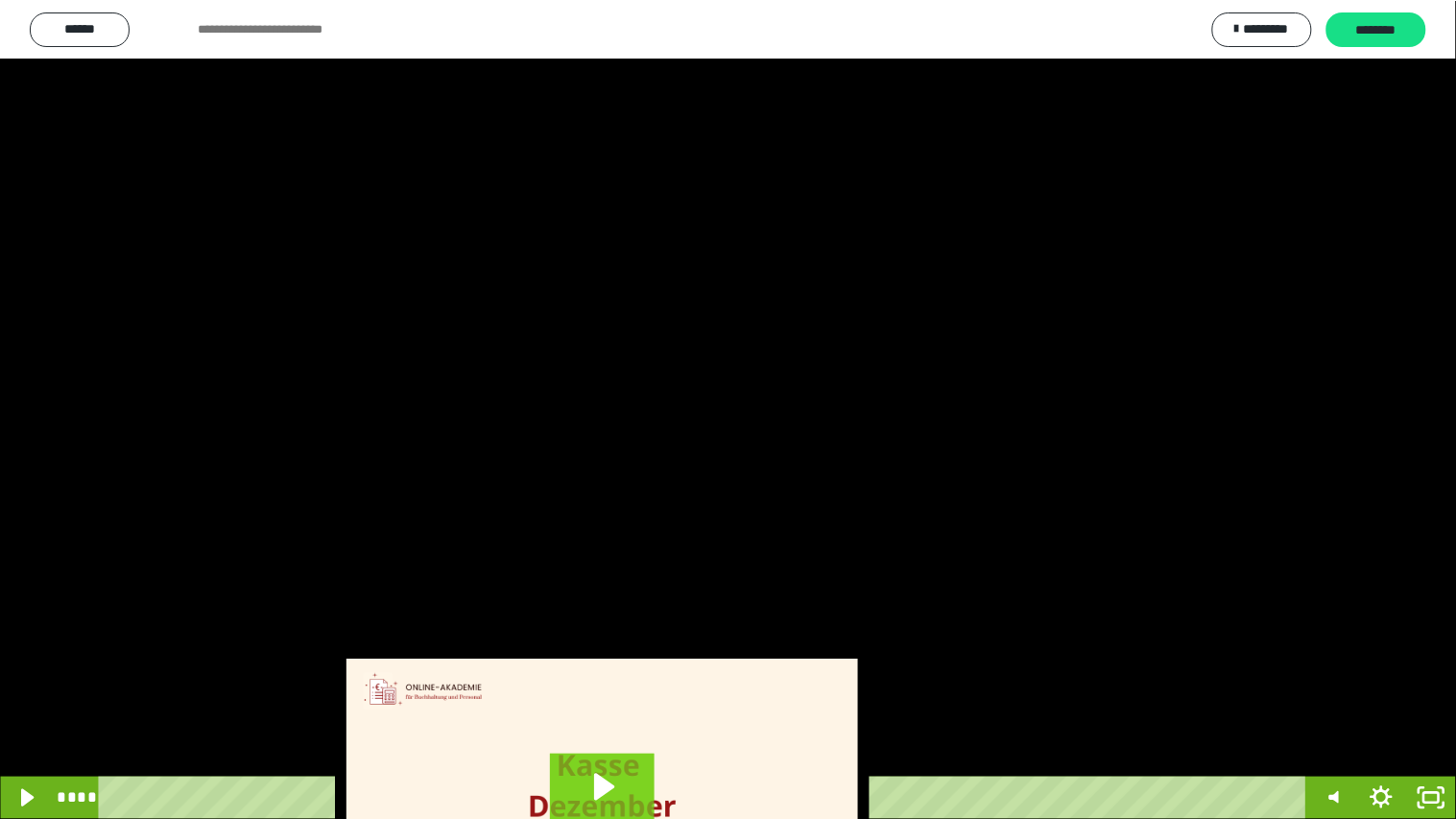 scroll, scrollTop: 3558, scrollLeft: 0, axis: vertical 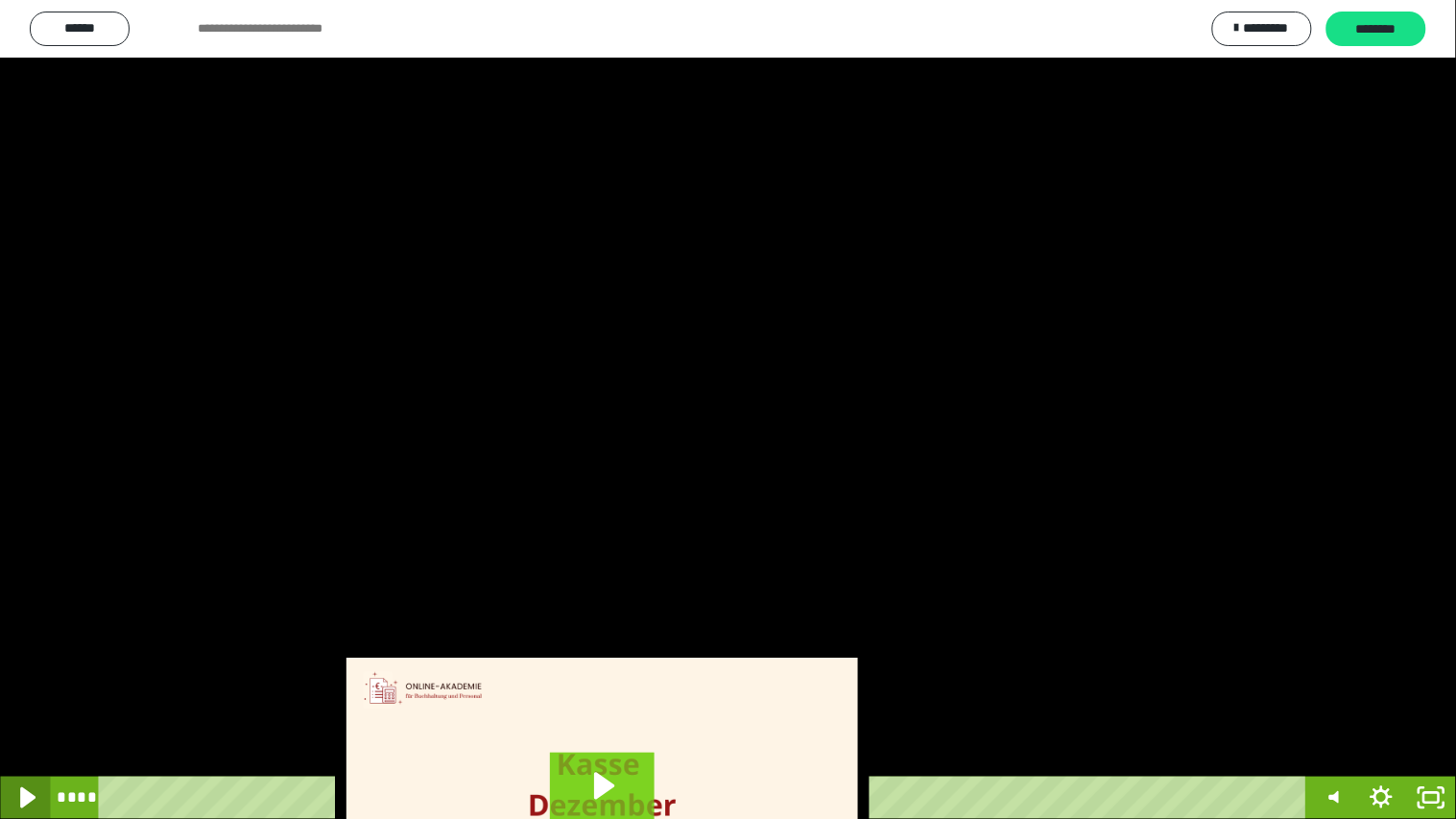 click 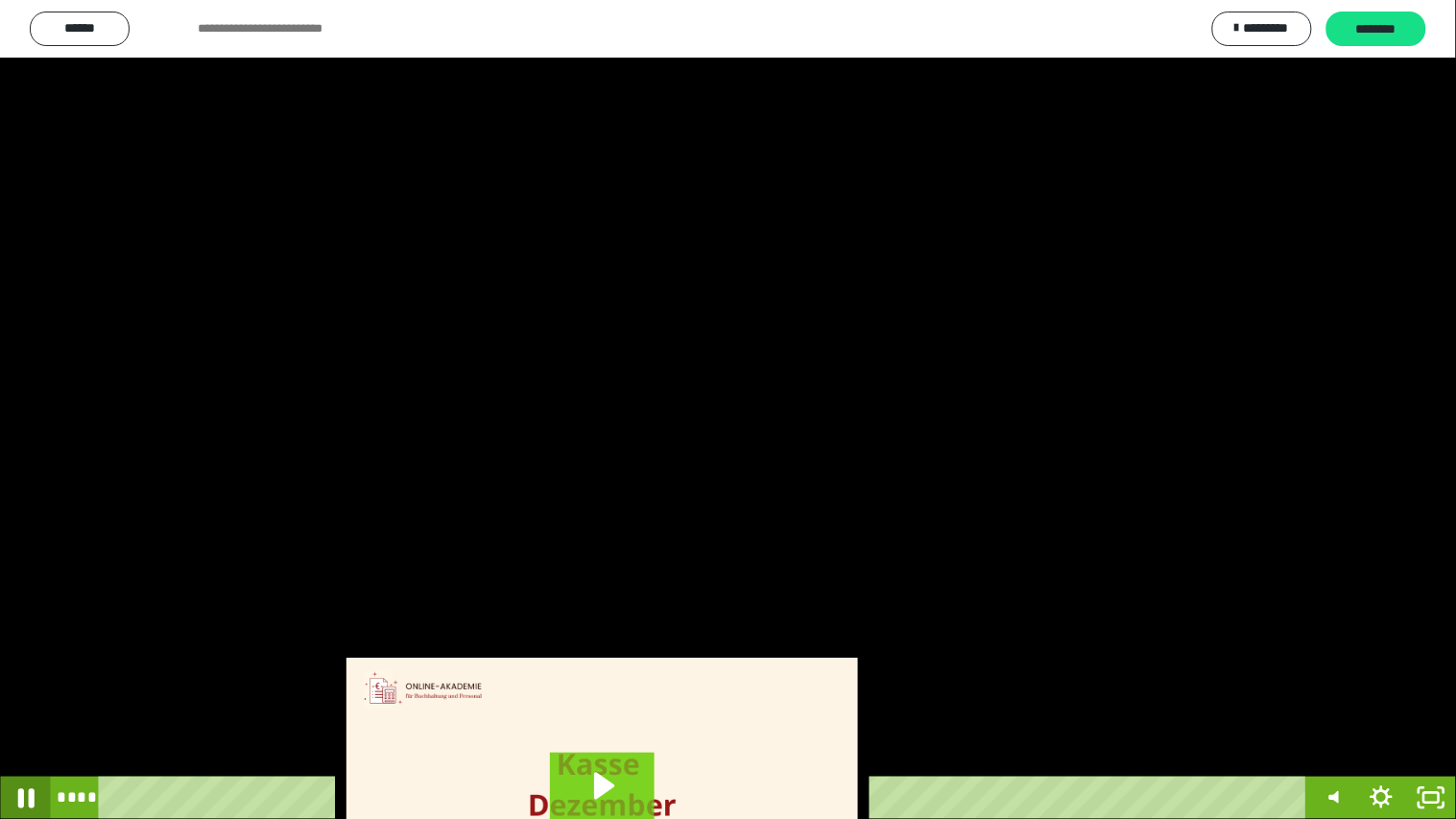 click 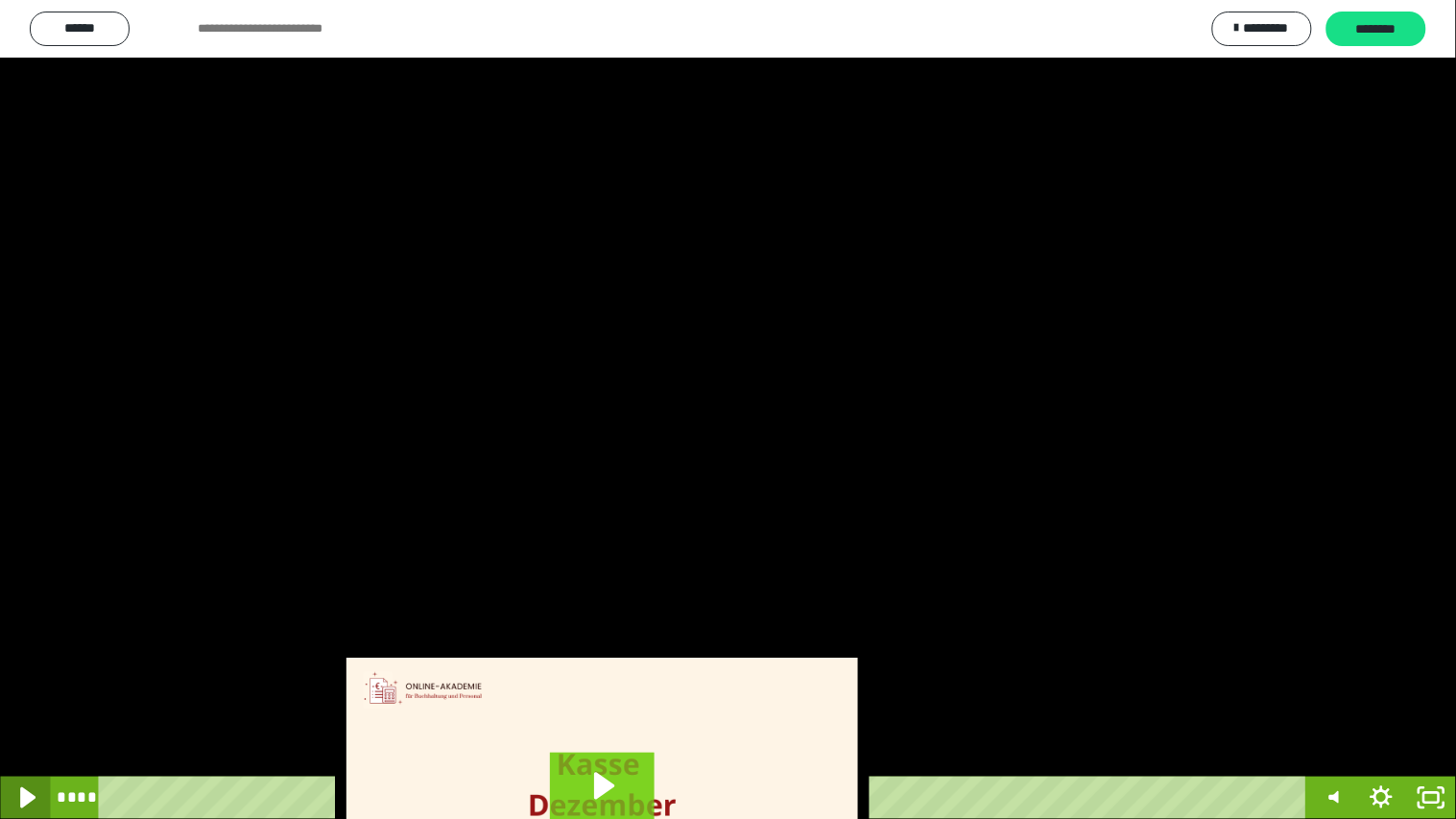 click 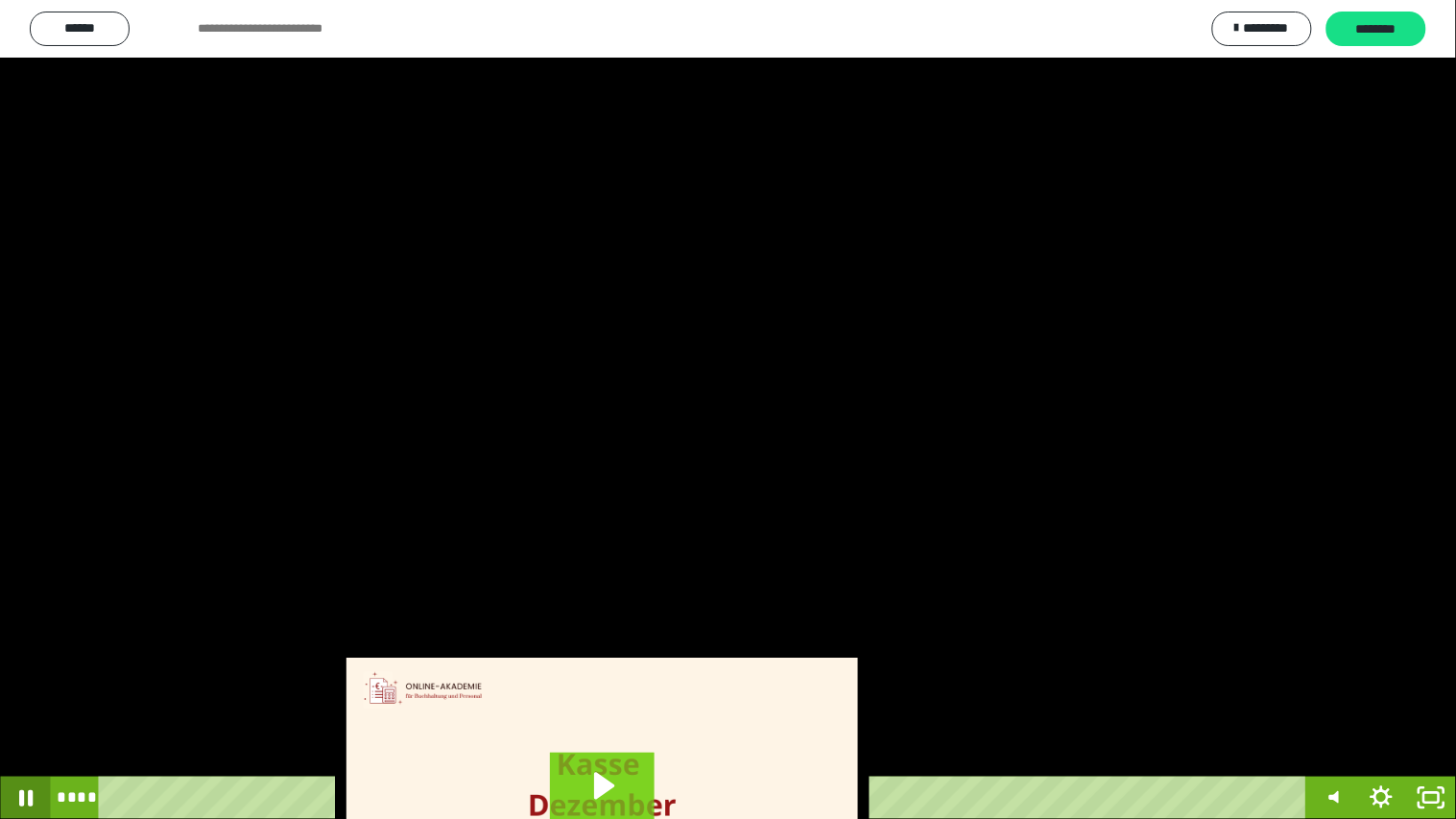 click 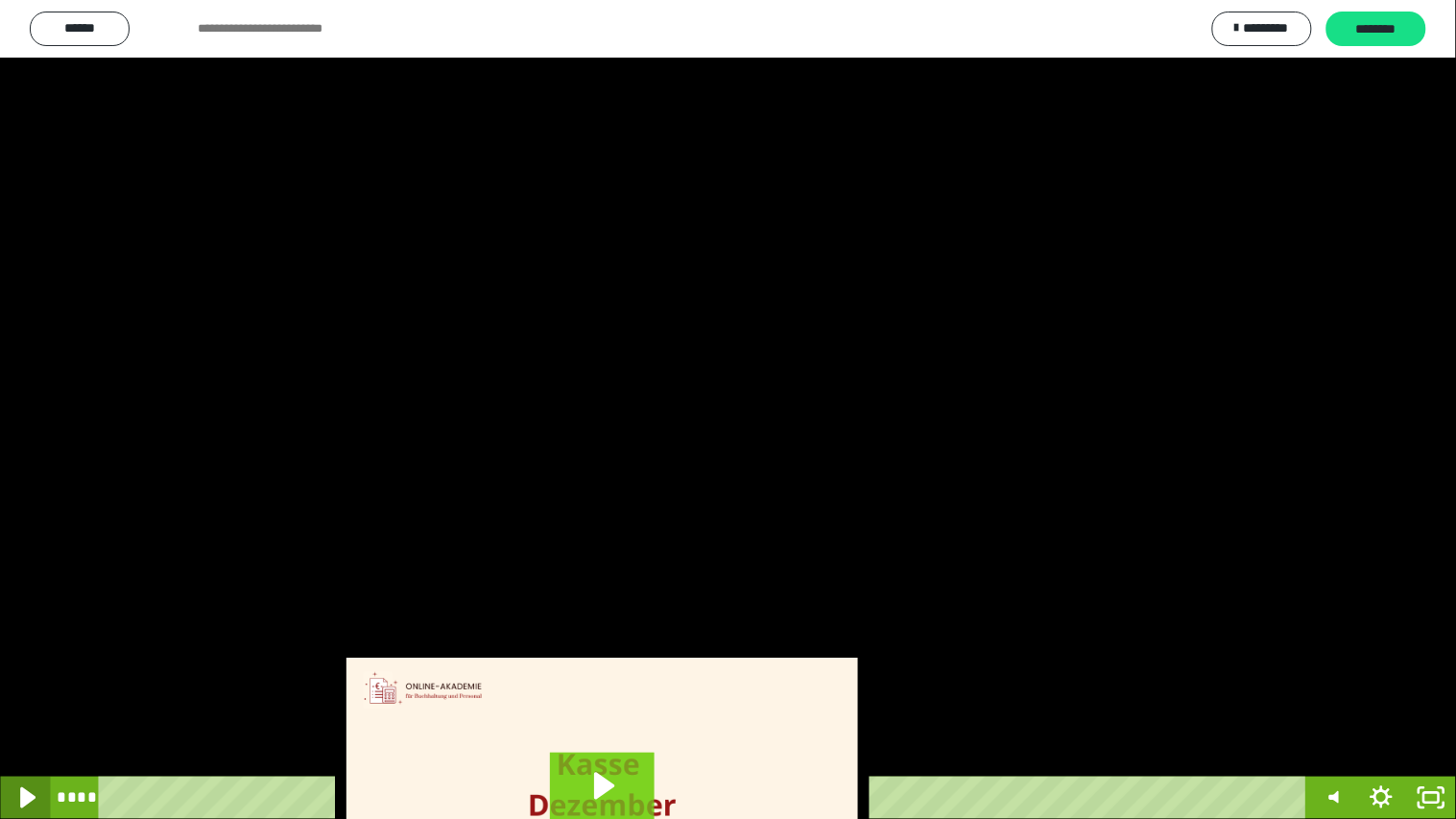 click 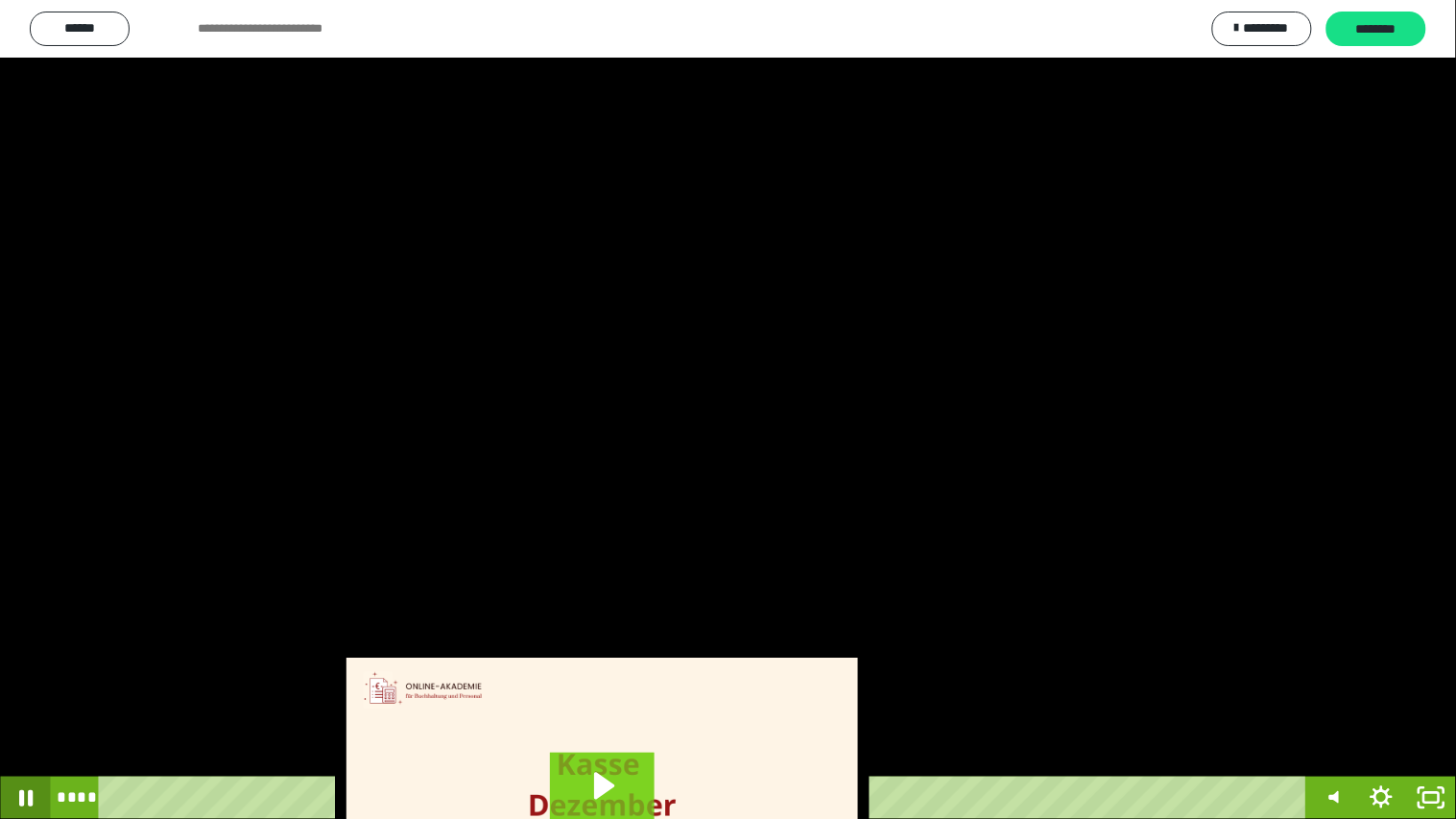 click 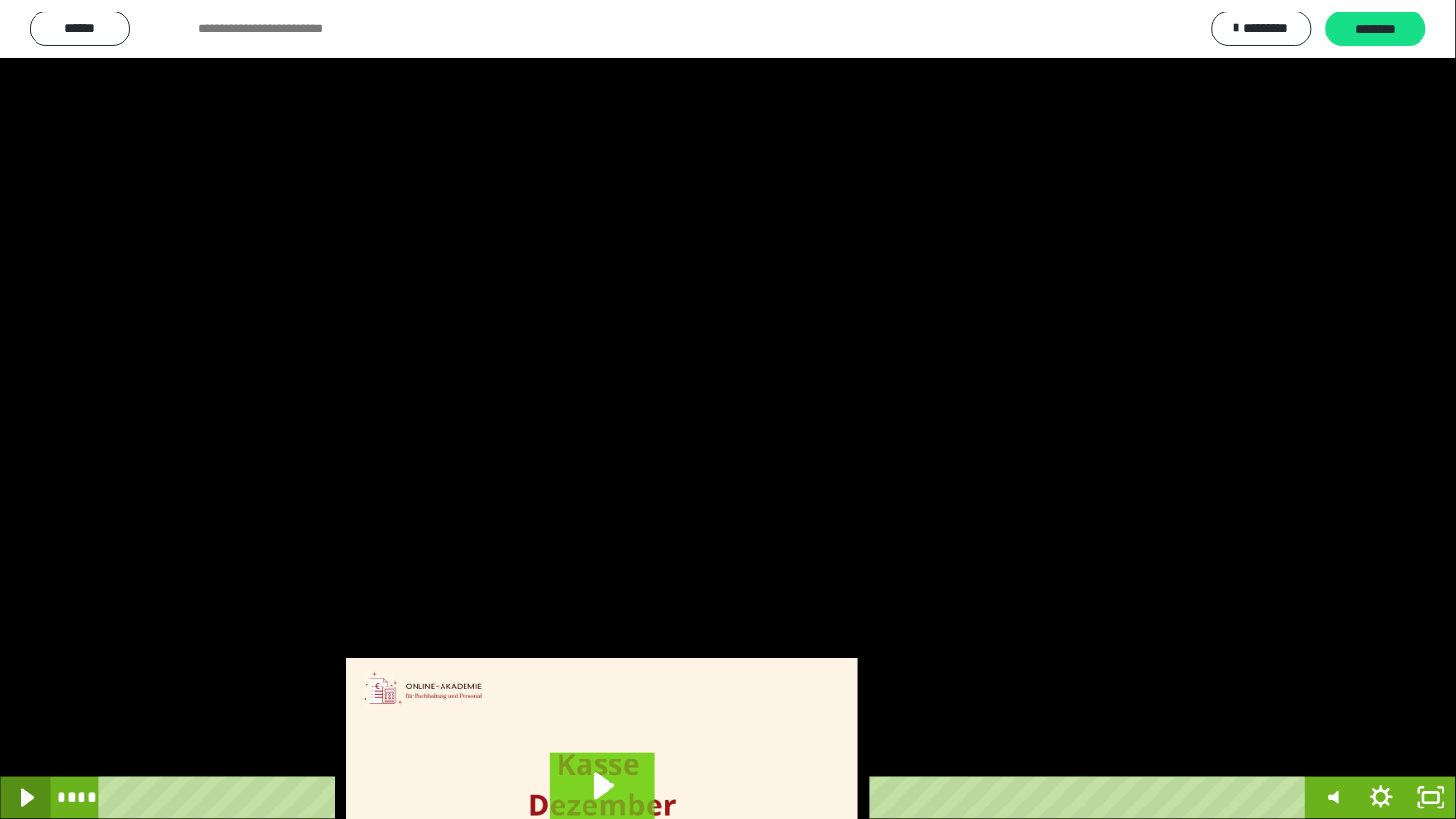 click 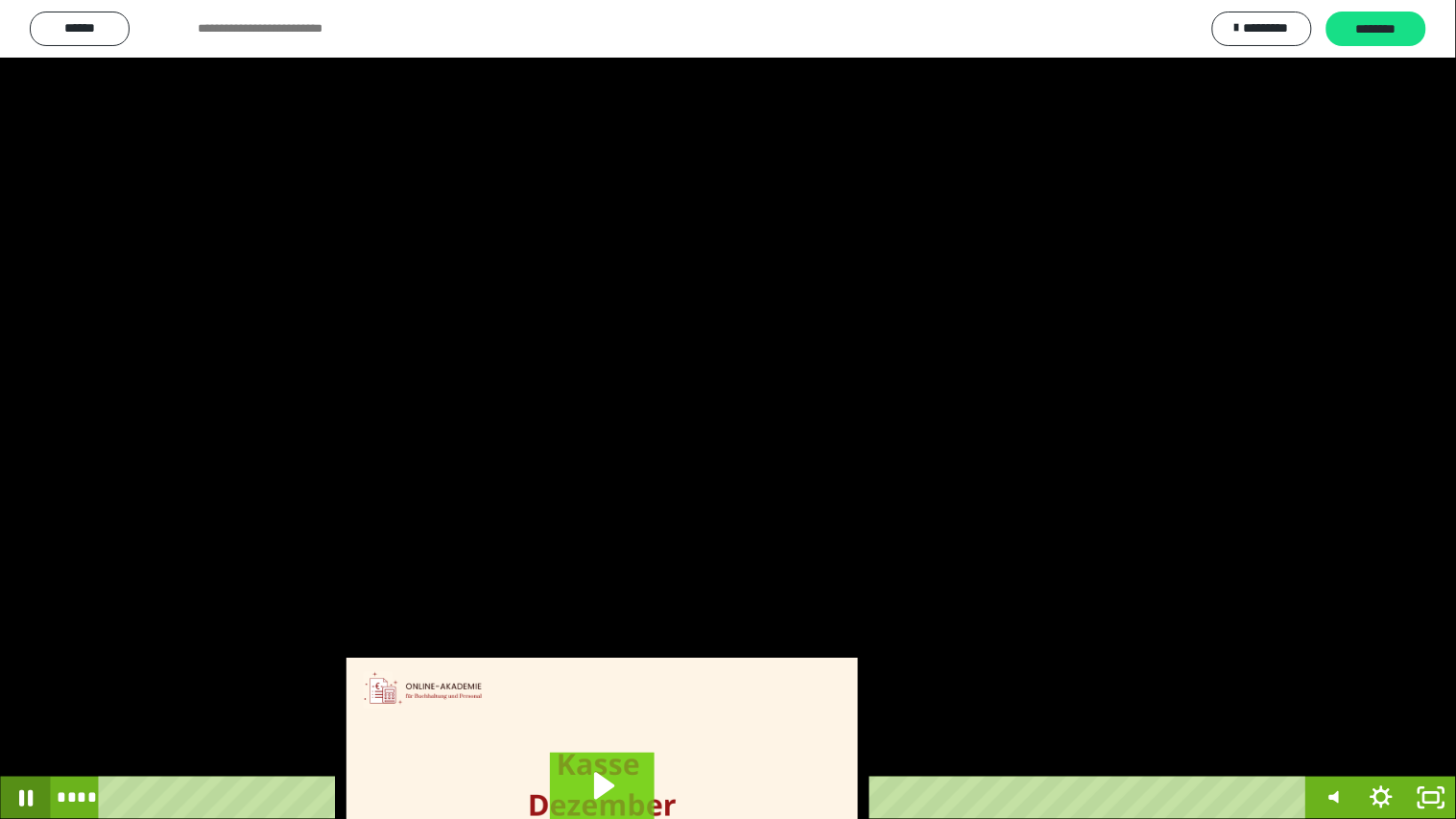 click 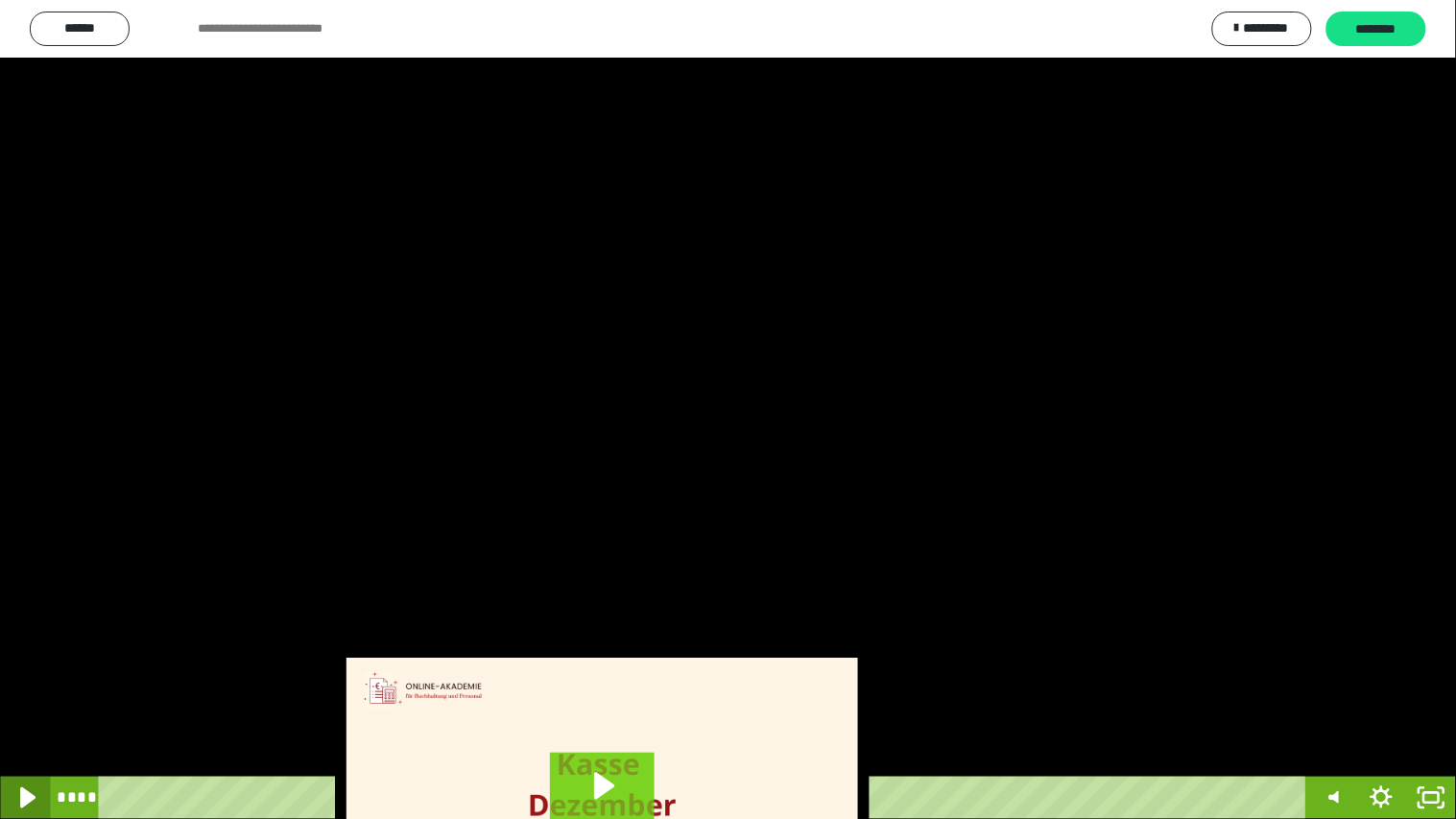 click 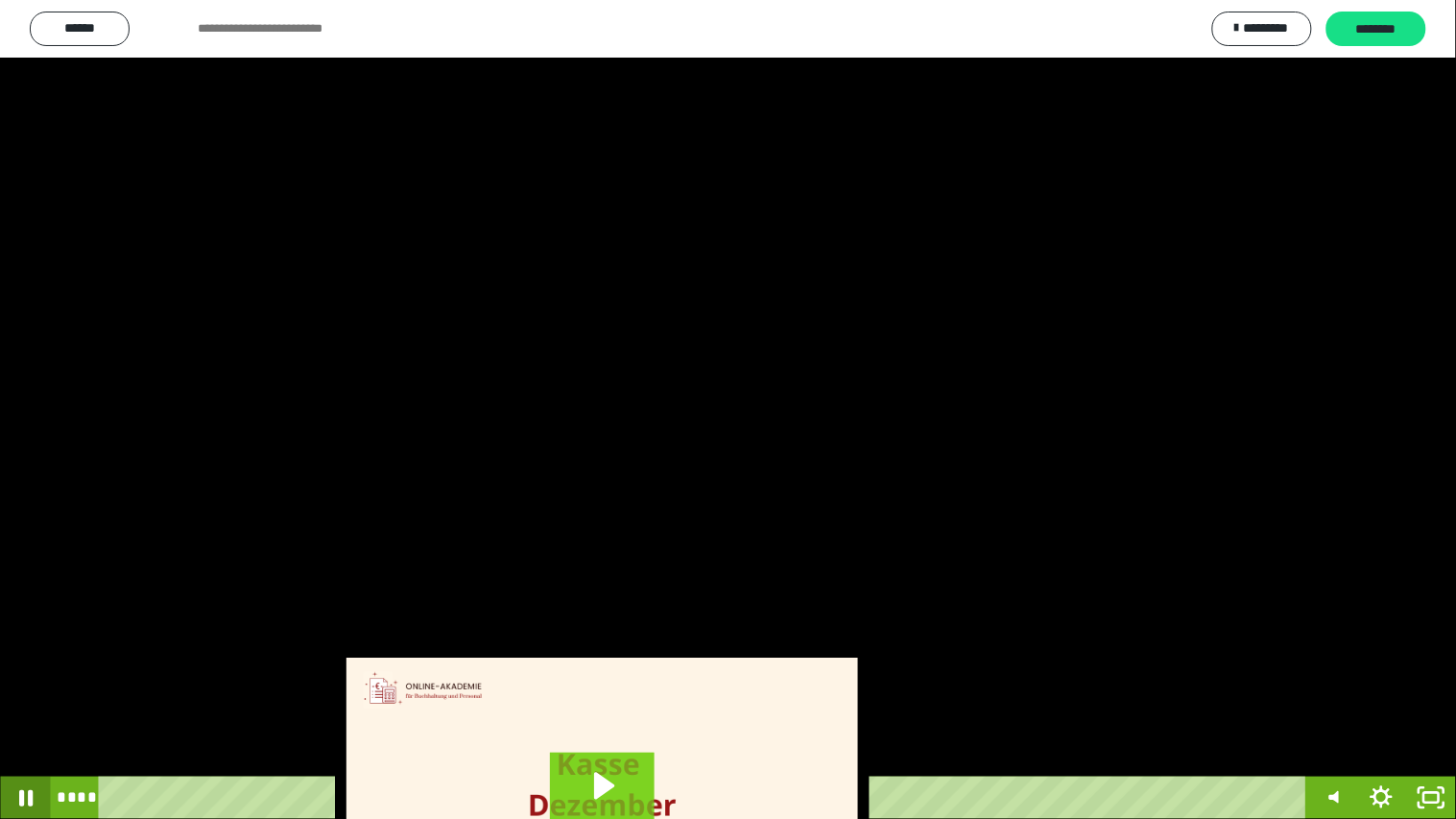 click 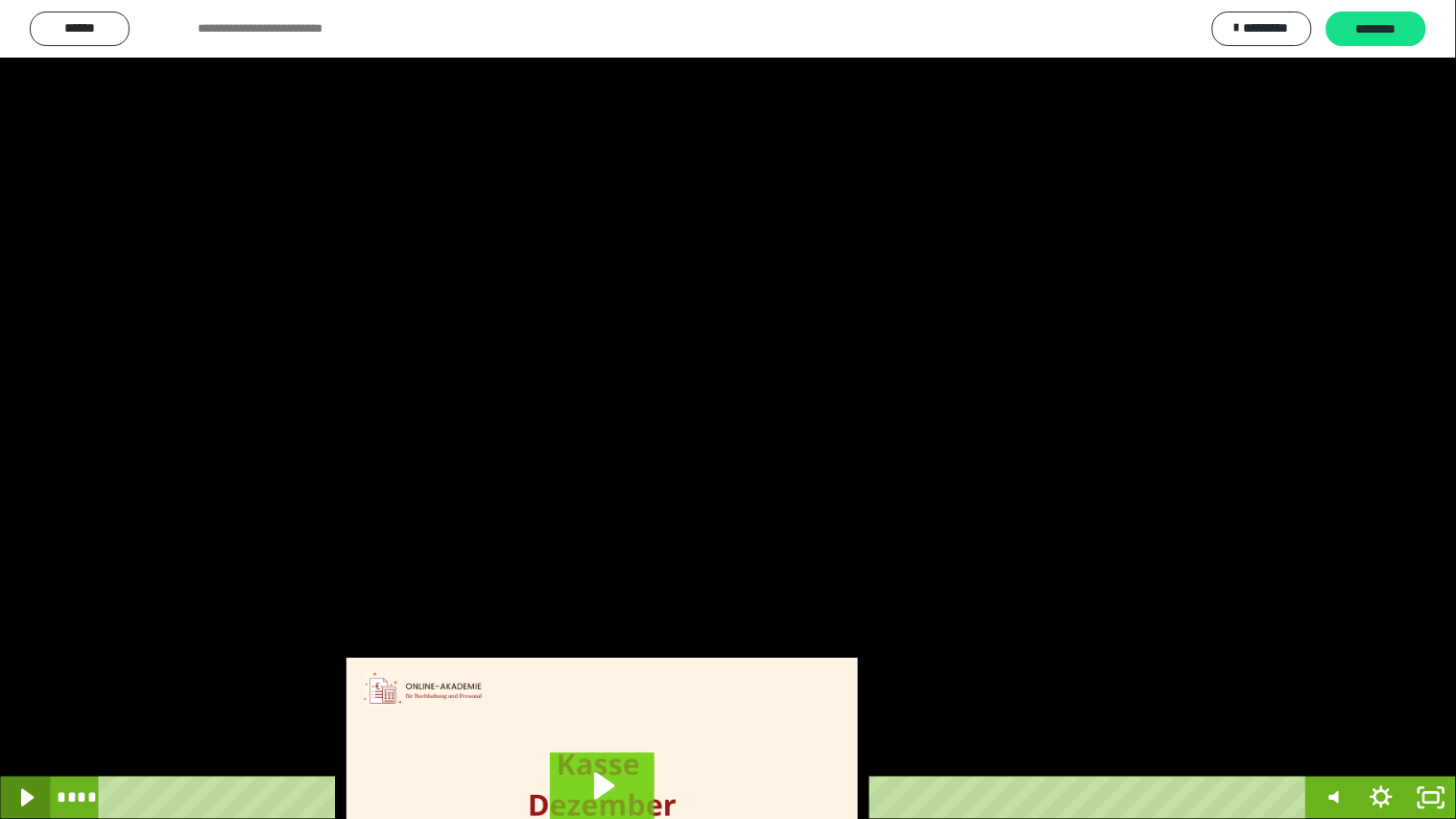 click 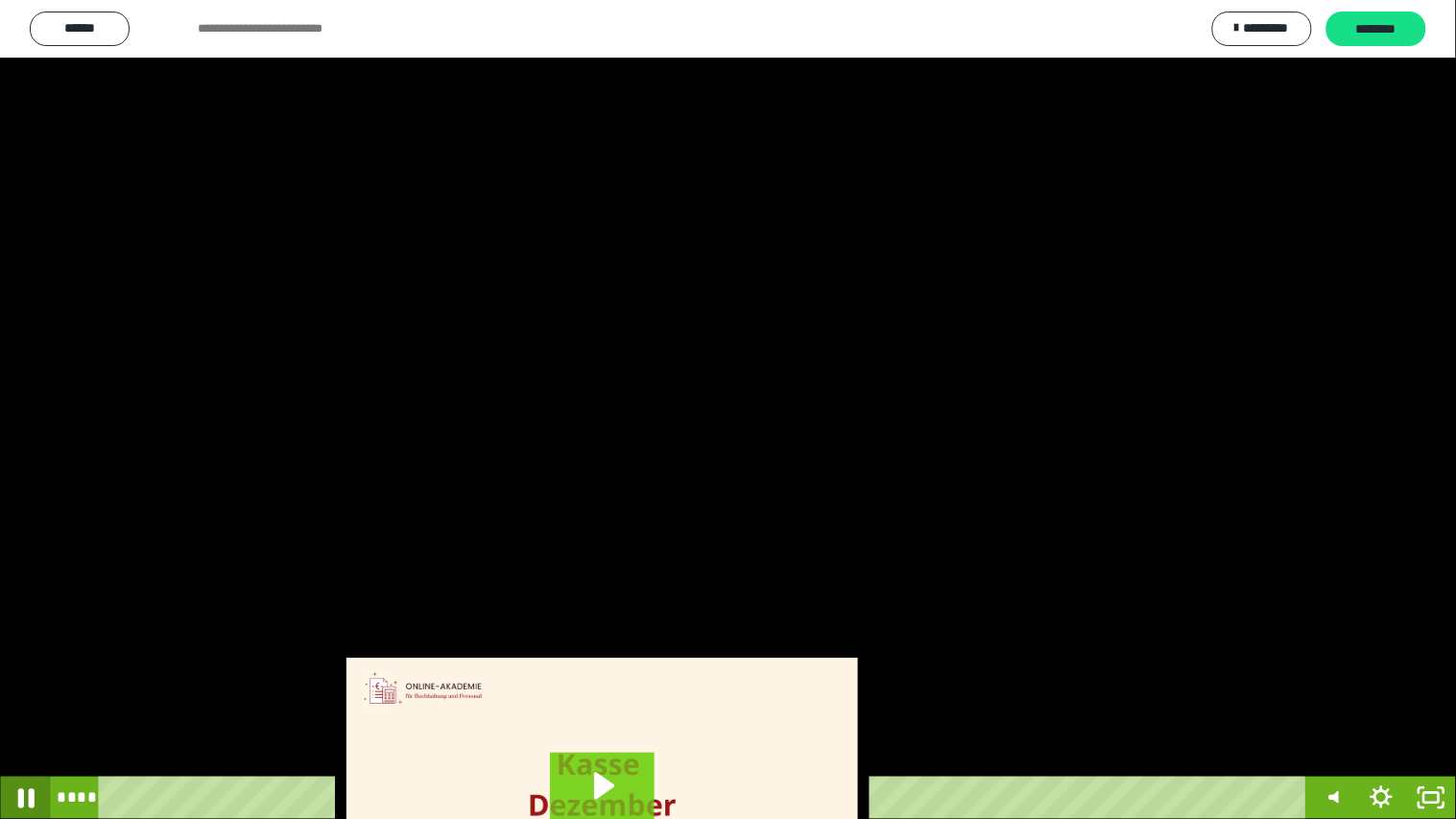 click 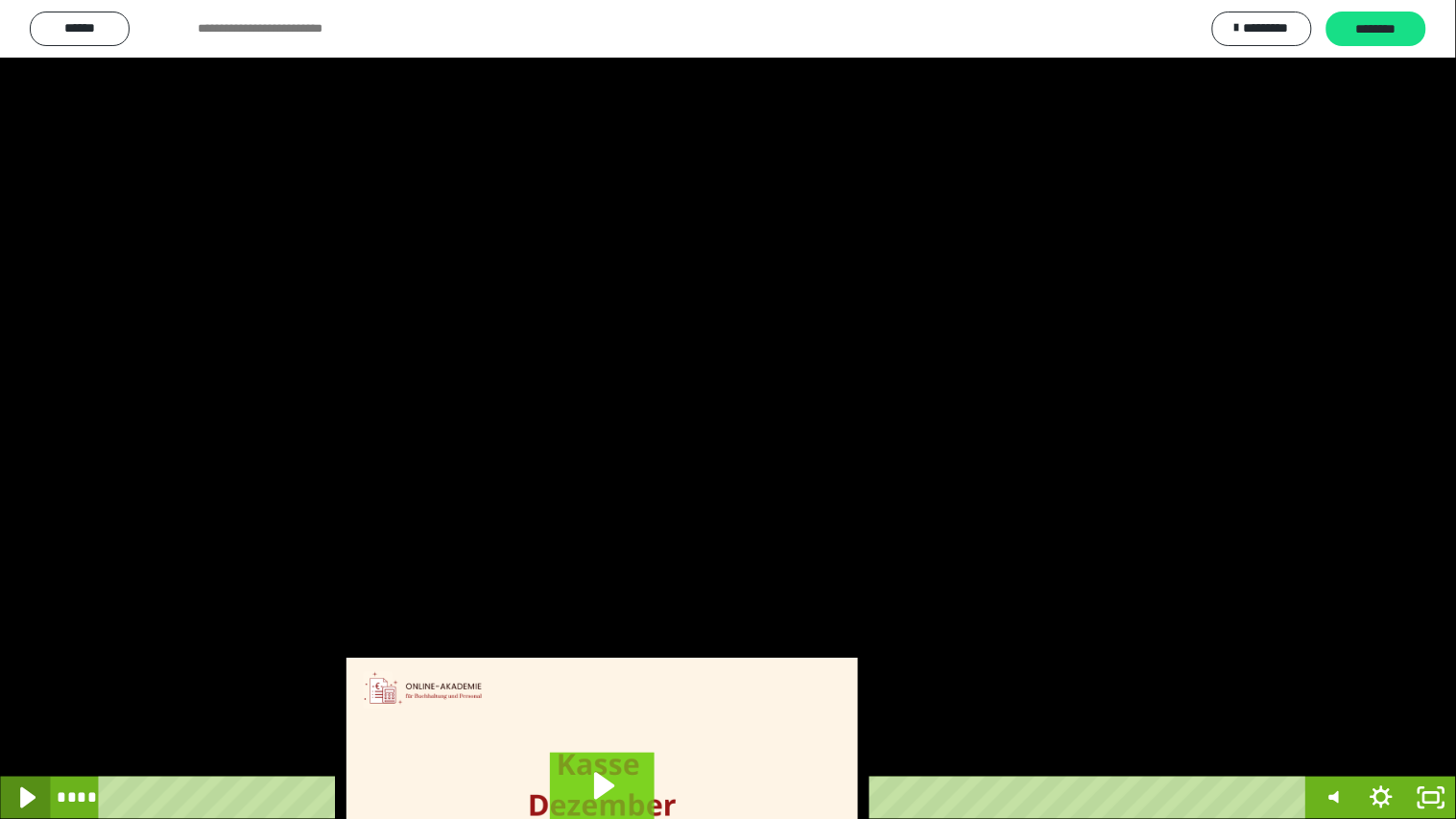 click 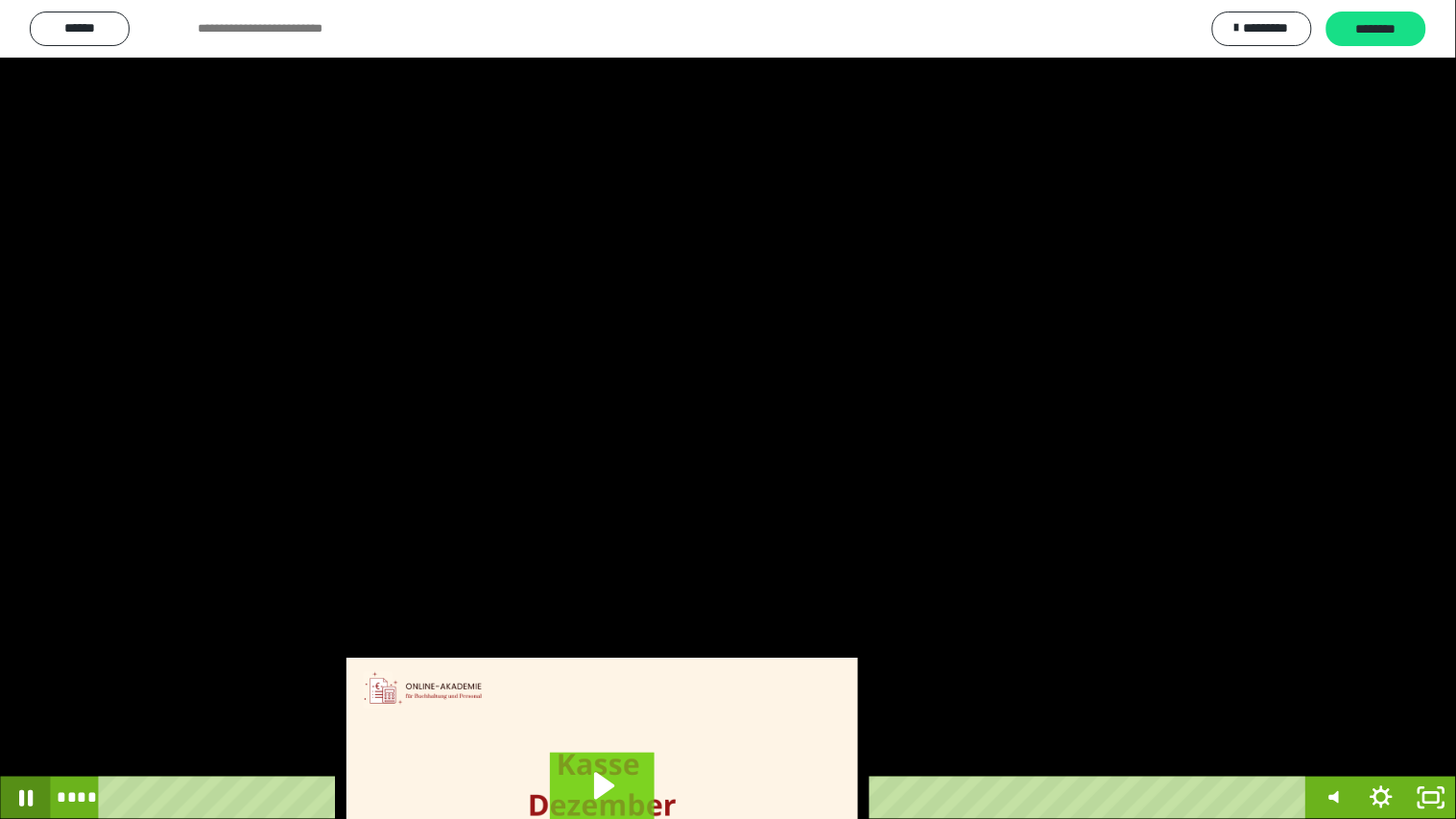 click 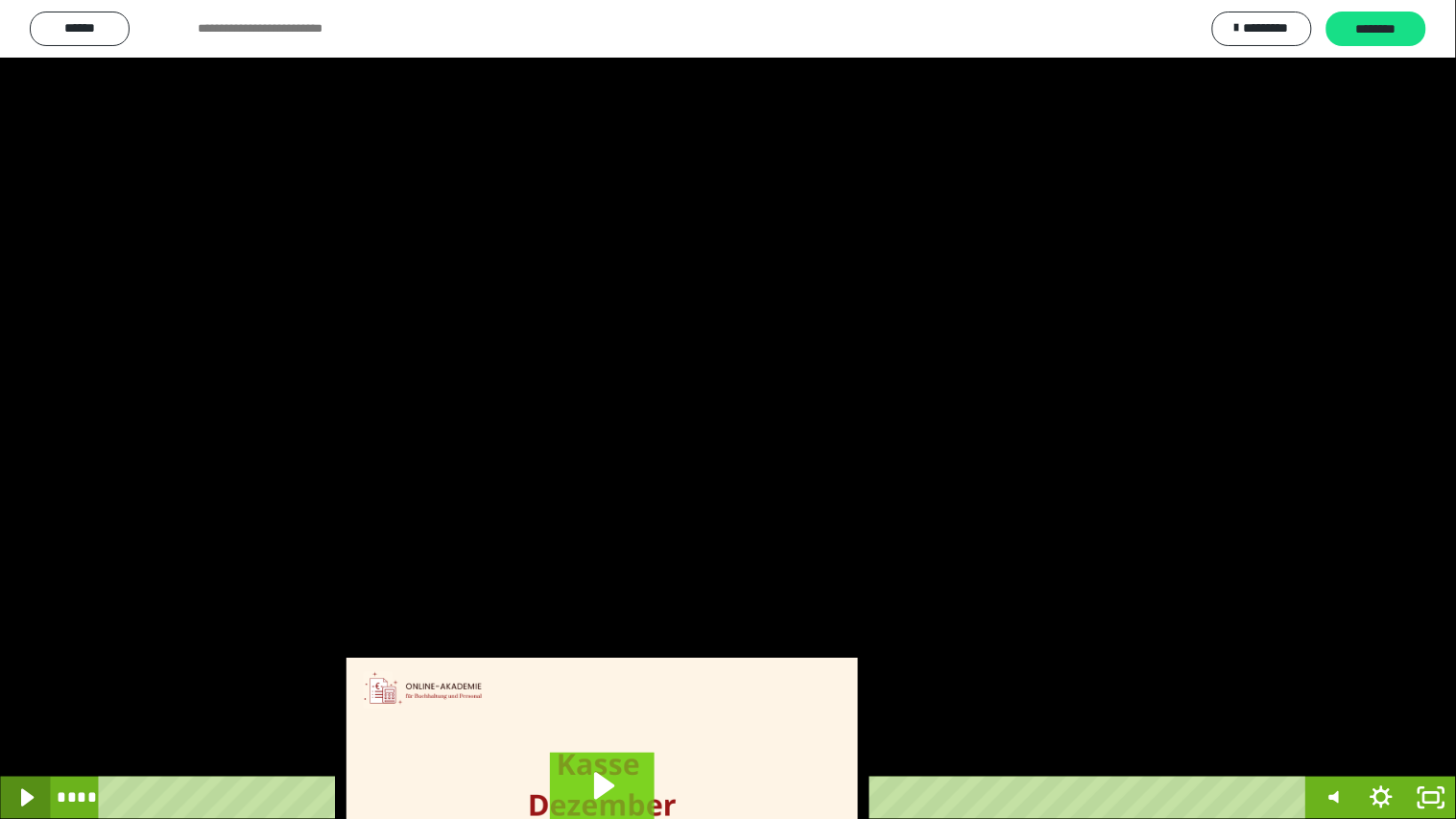 click 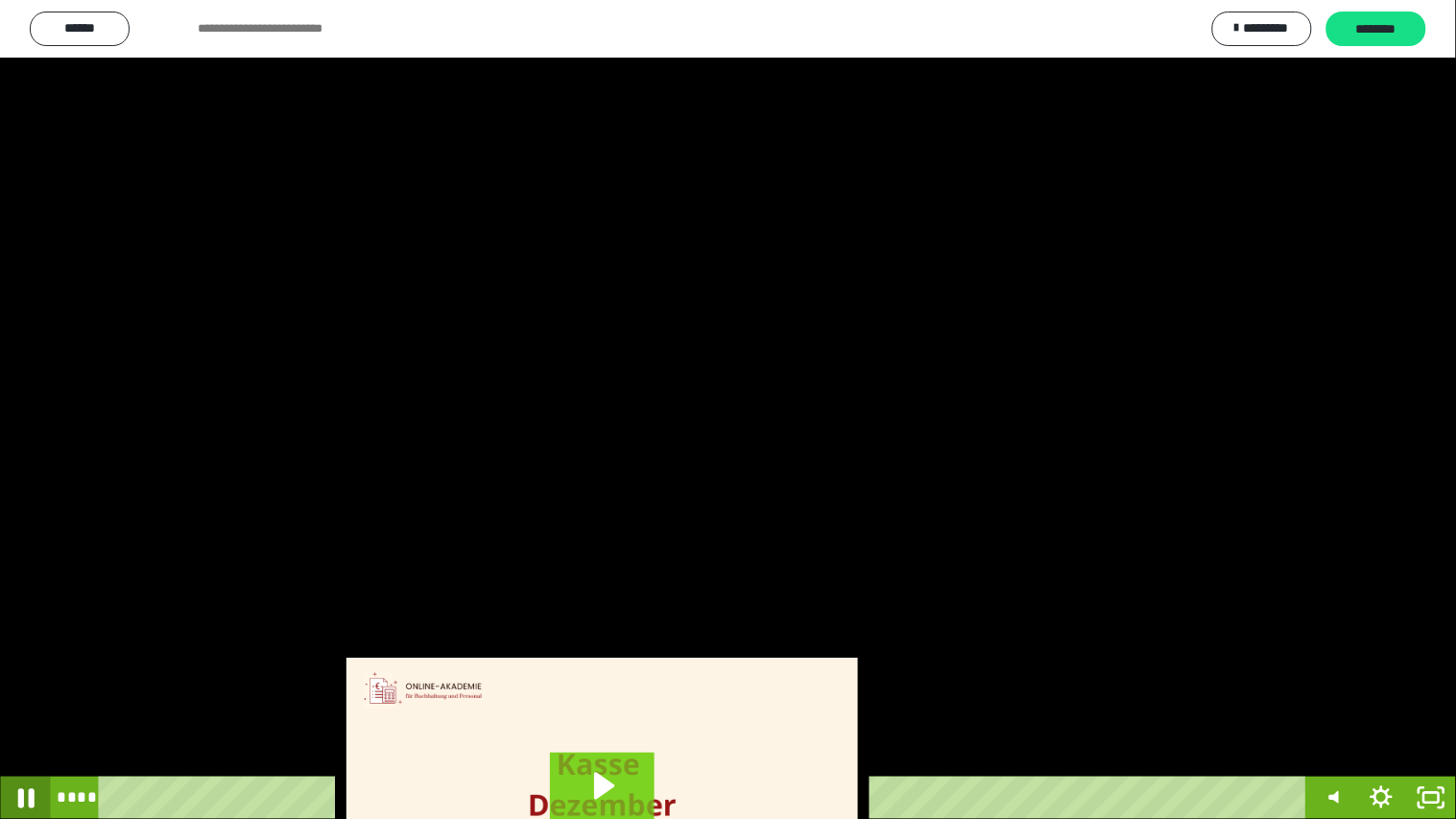 click 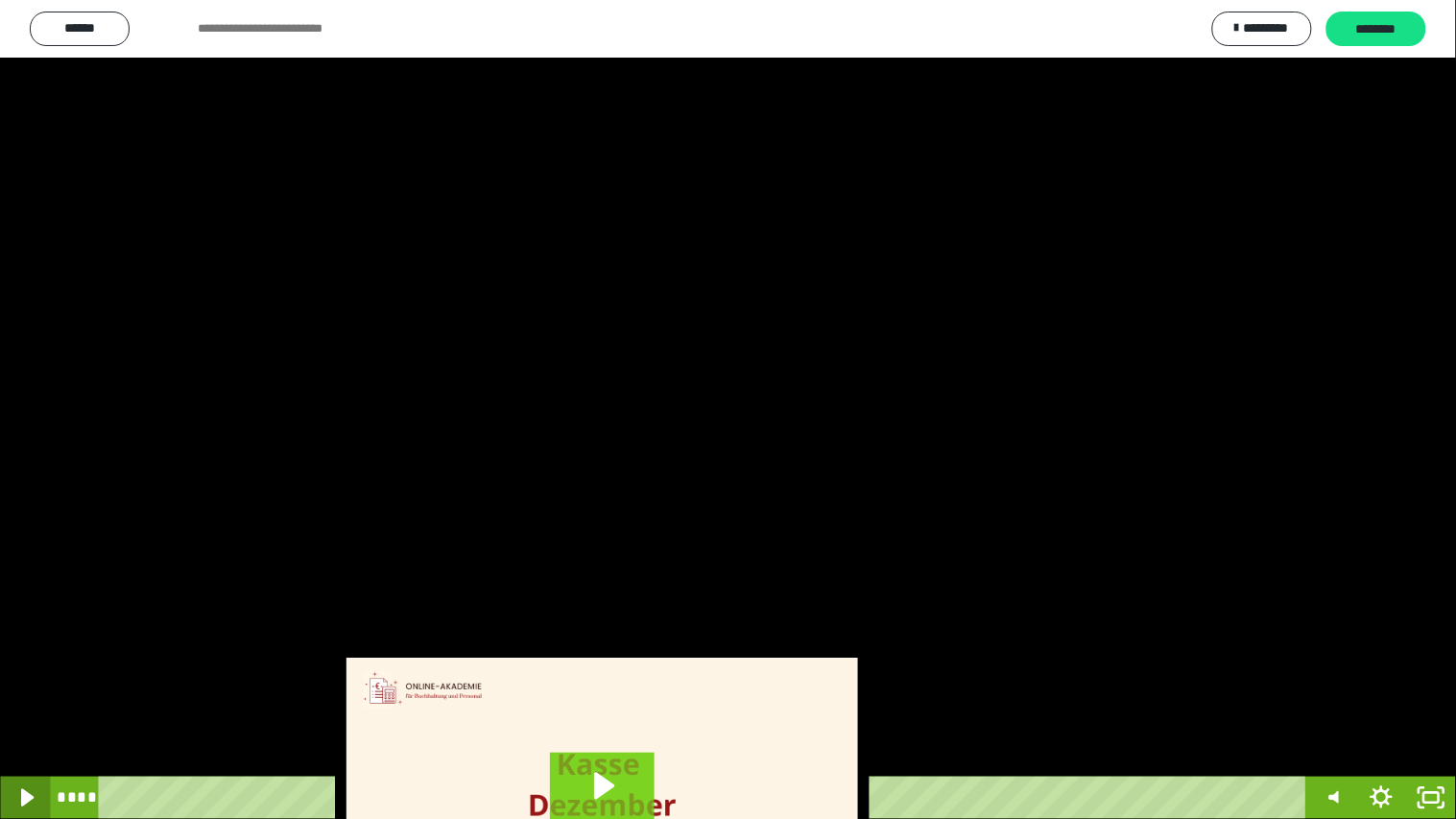 click 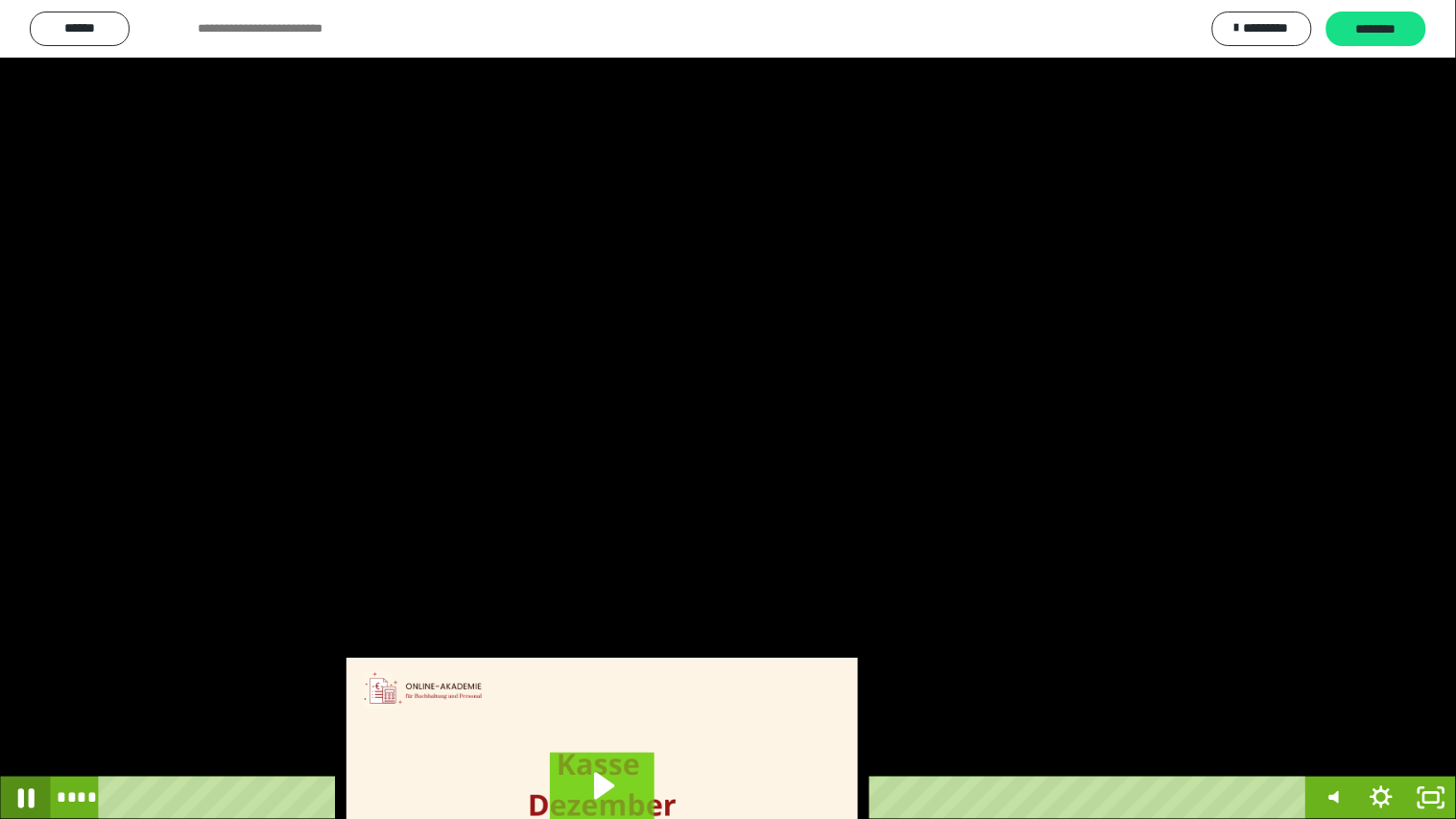click 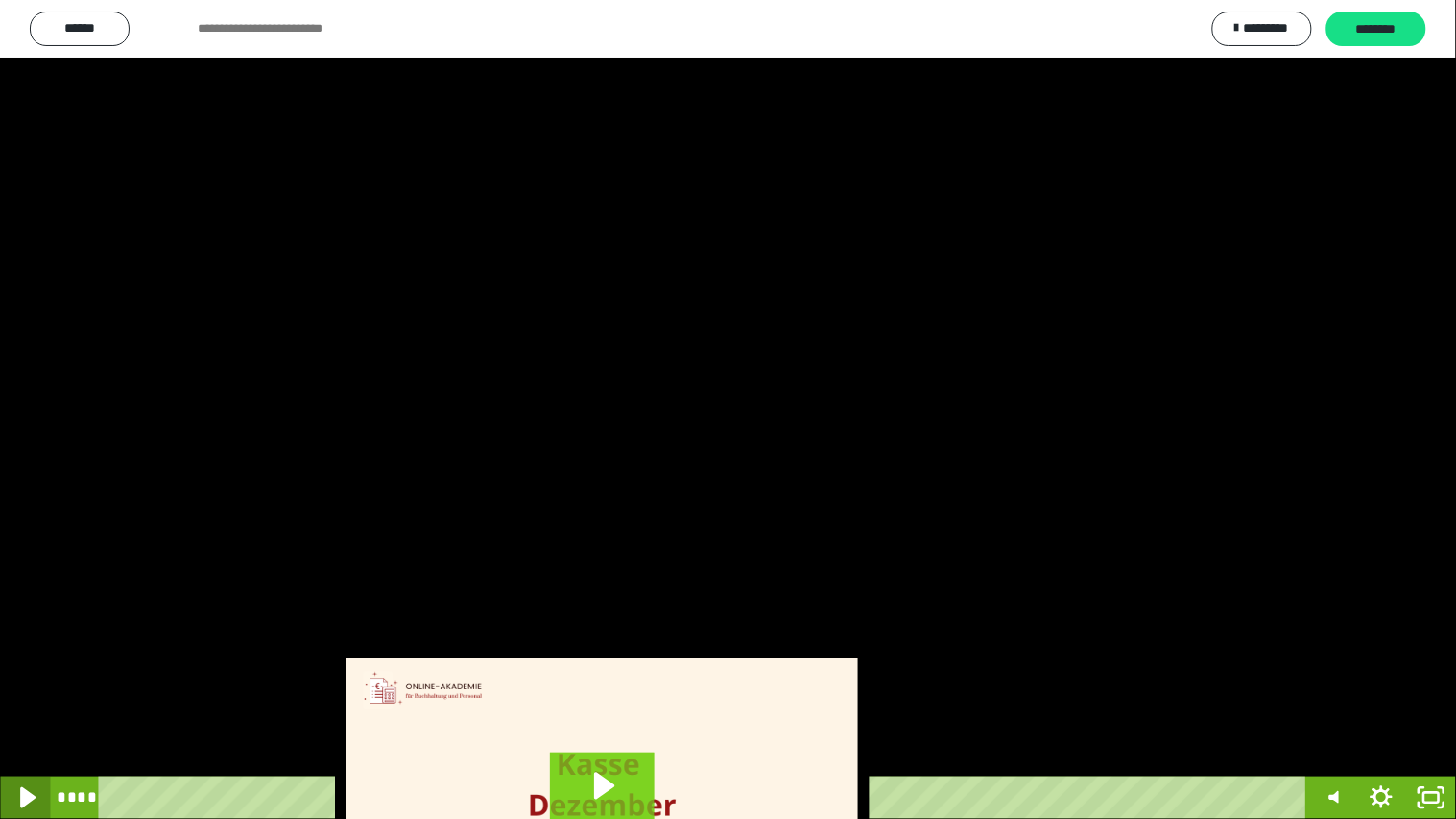 click 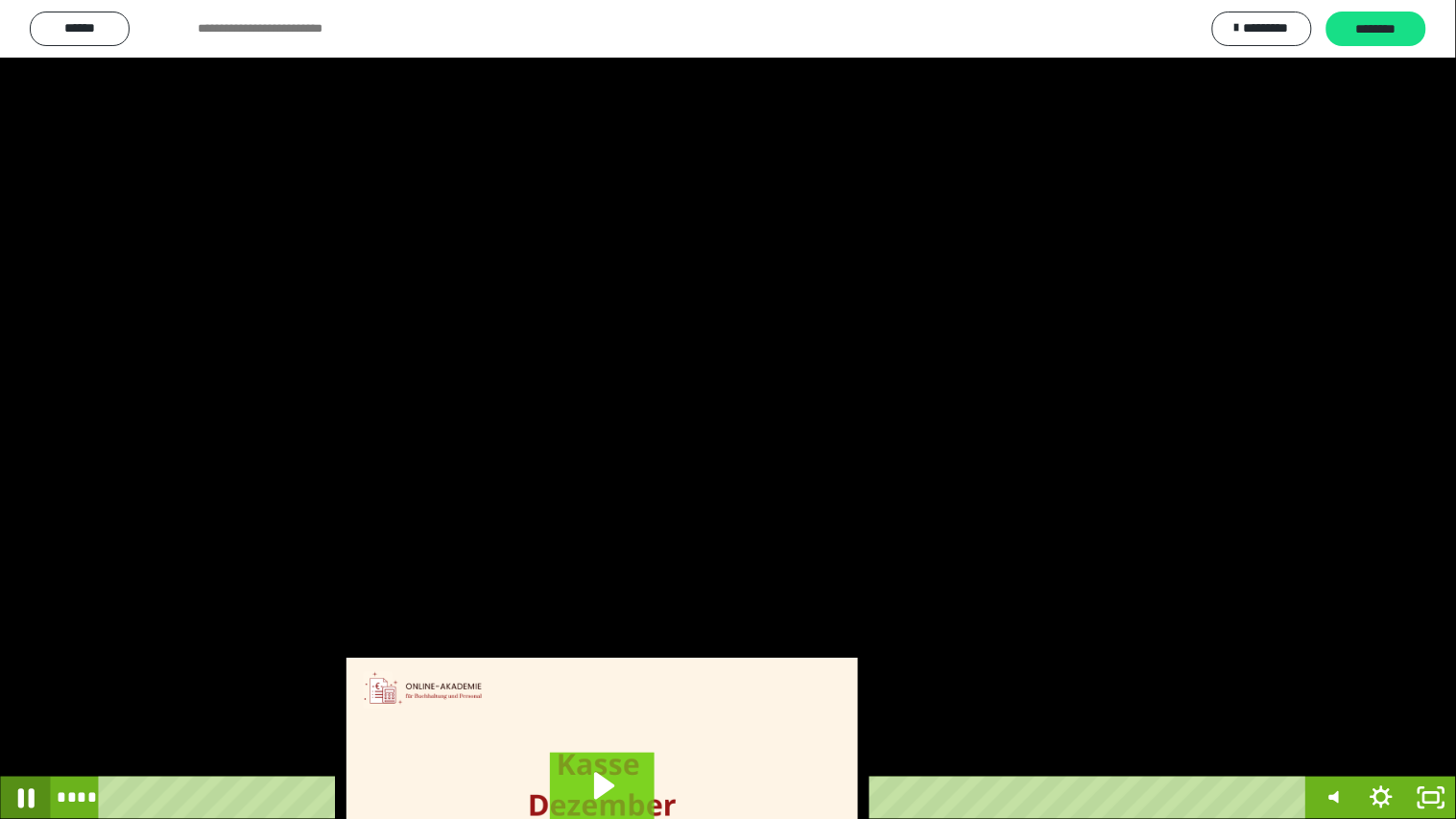 click 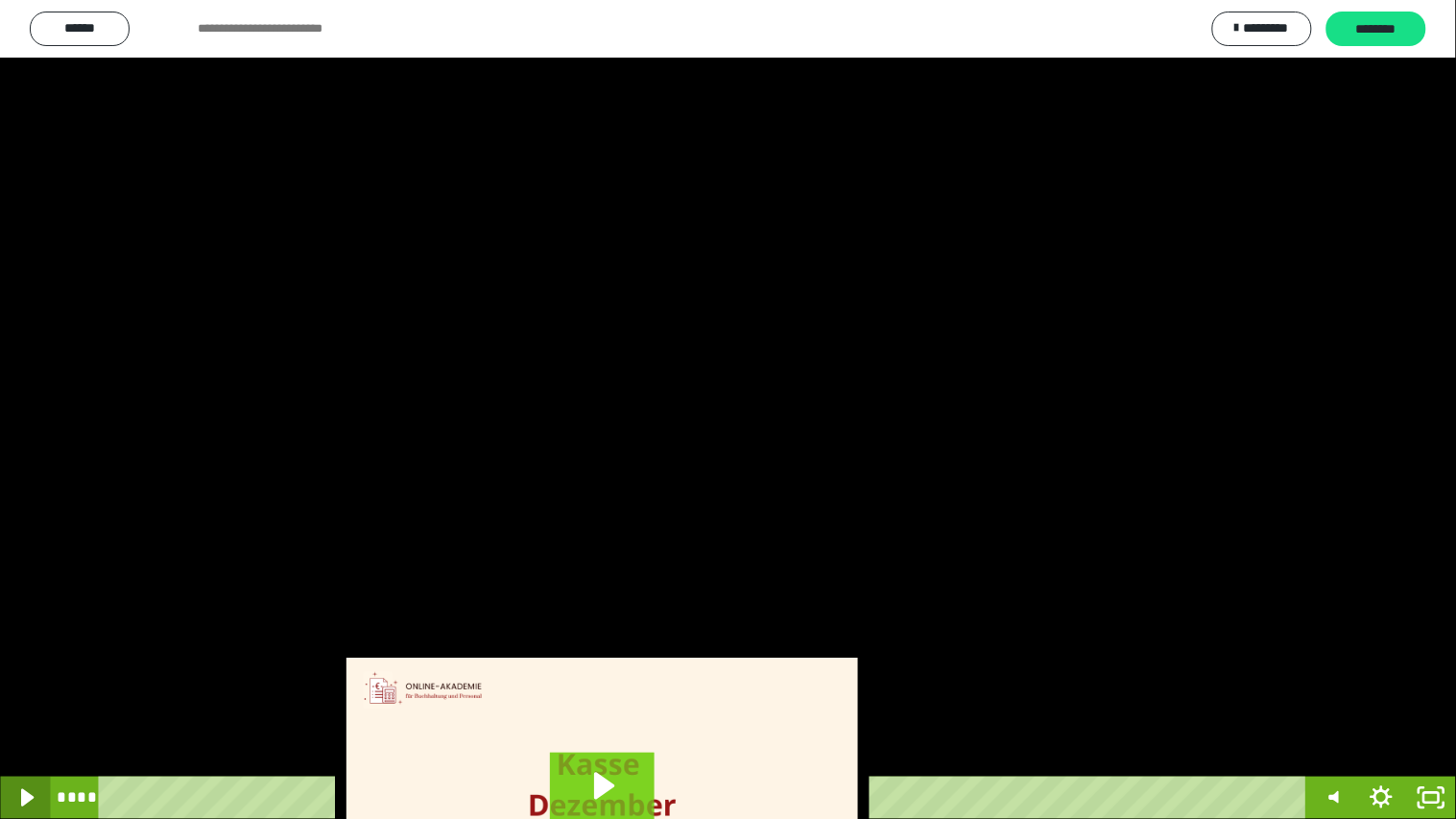 click 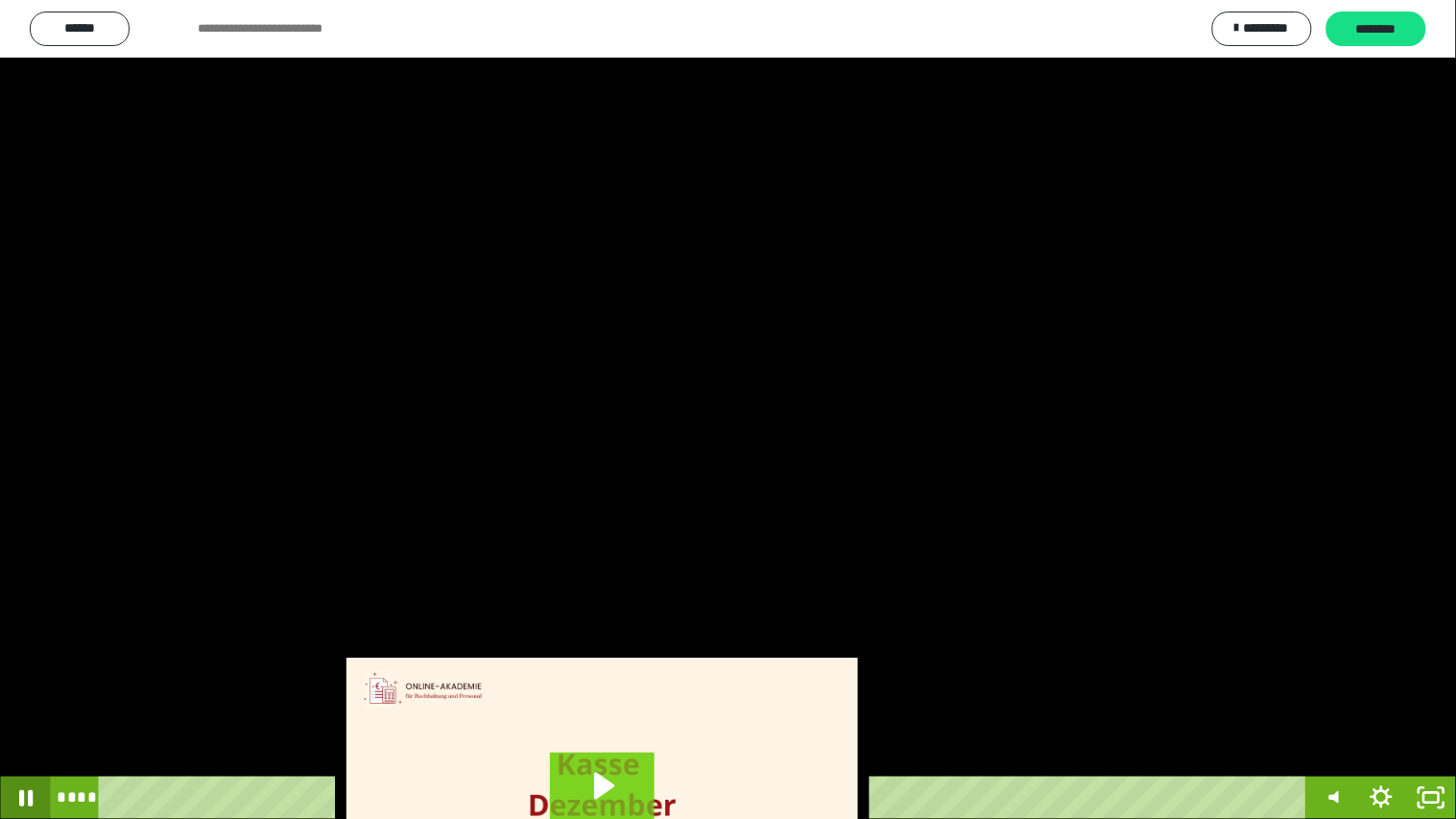 click 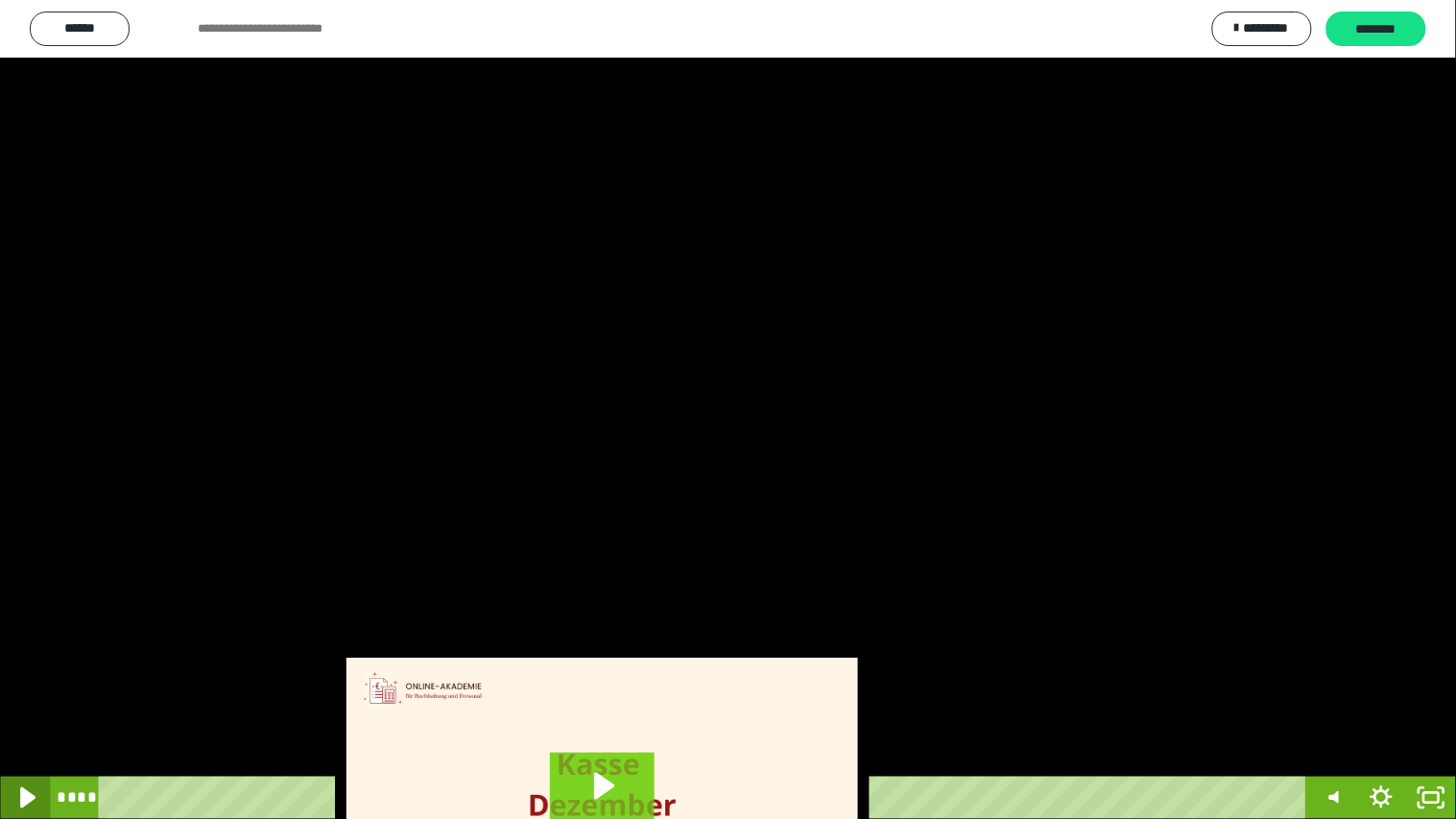 click 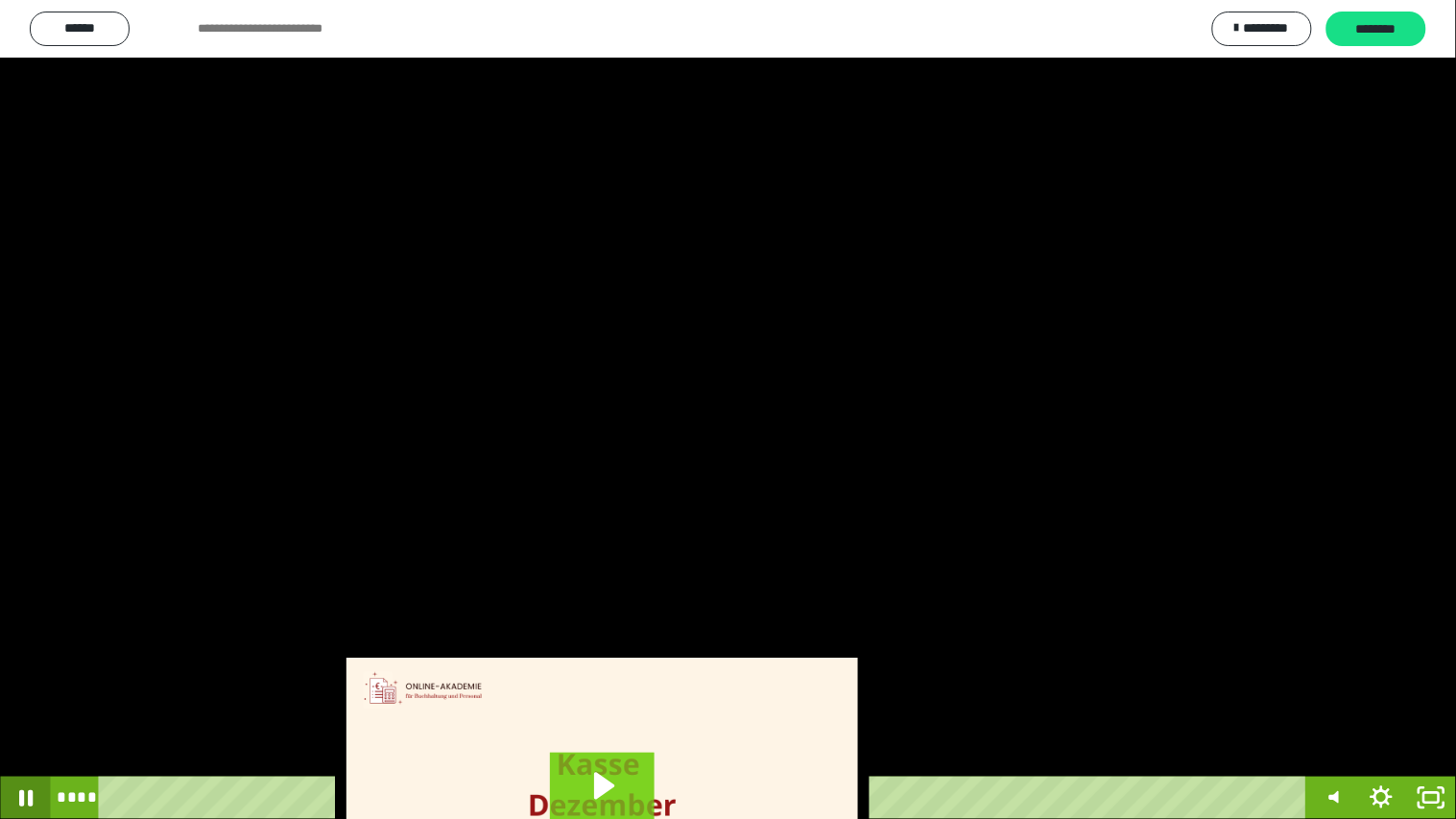 click 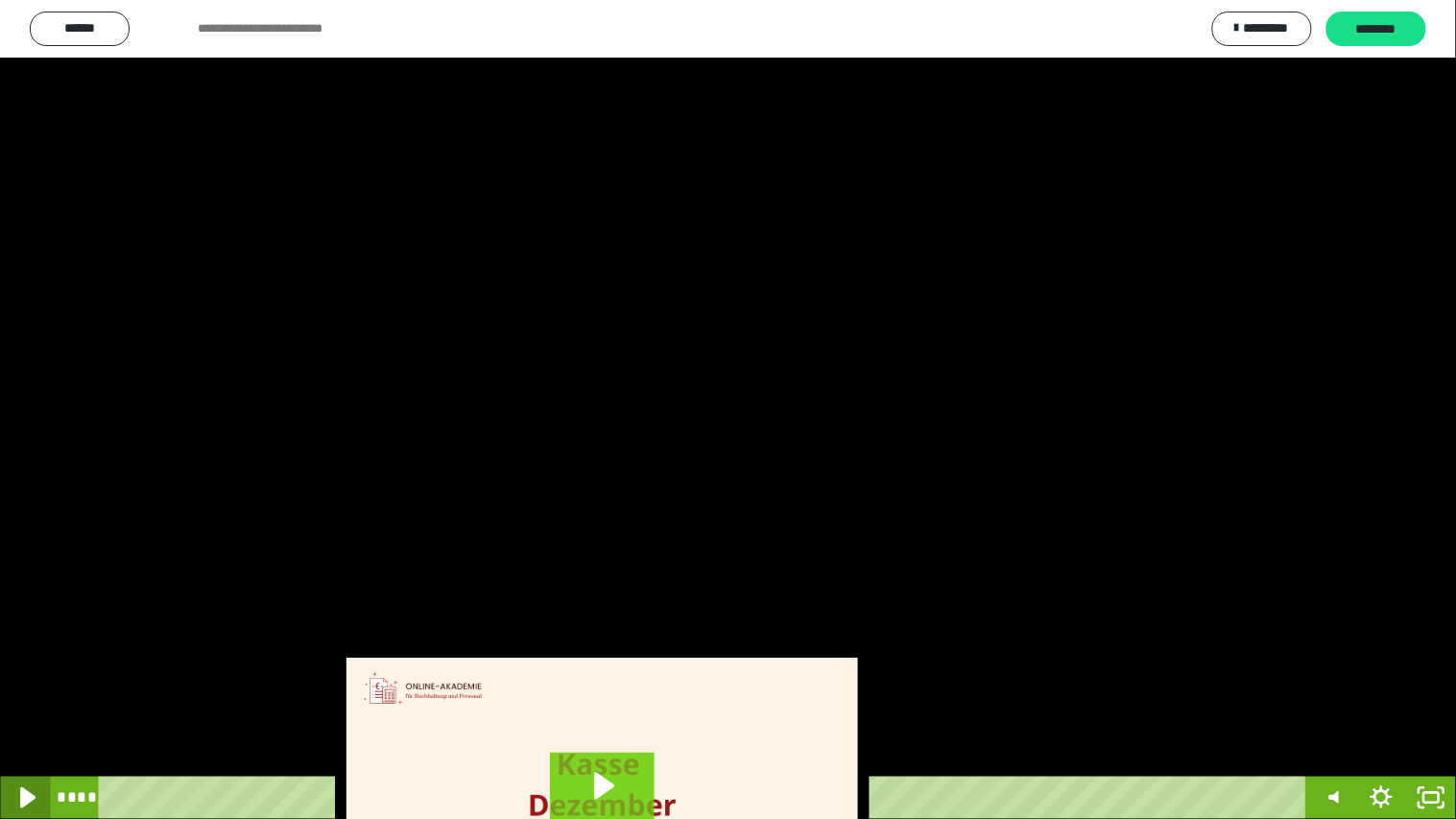 click 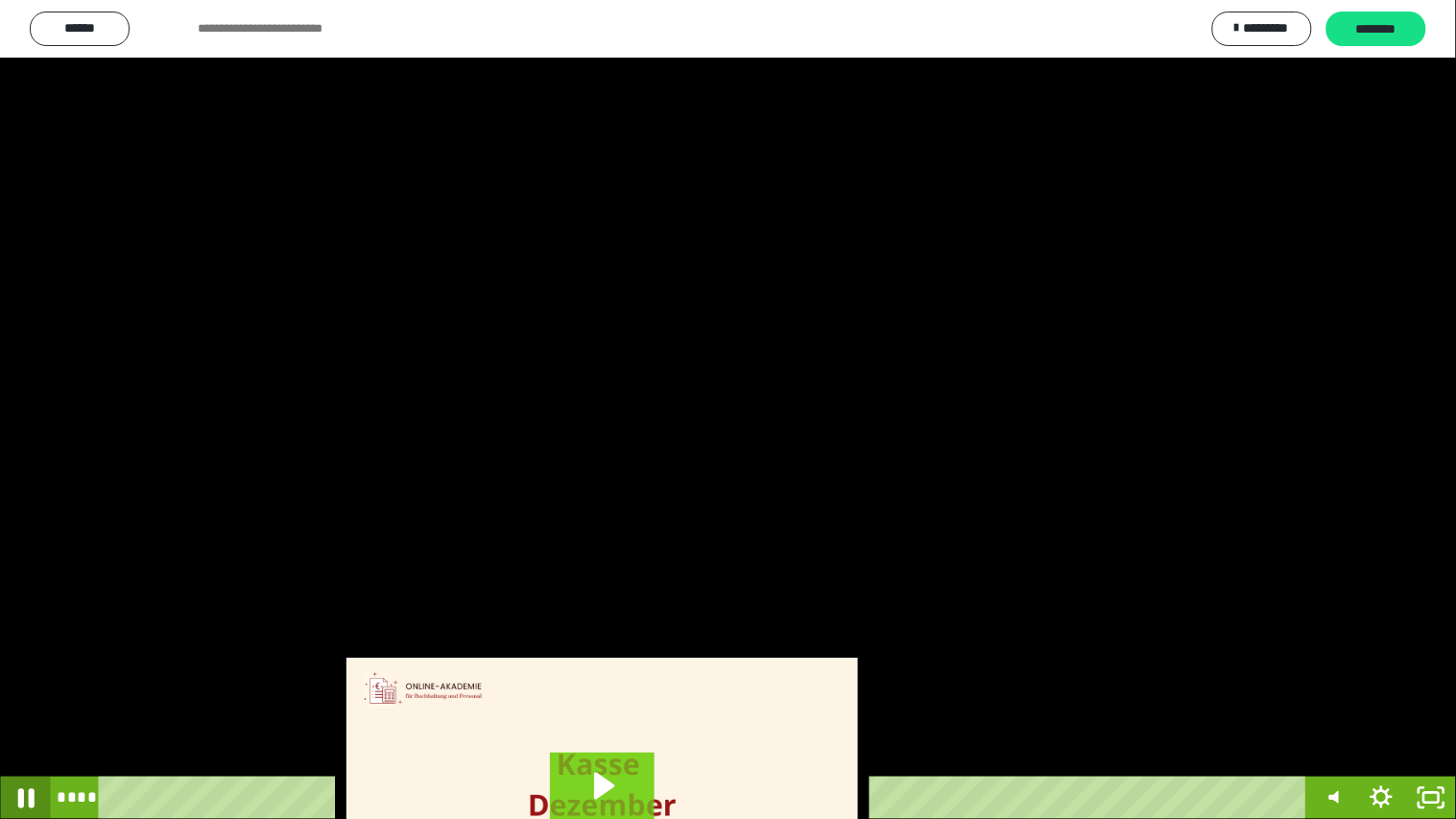 click 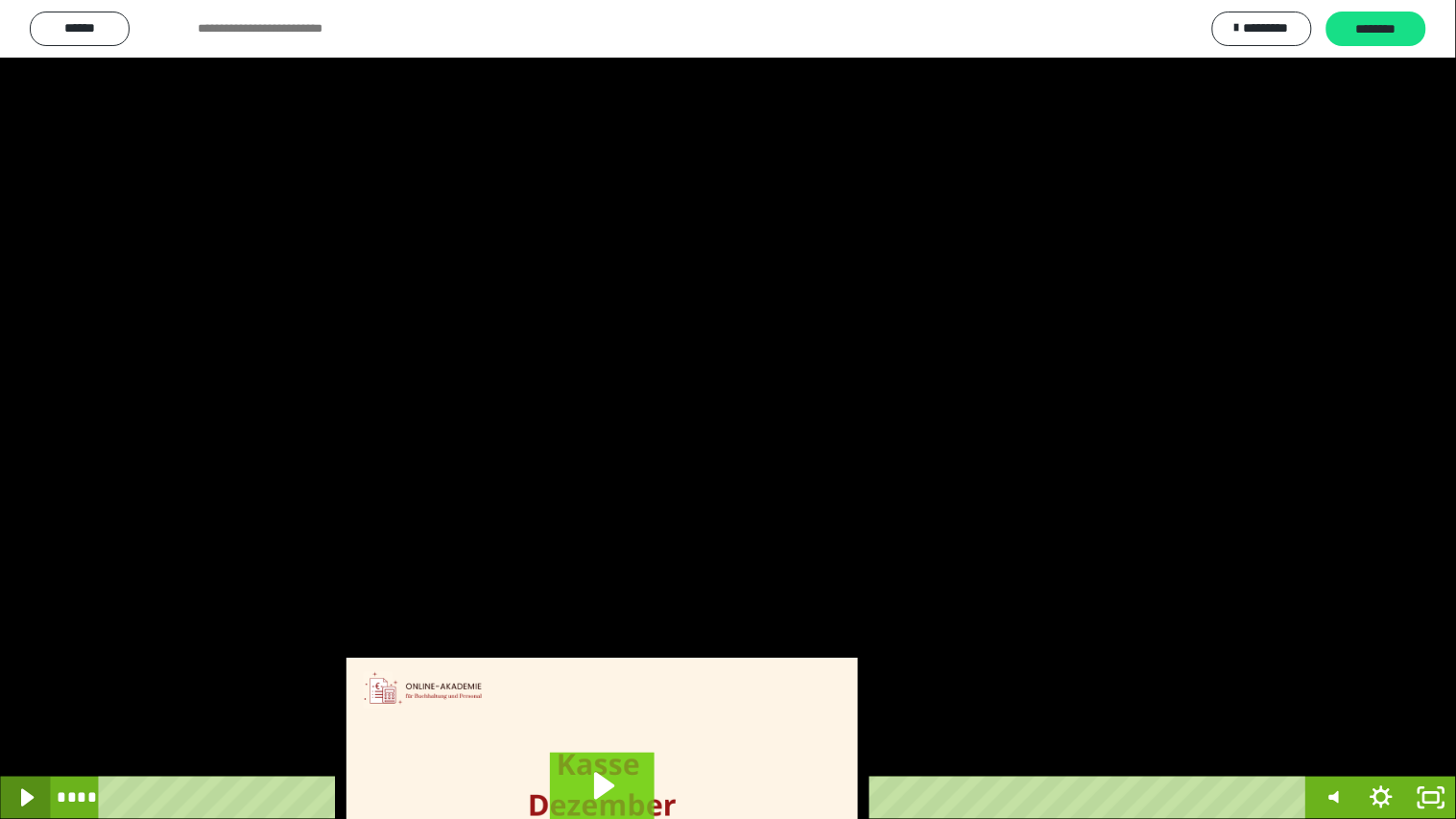click 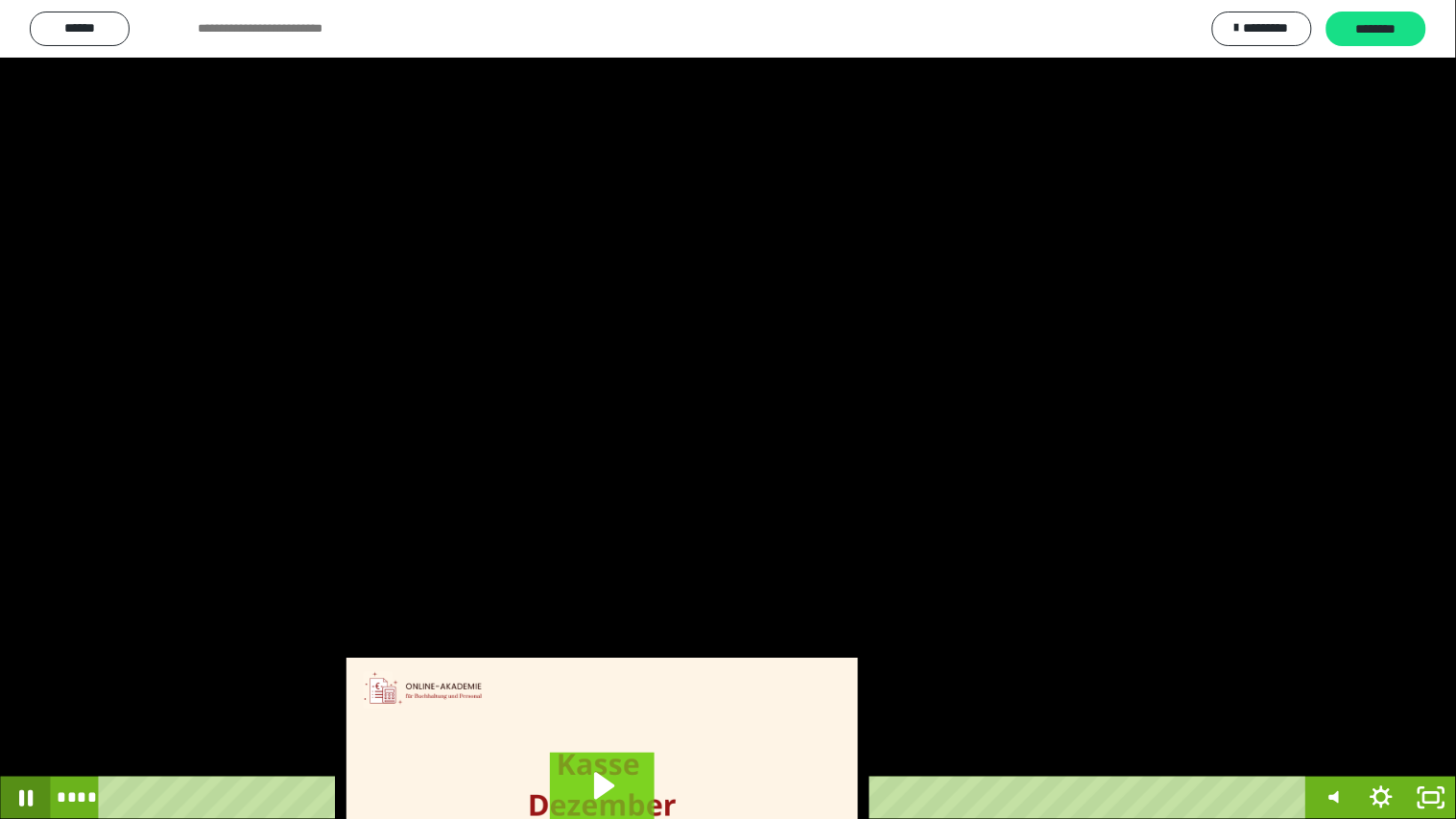 click 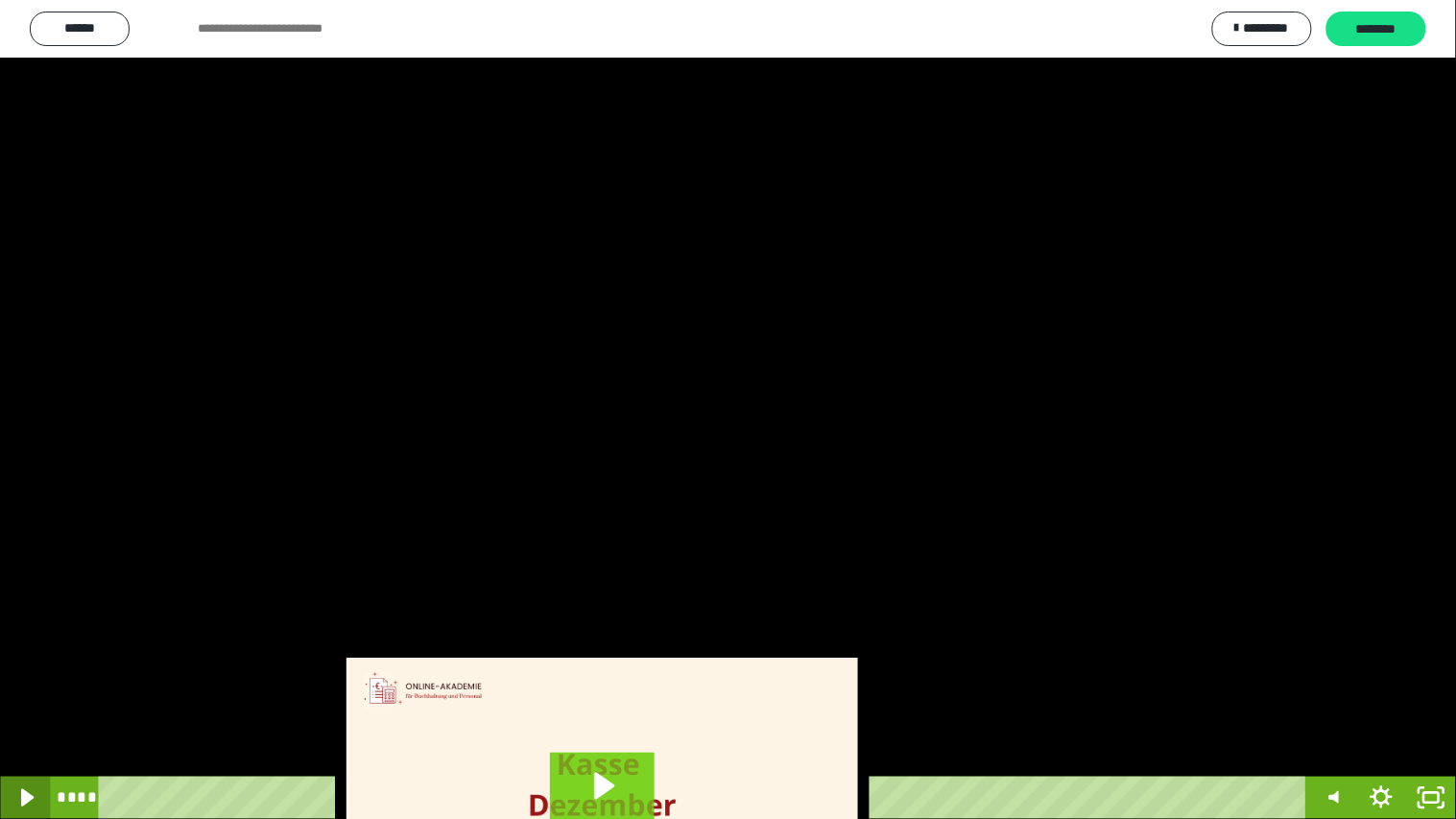 click 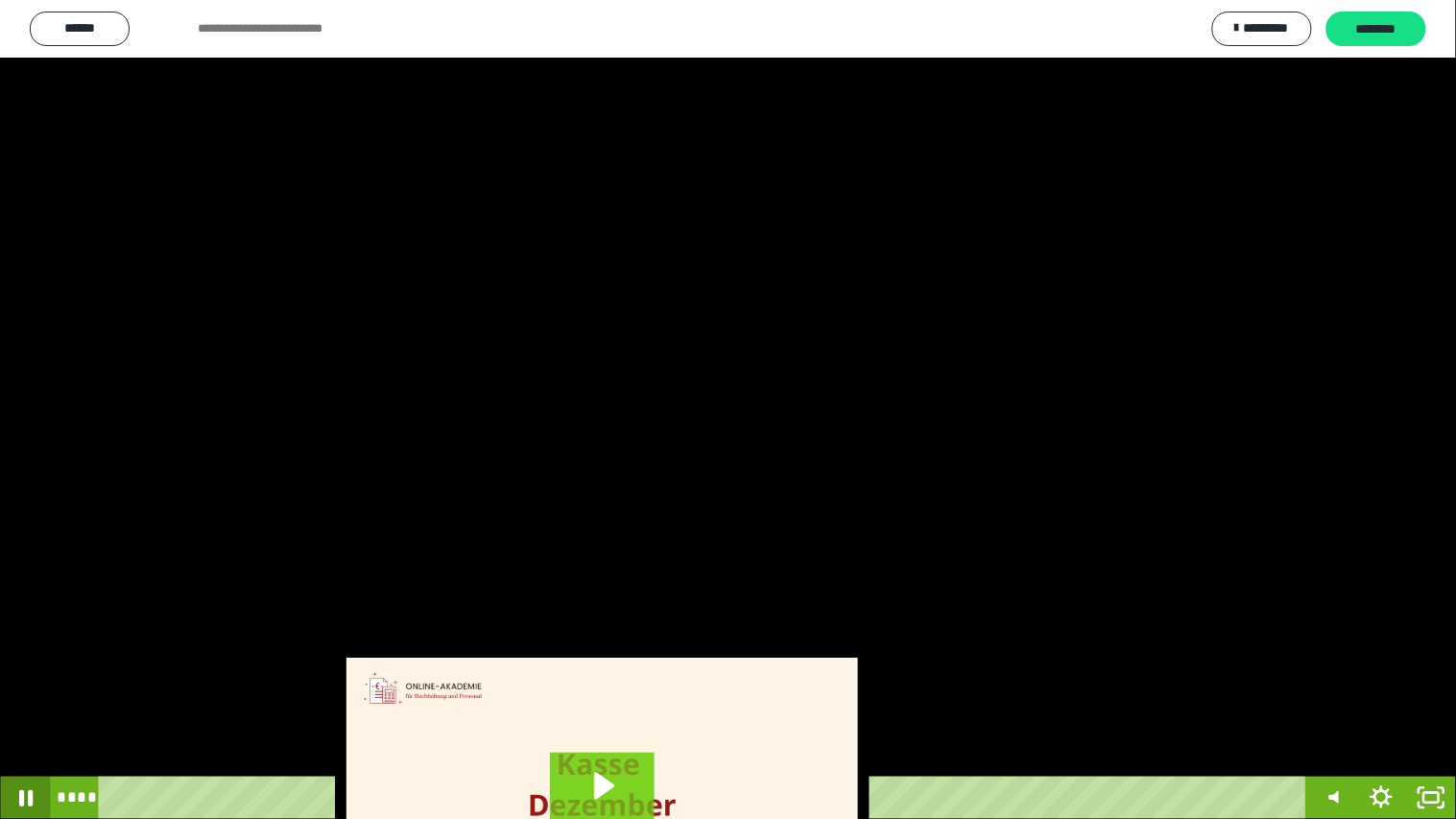 click 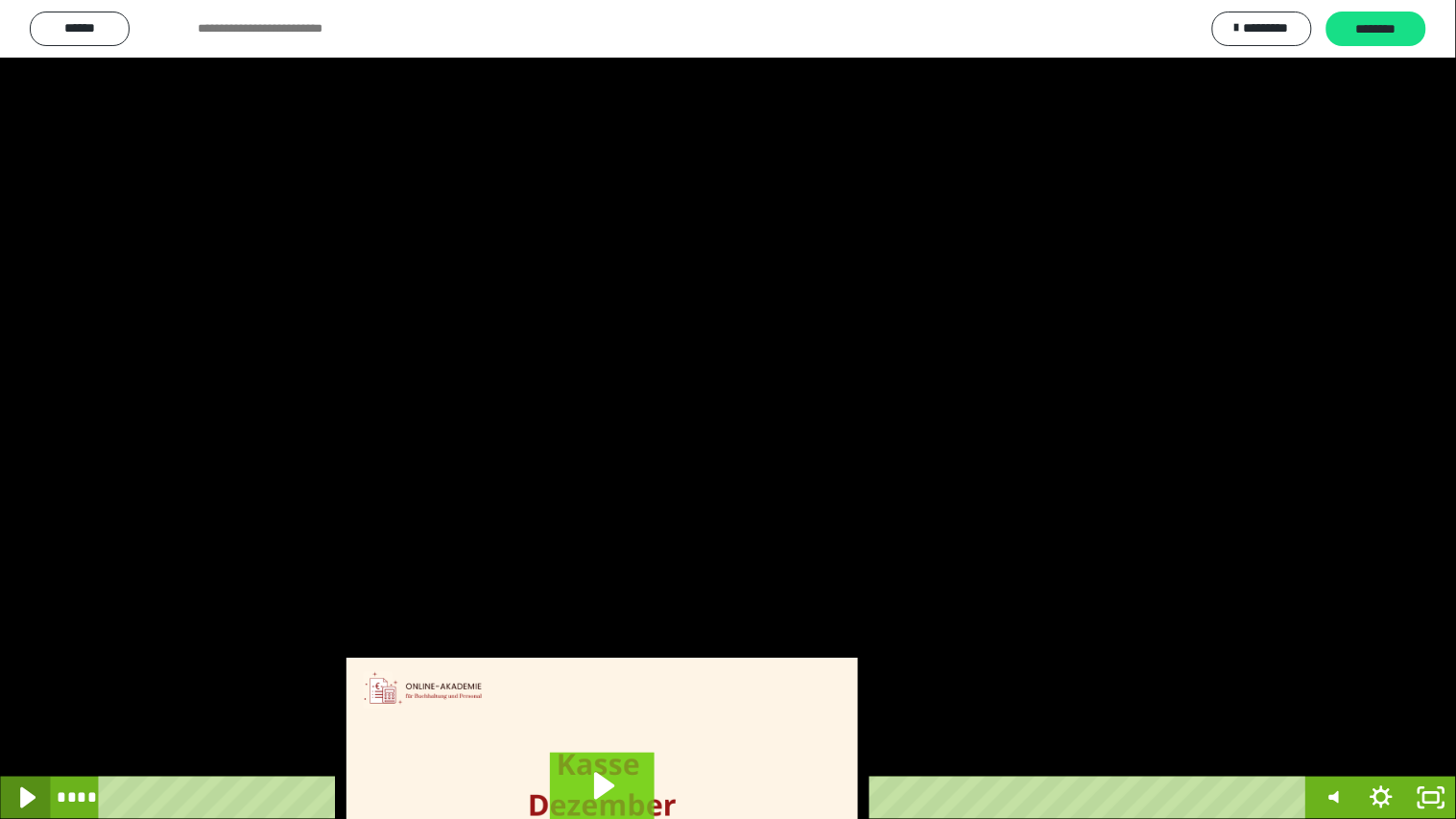 click 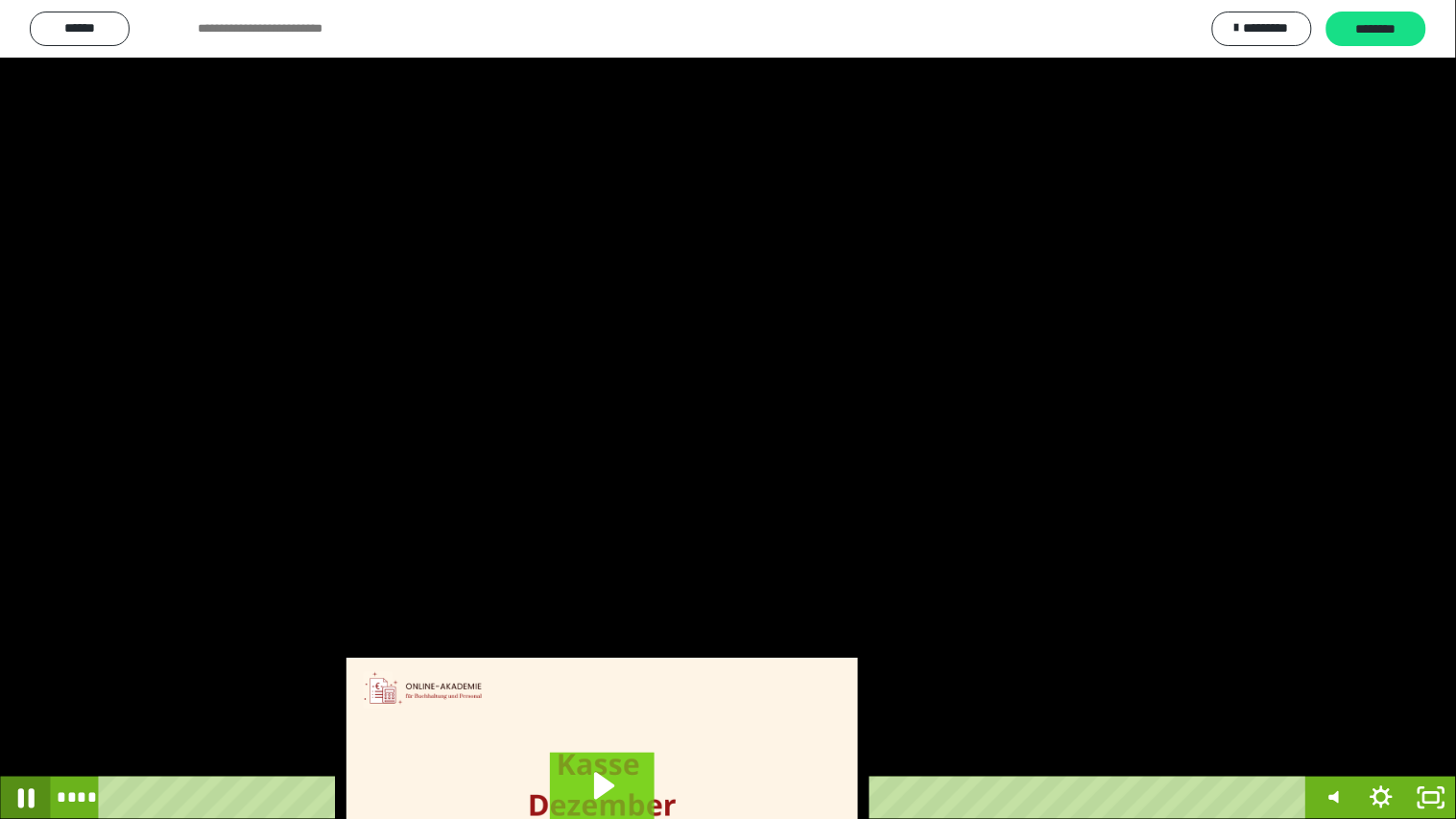 click 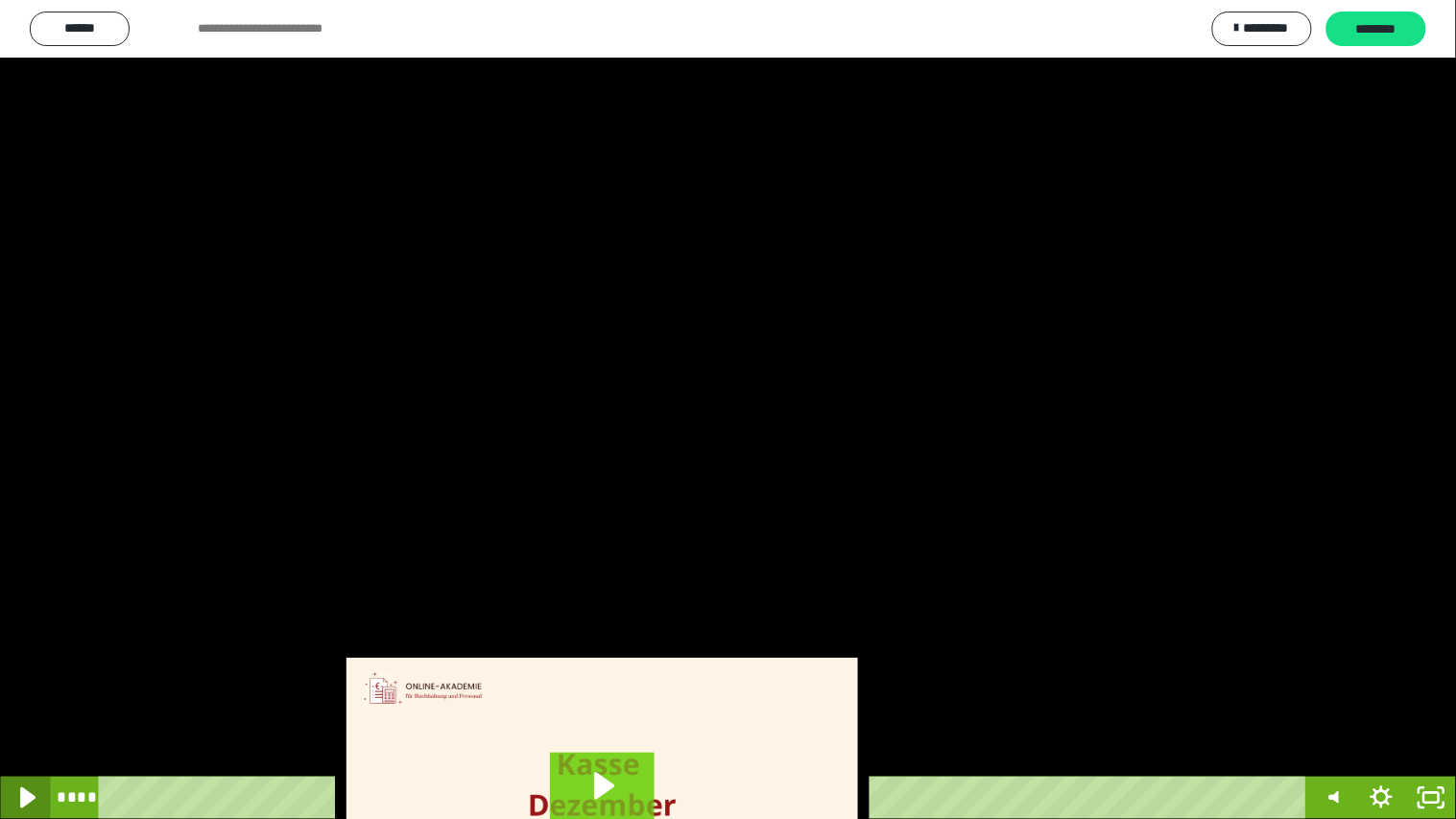 click 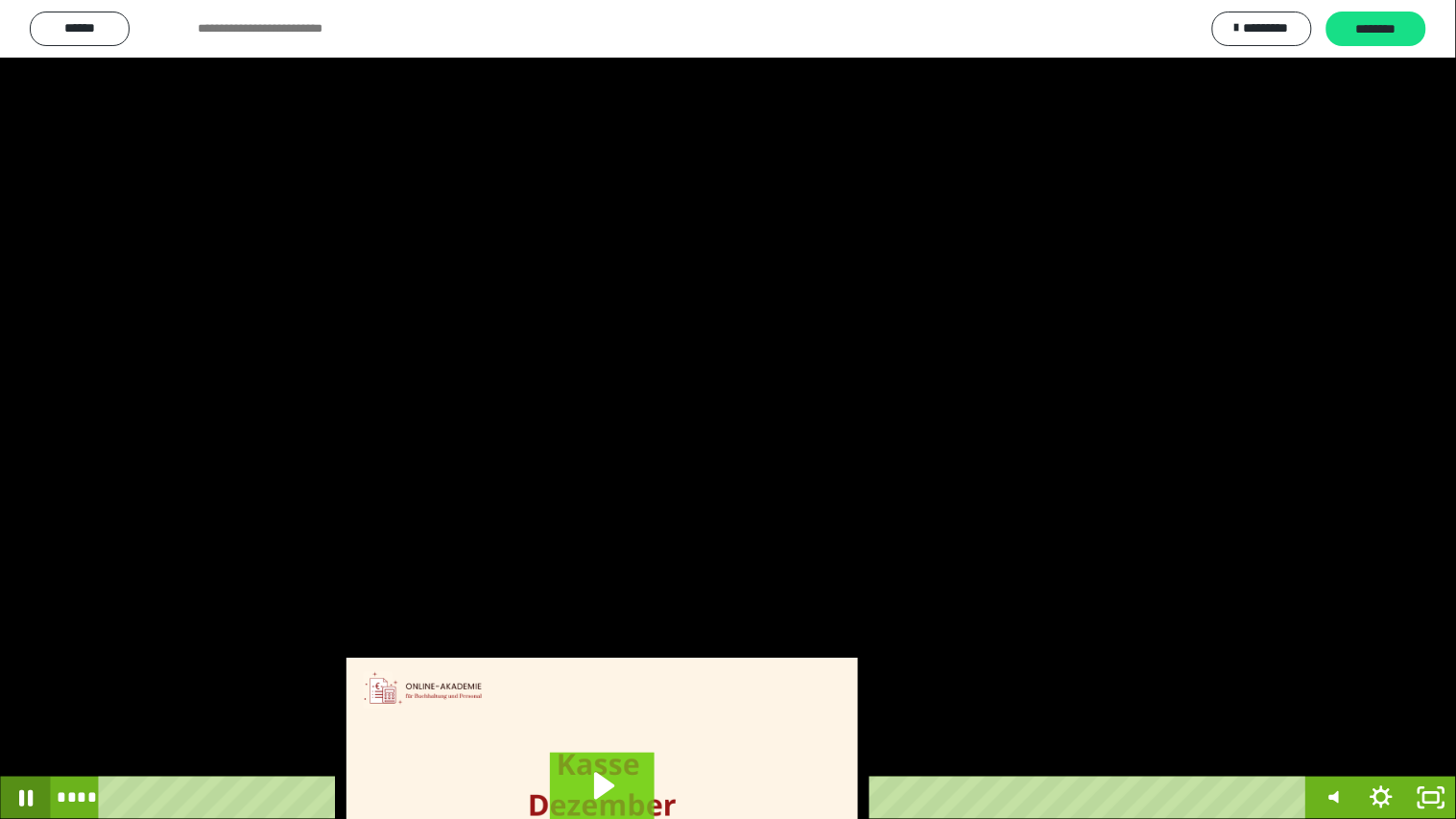 click 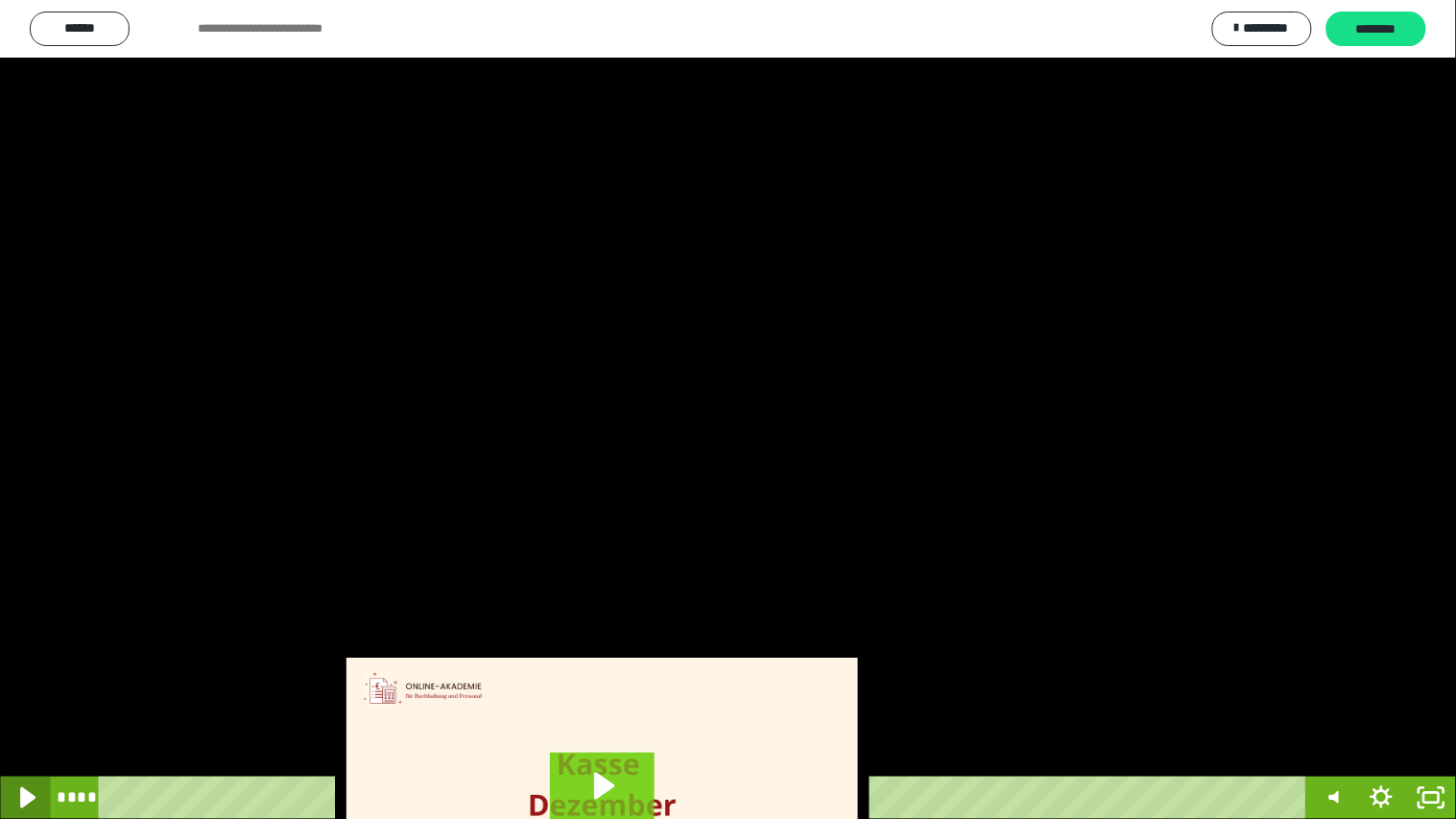 click 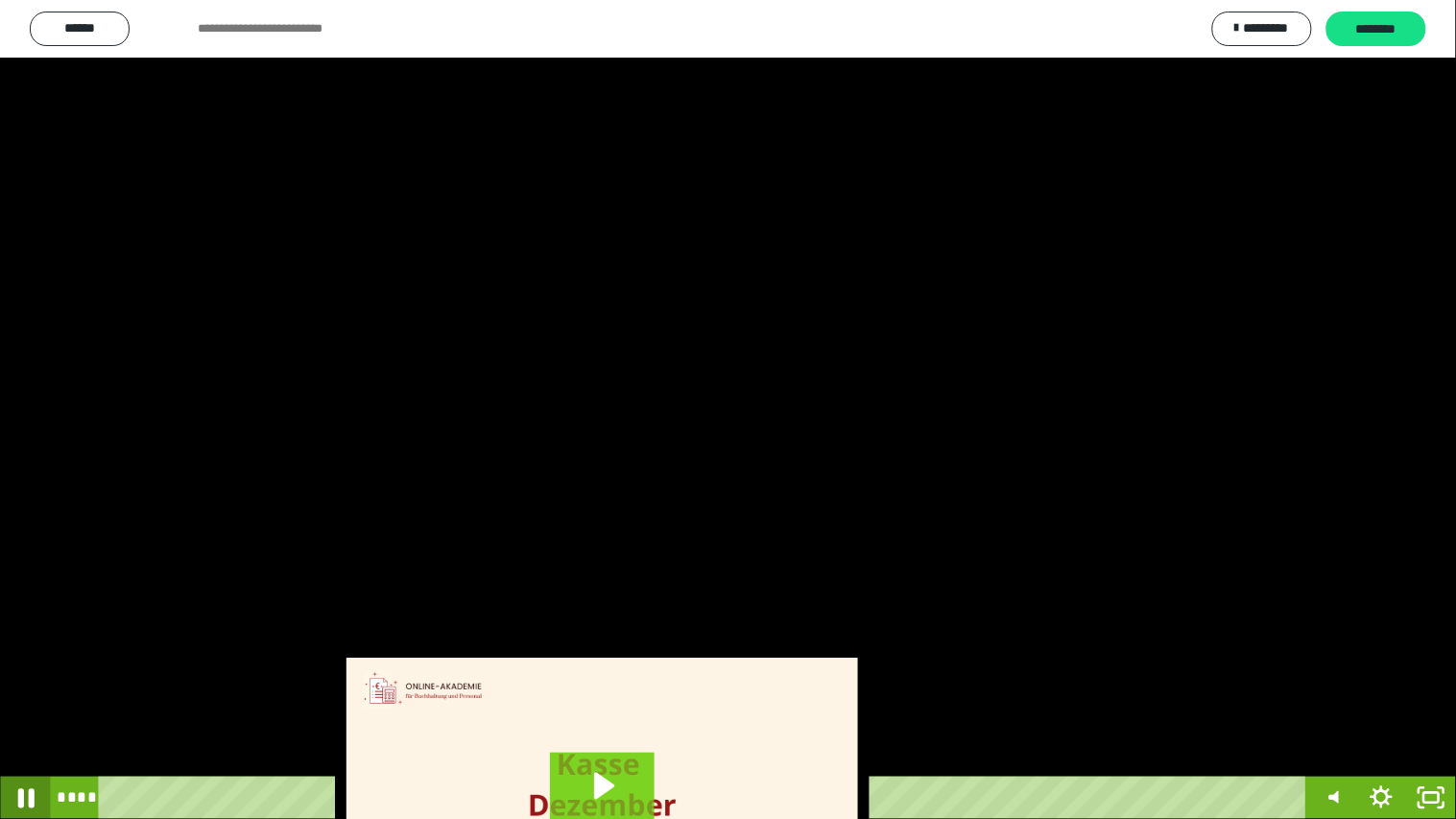 click 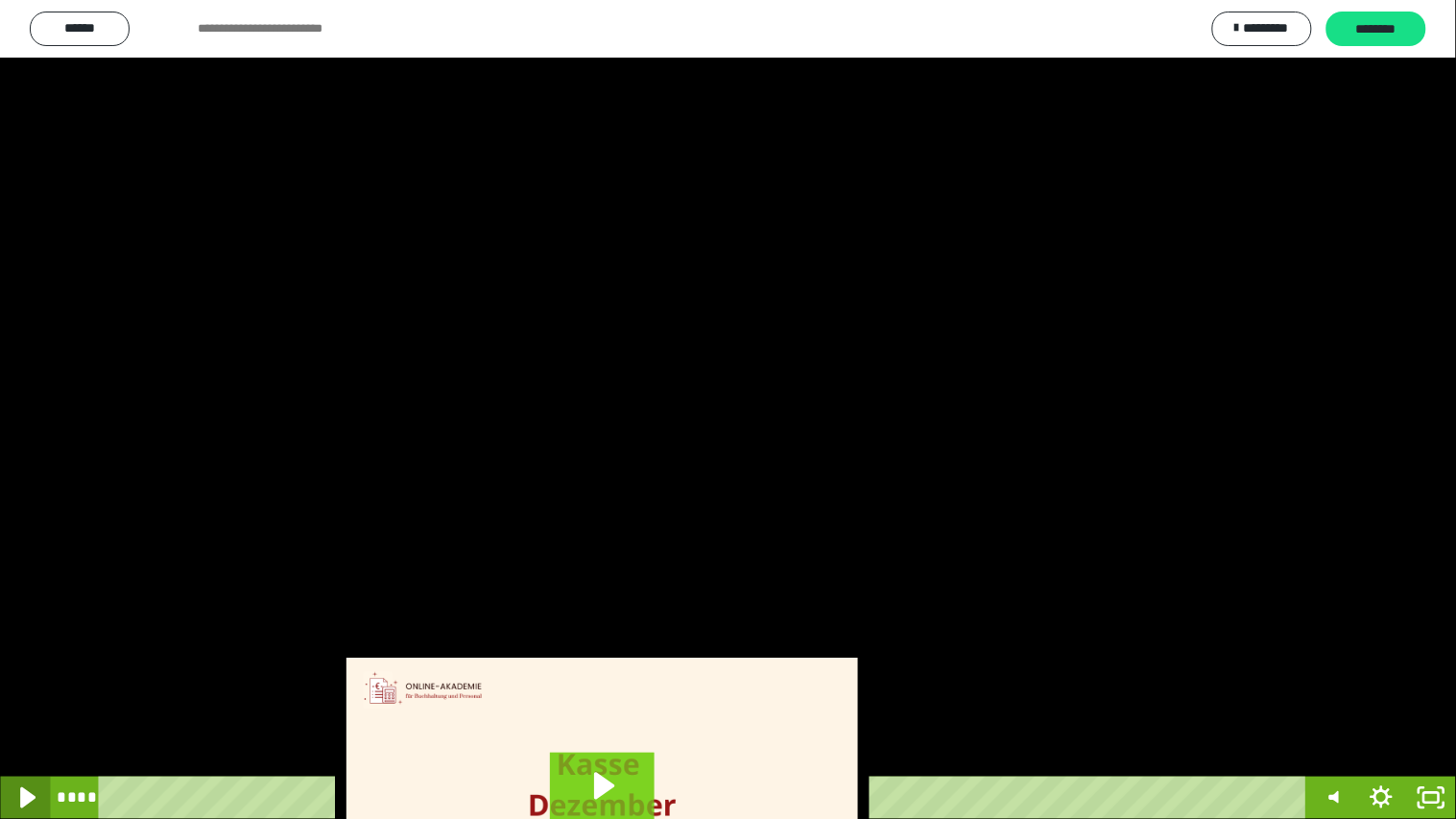 click 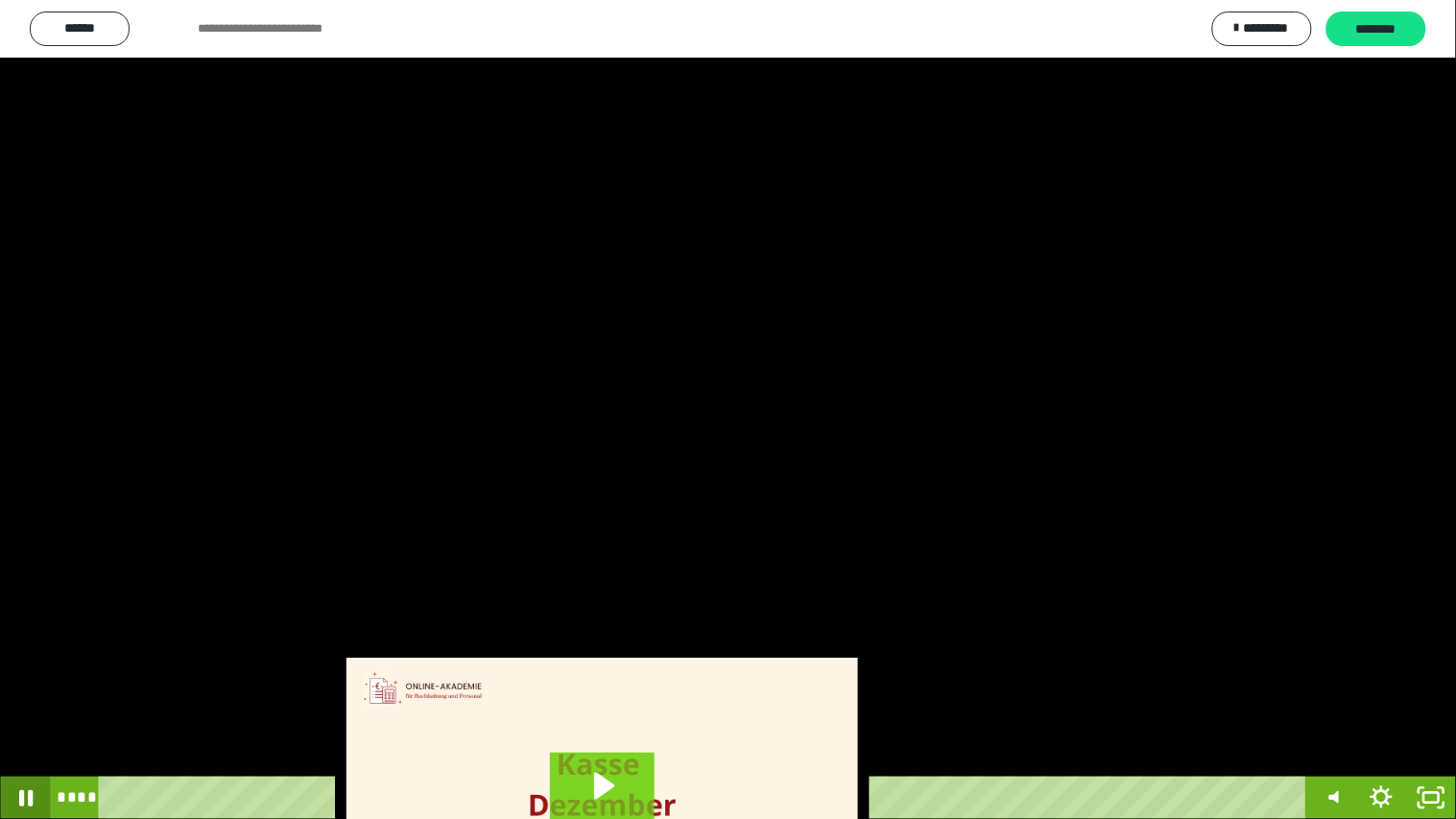 click 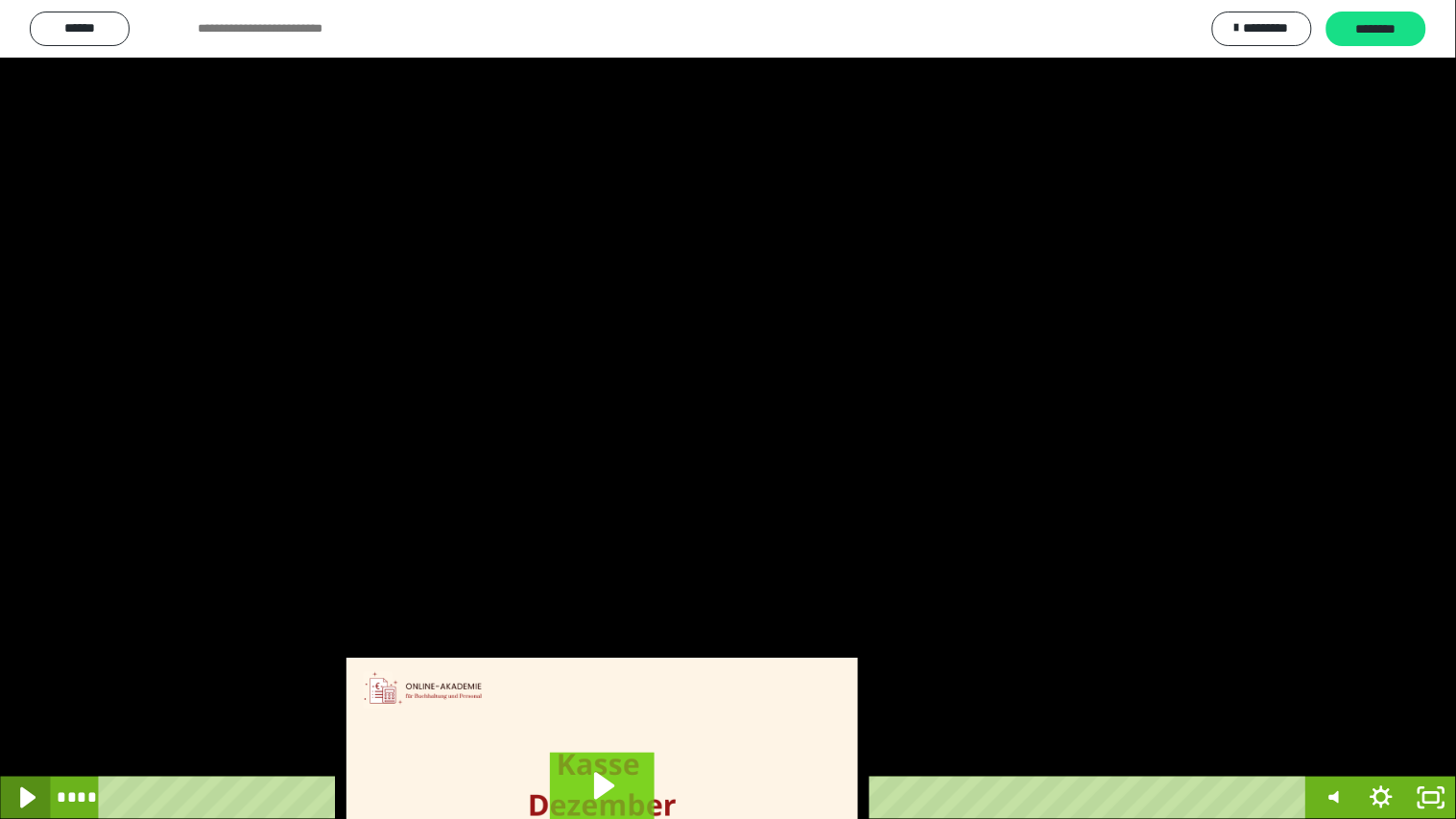 click 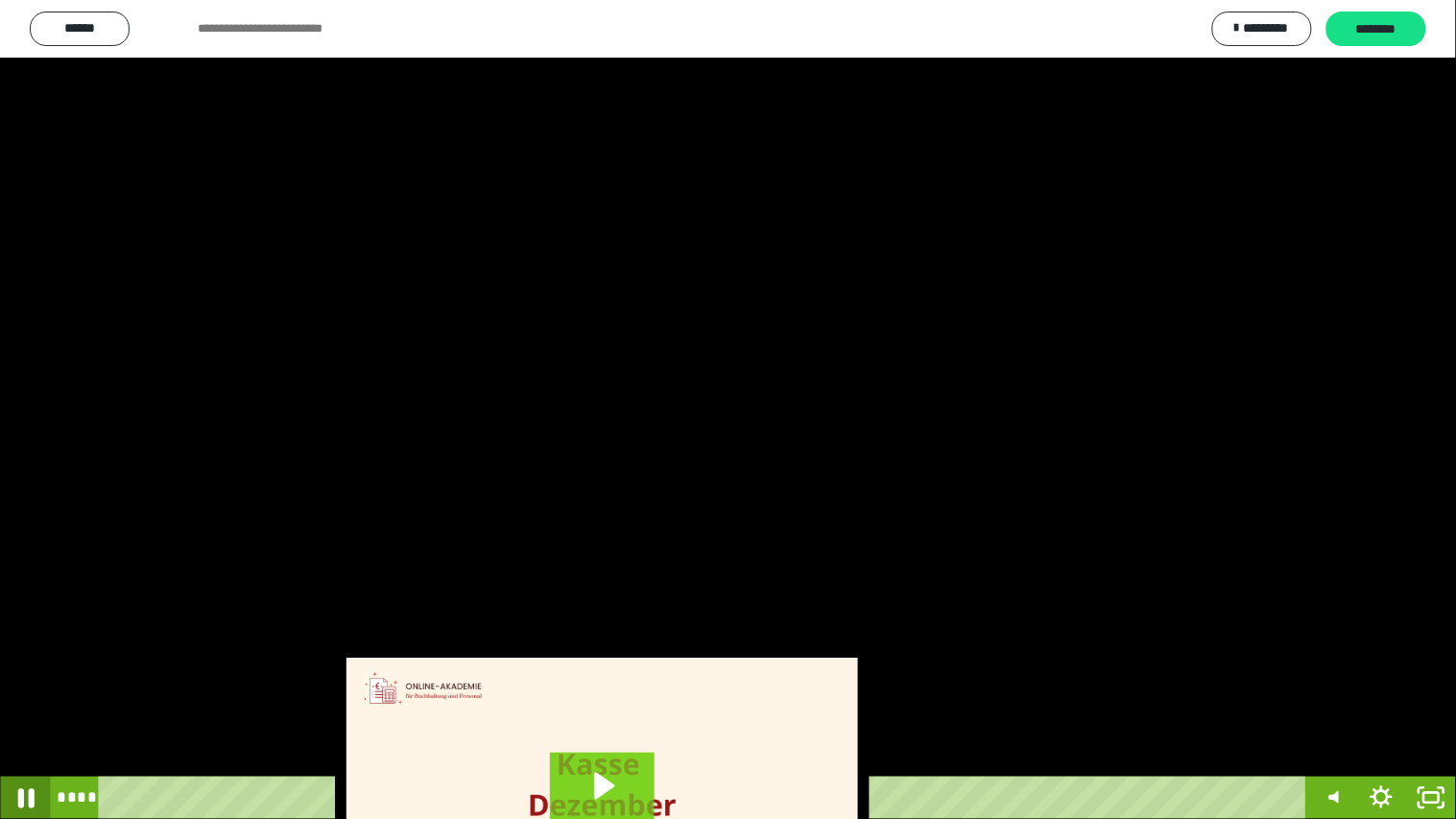 click 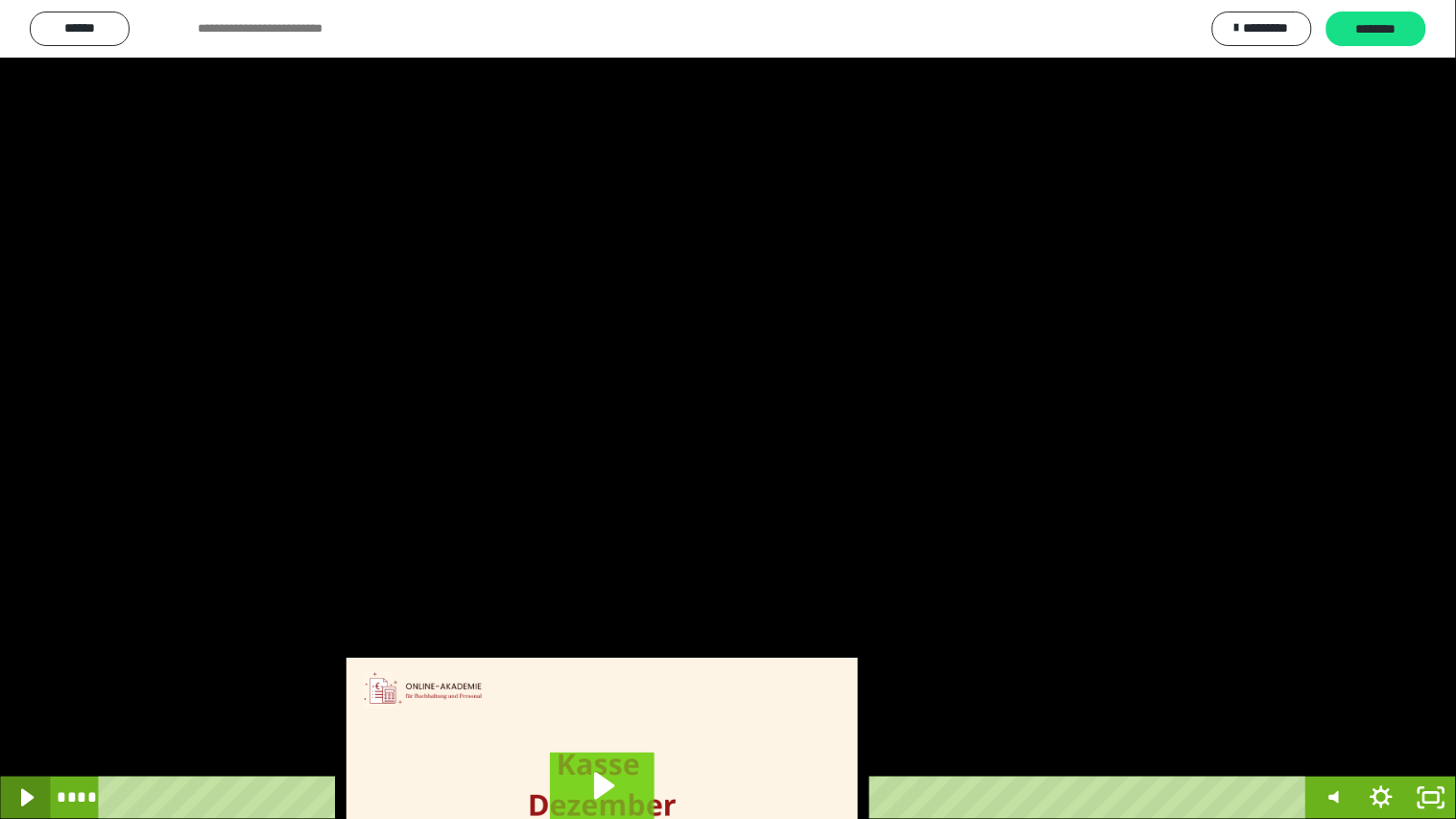 click 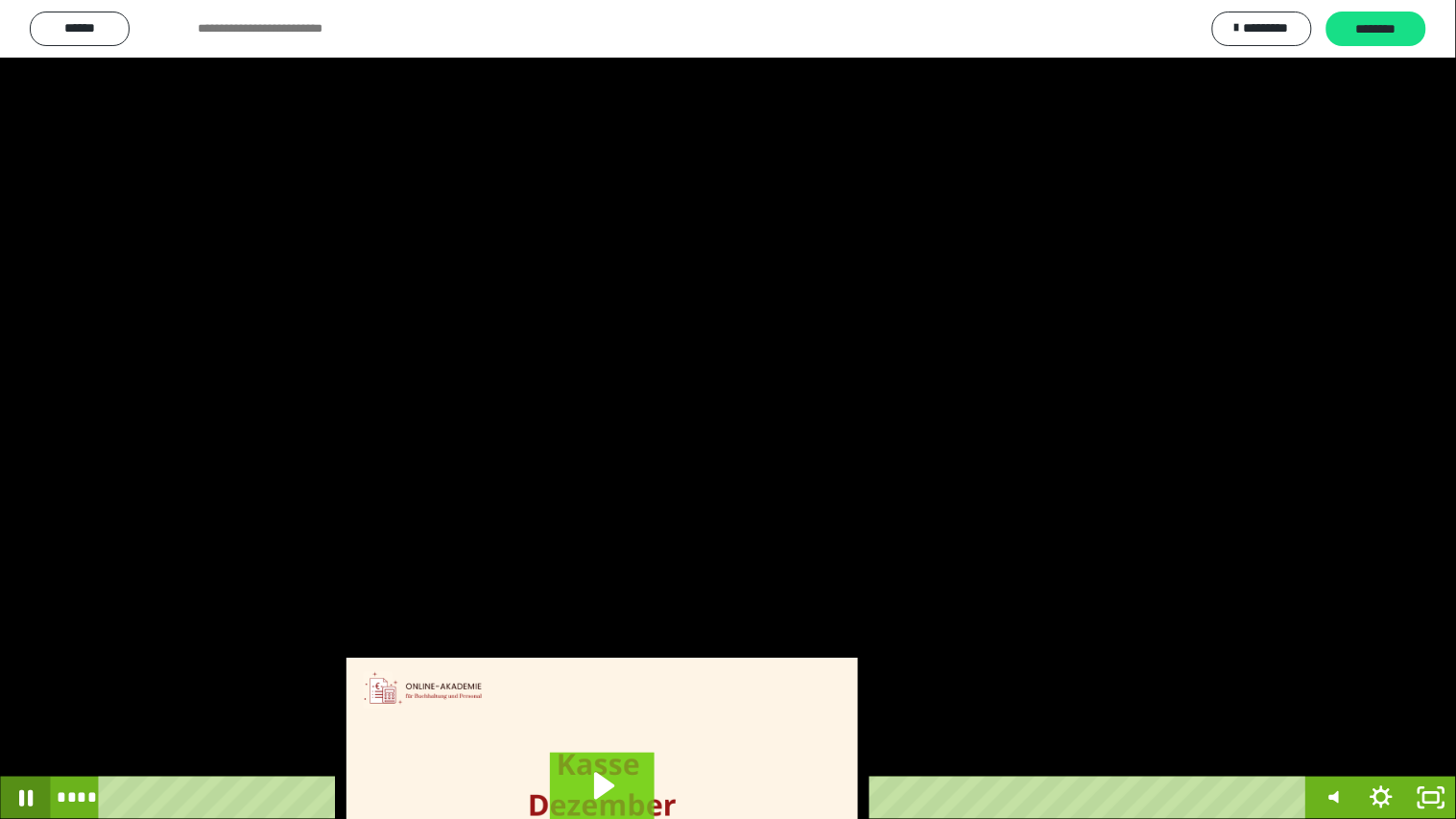 click 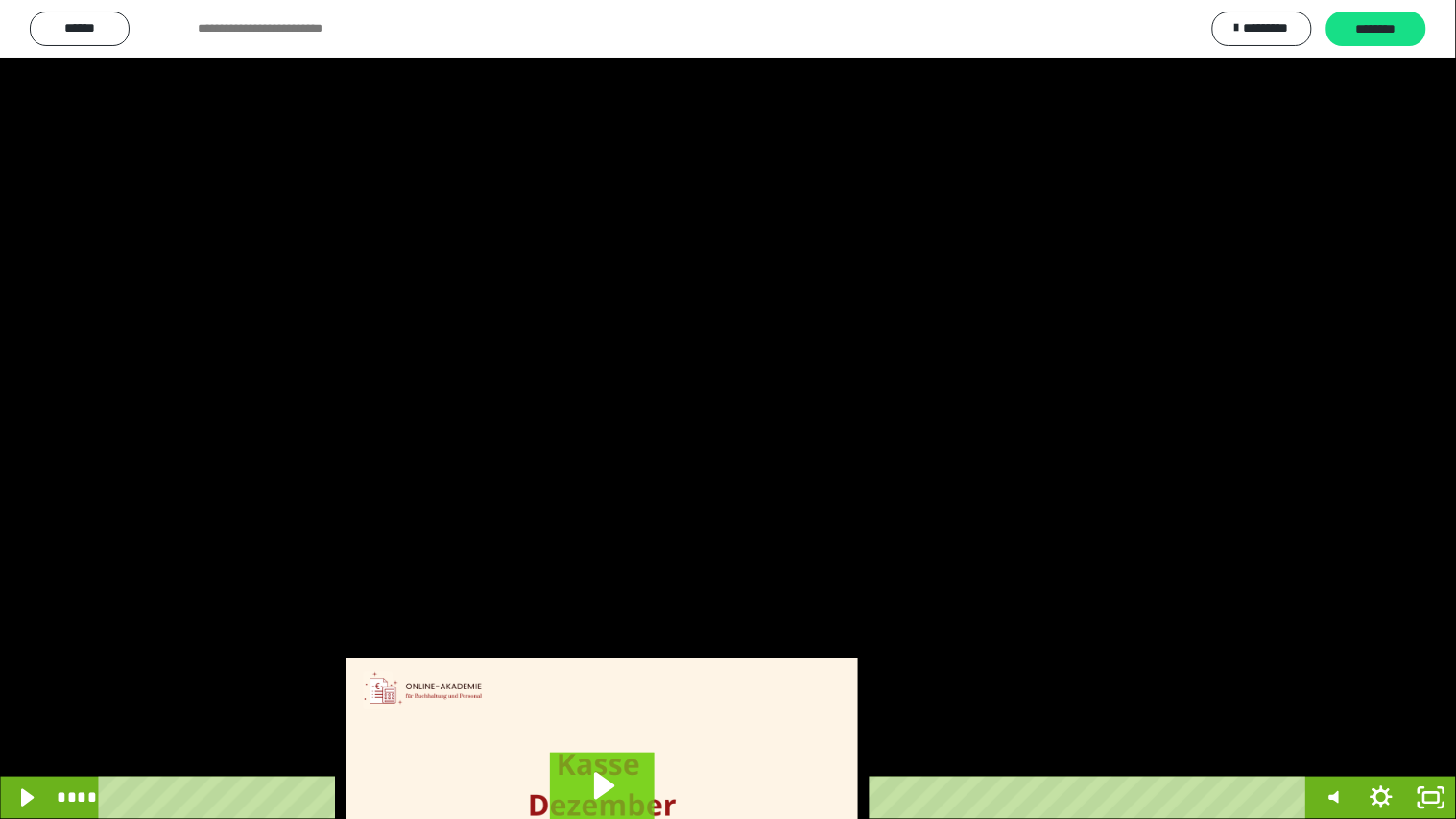 scroll, scrollTop: 0, scrollLeft: 0, axis: both 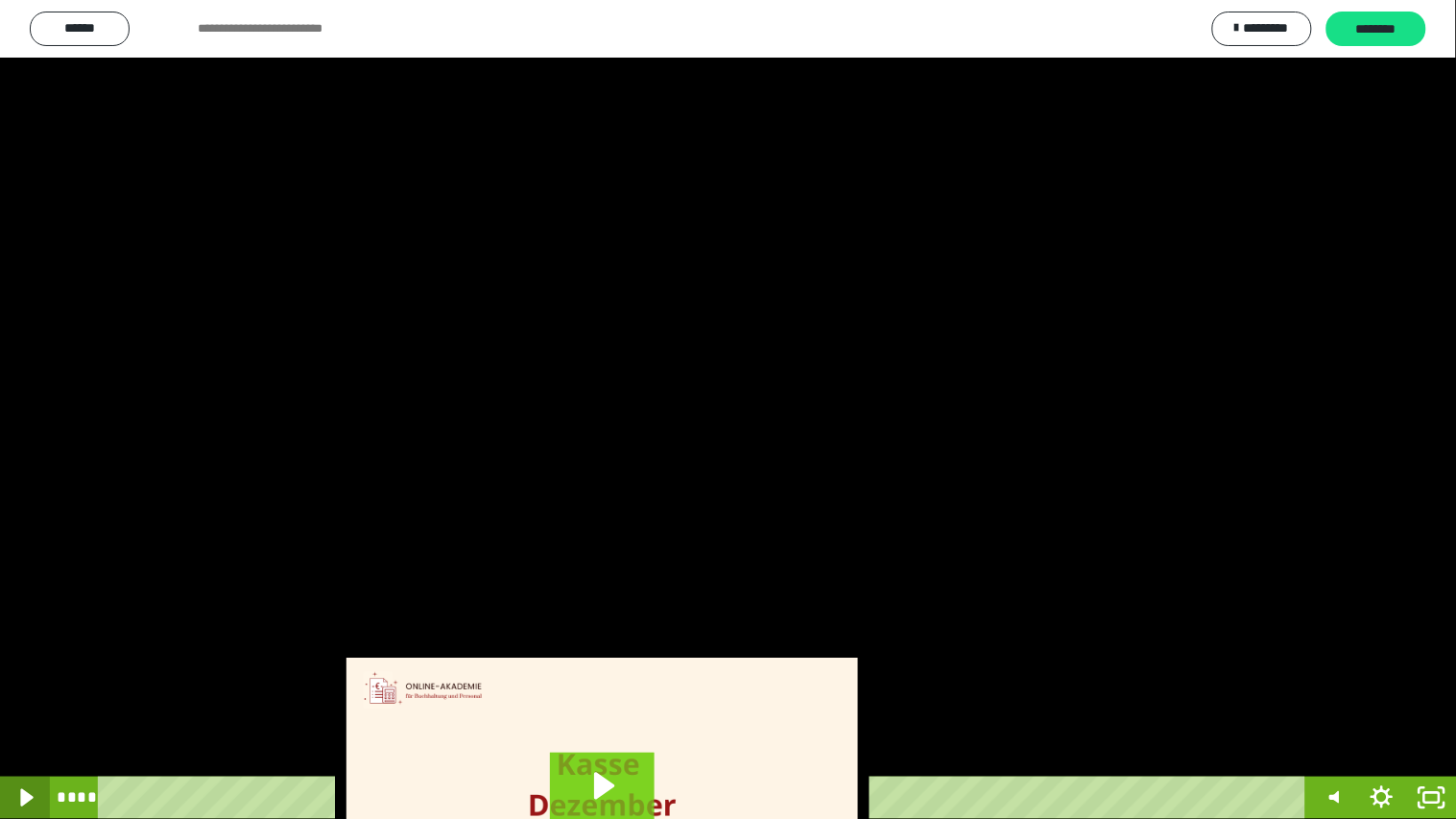 click 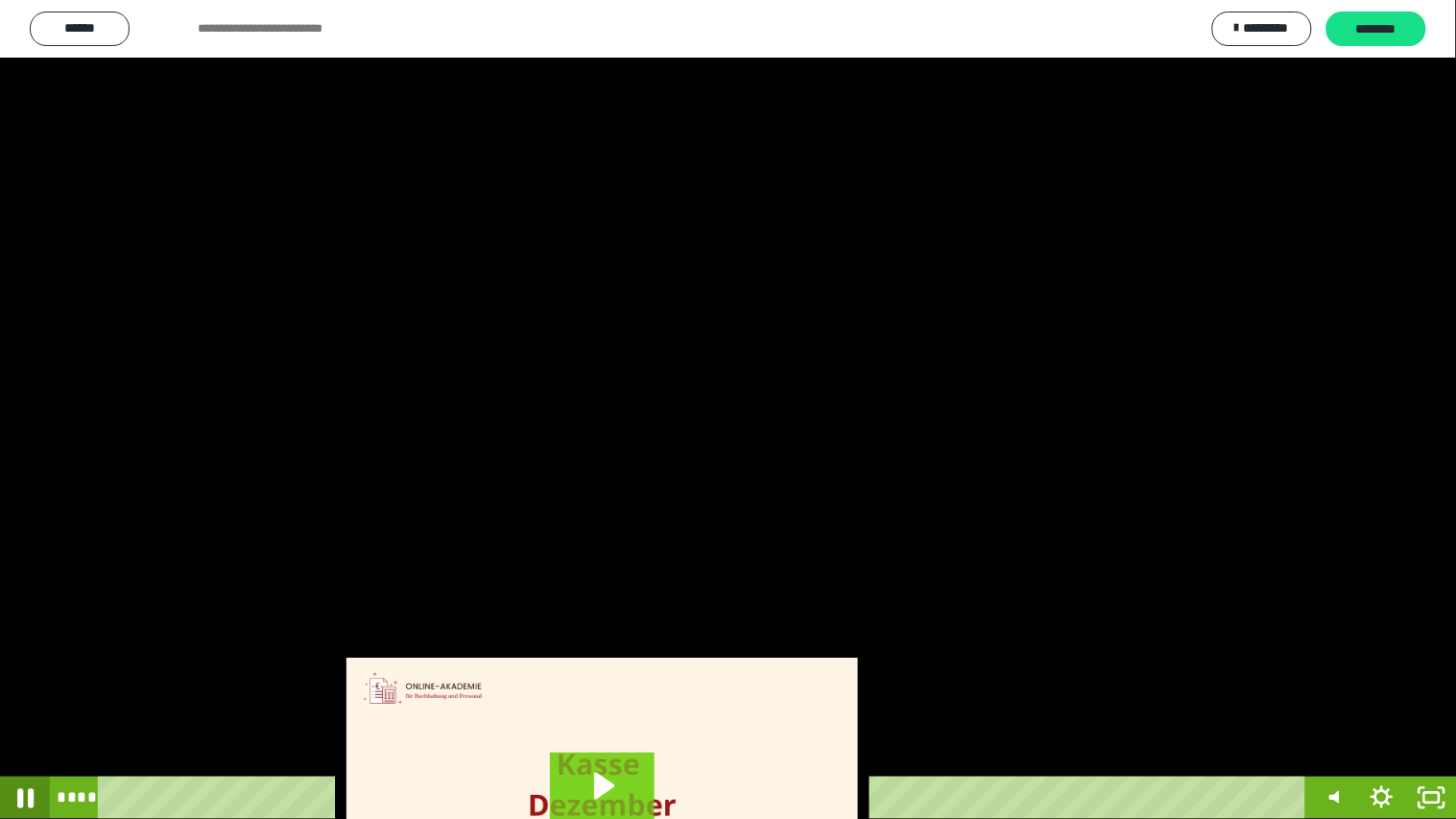 click 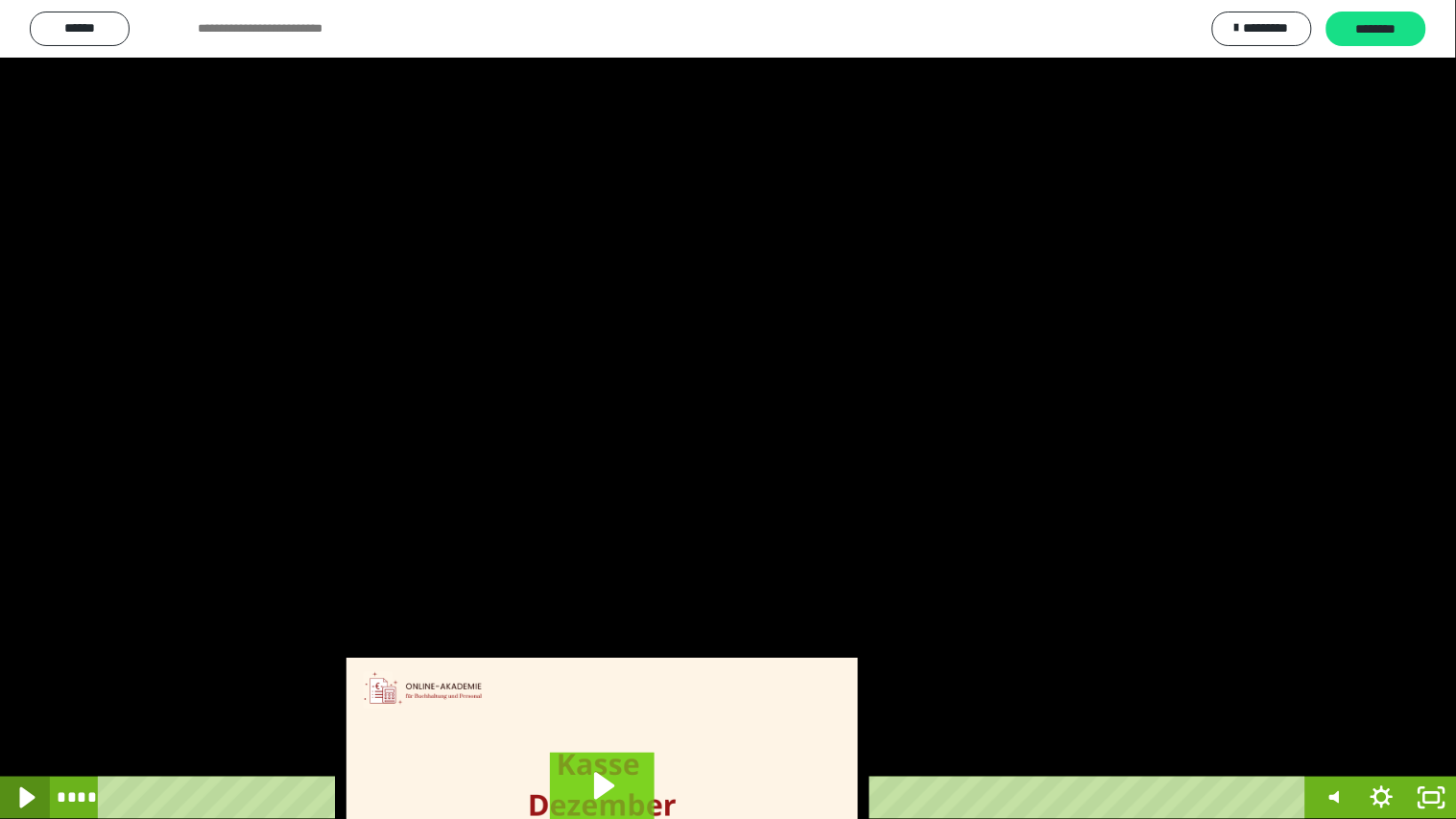 click 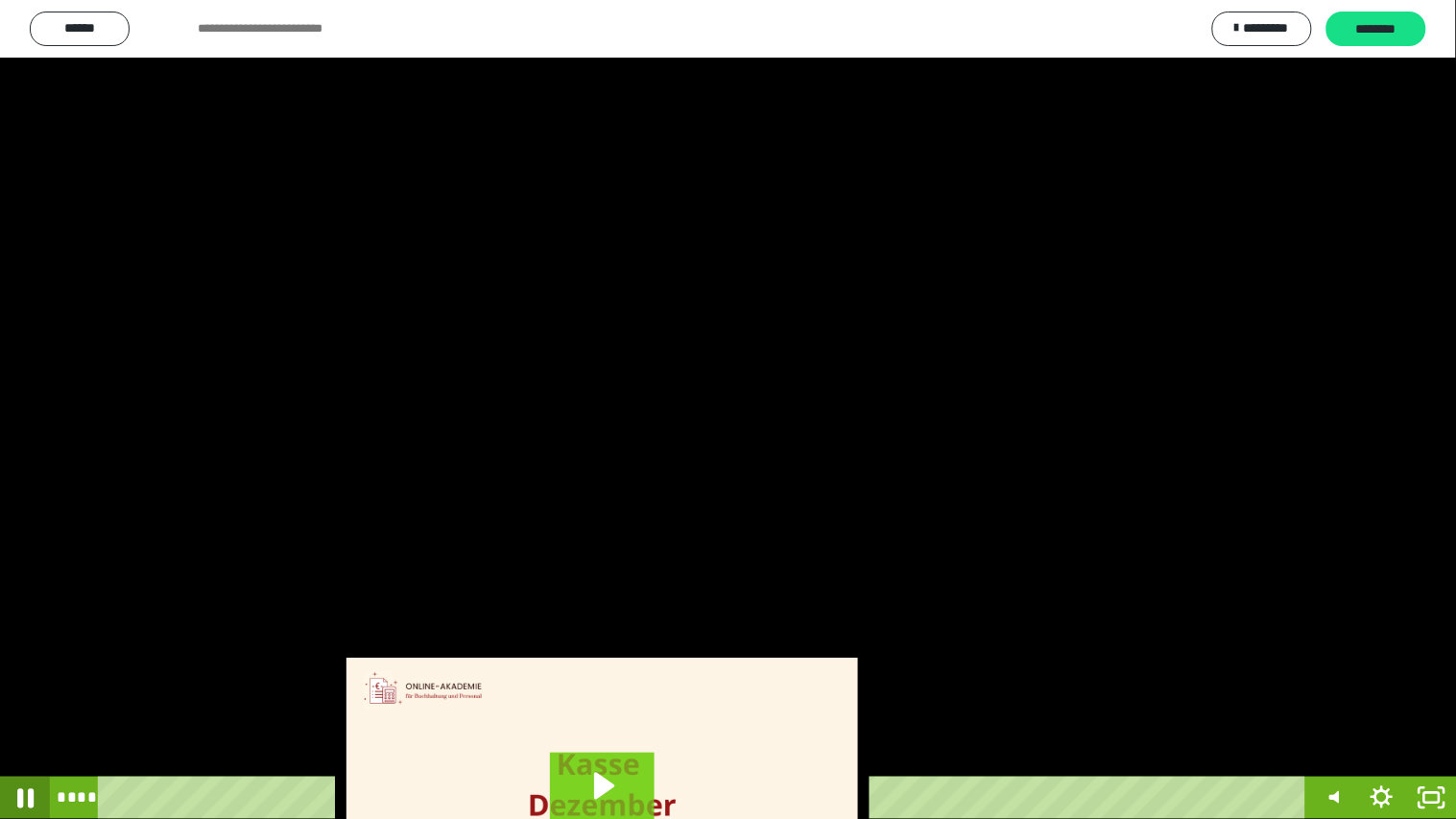 click 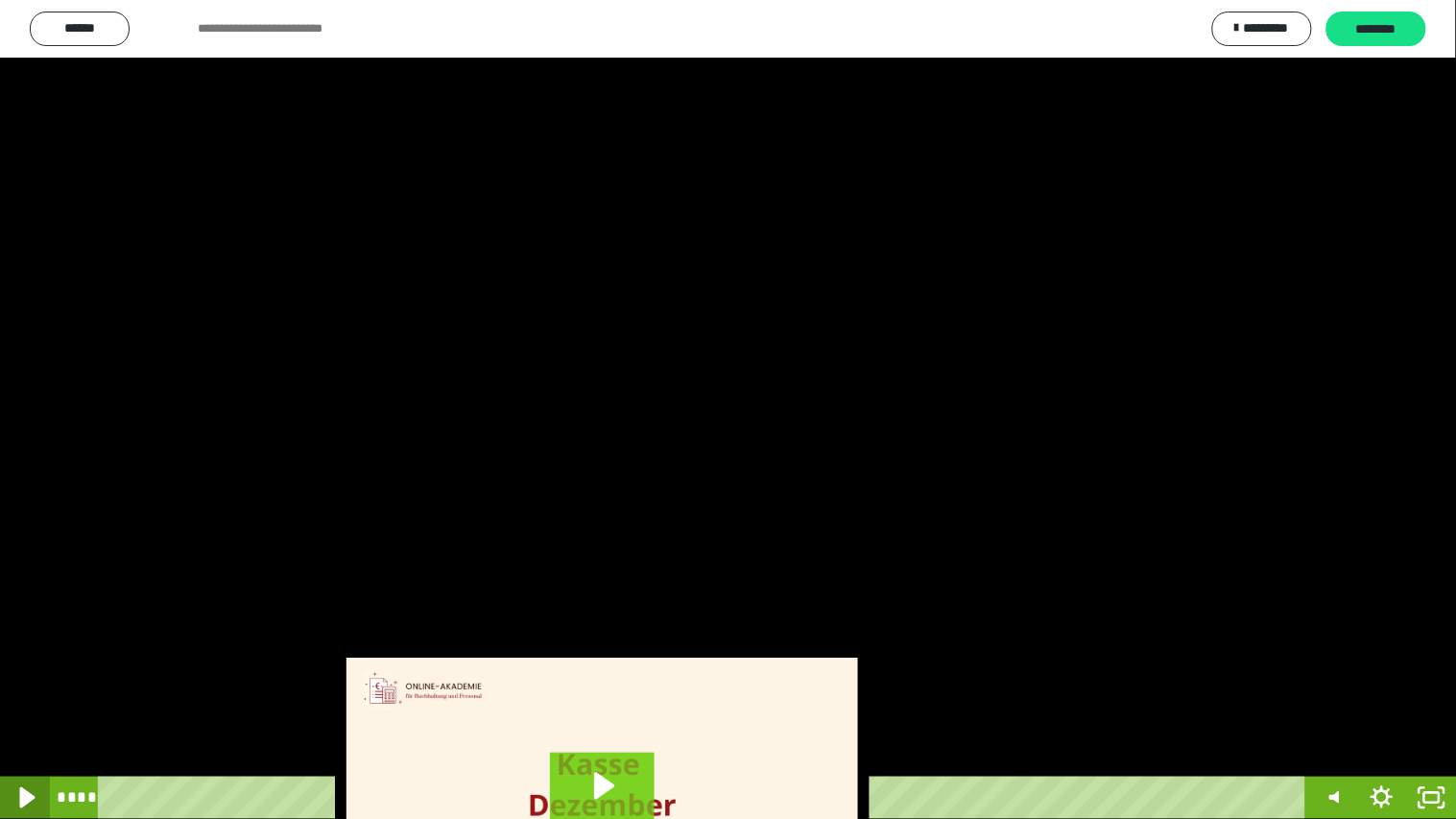 click 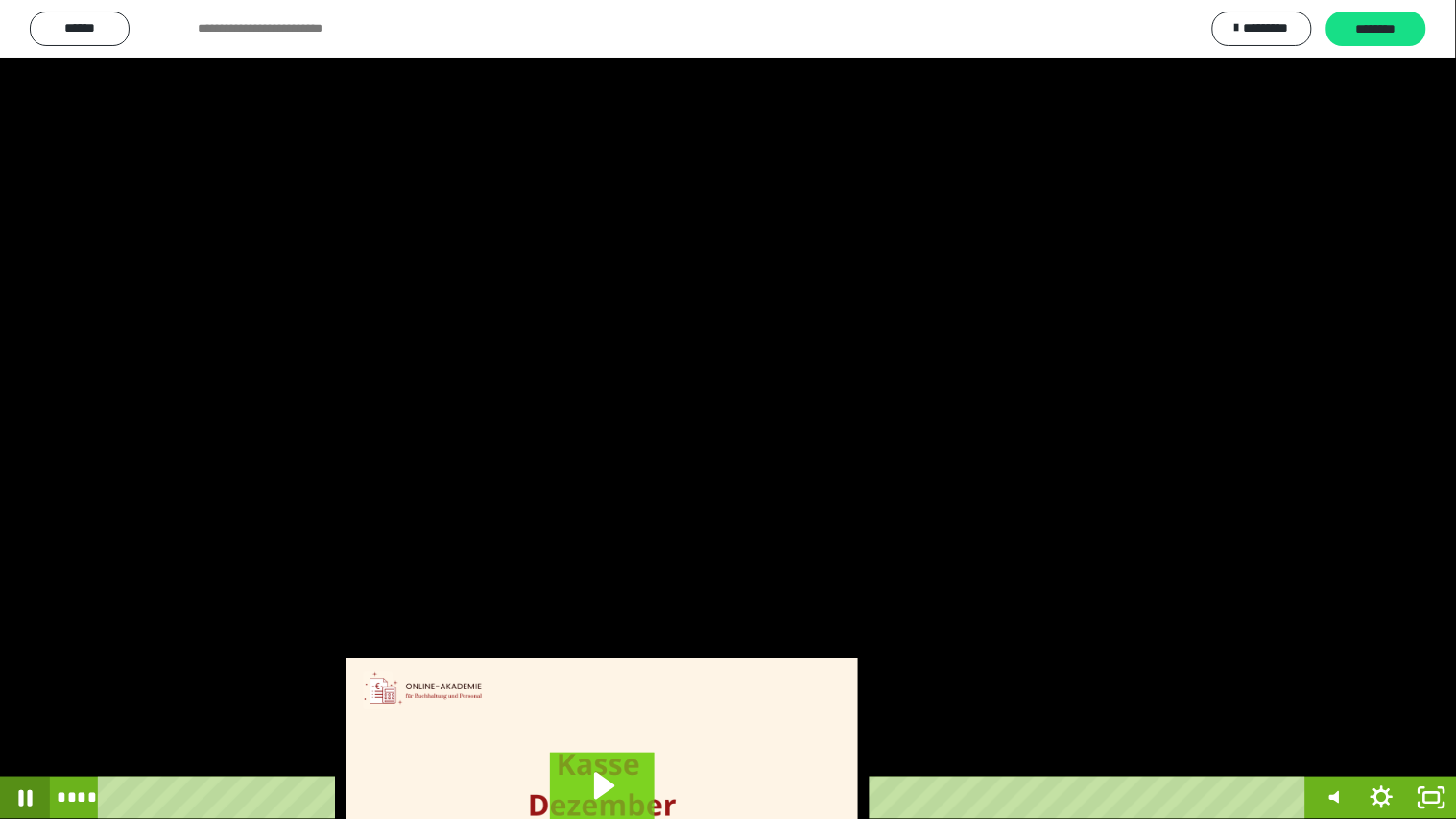 click 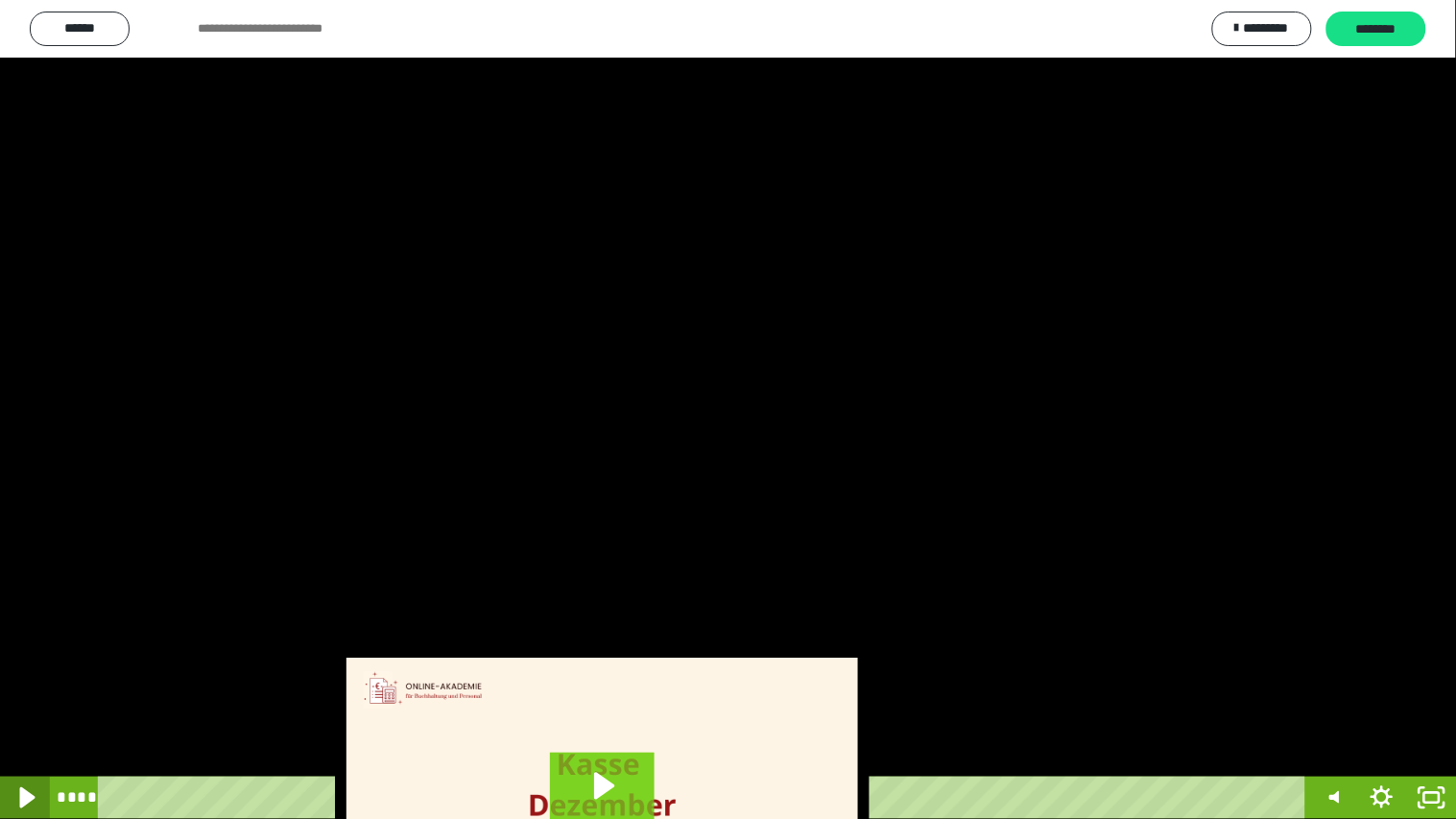 click 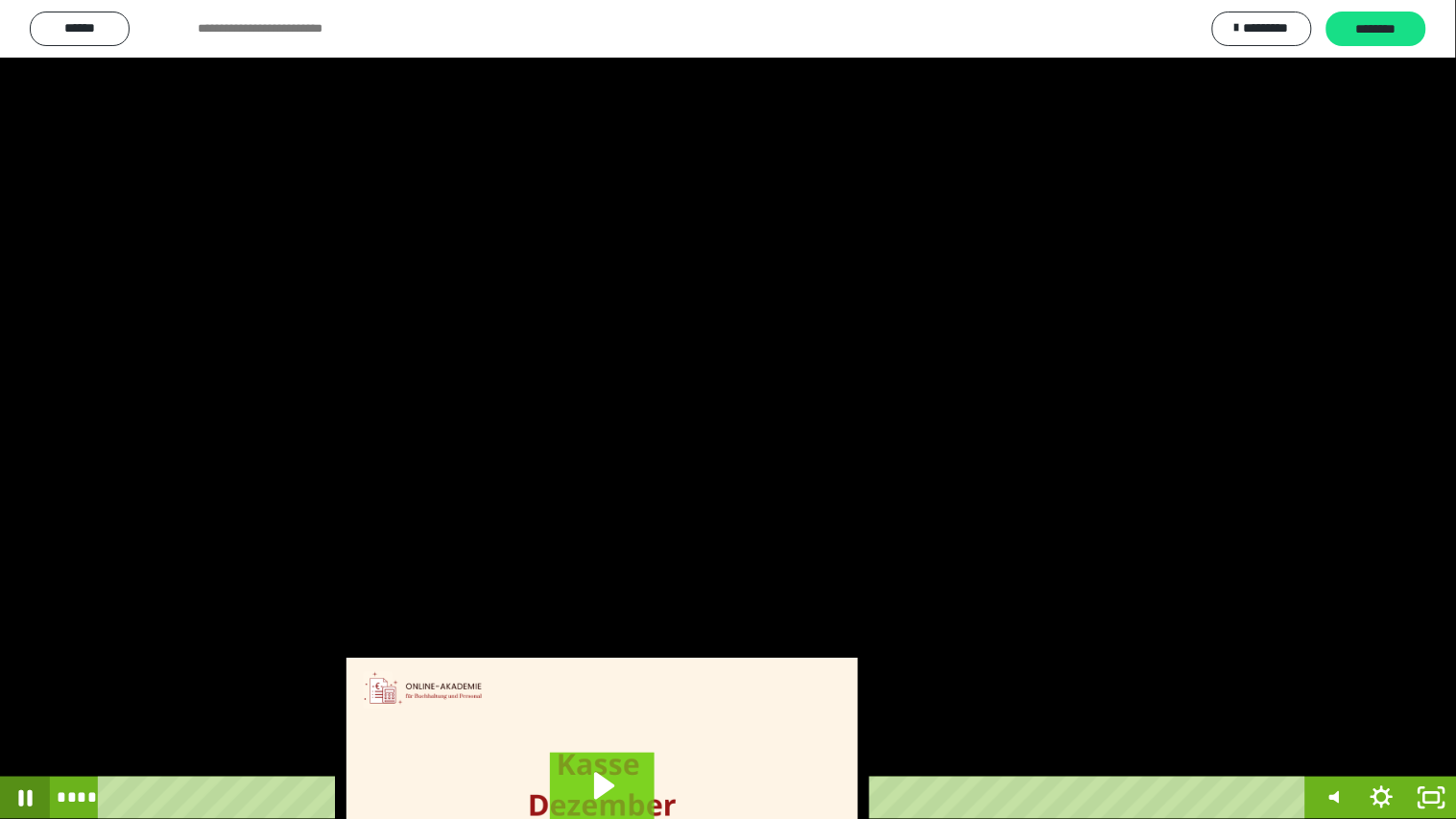 click 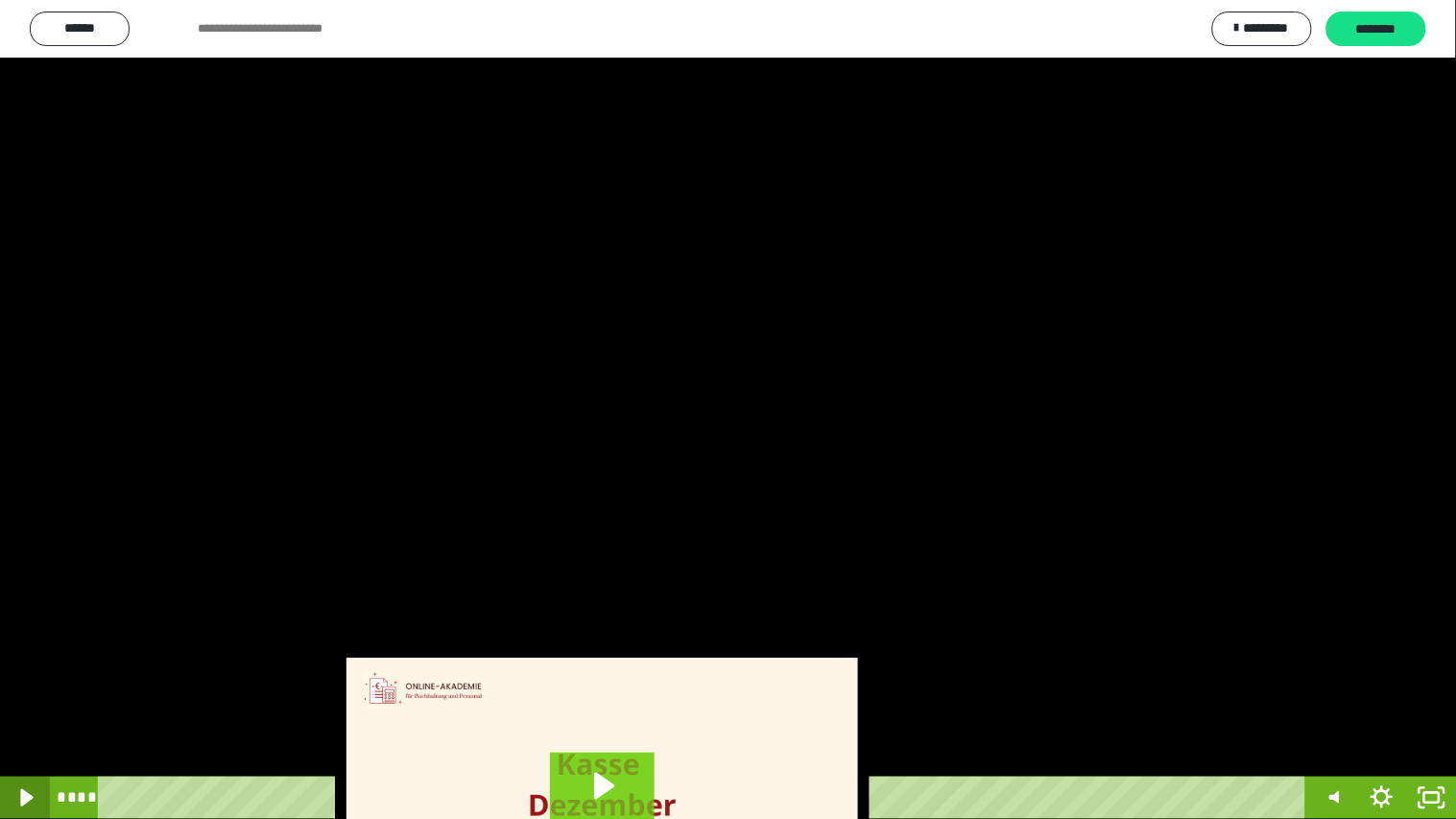 click 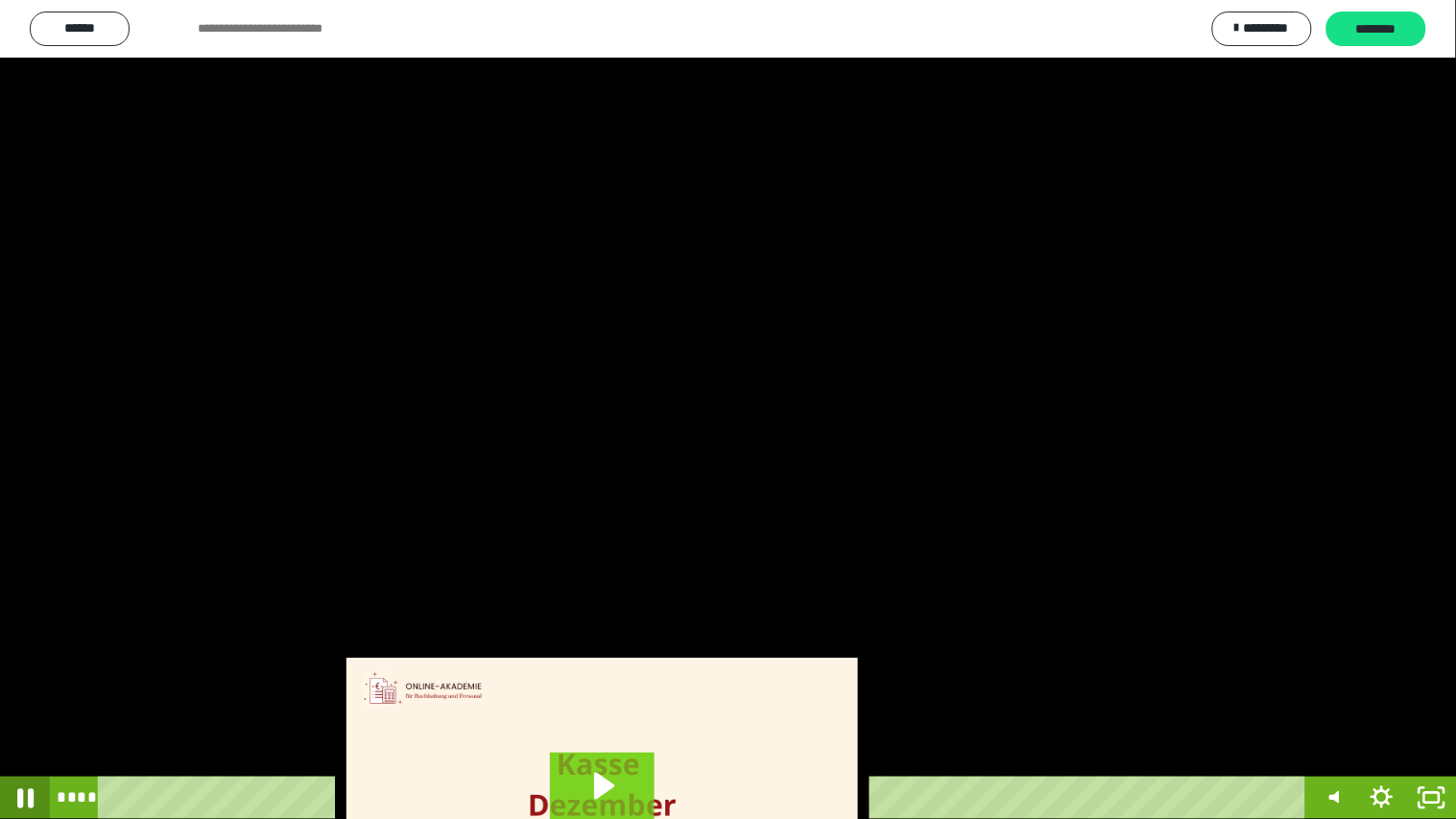 click 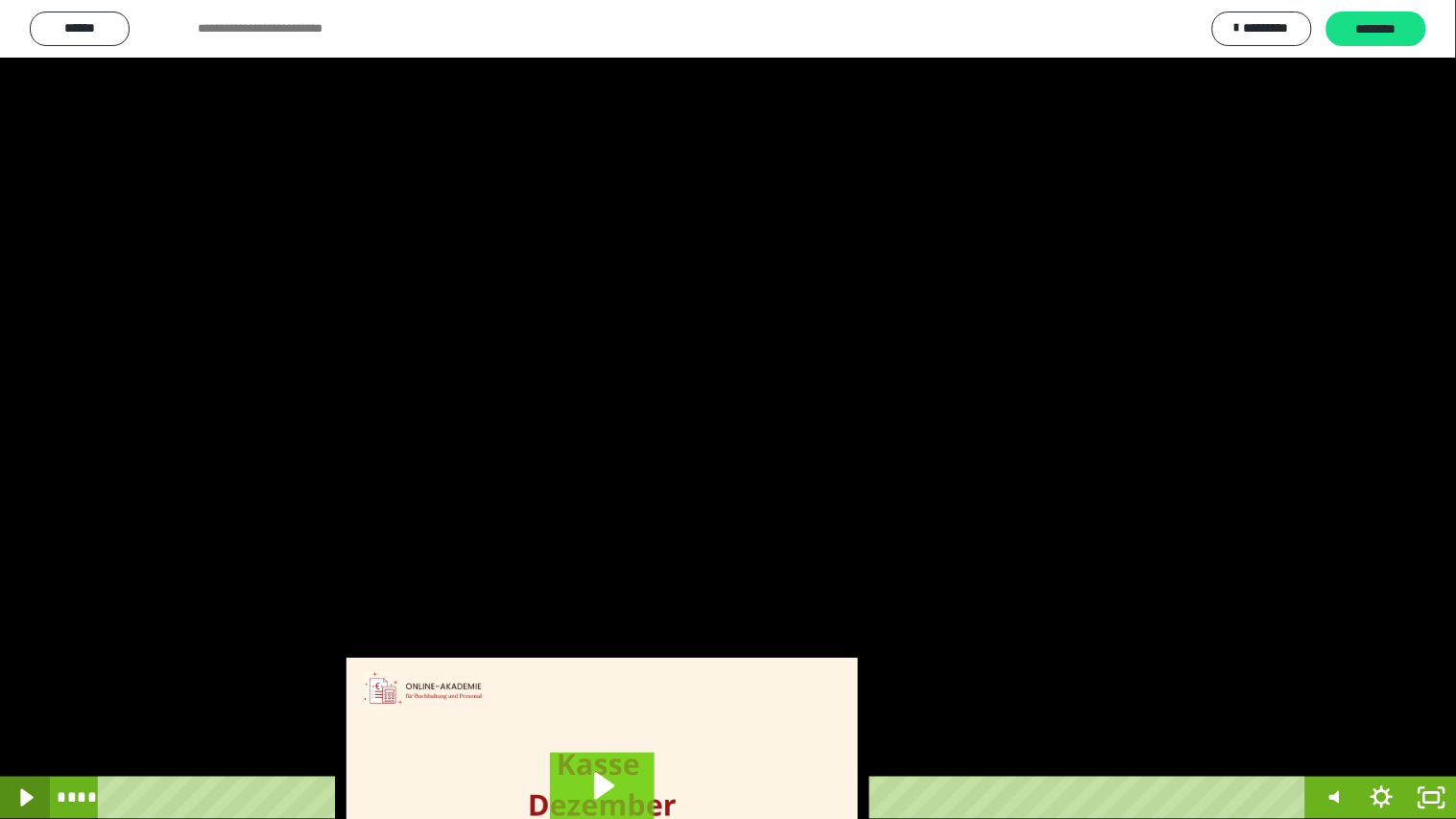 click 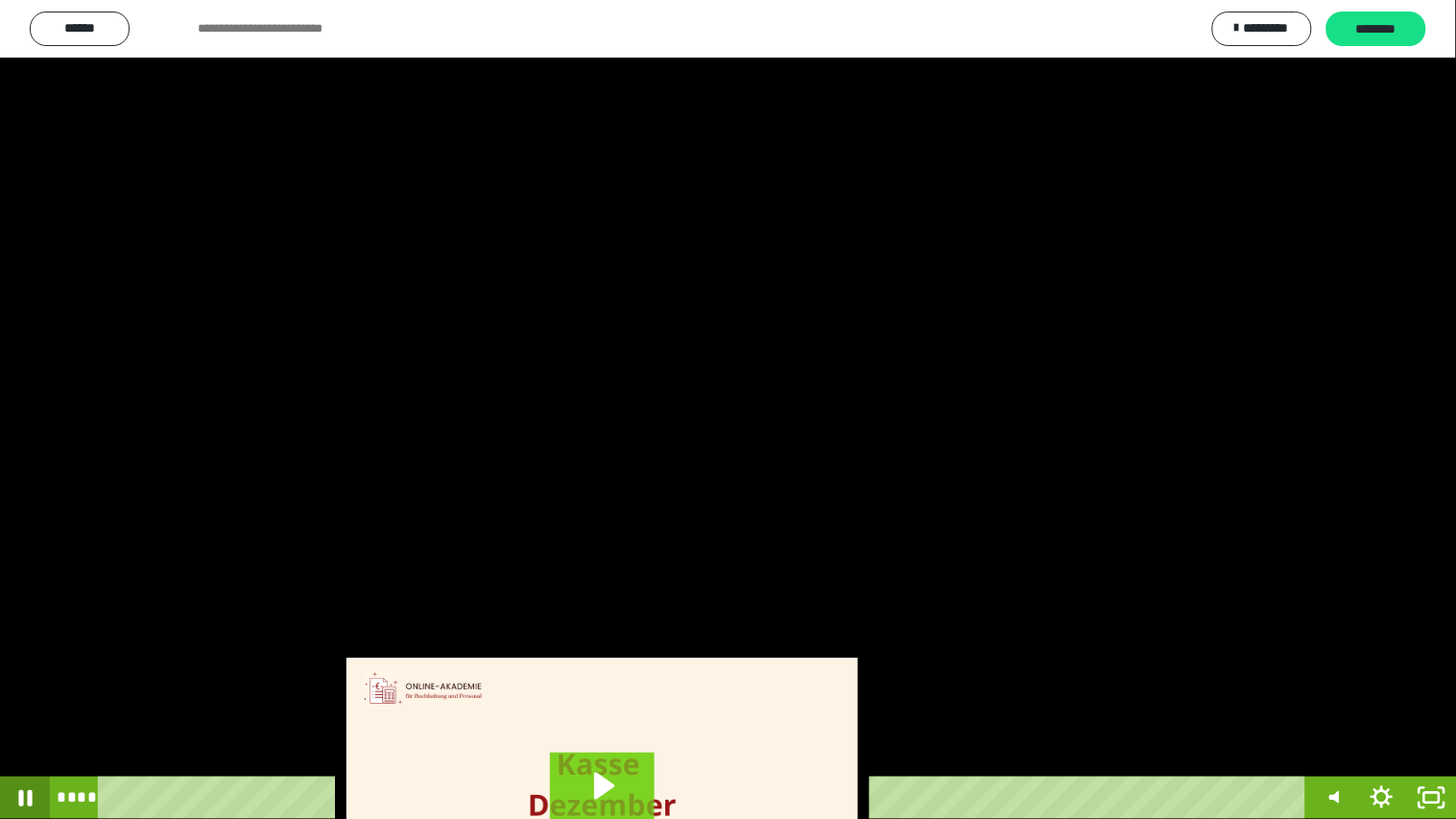 click 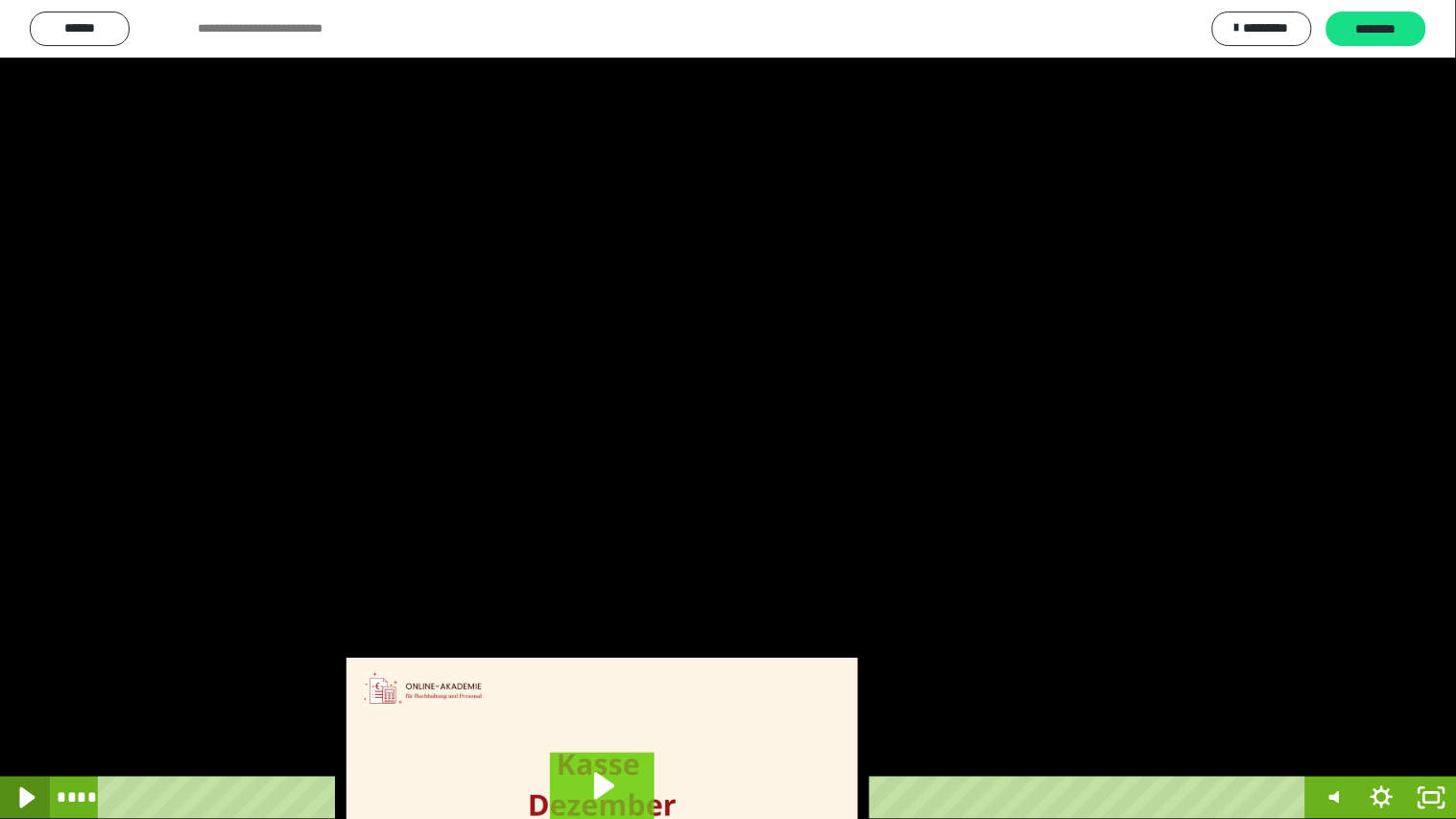 click 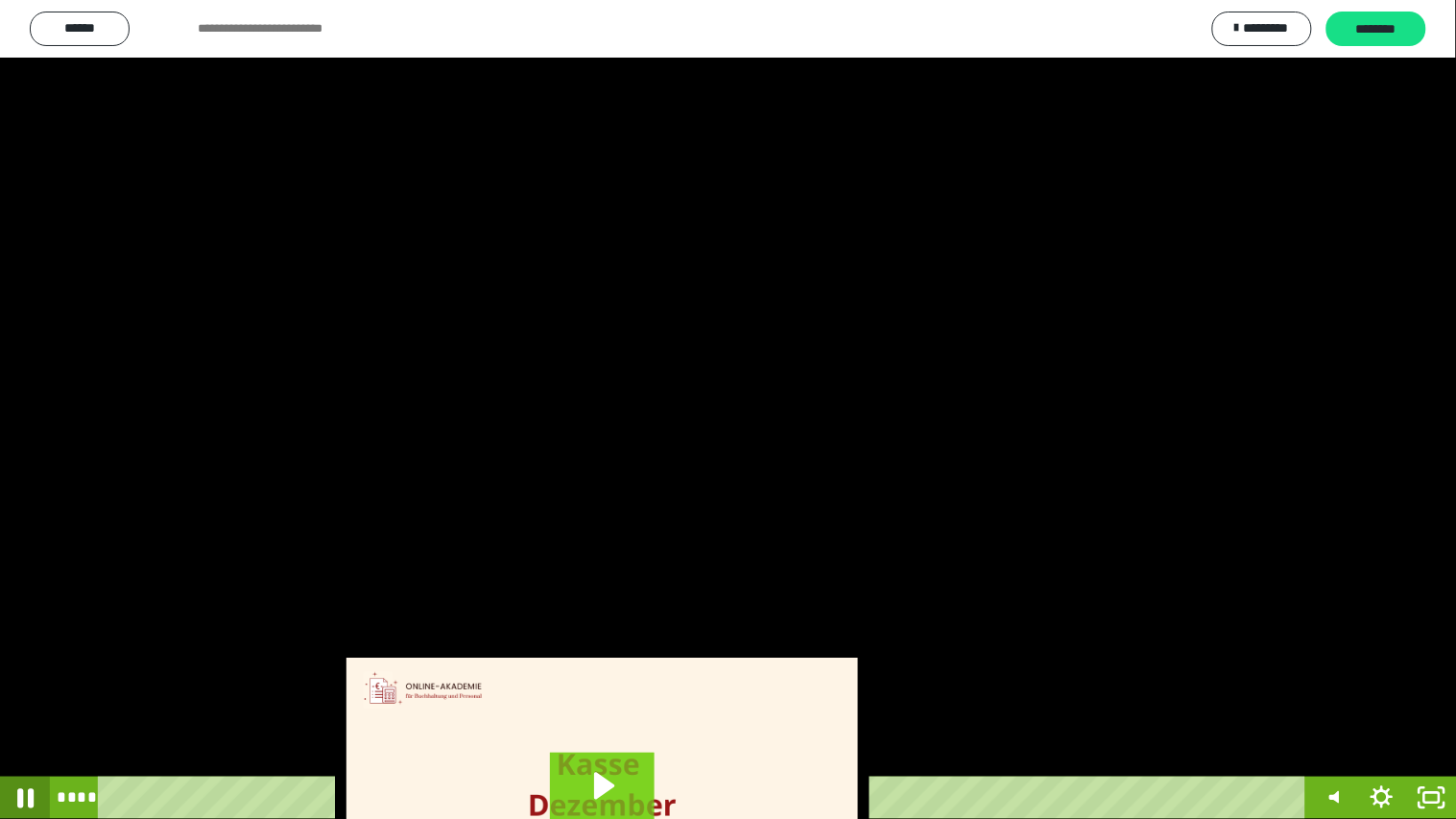 click 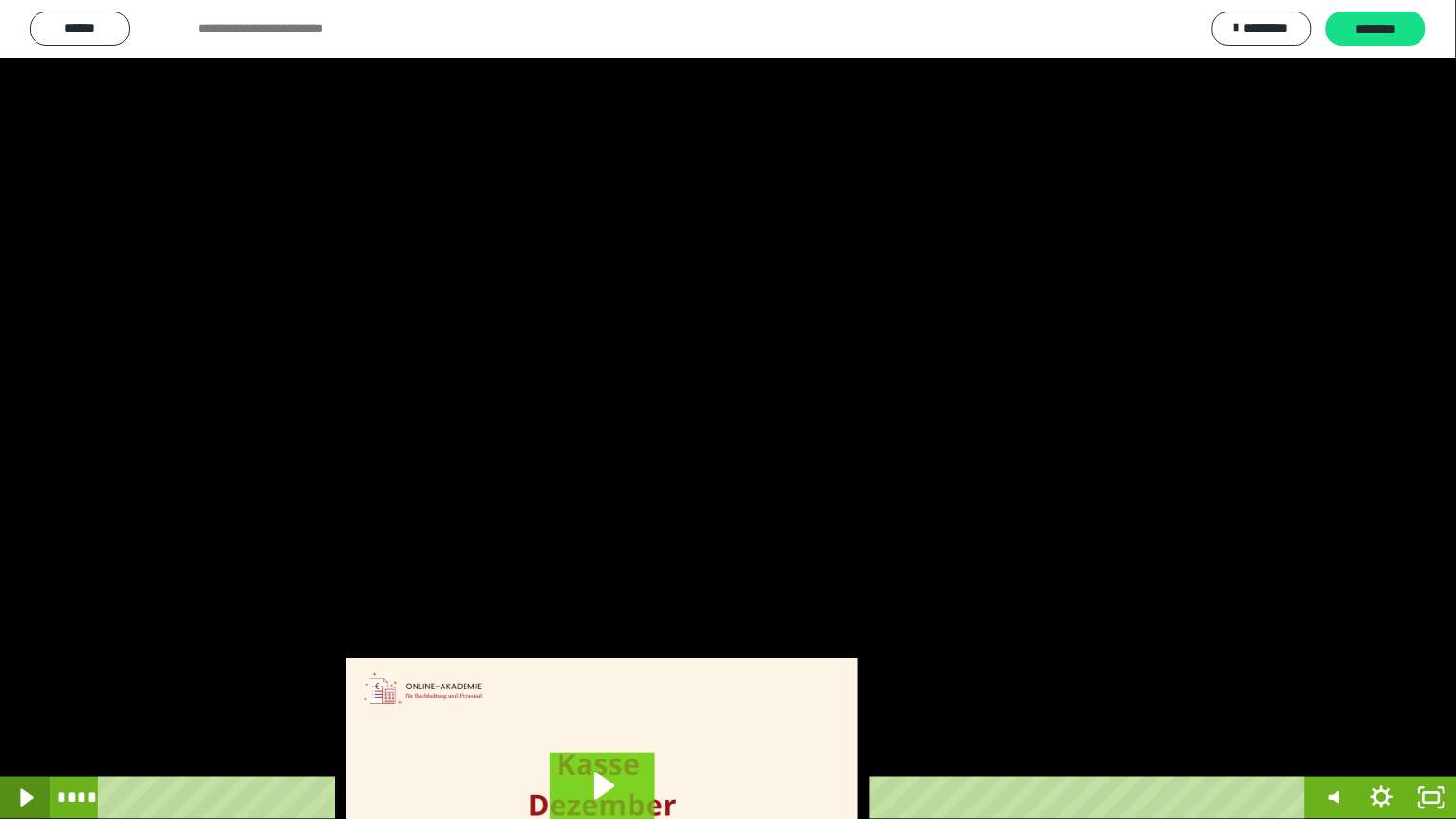 click 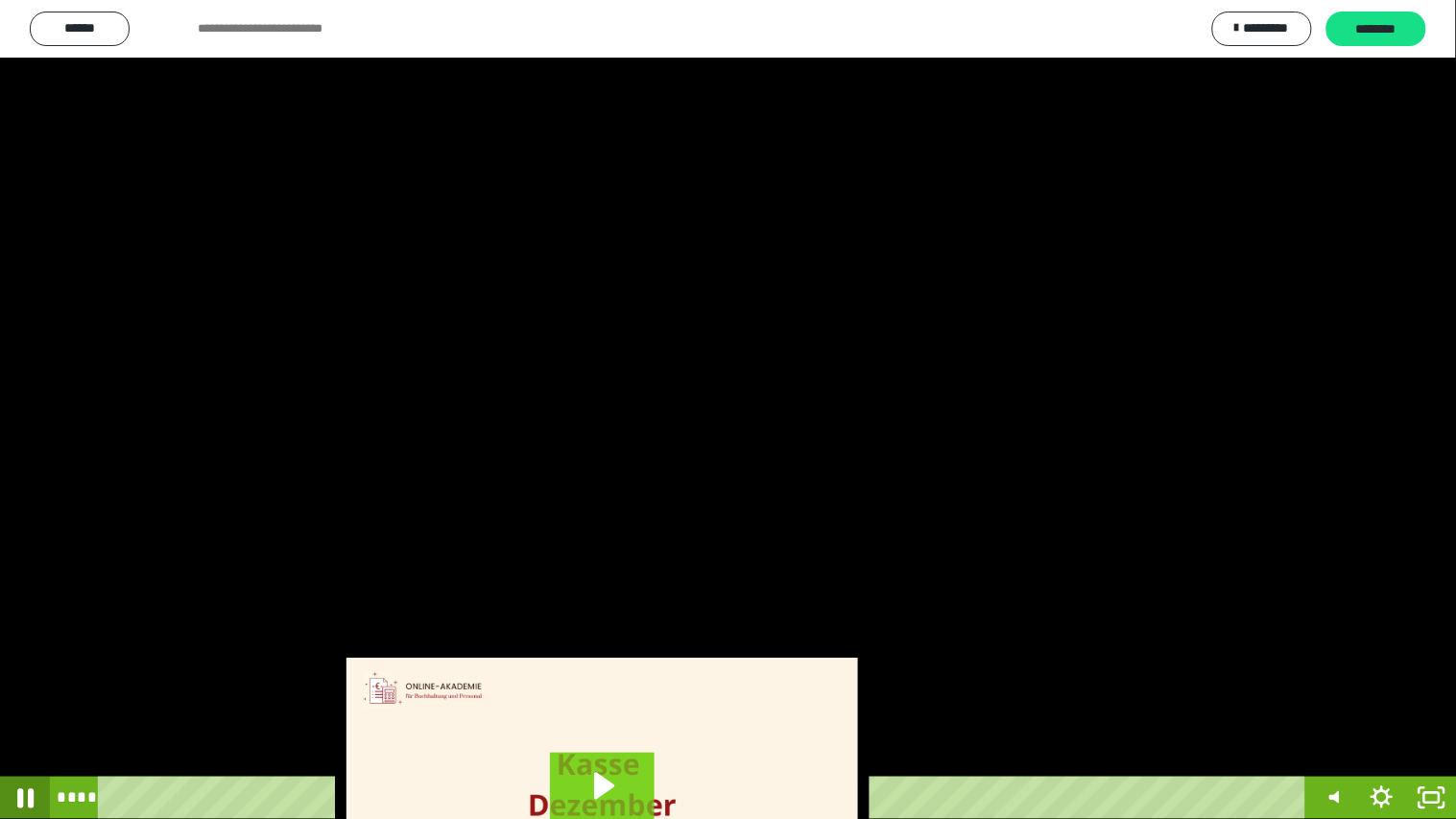 click 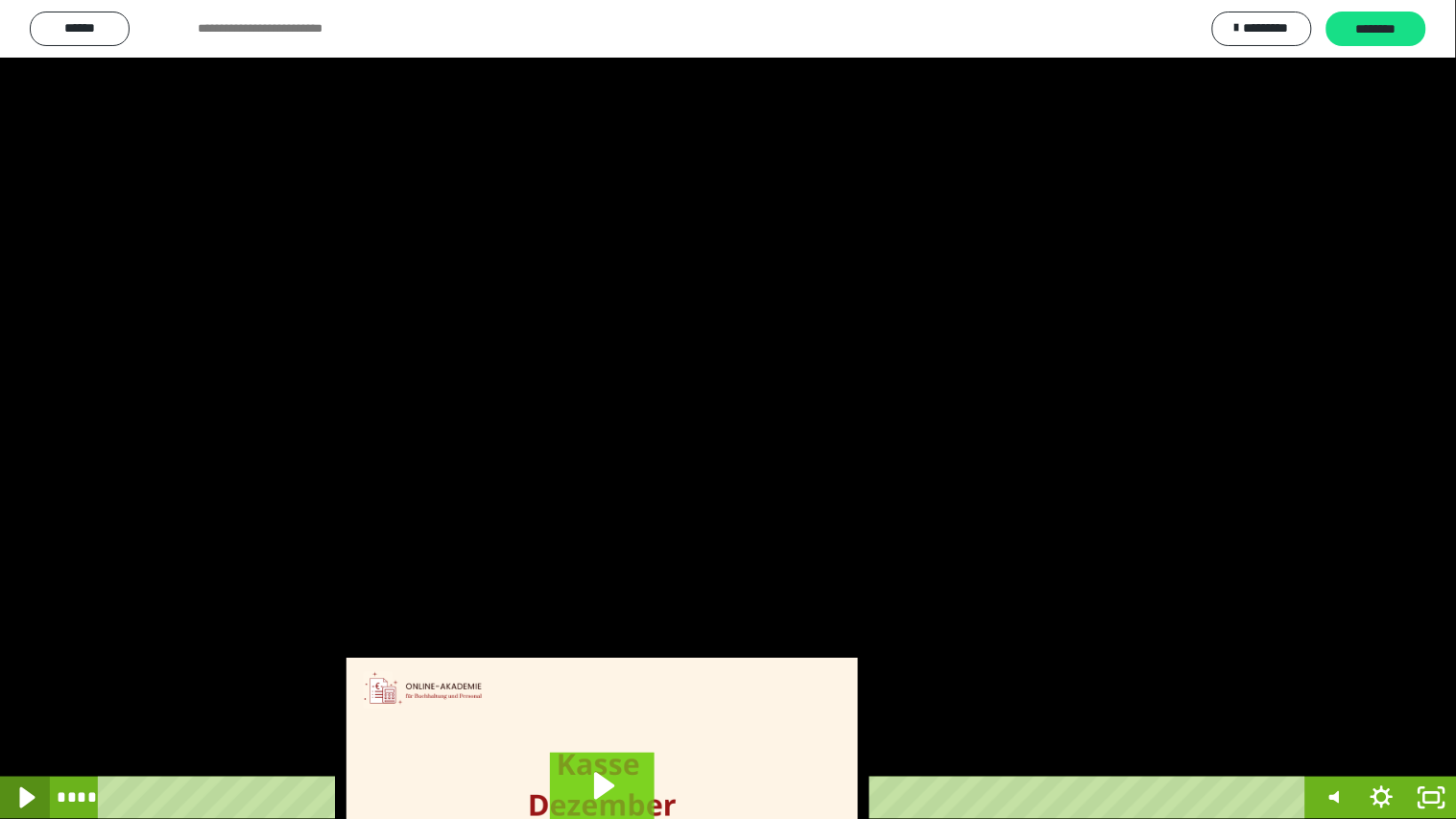 click 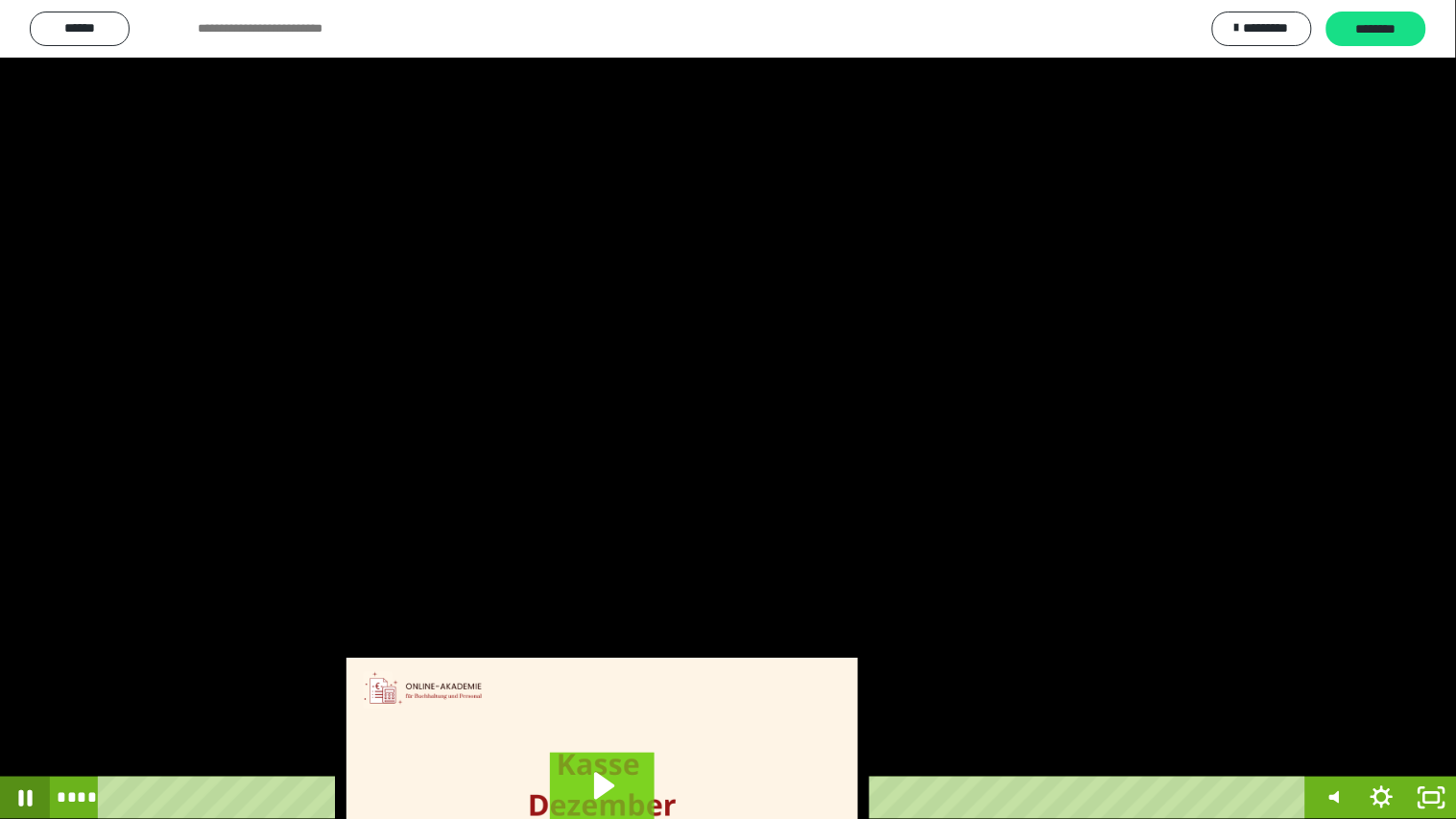 click 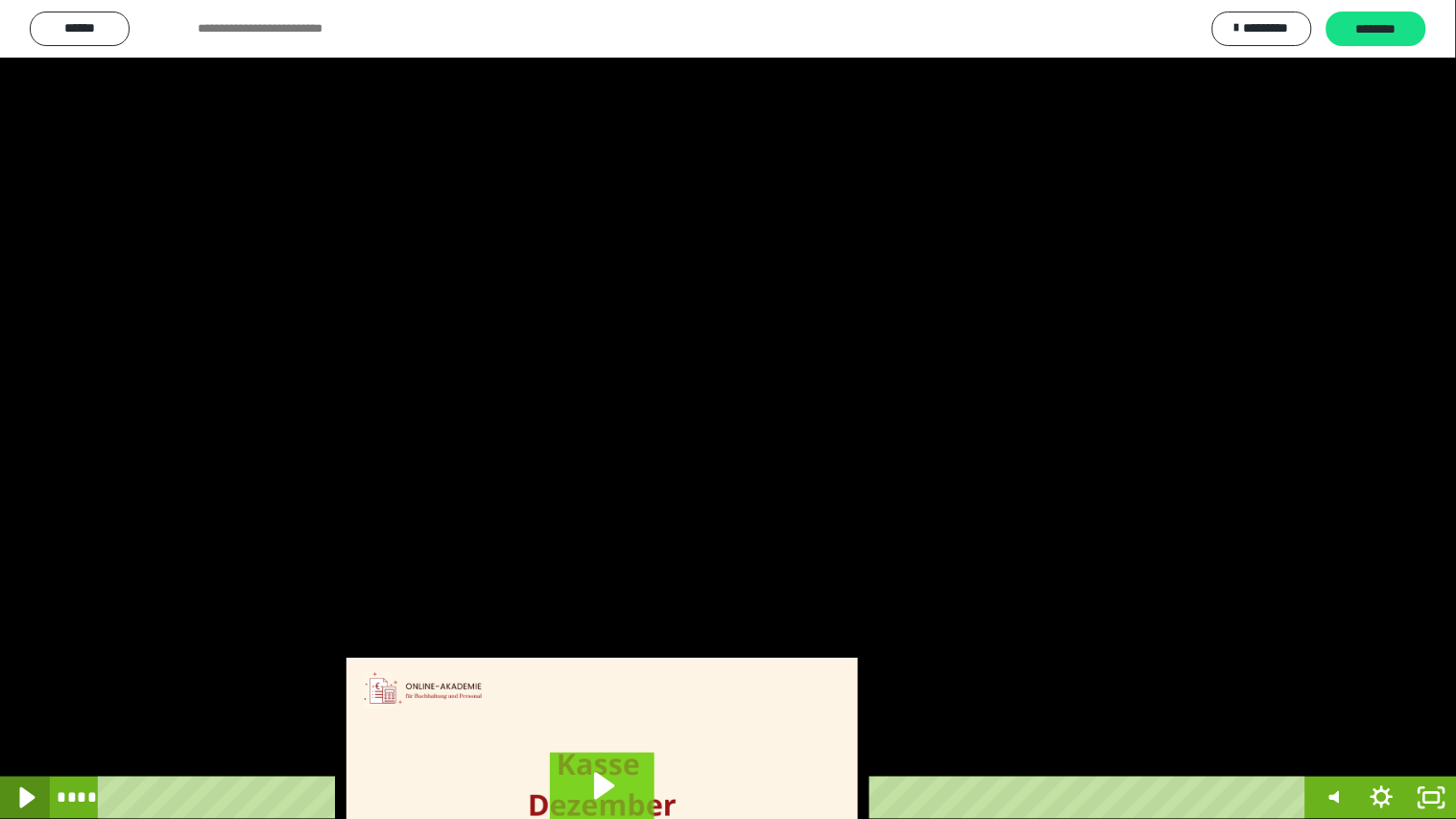 click 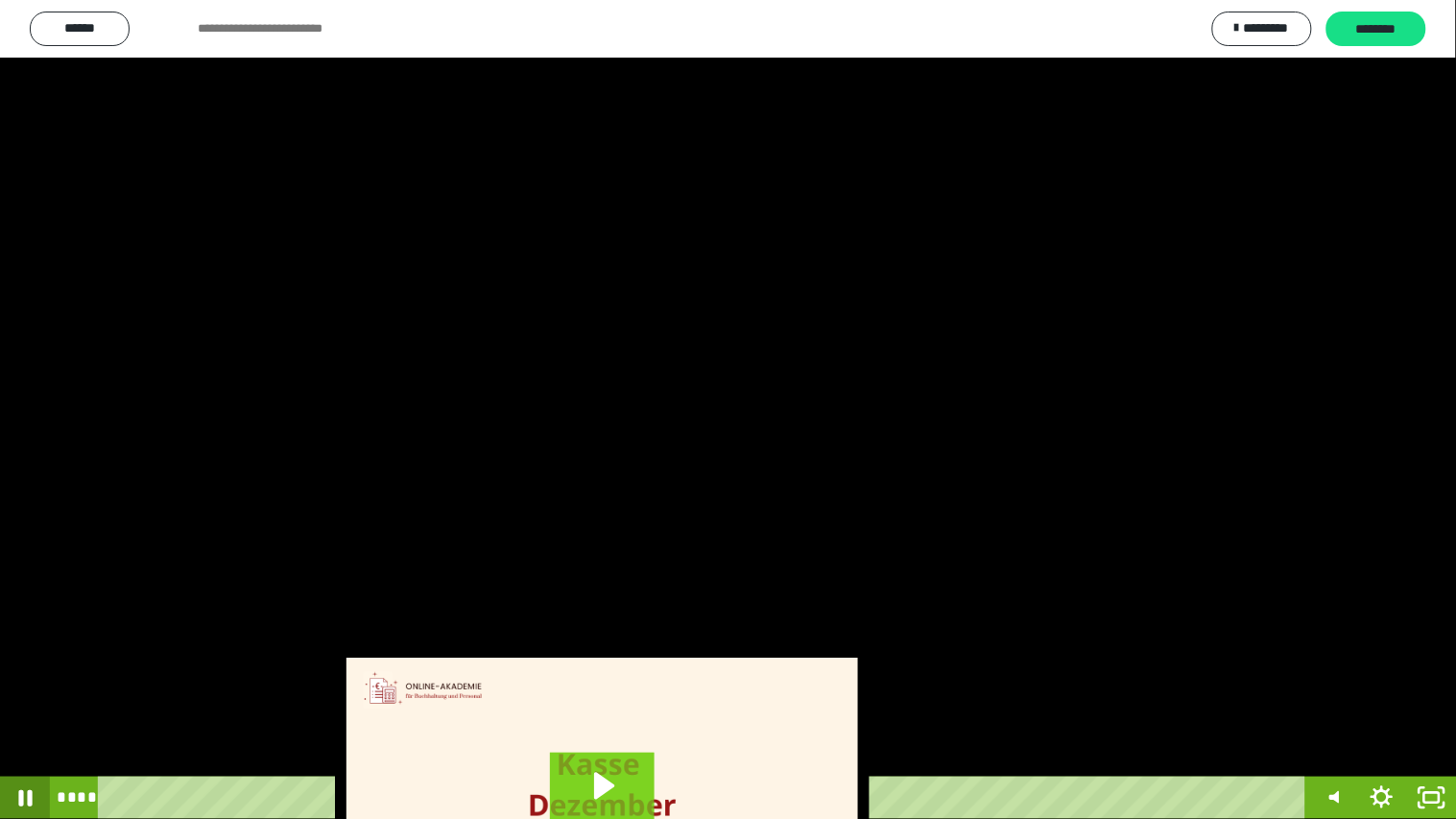 click 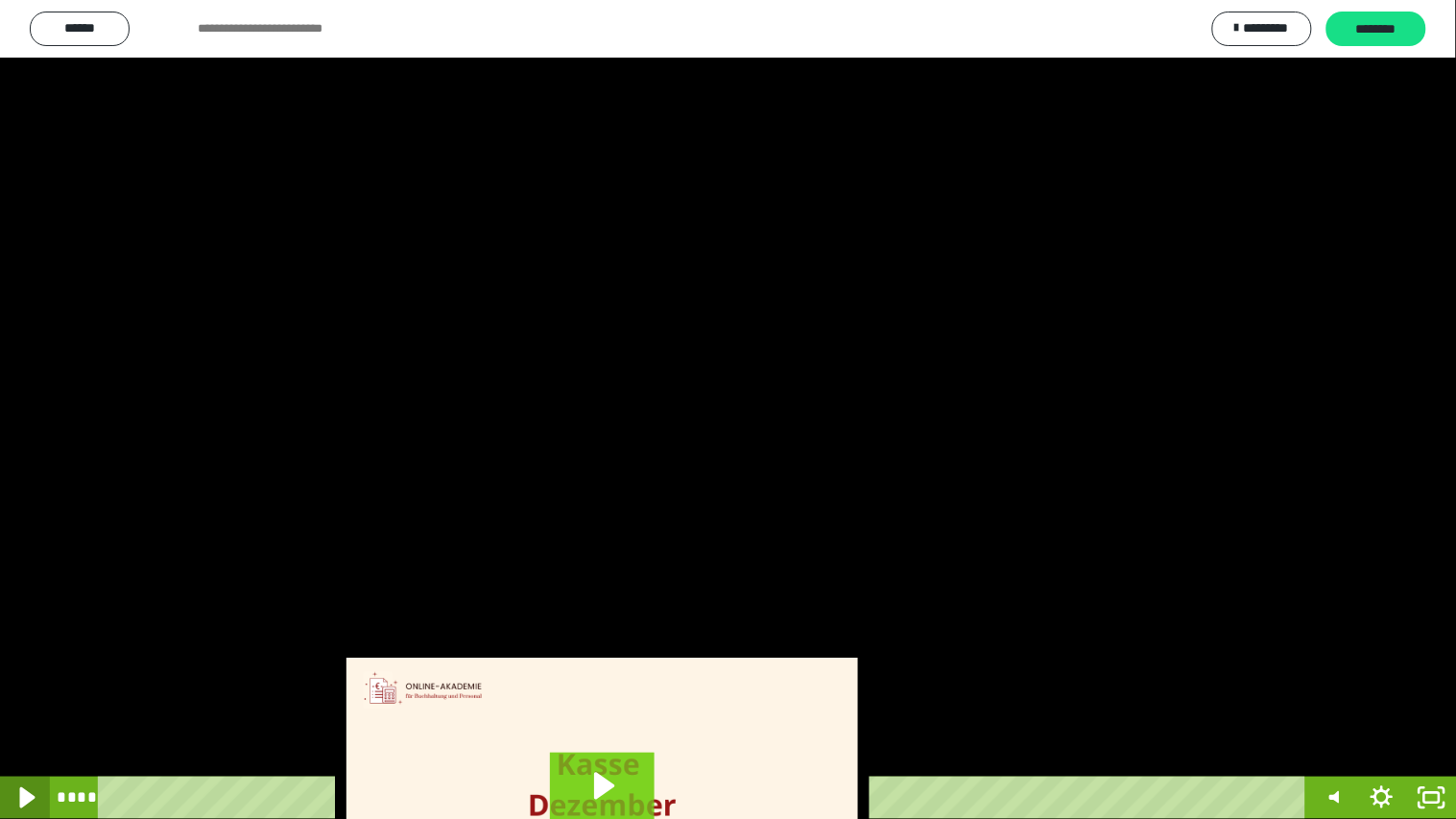 click 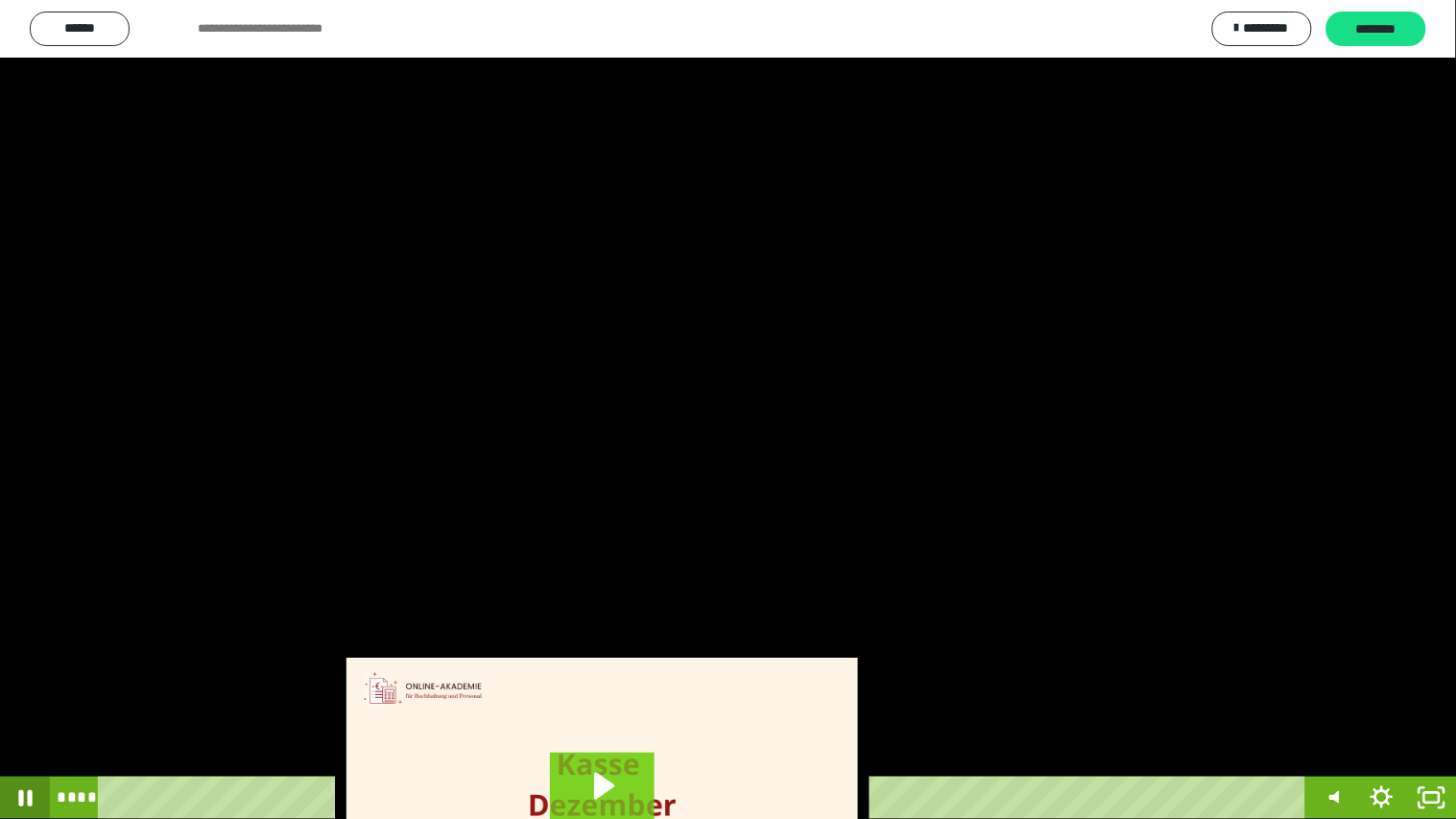 click 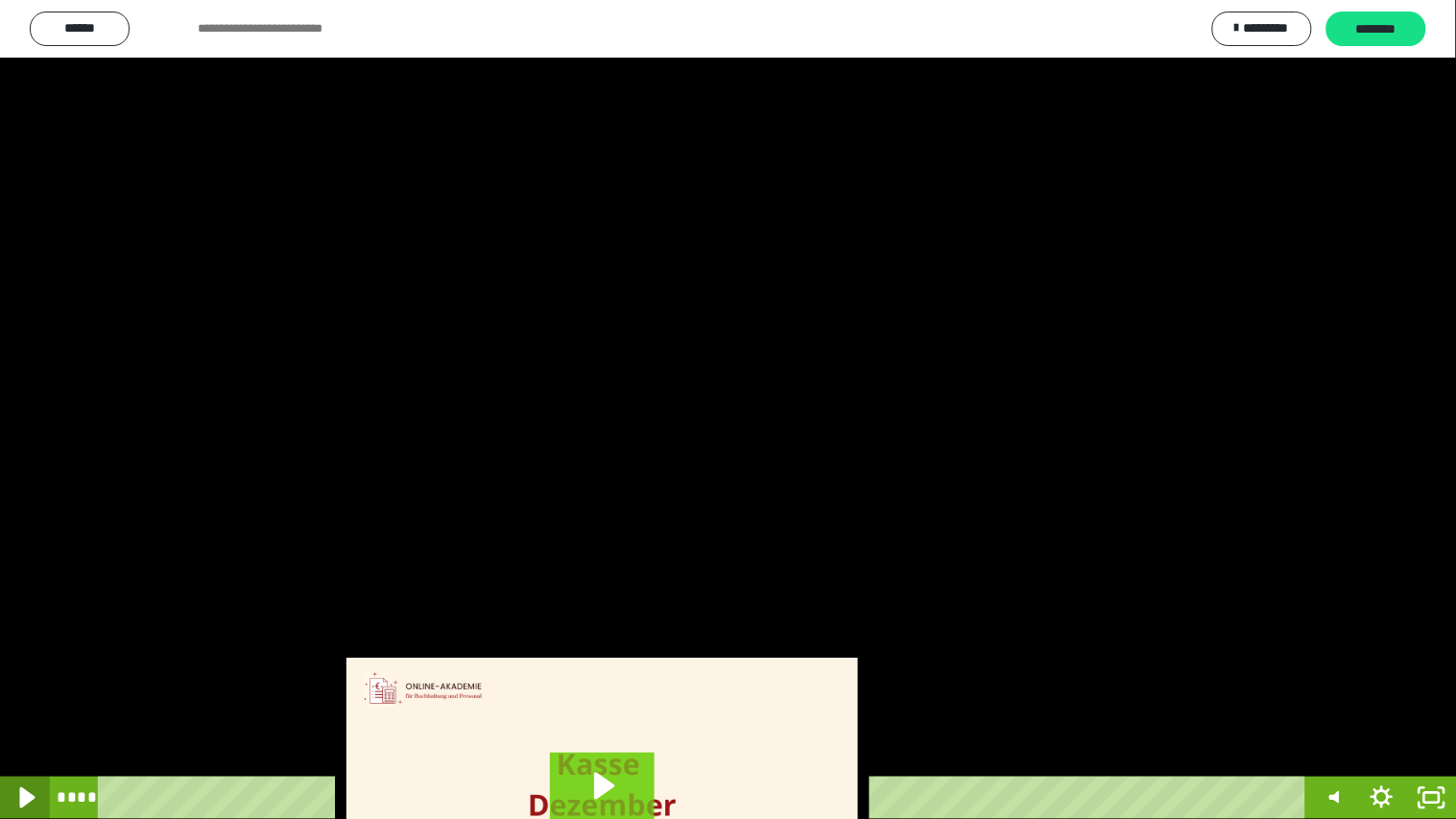 click 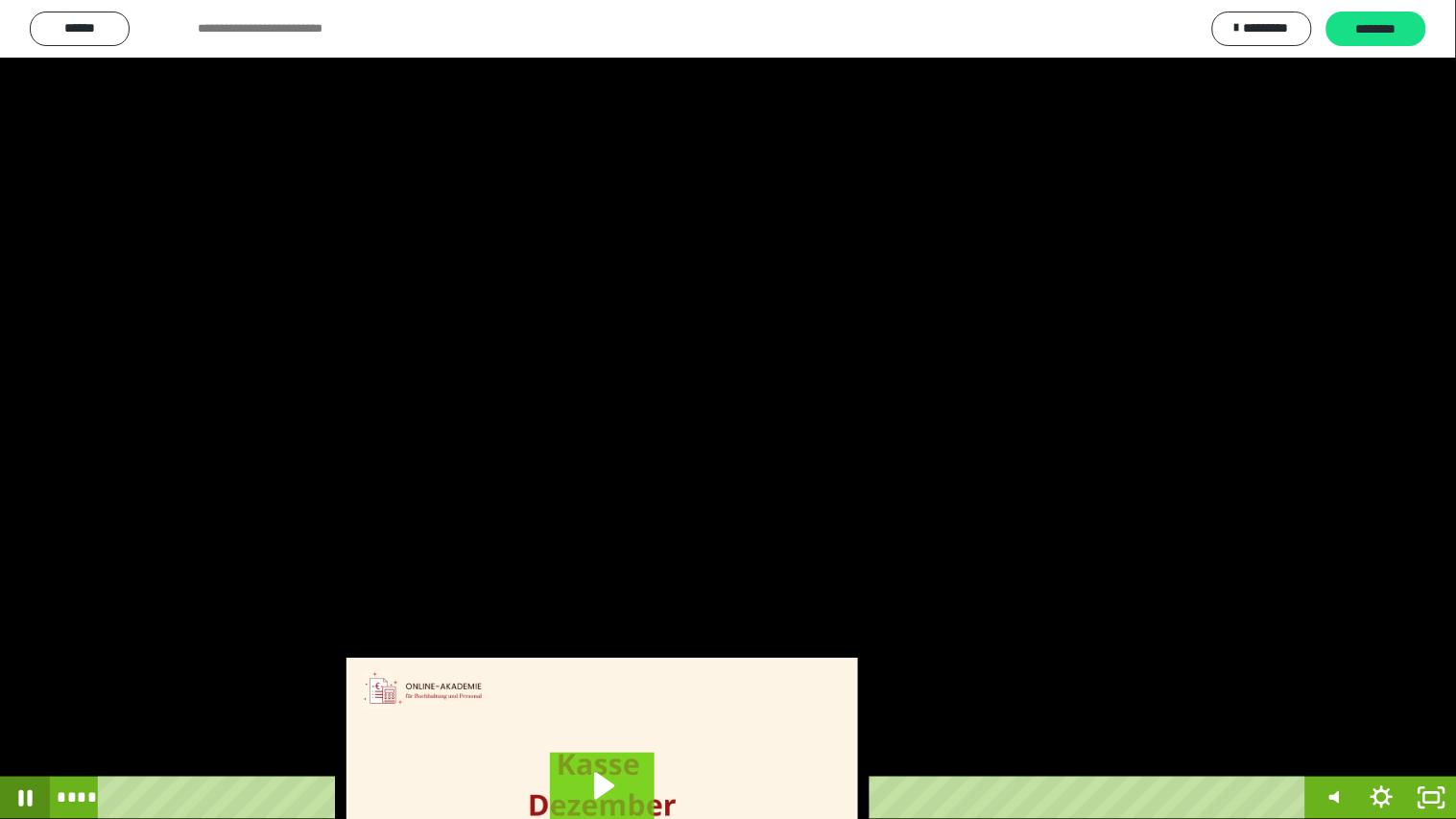 click 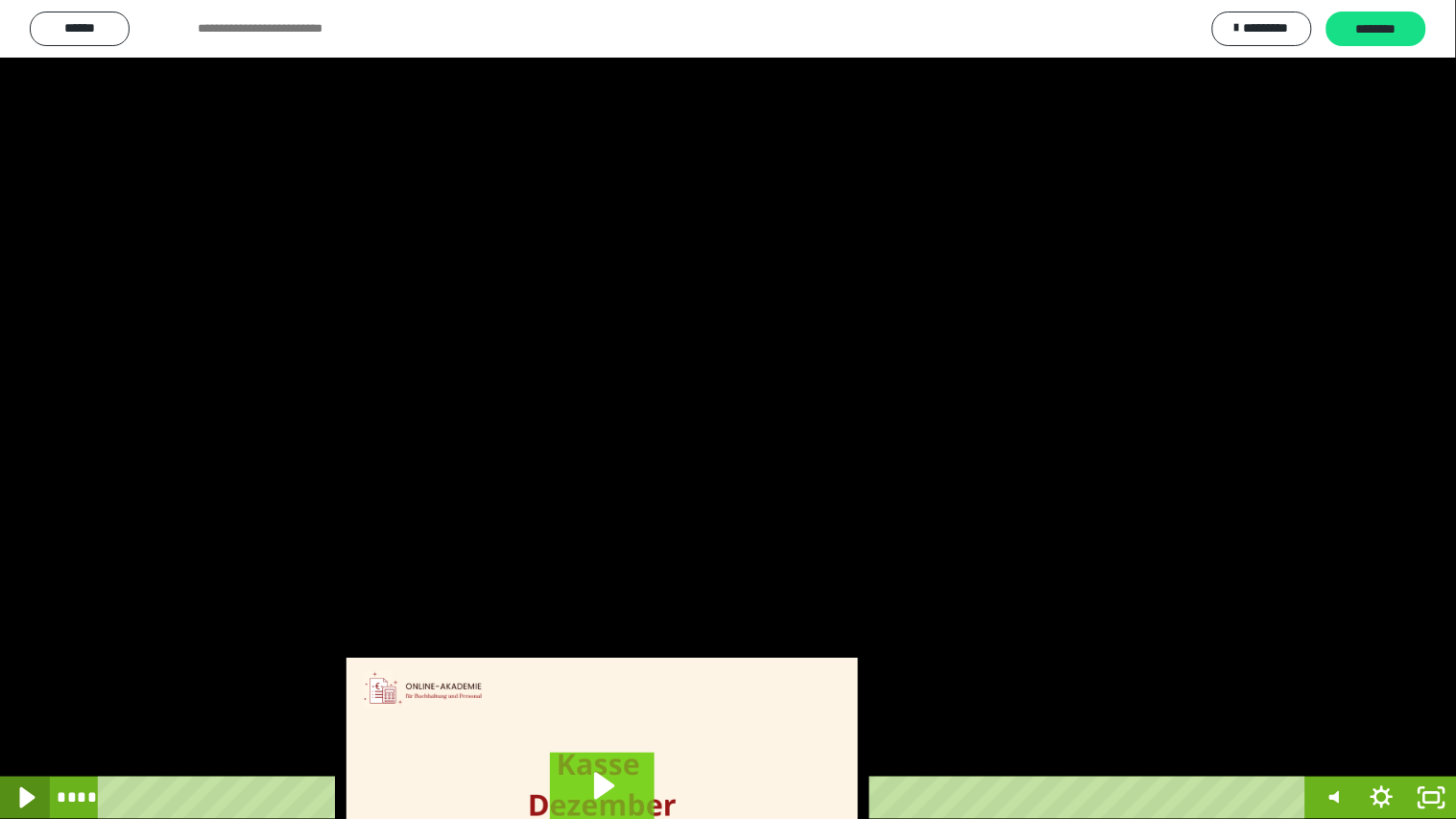 click 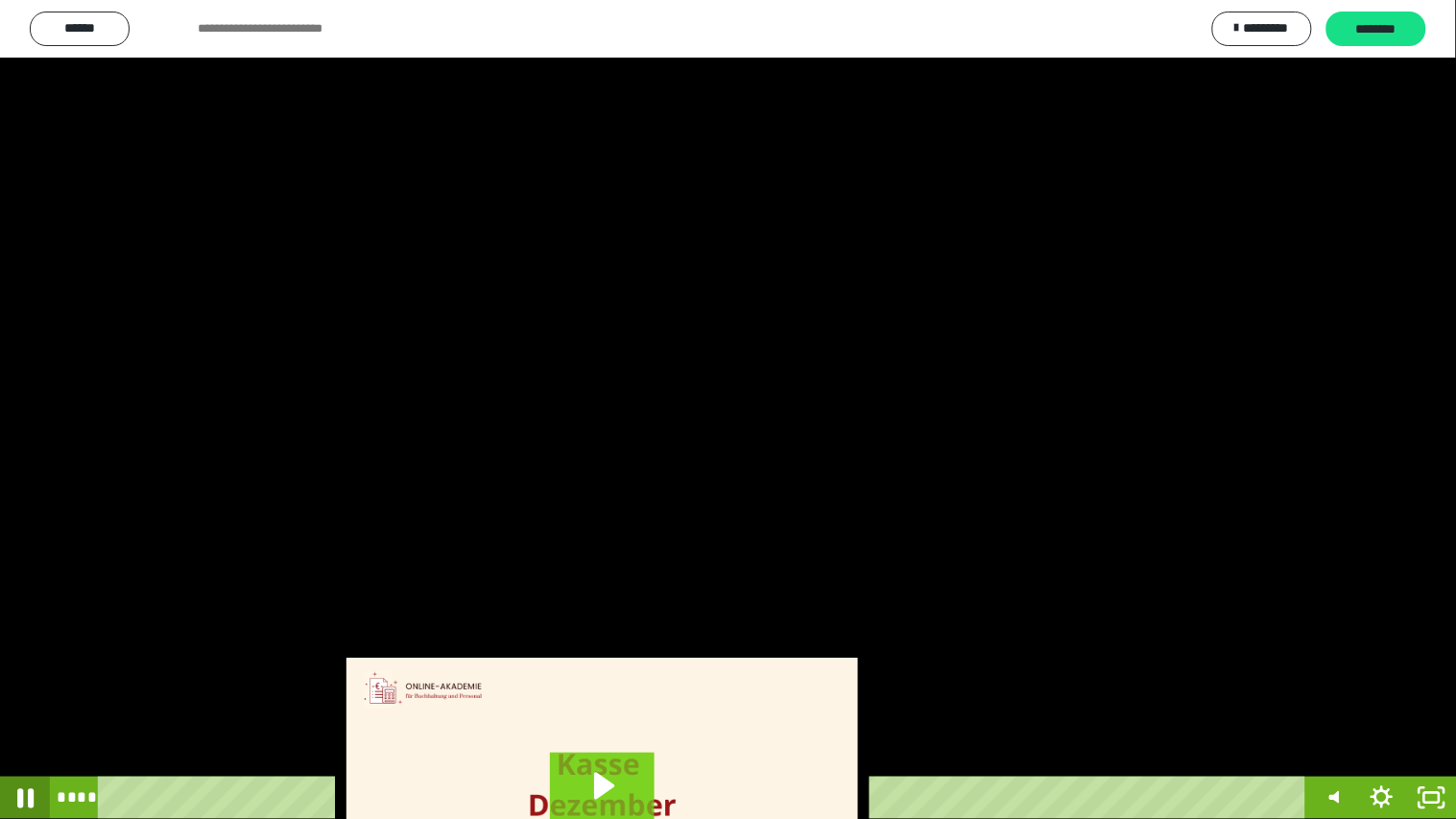 click 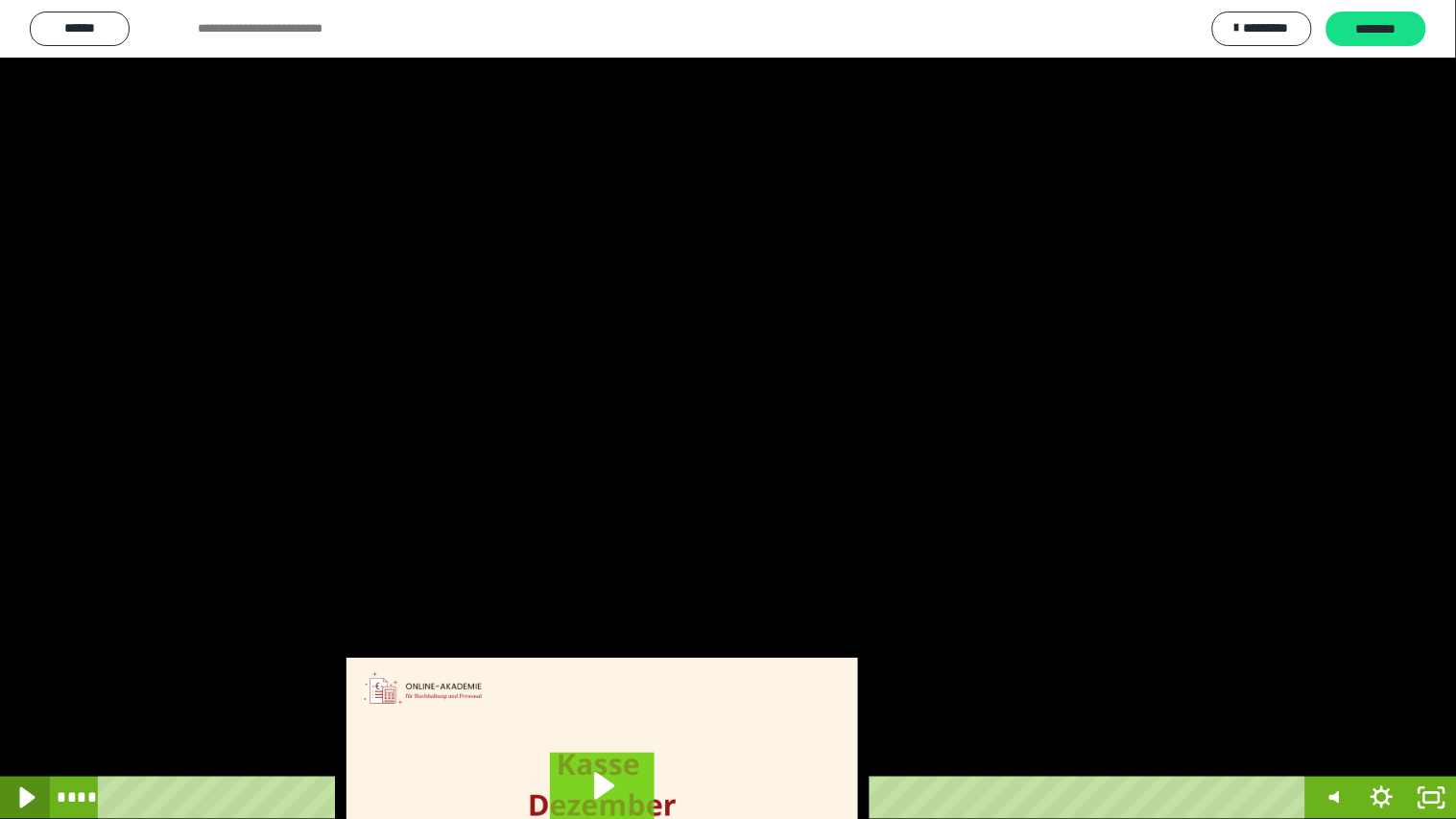 click 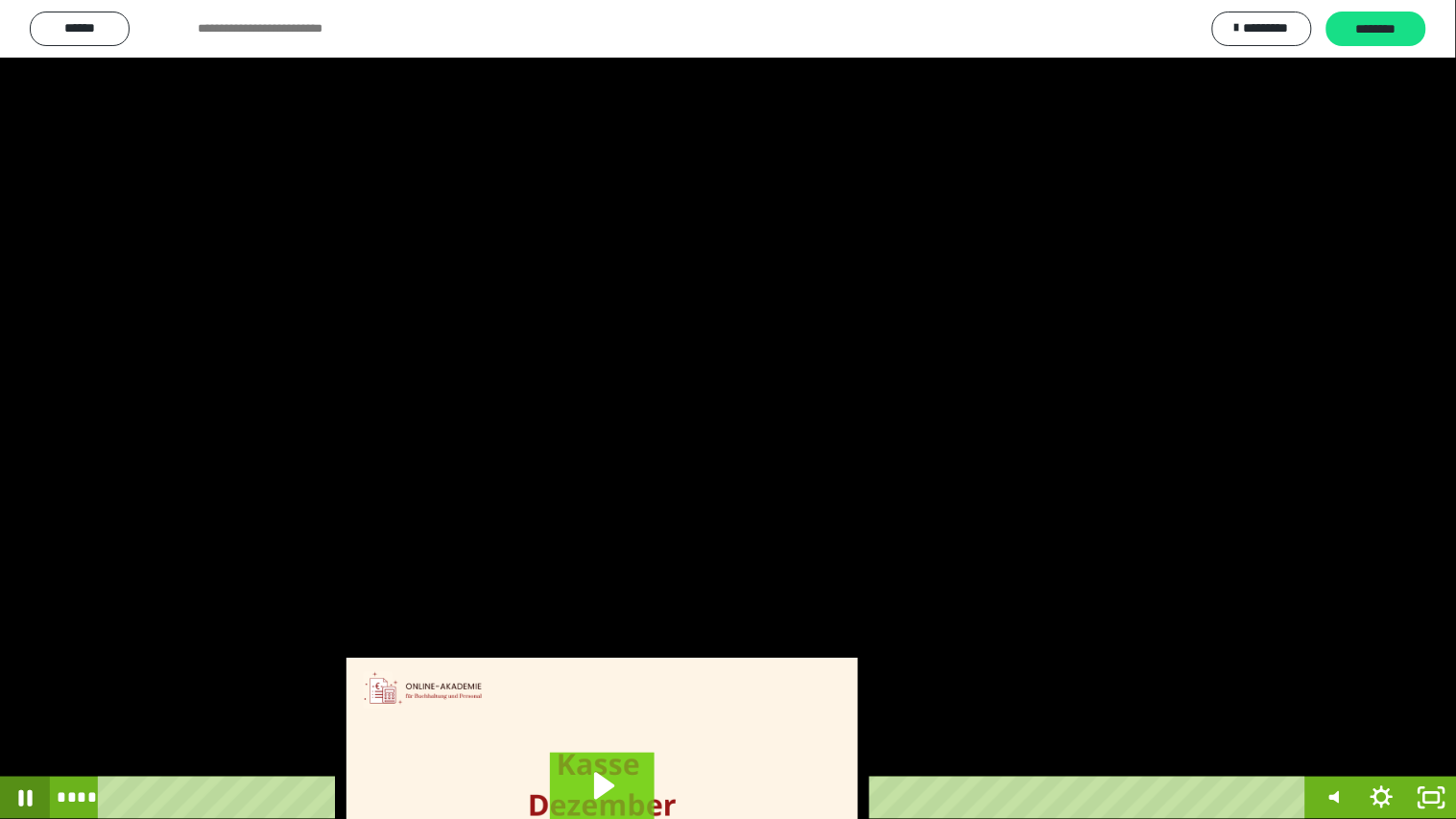click 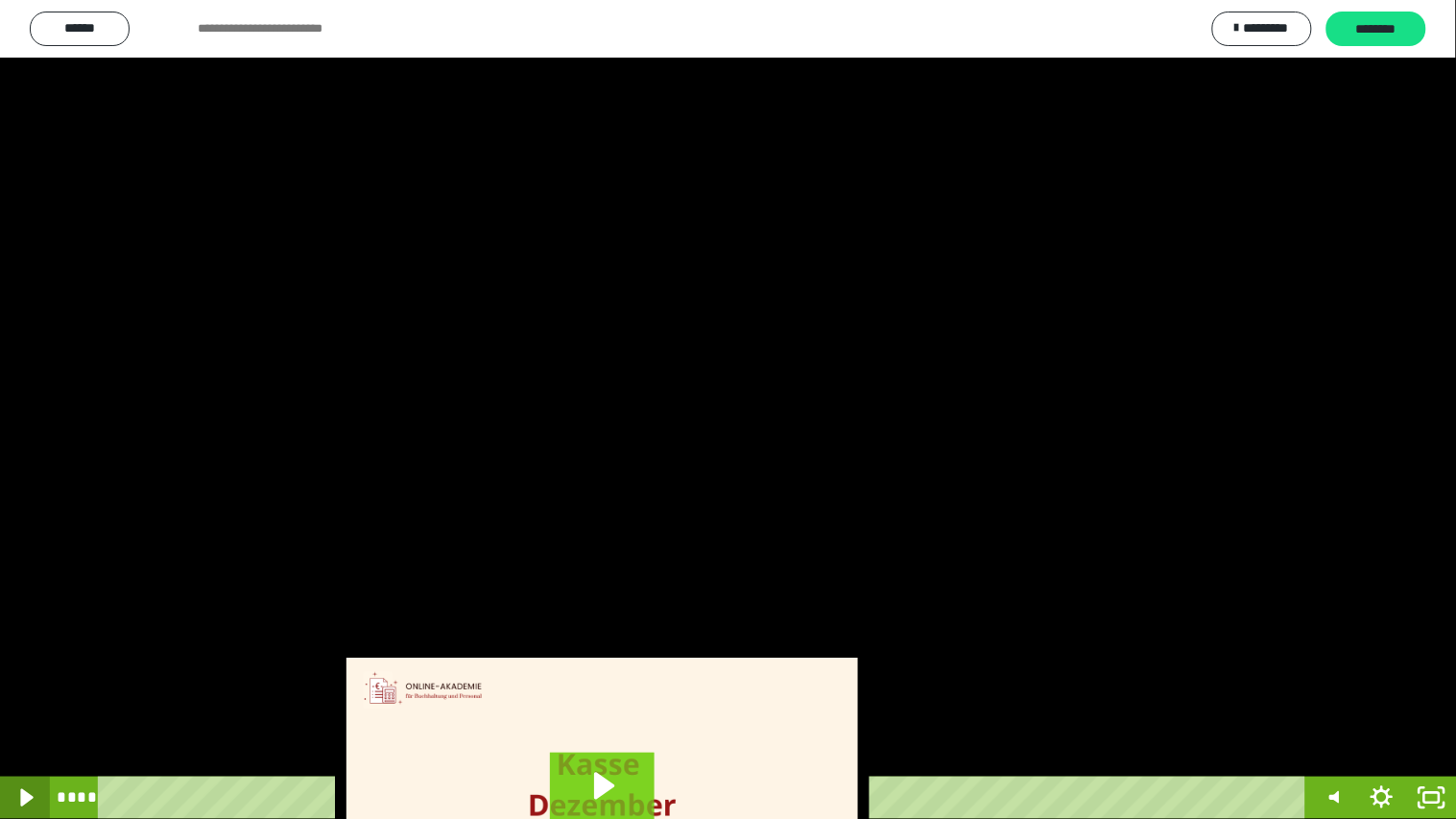 click 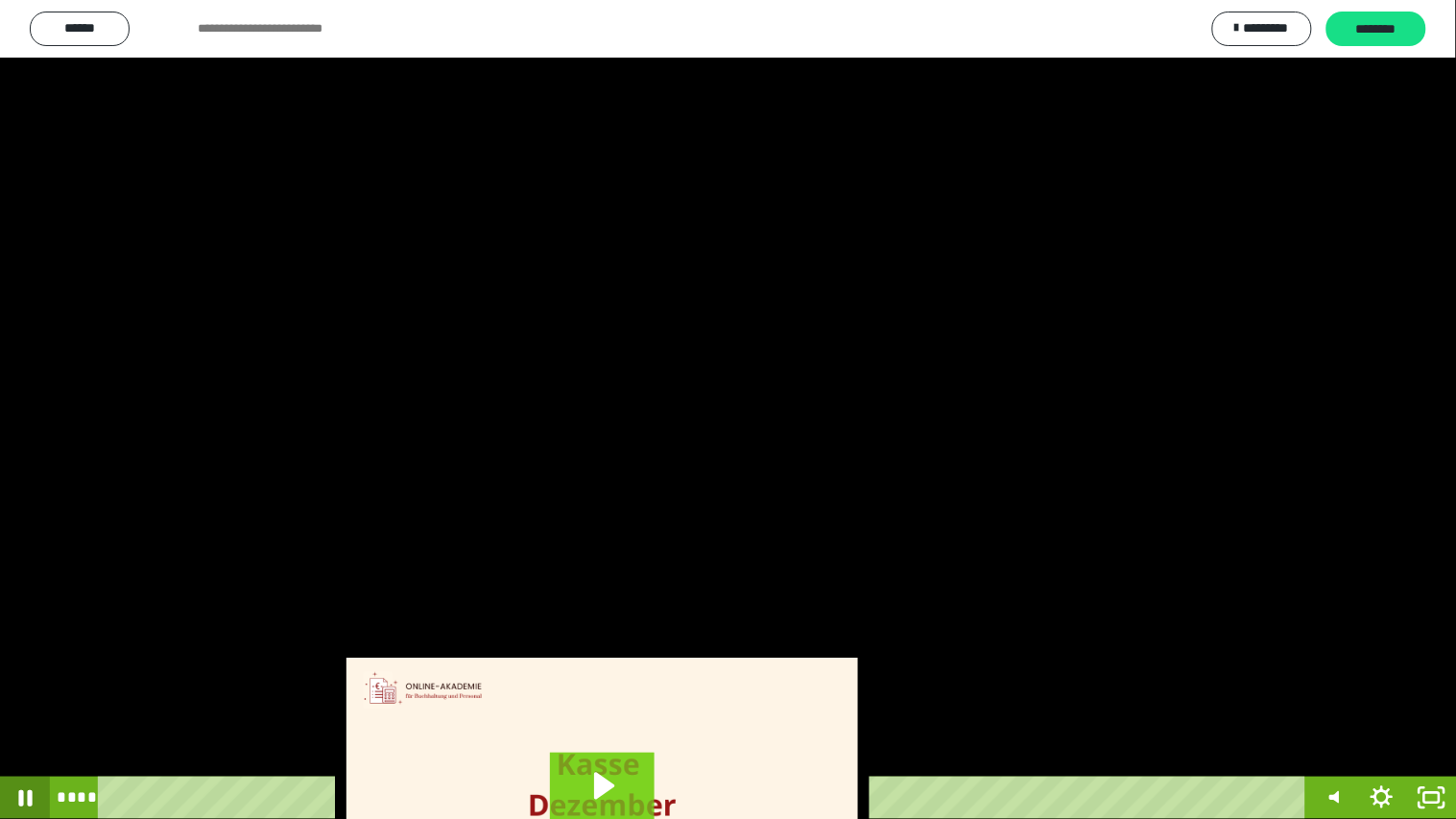 click 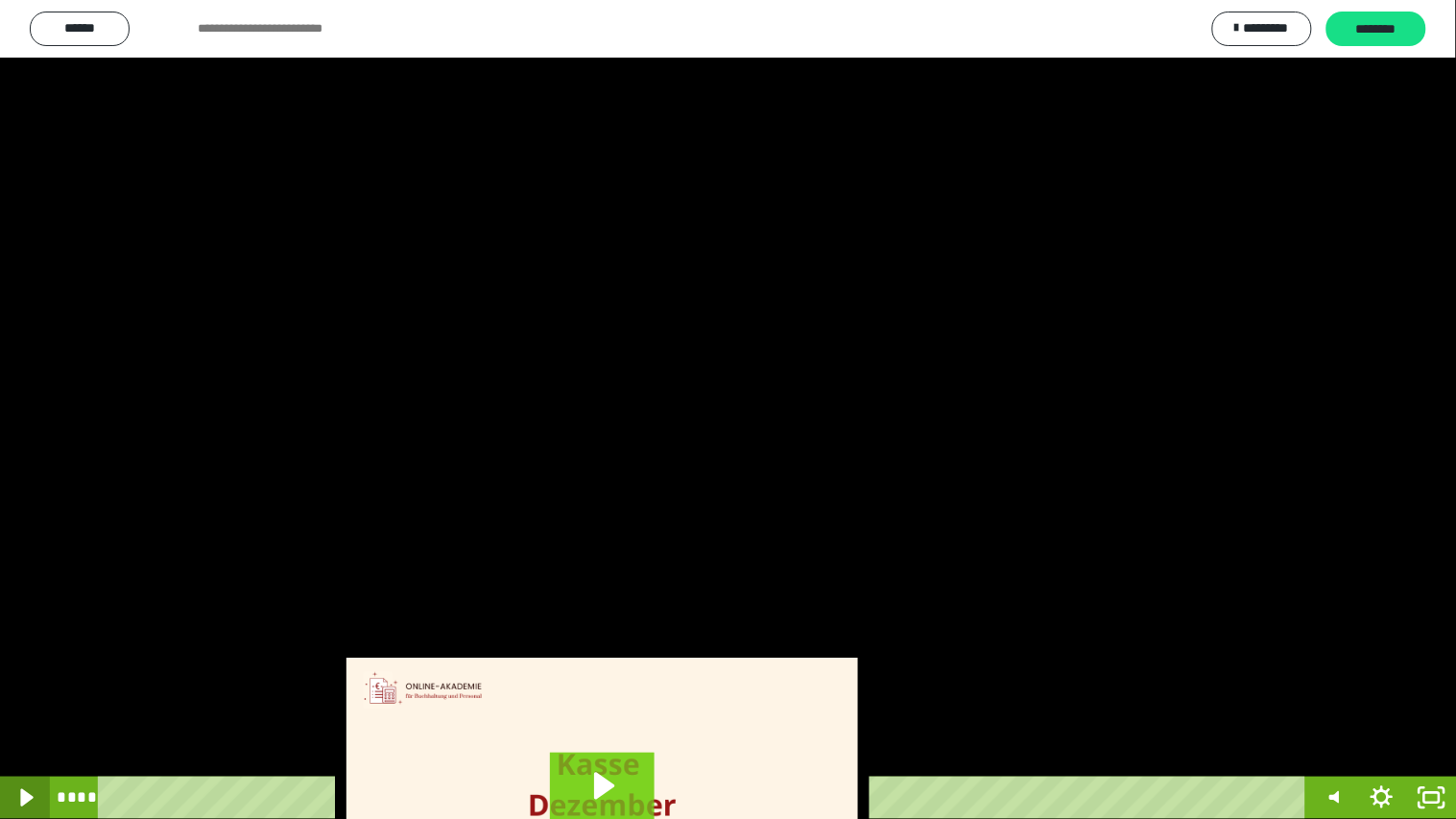 click 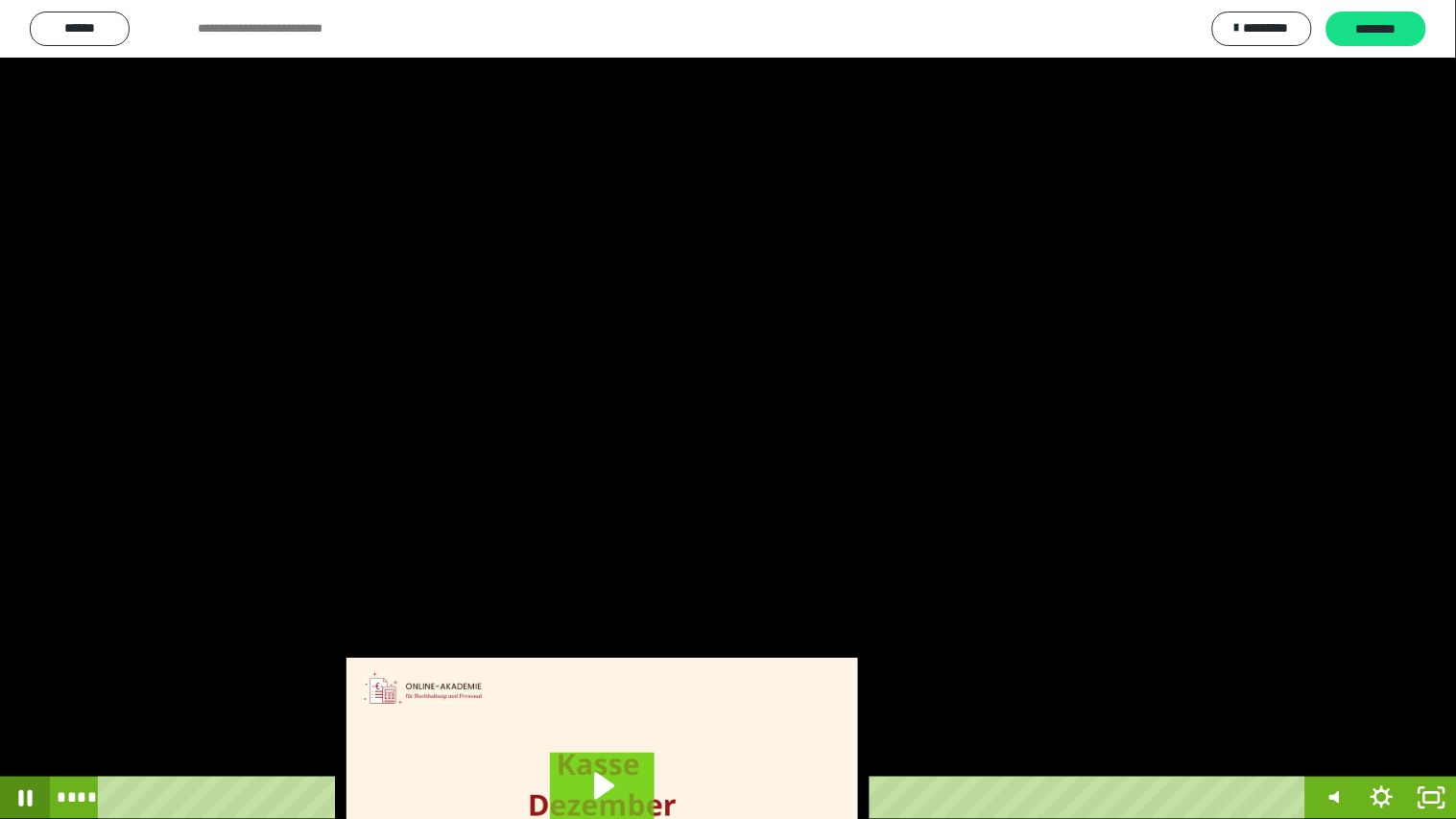 click 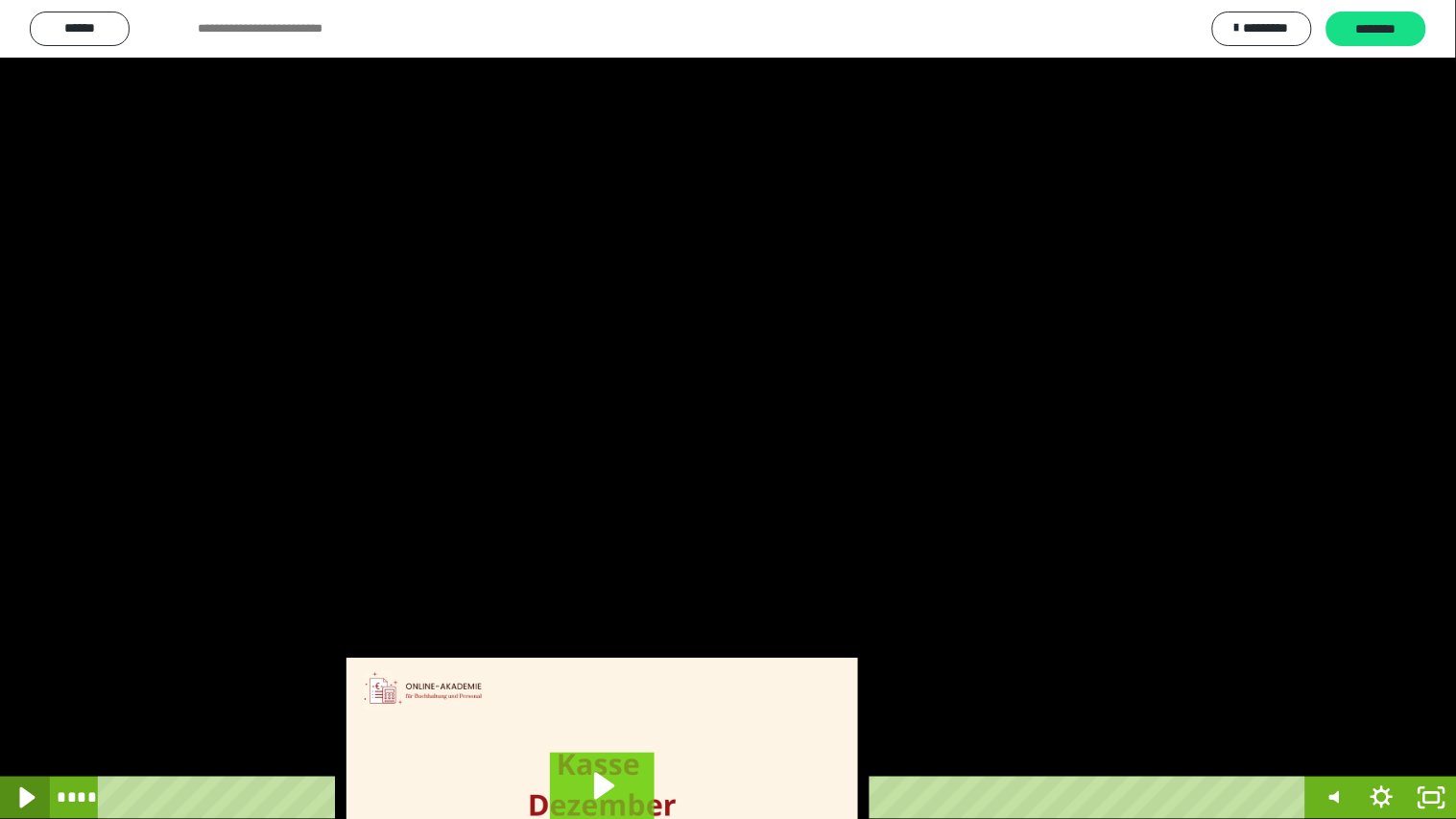 click 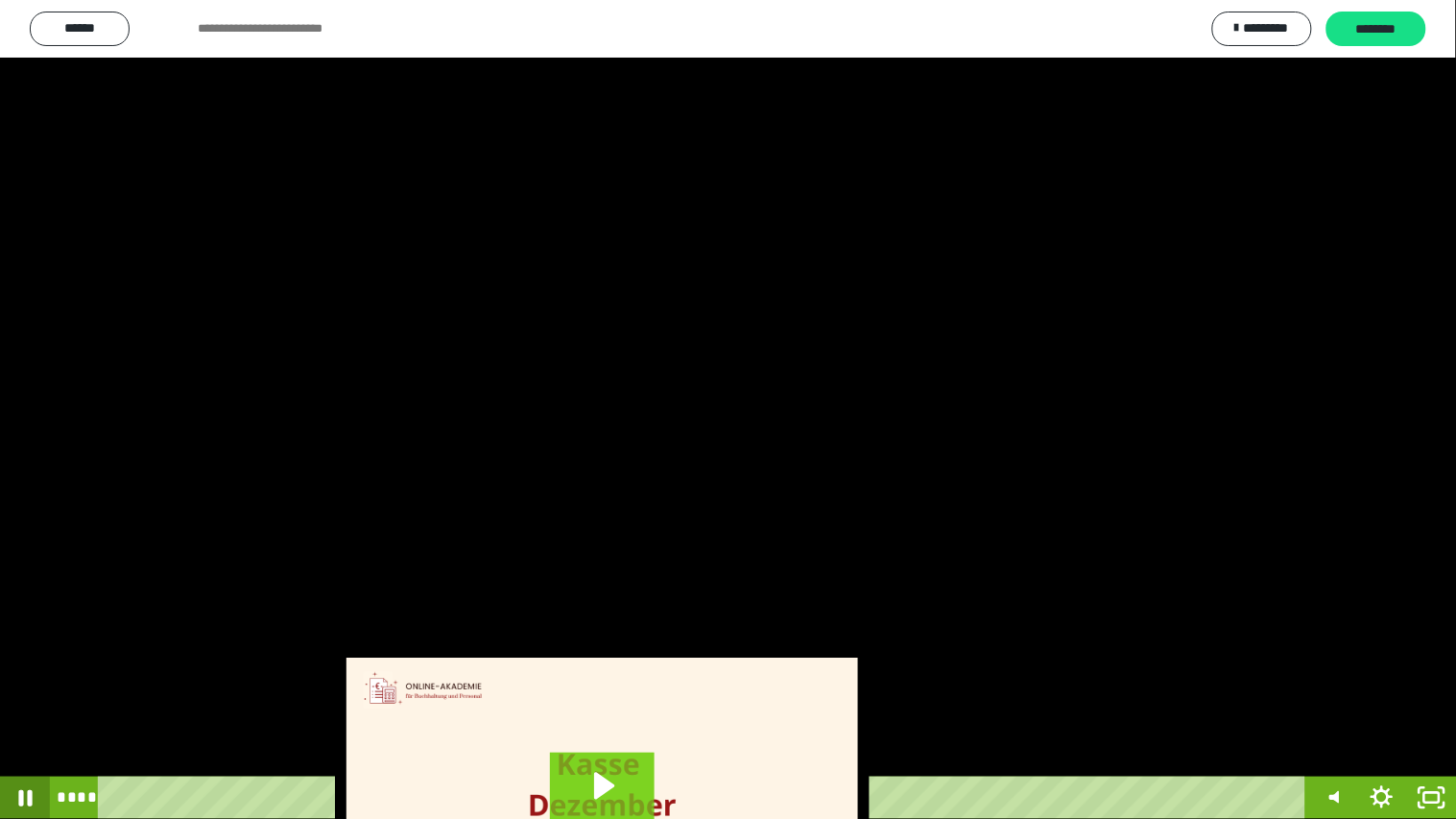 click 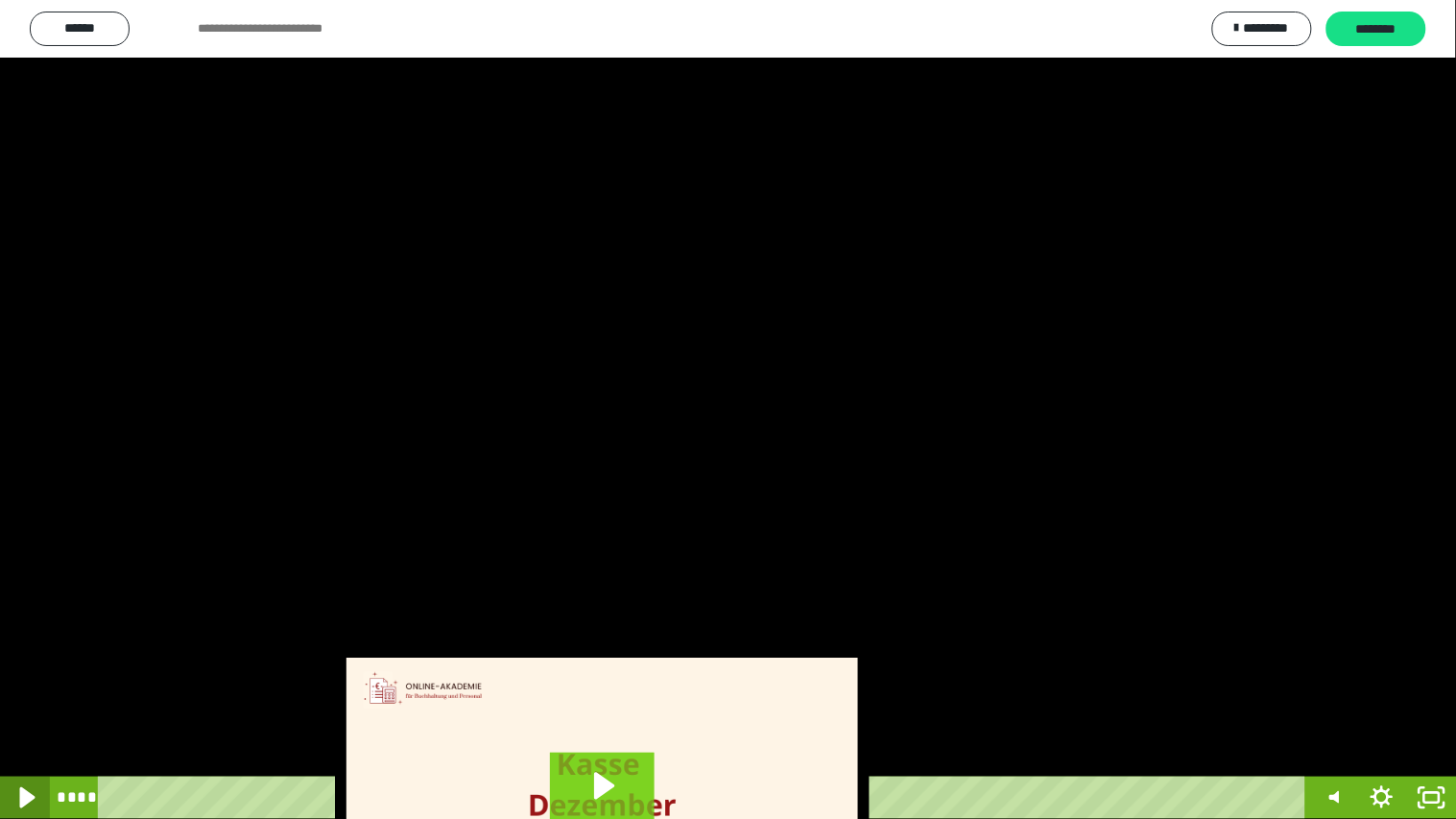 click 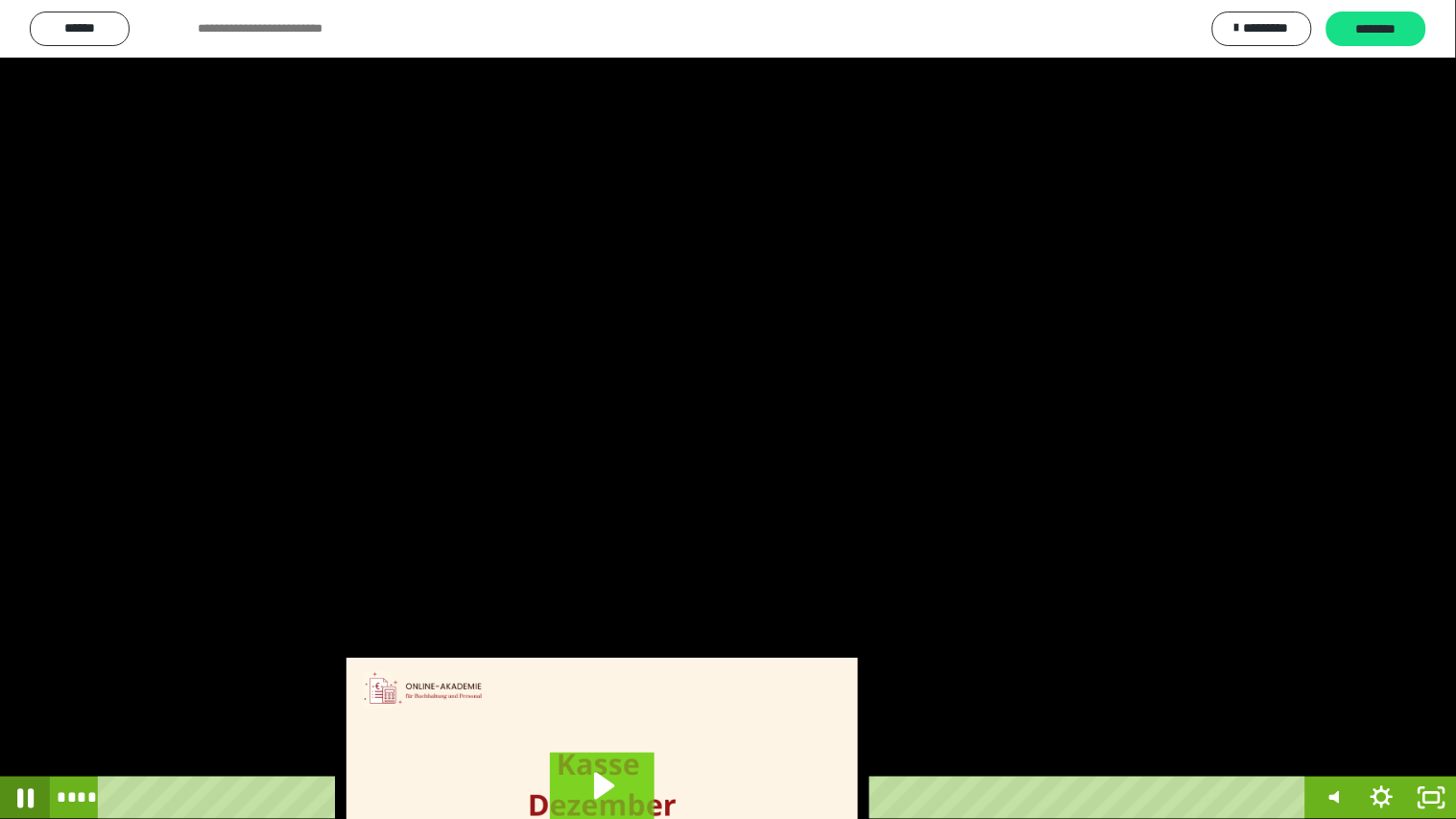 click 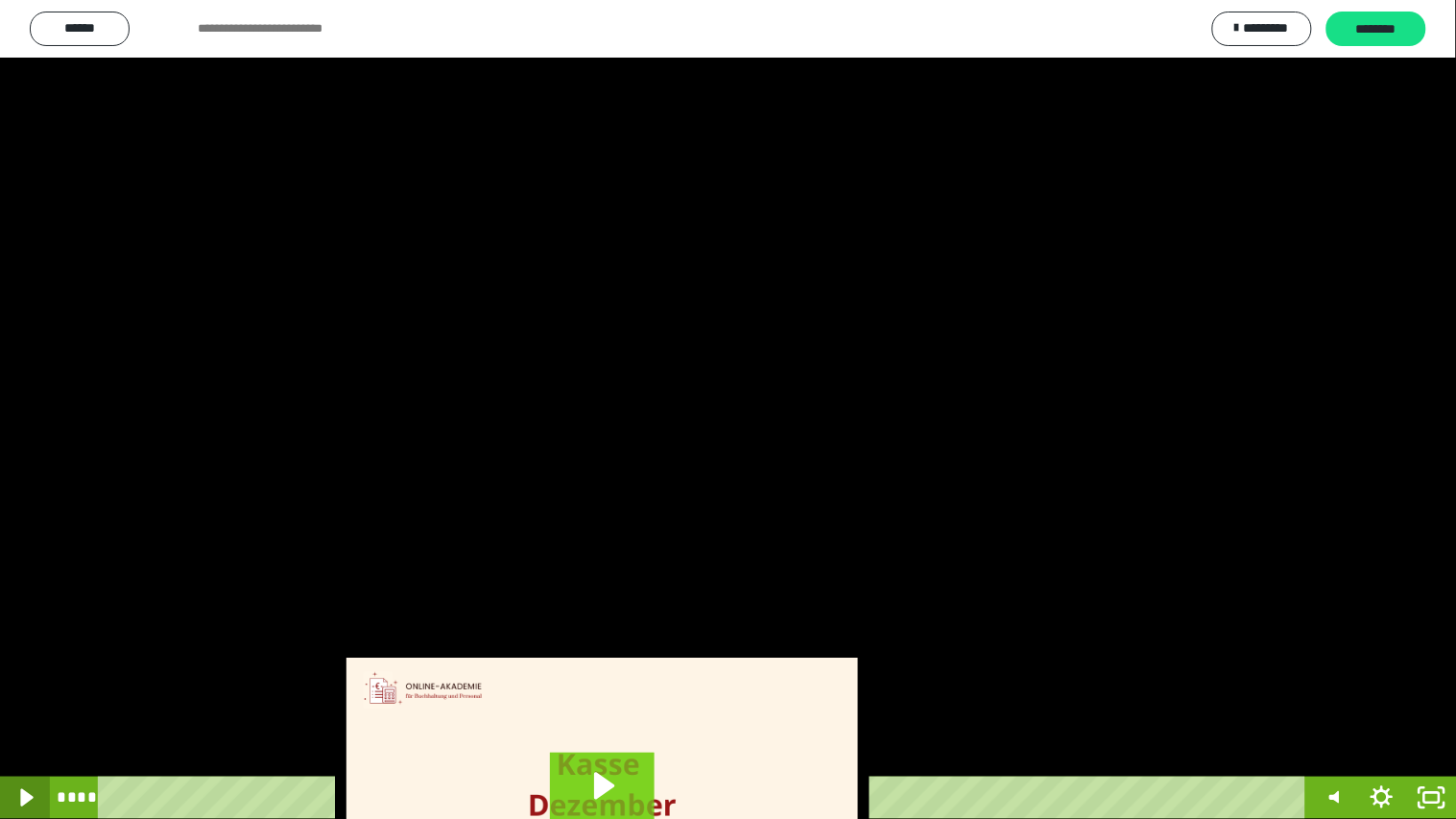 click 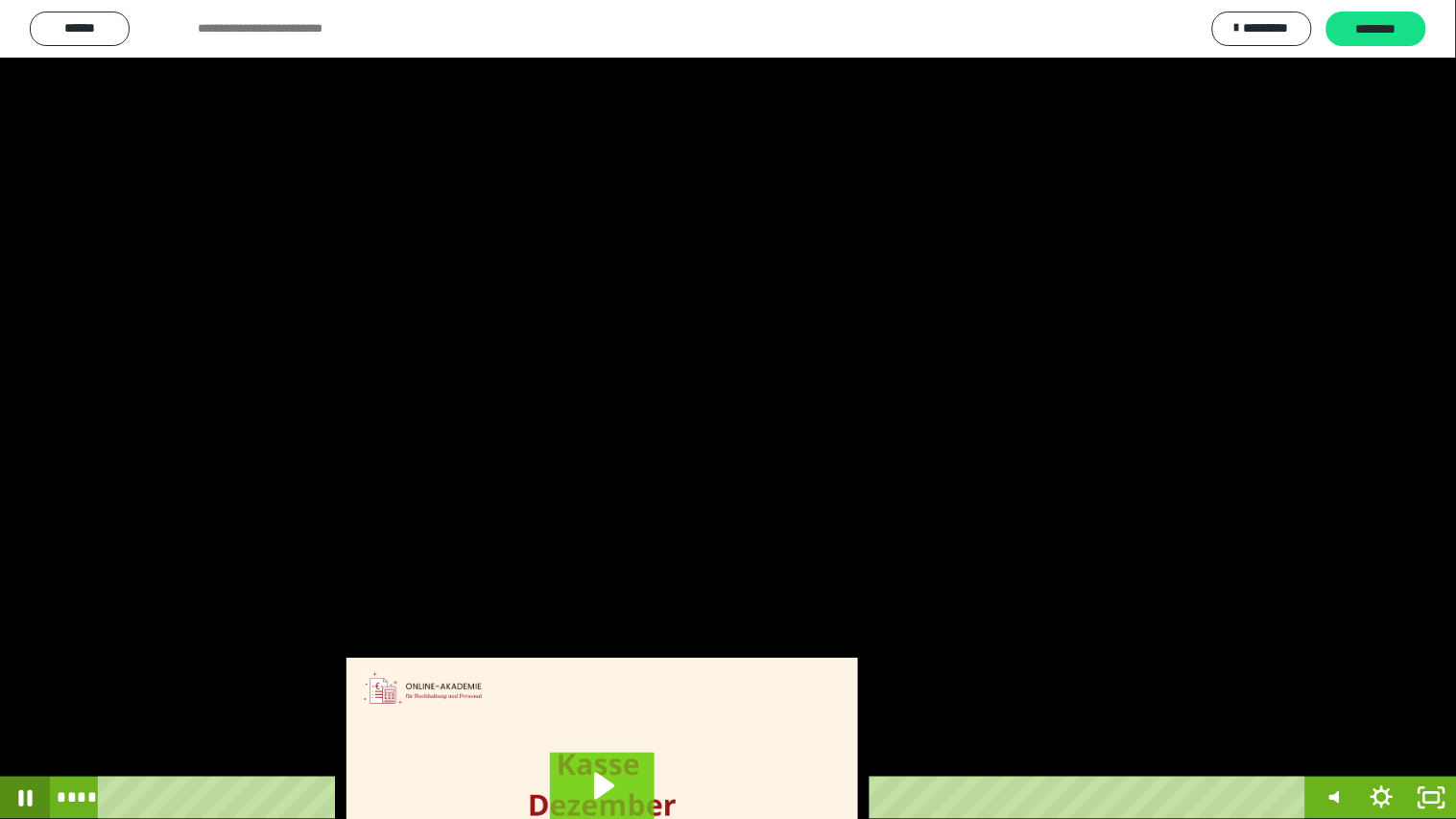 click 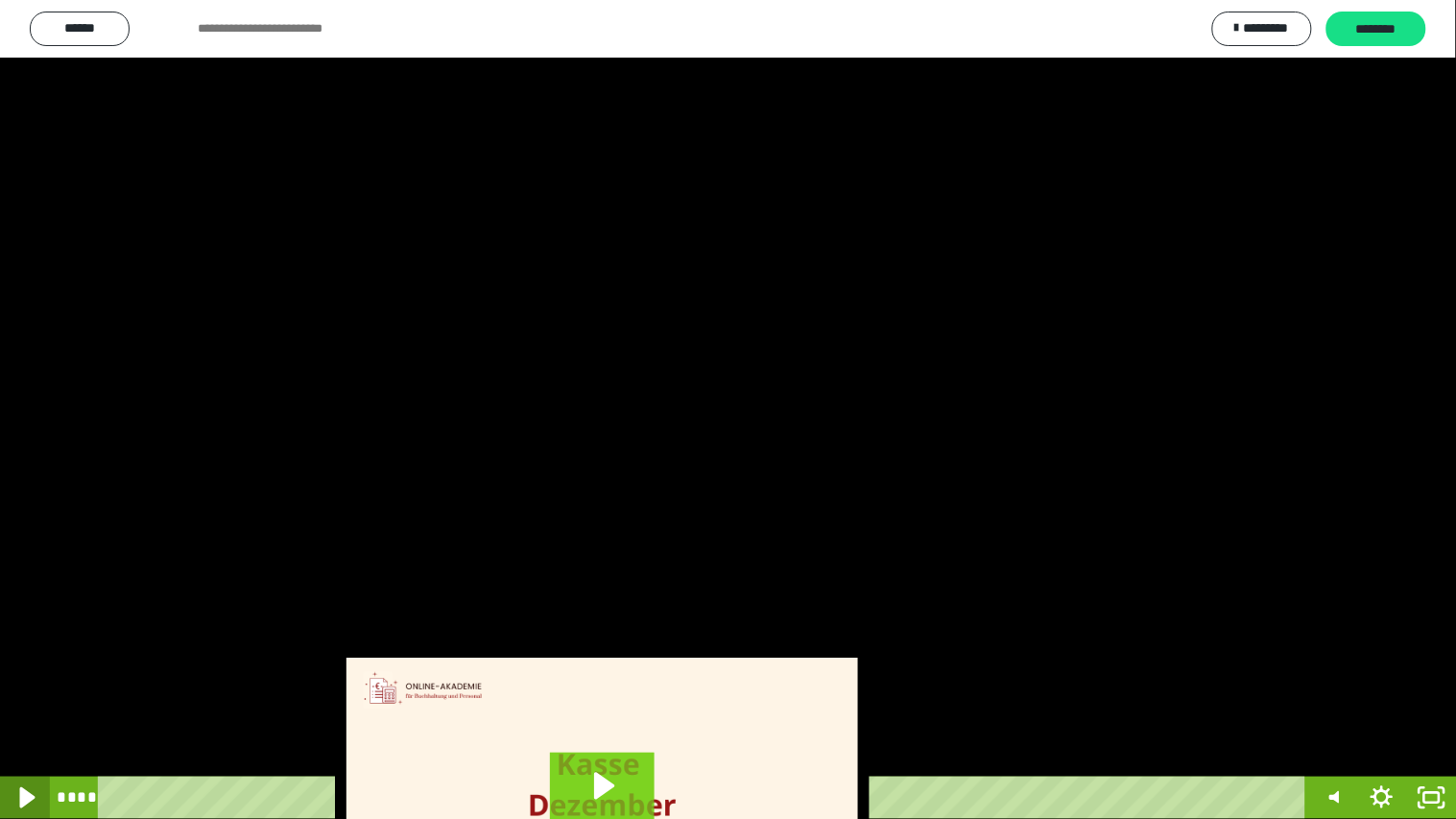 click 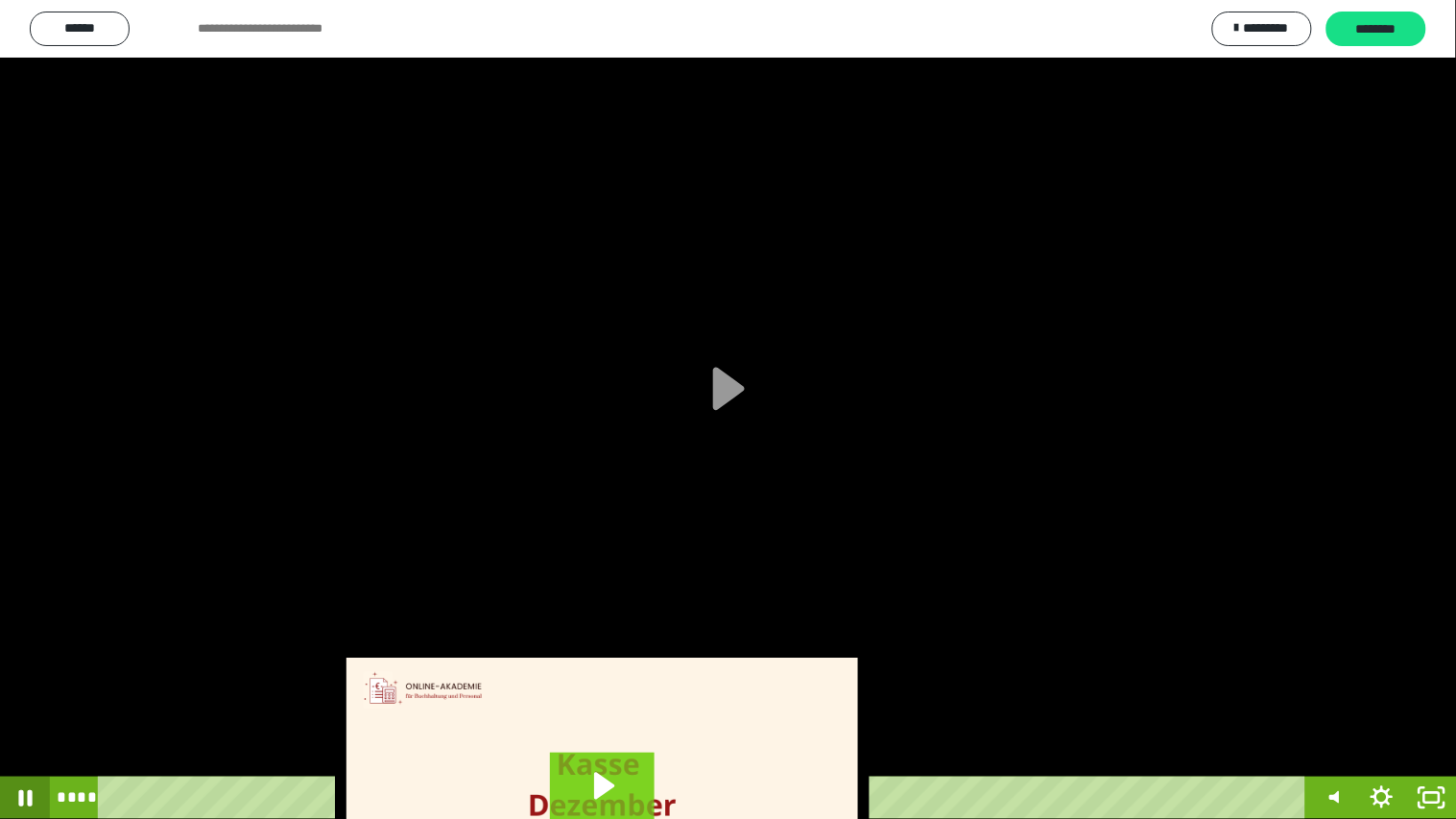 scroll, scrollTop: 0, scrollLeft: 0, axis: both 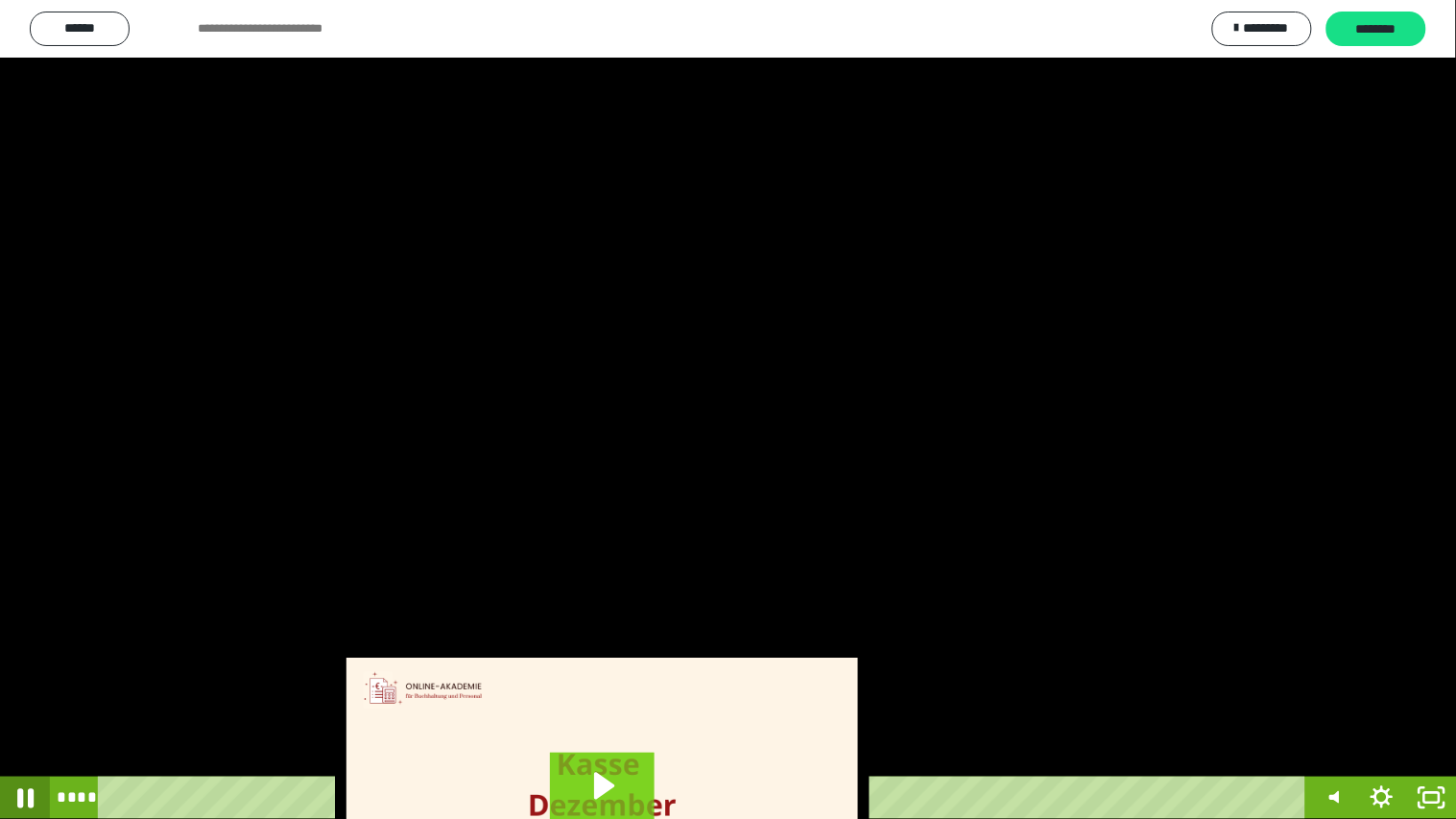 click 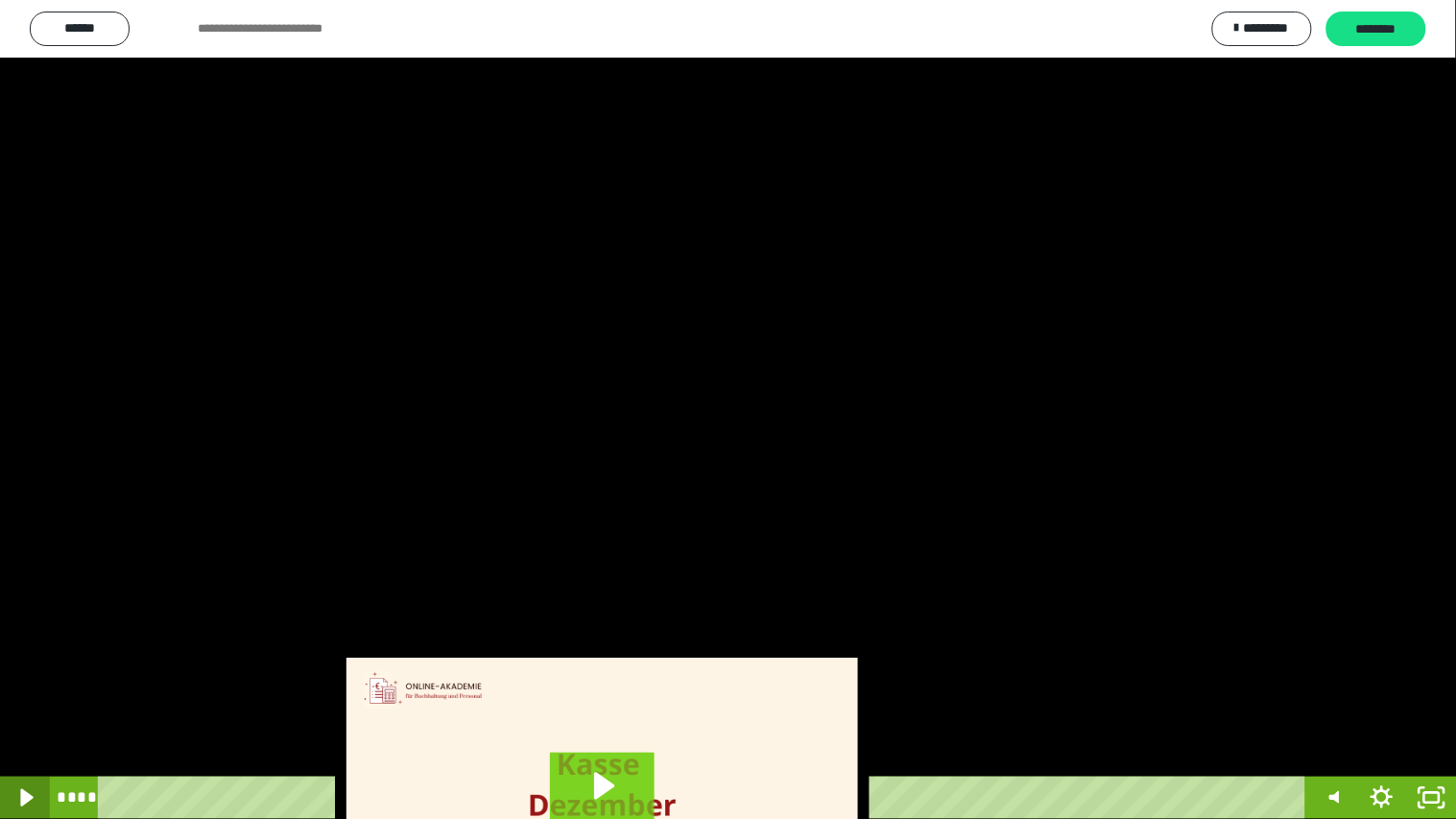 scroll, scrollTop: 0, scrollLeft: 0, axis: both 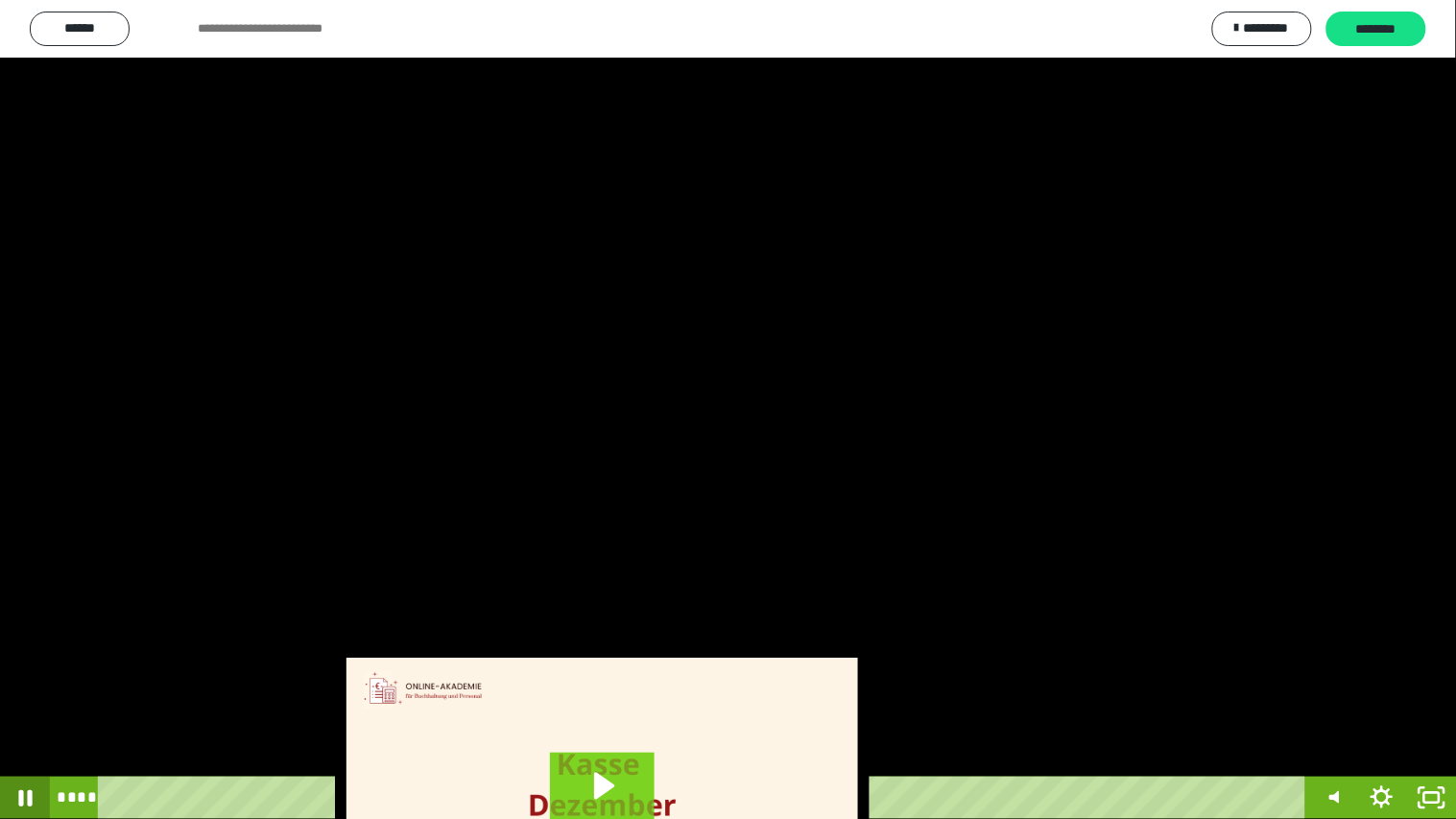 click 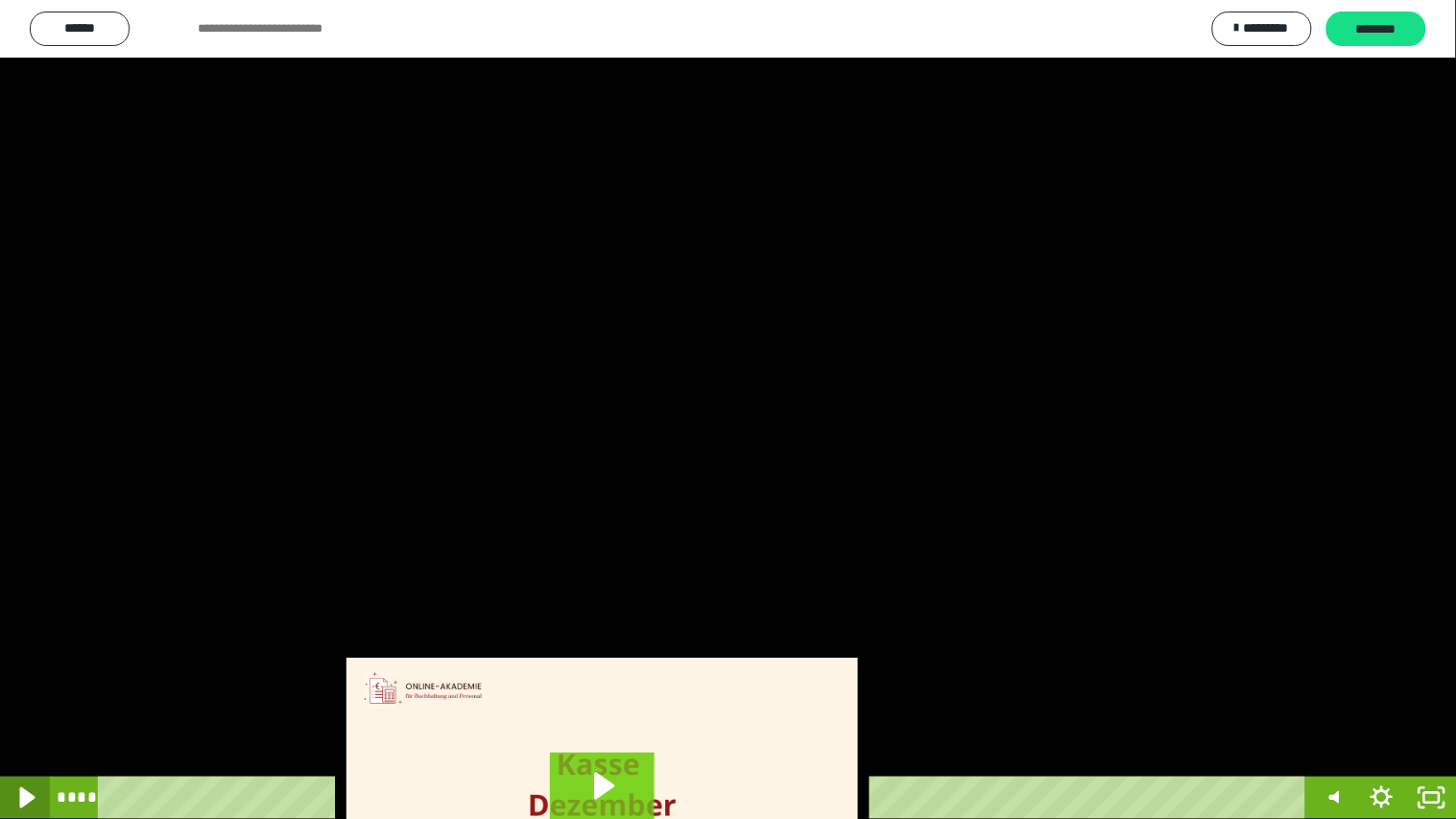click 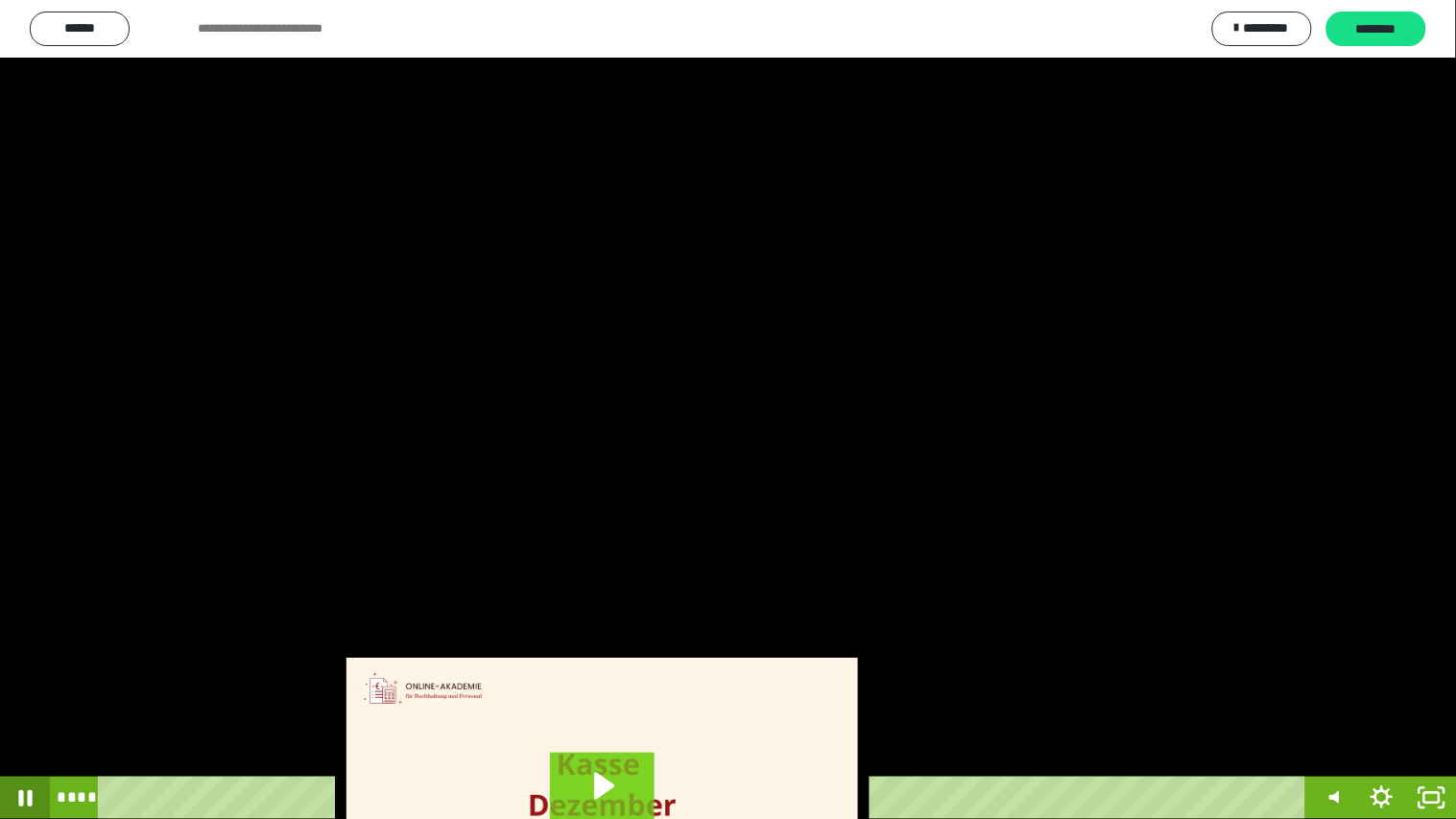 click 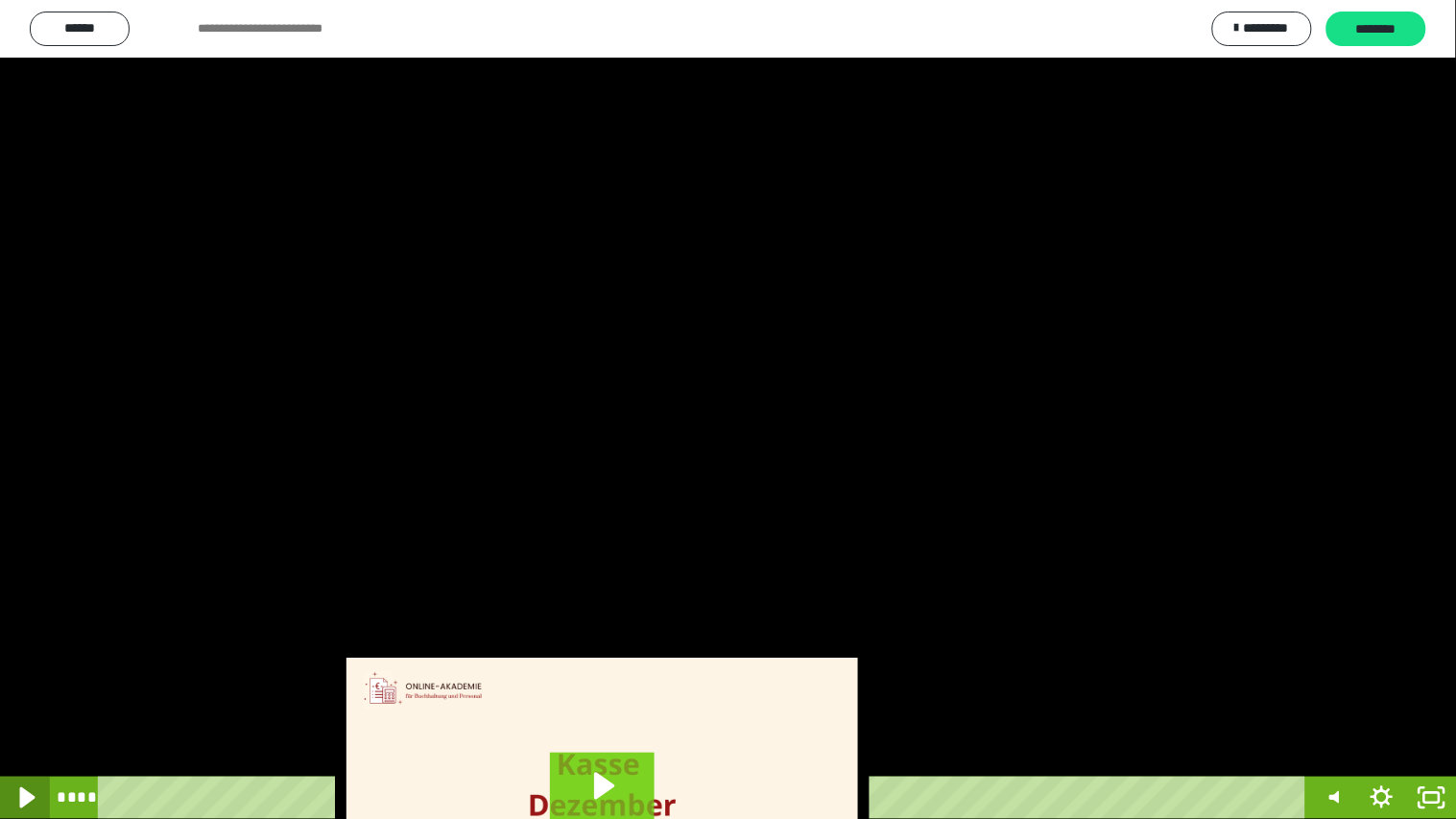 click 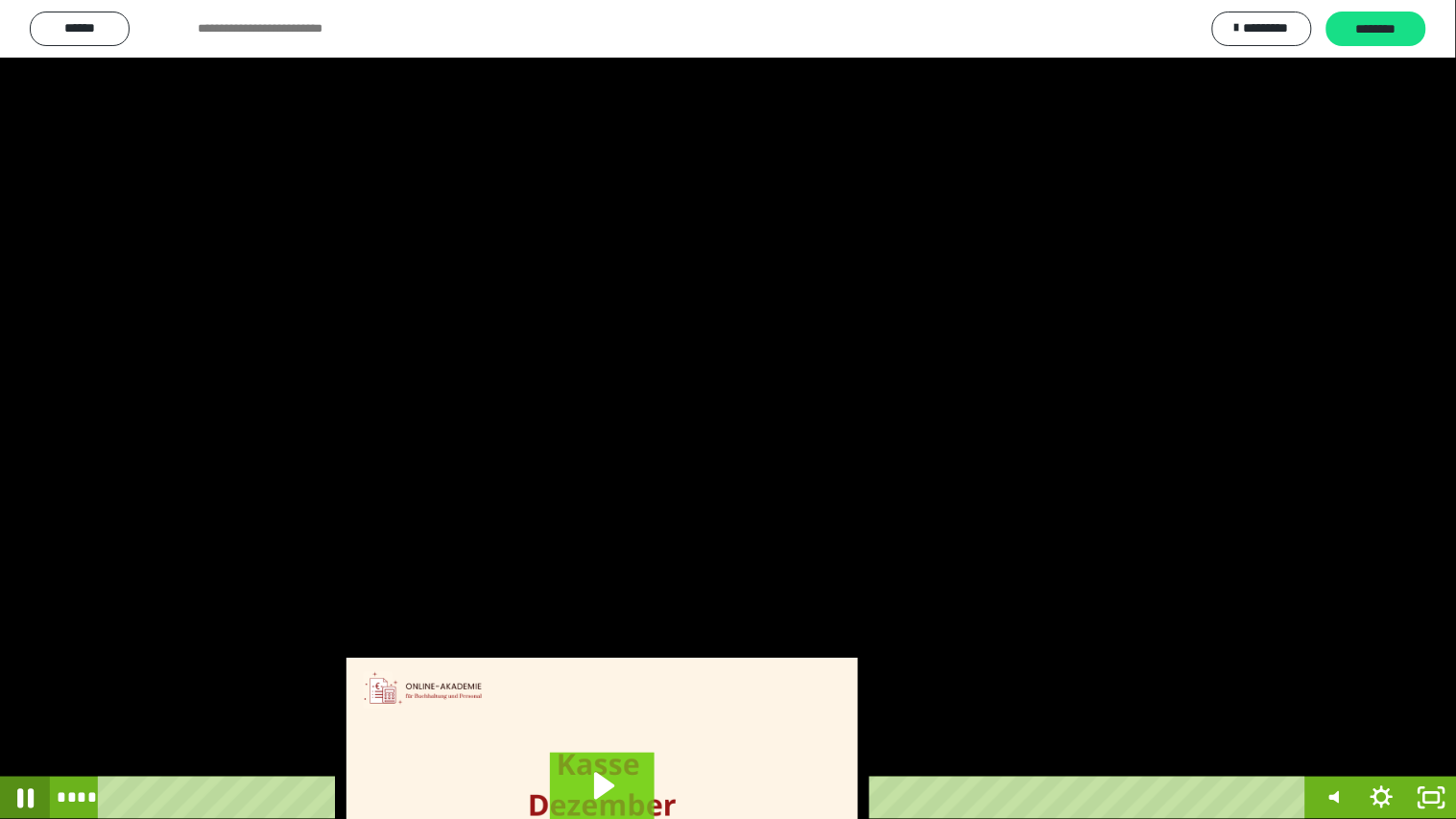 click 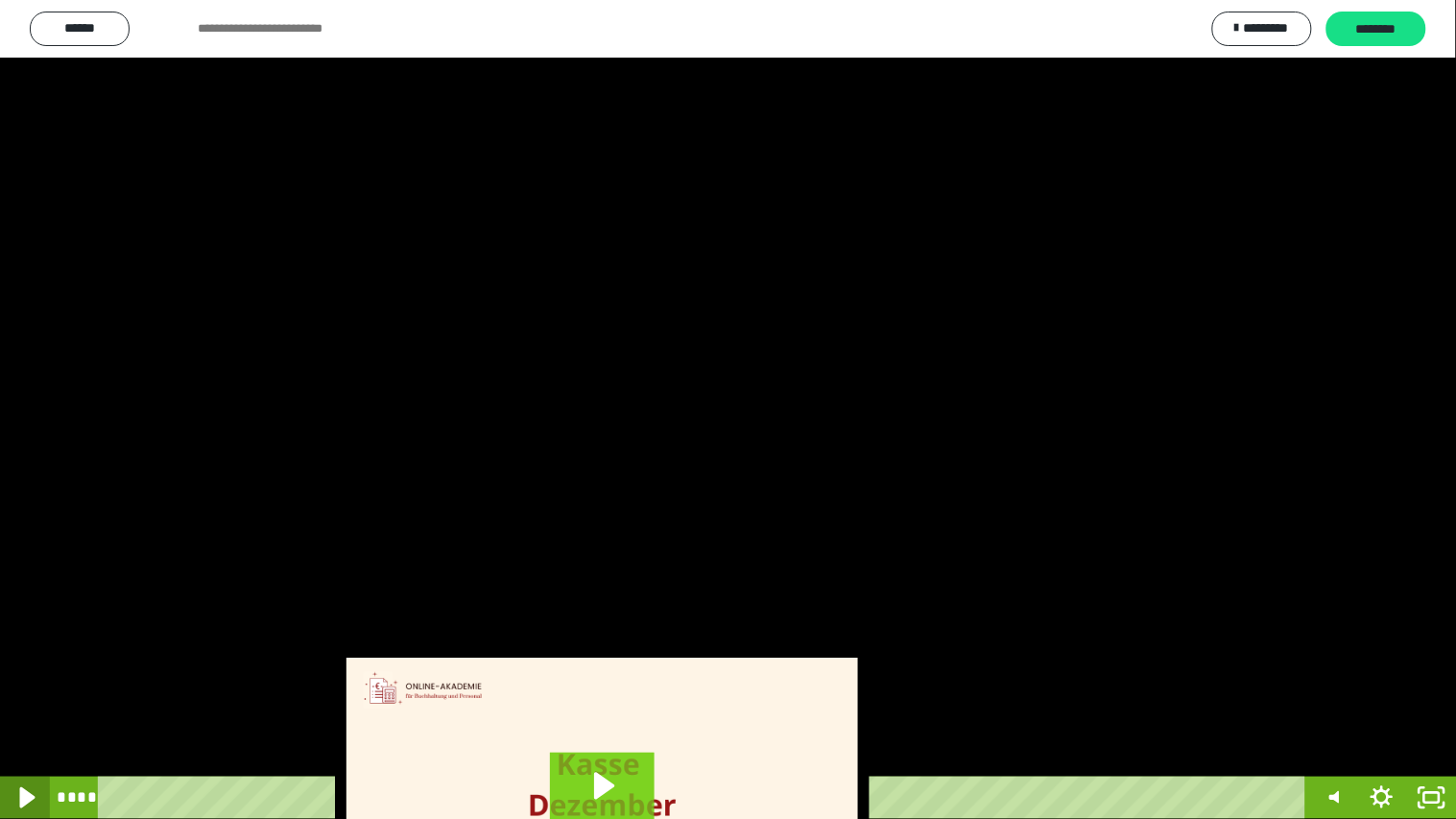 click 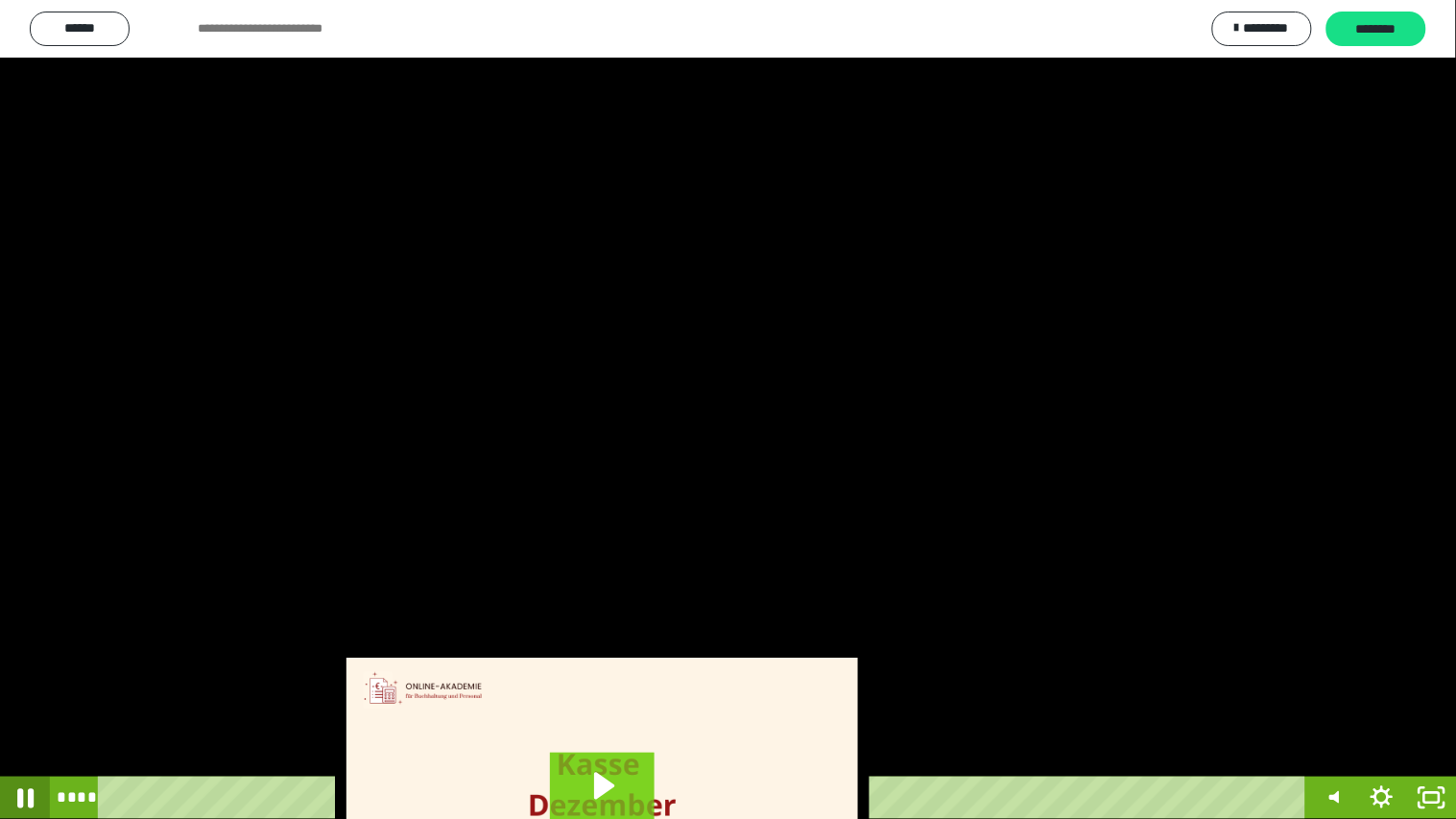 click 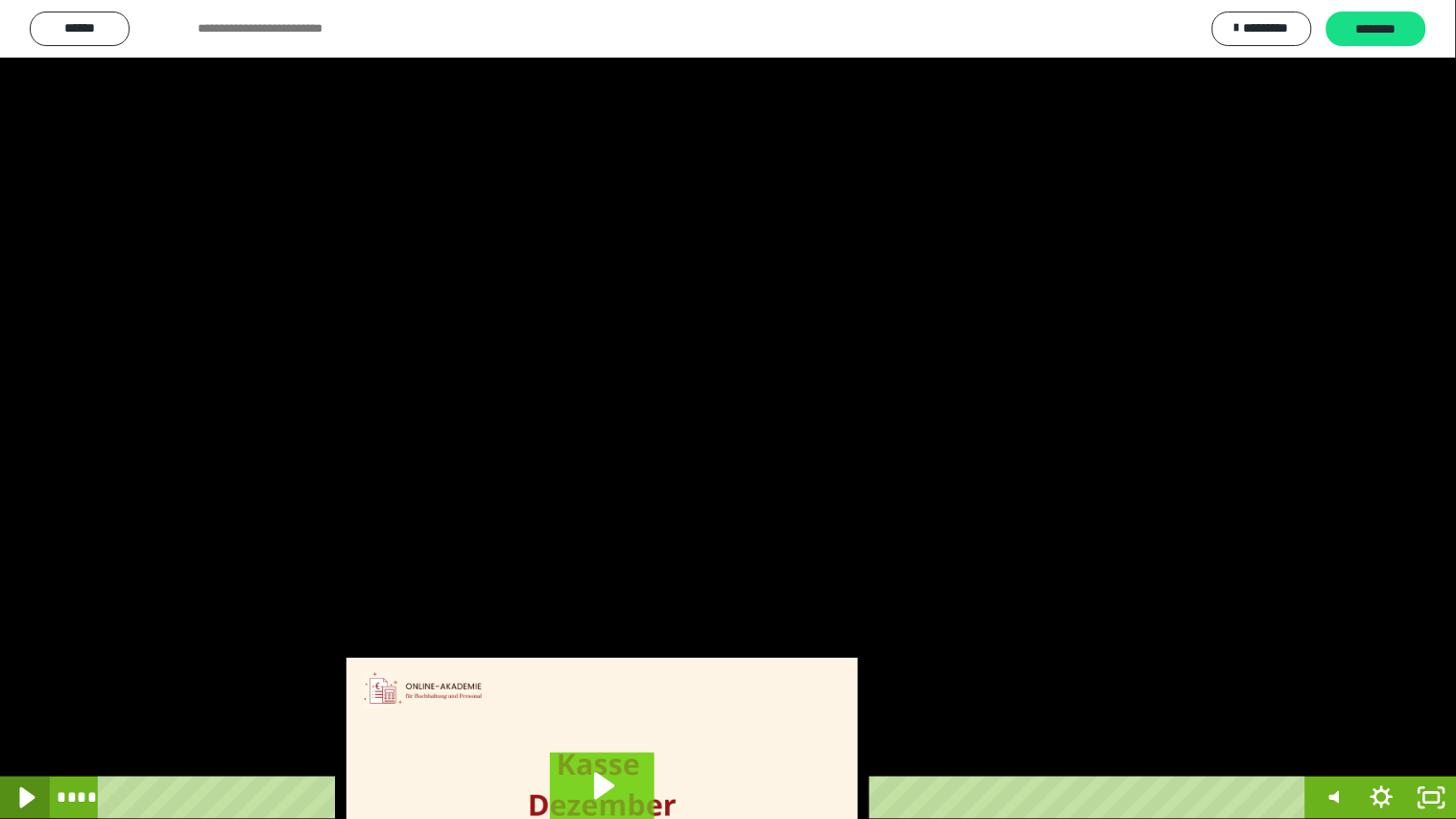 click 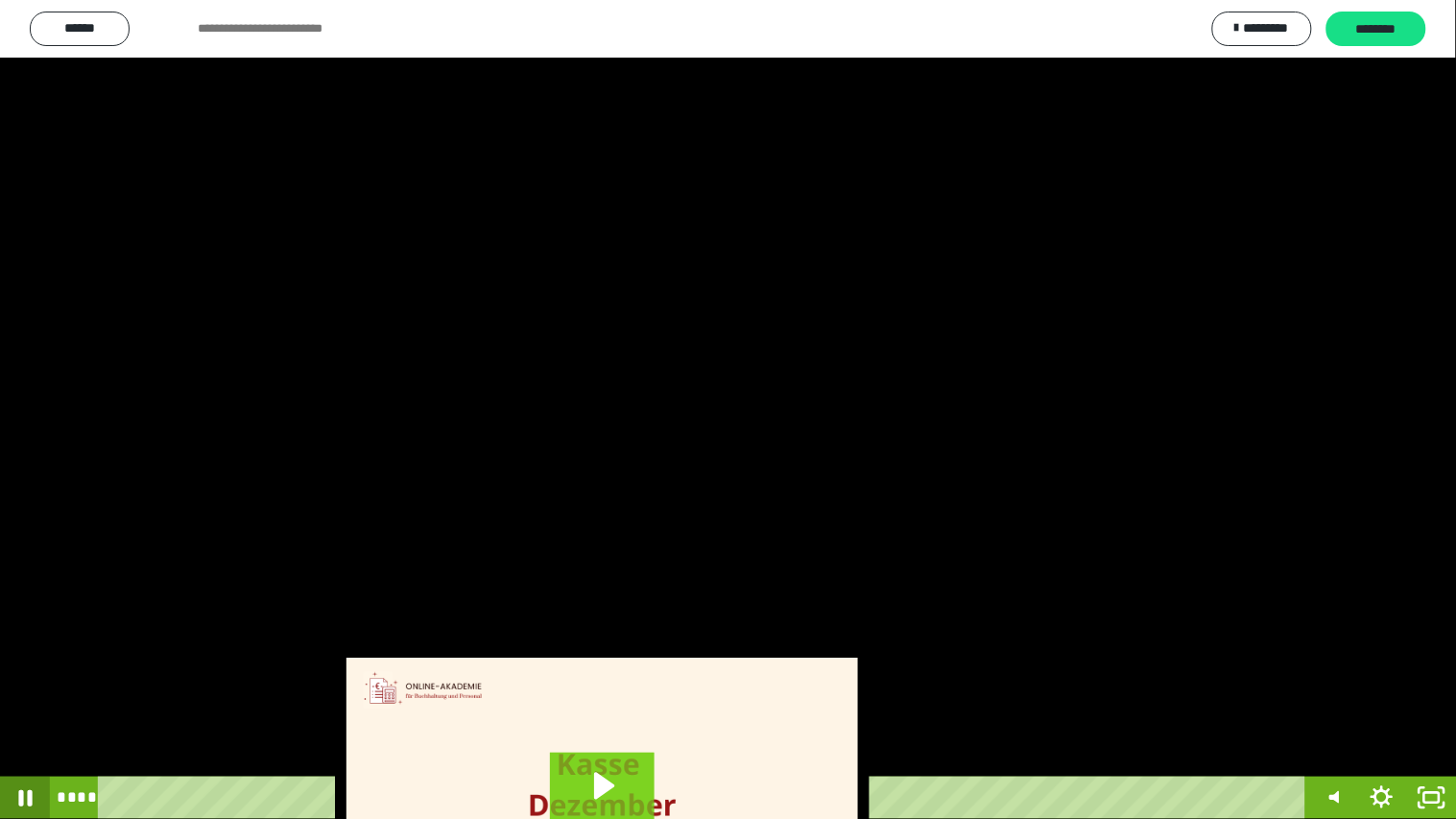 click 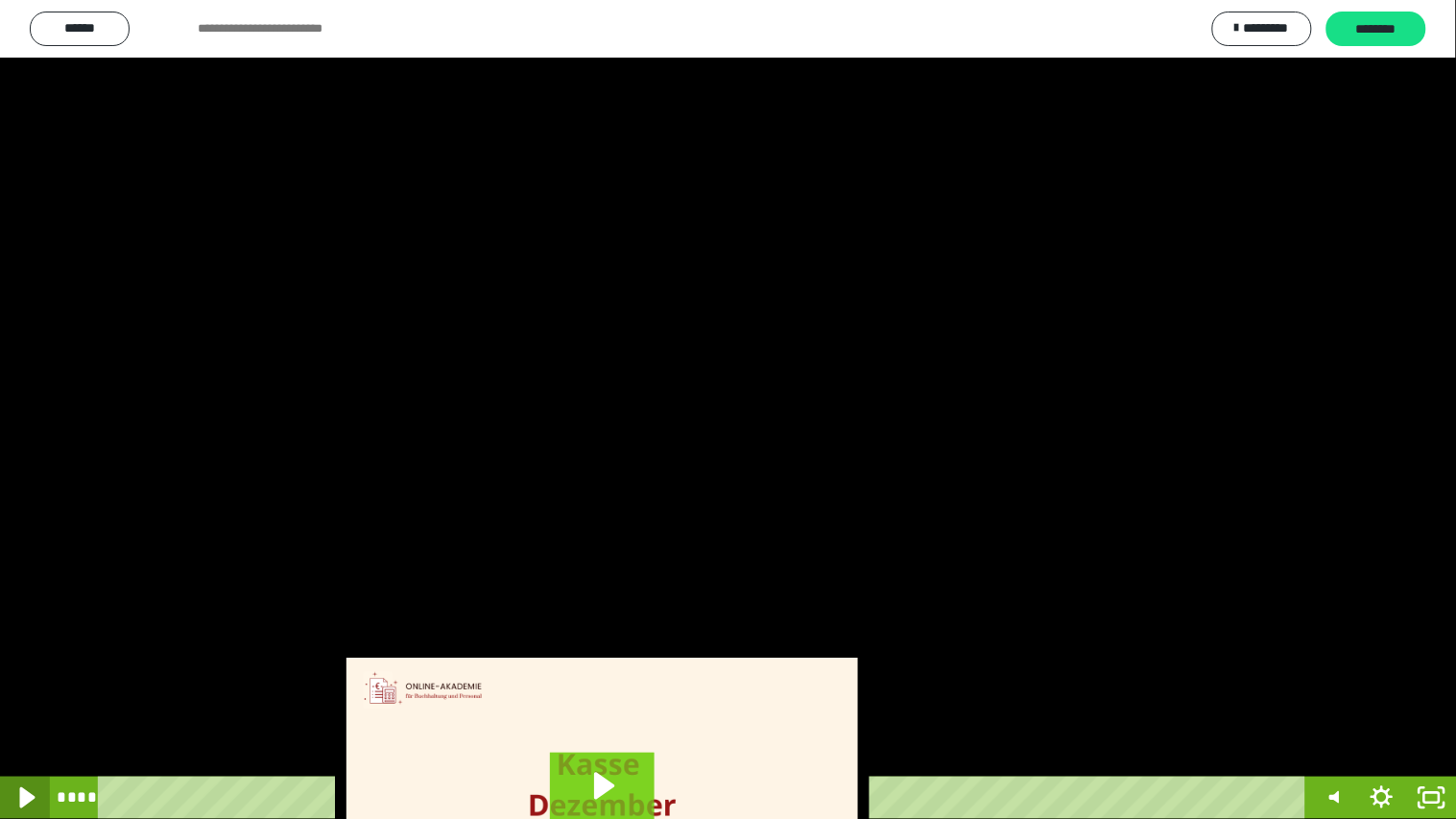 click 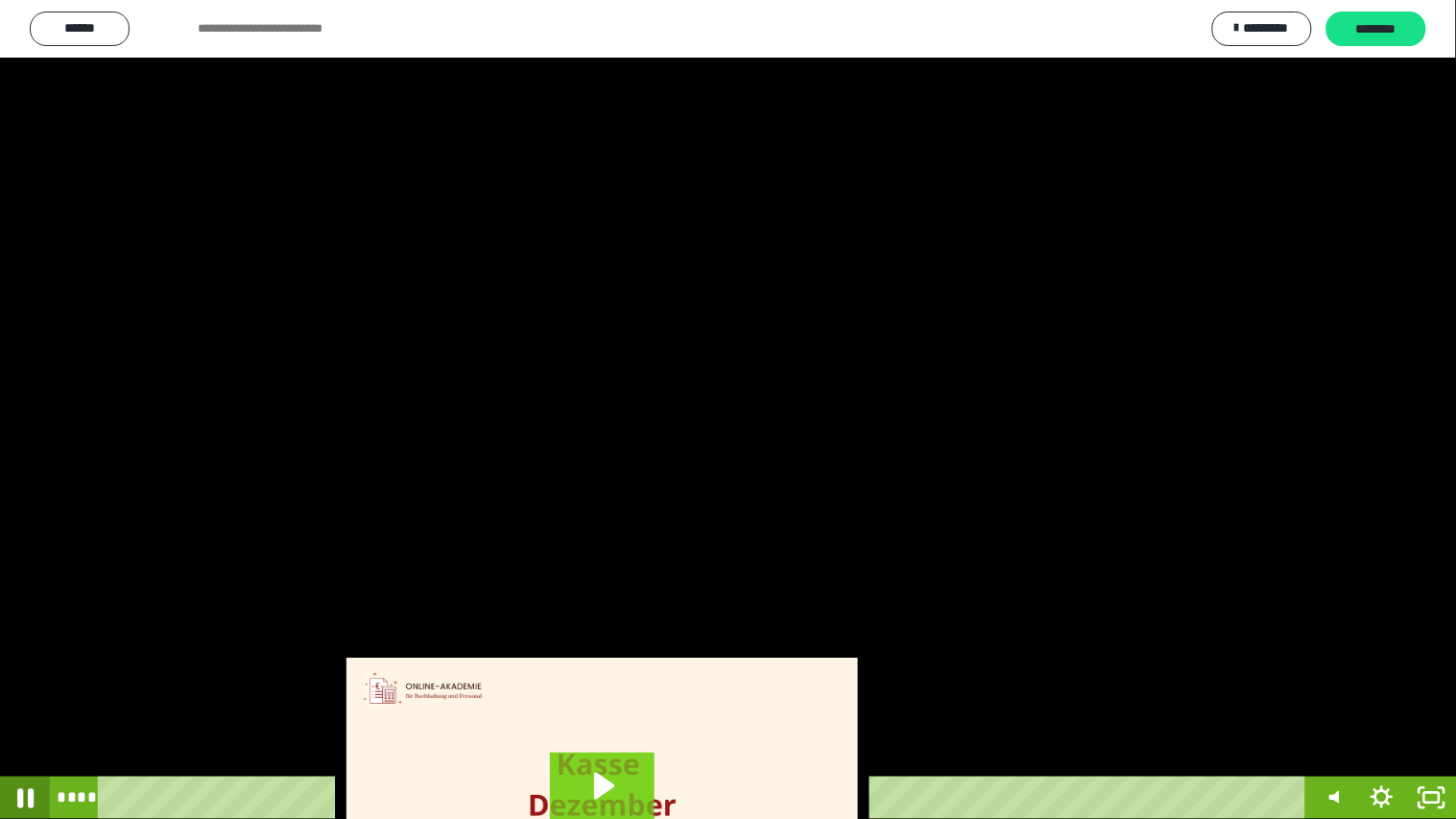 click 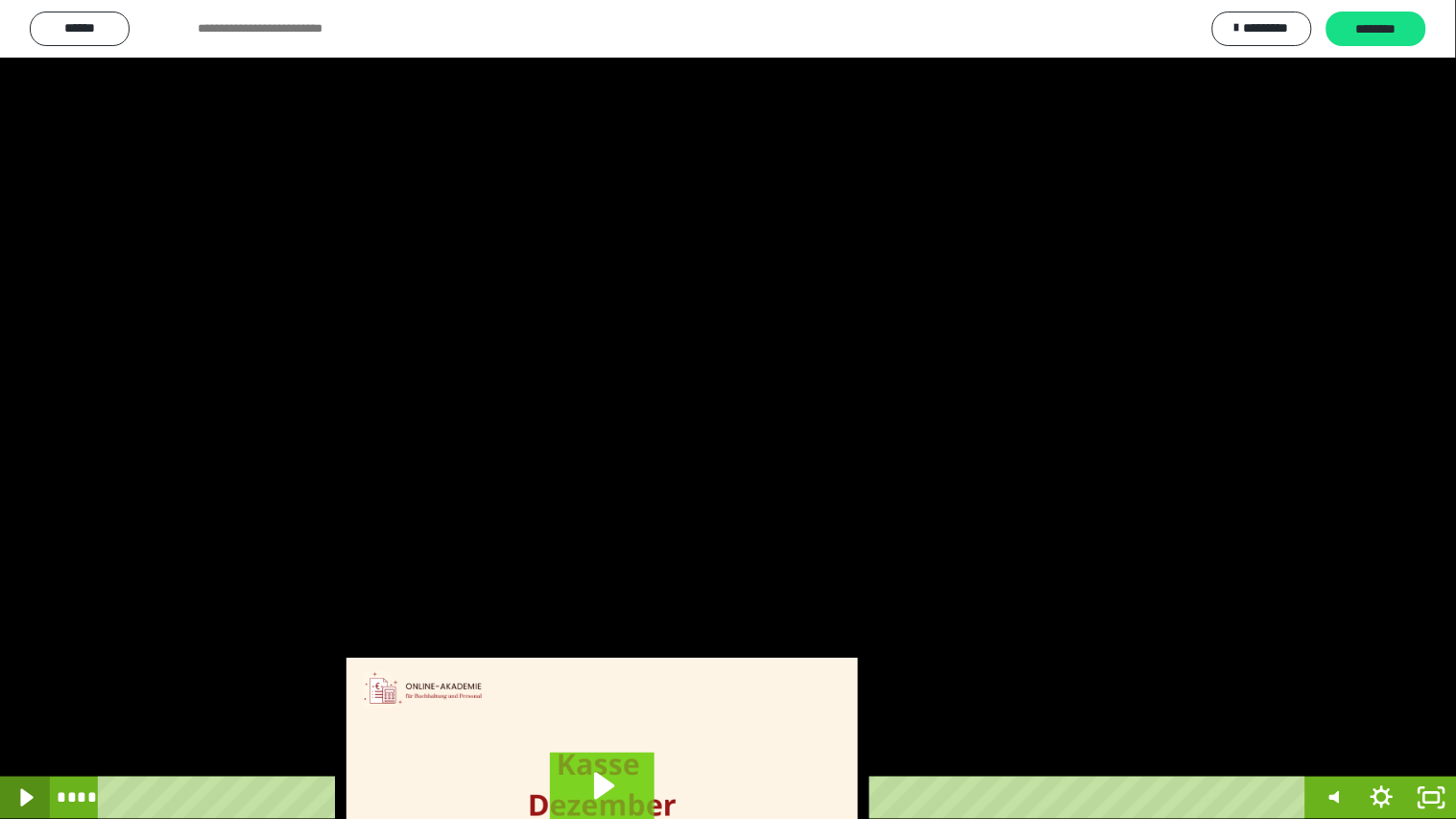 click 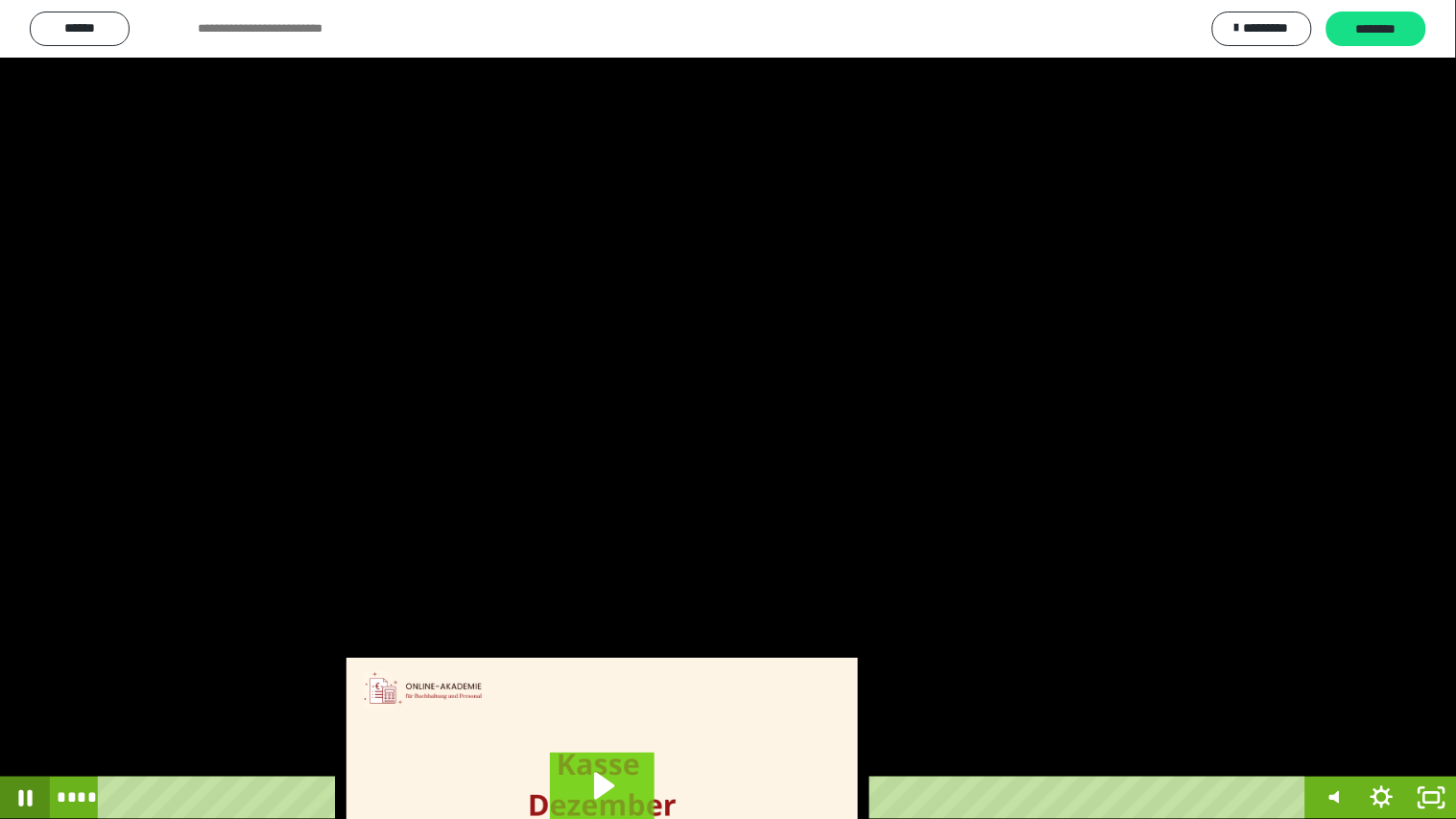 click 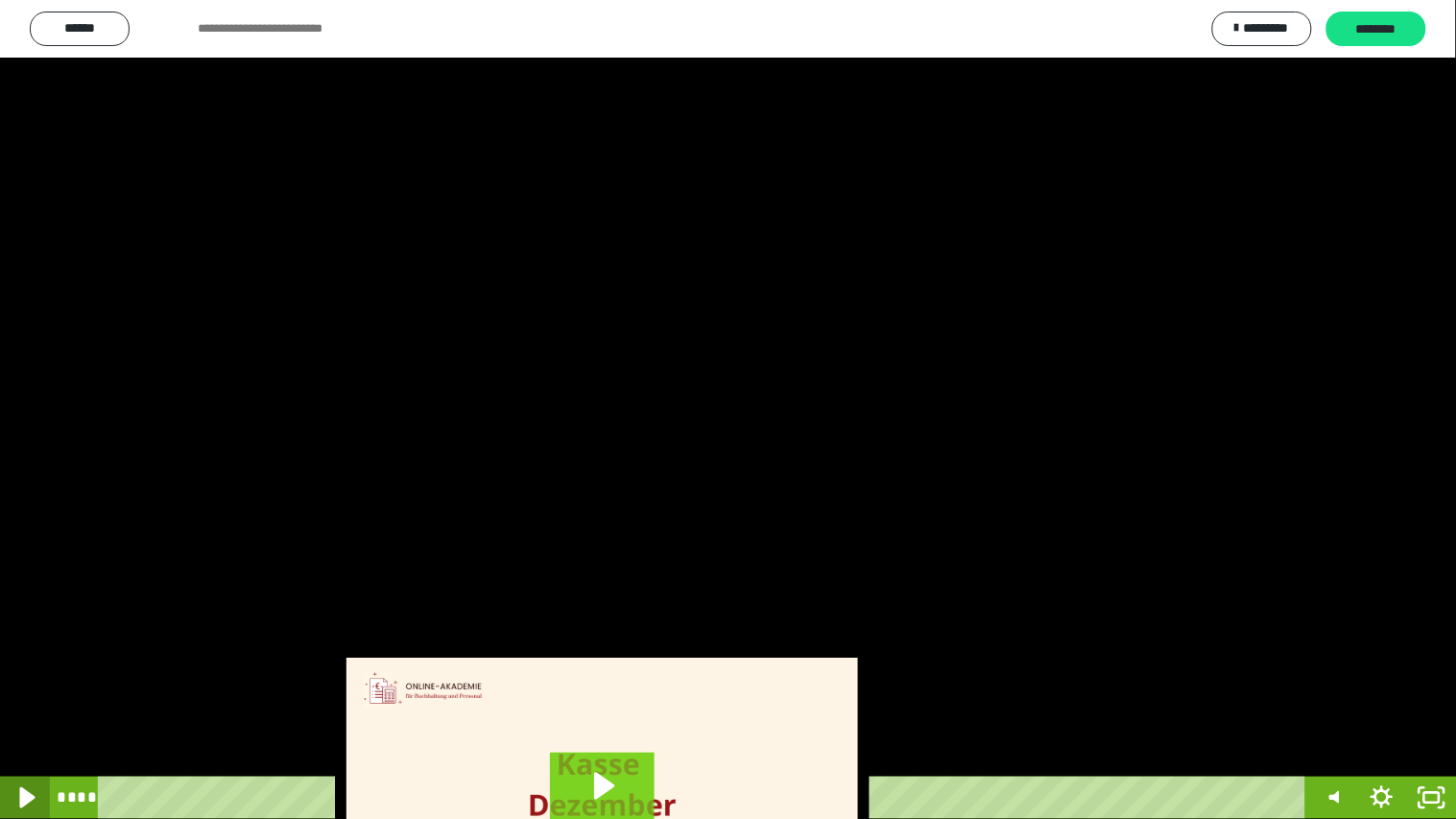 click 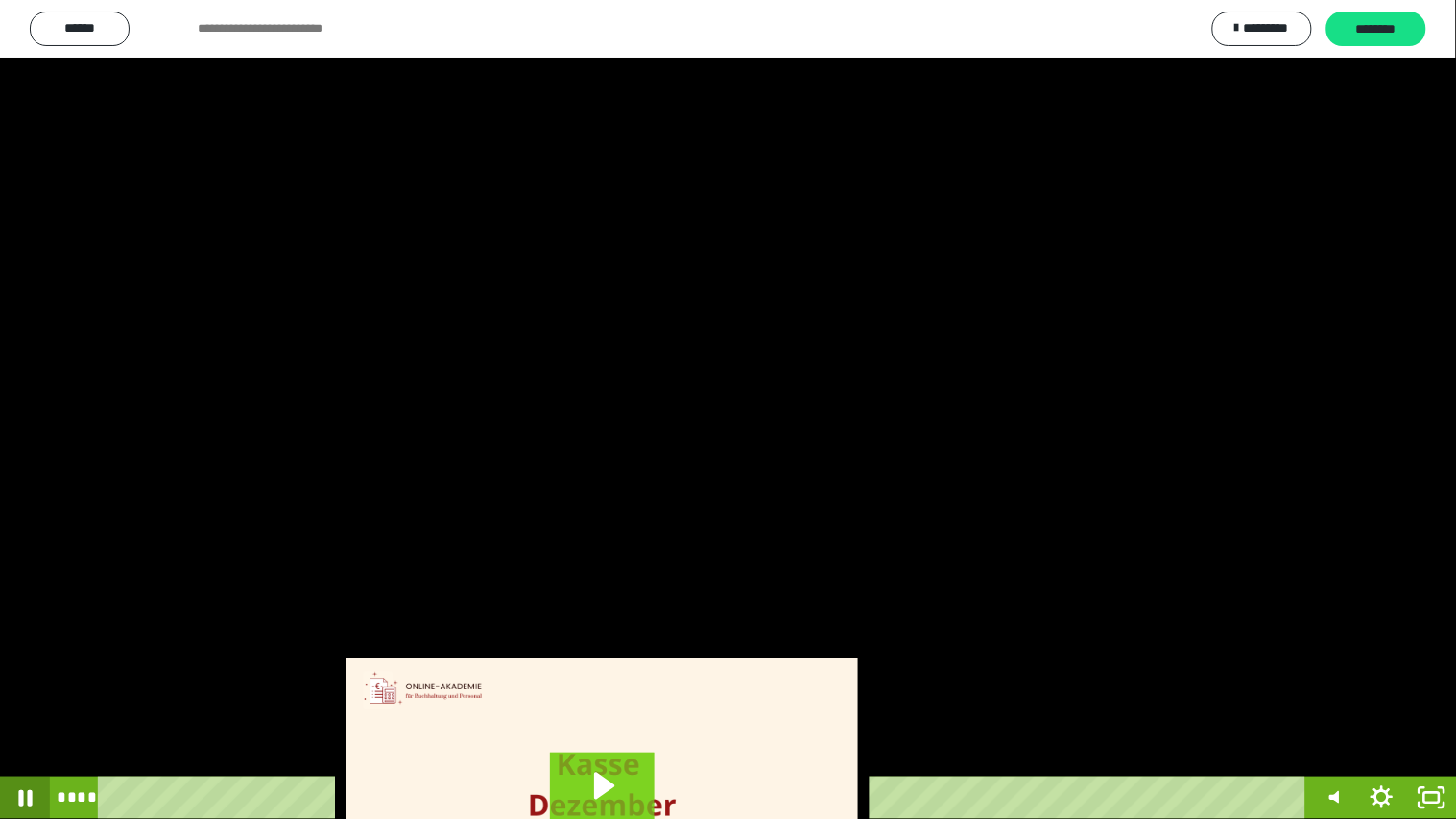 click 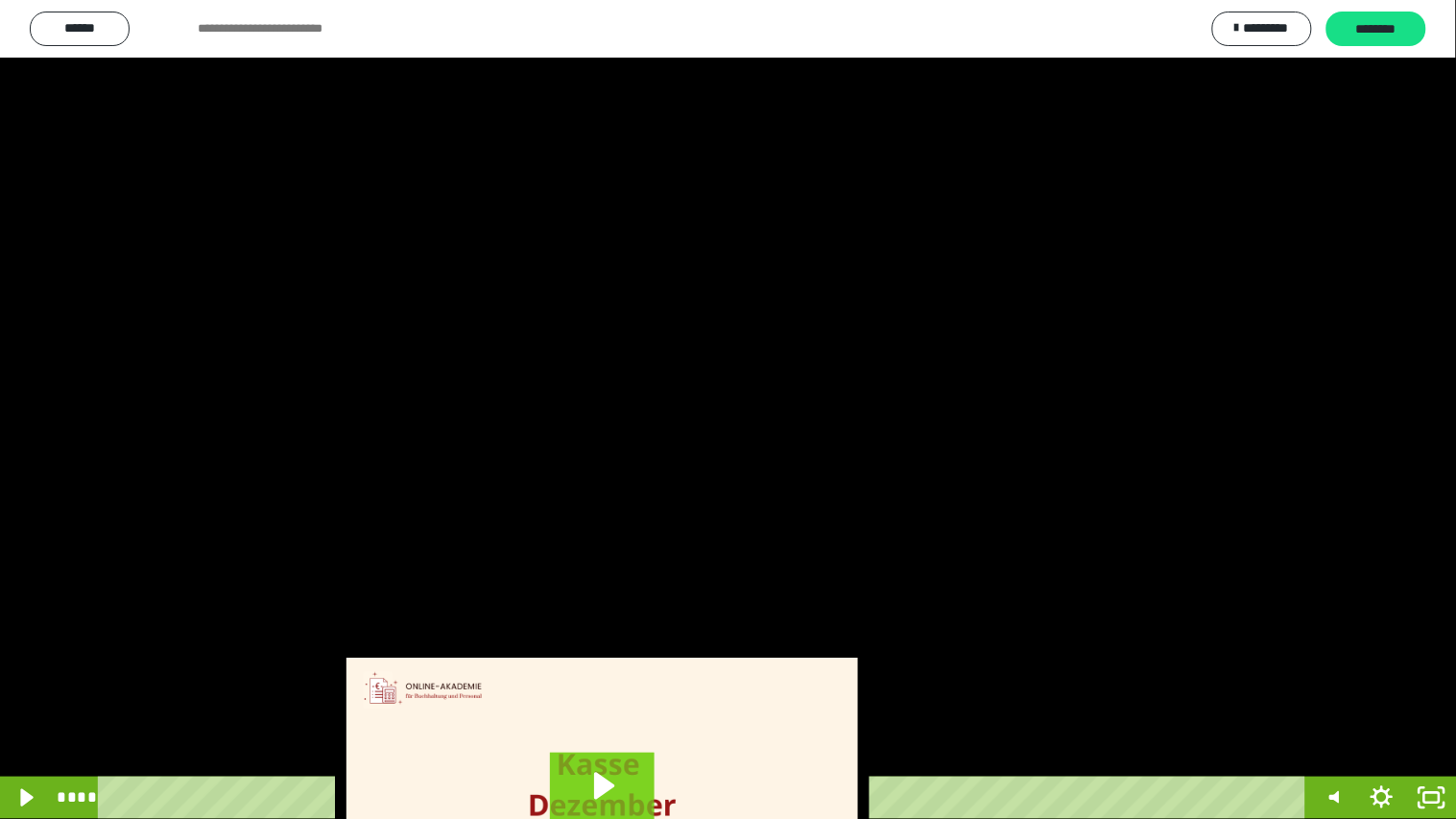 click at bounding box center (756, 798) 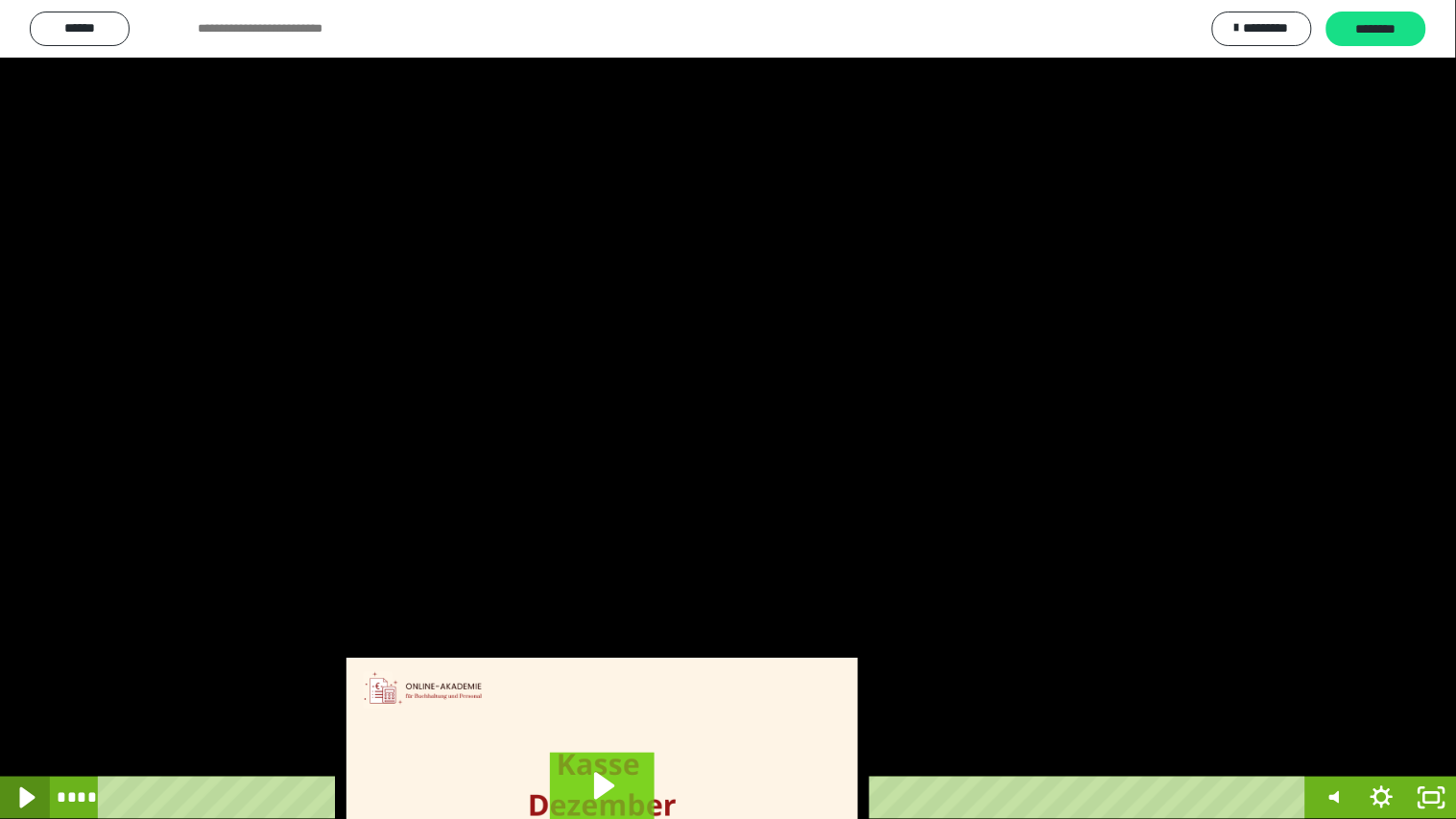 click 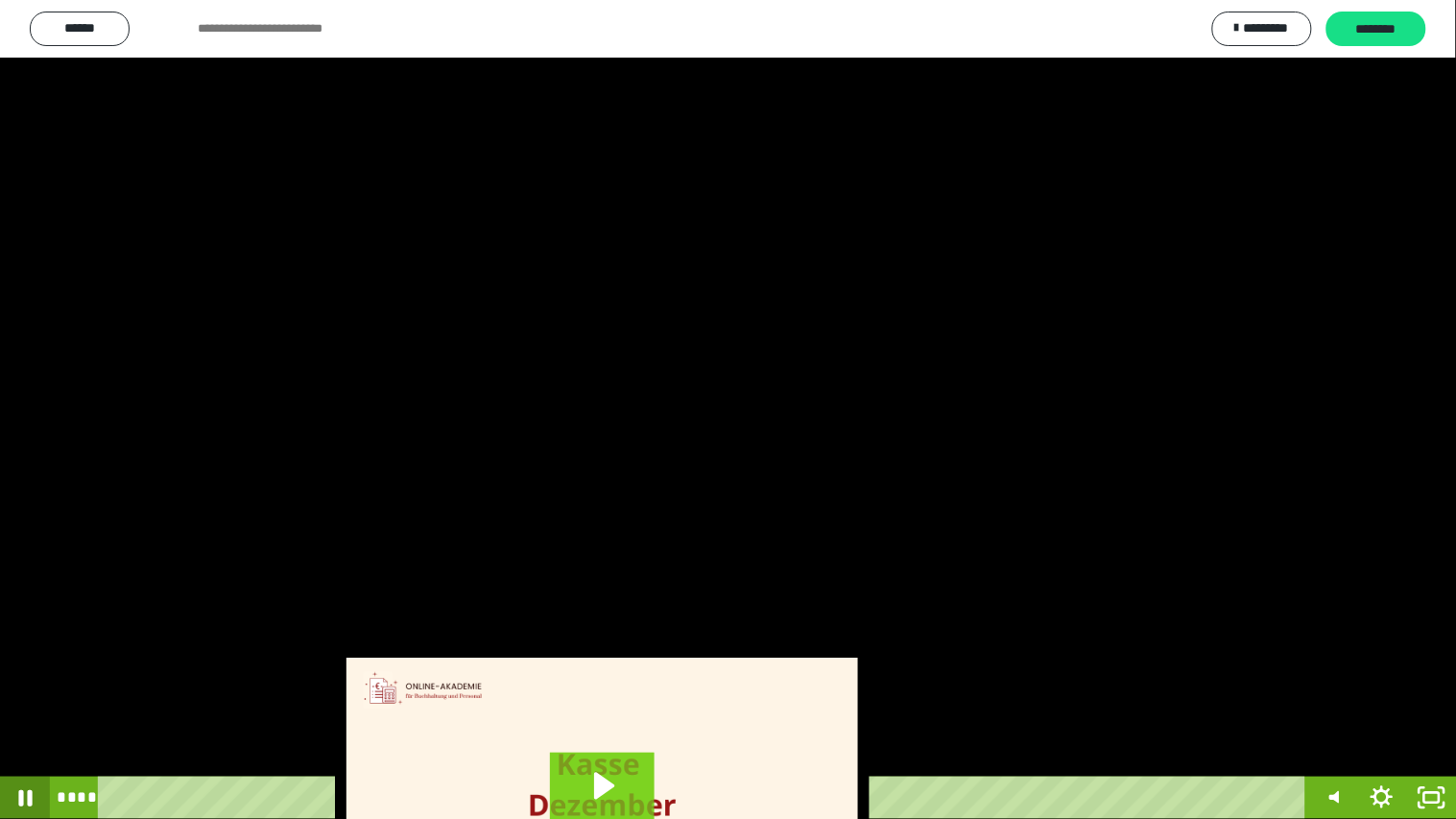click 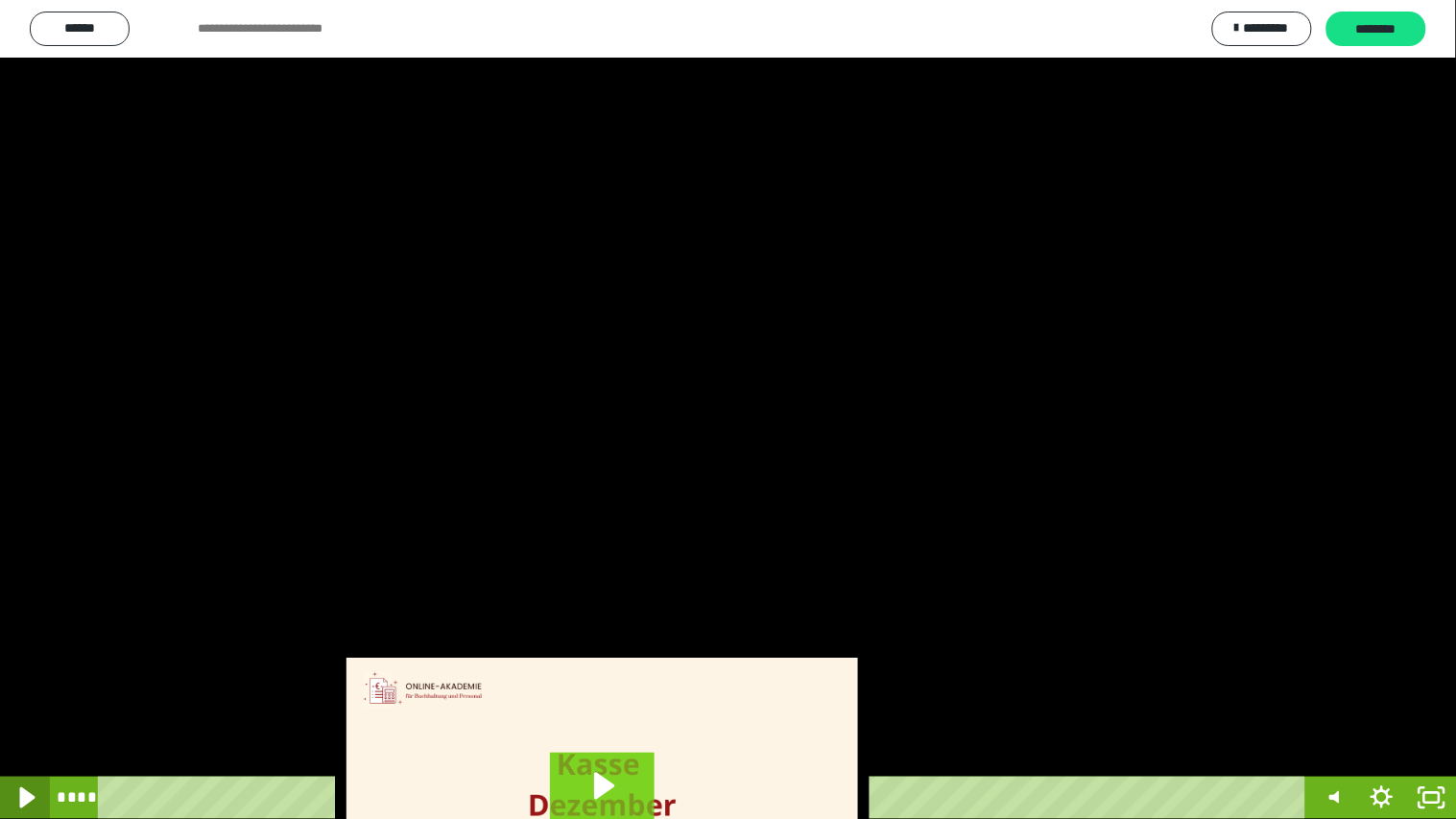 click 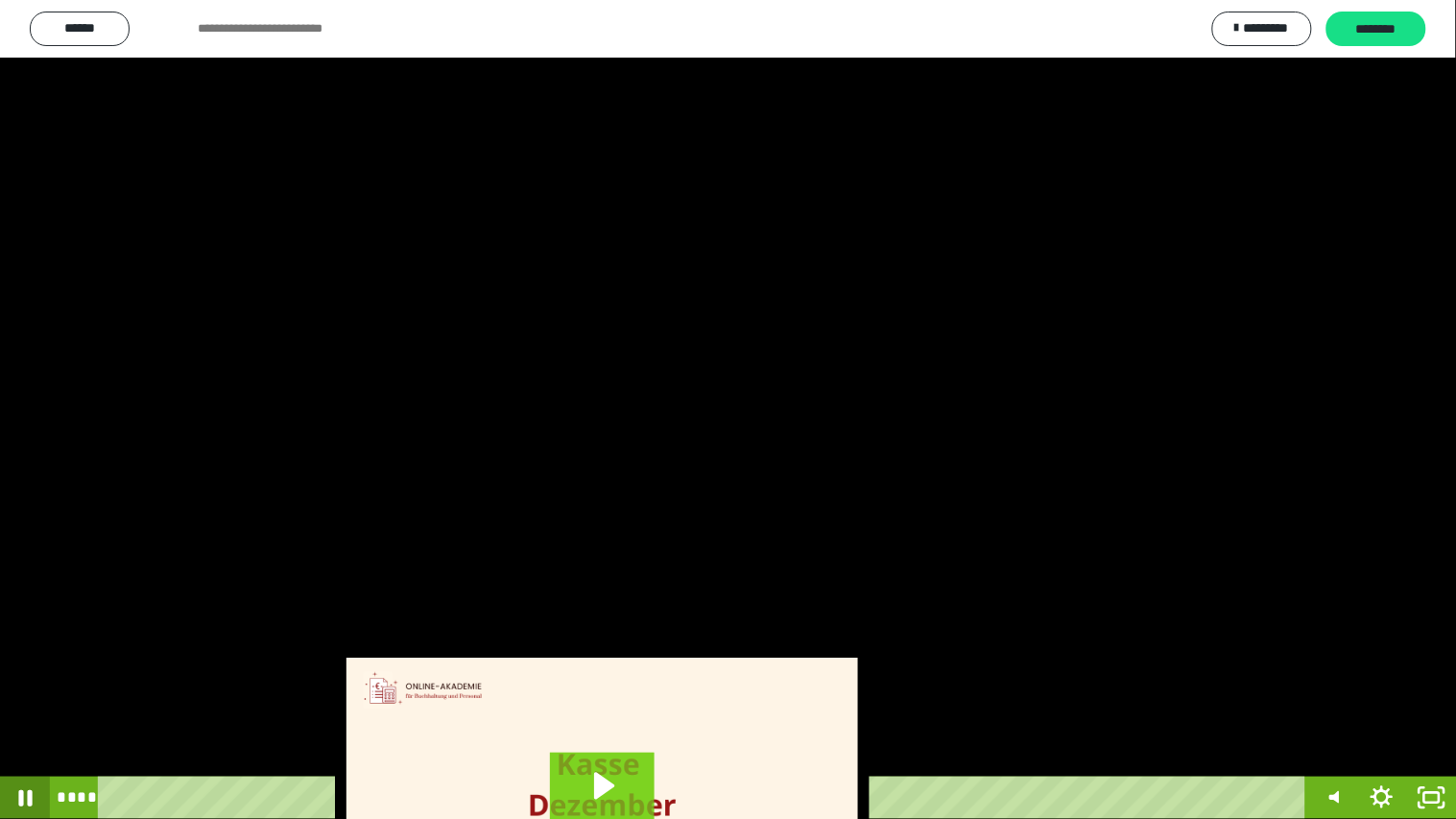 click 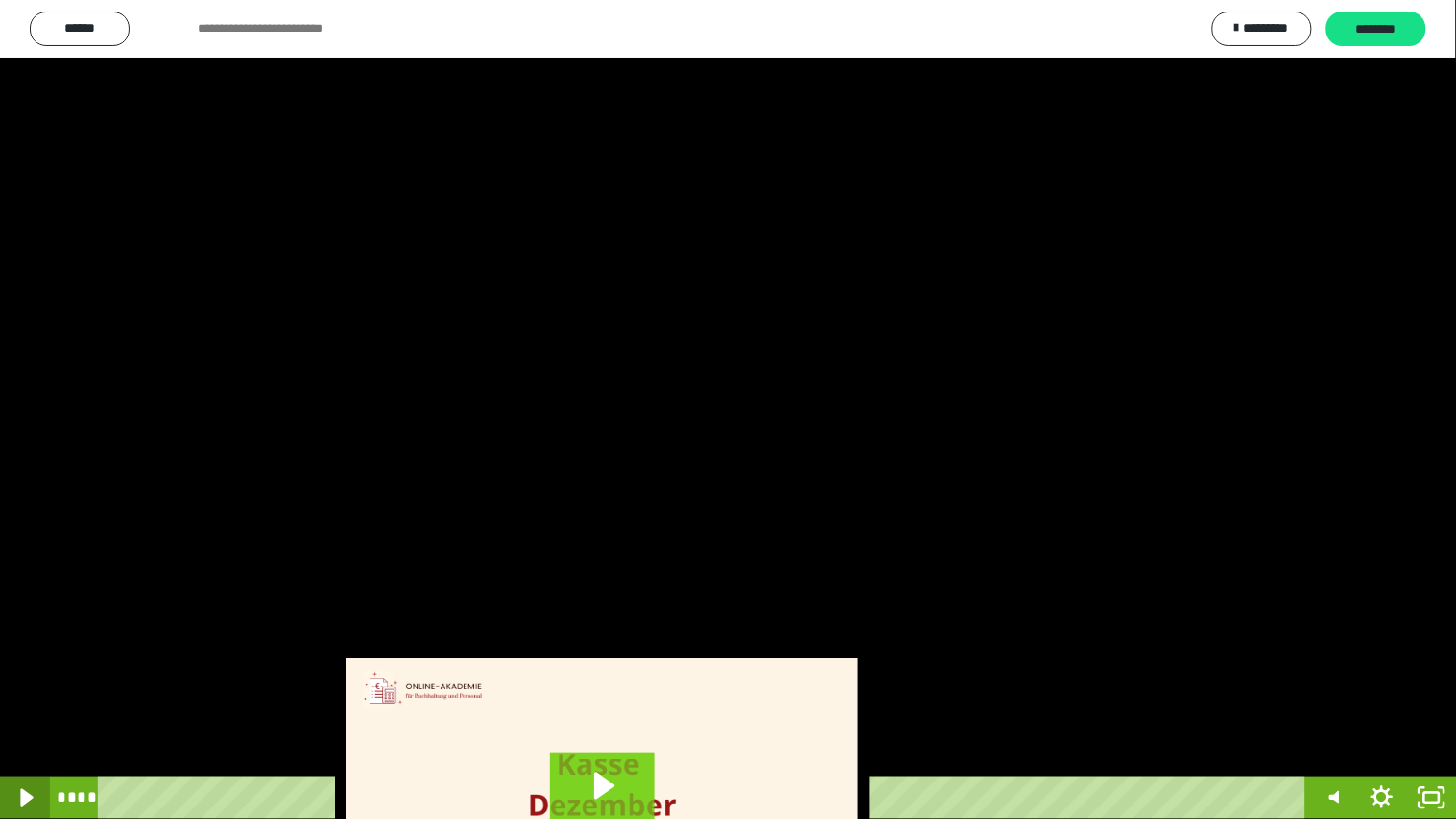 click 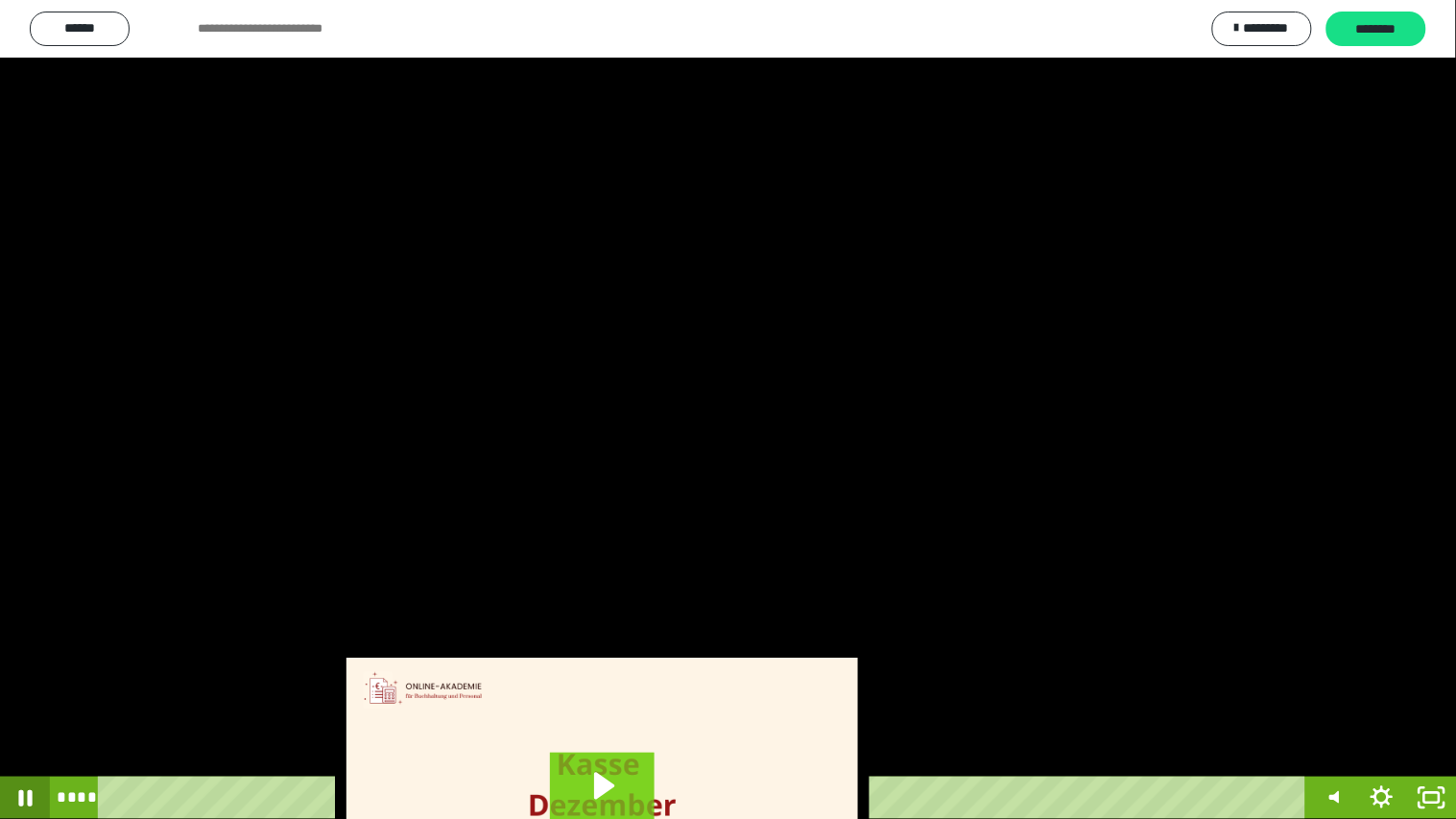 click 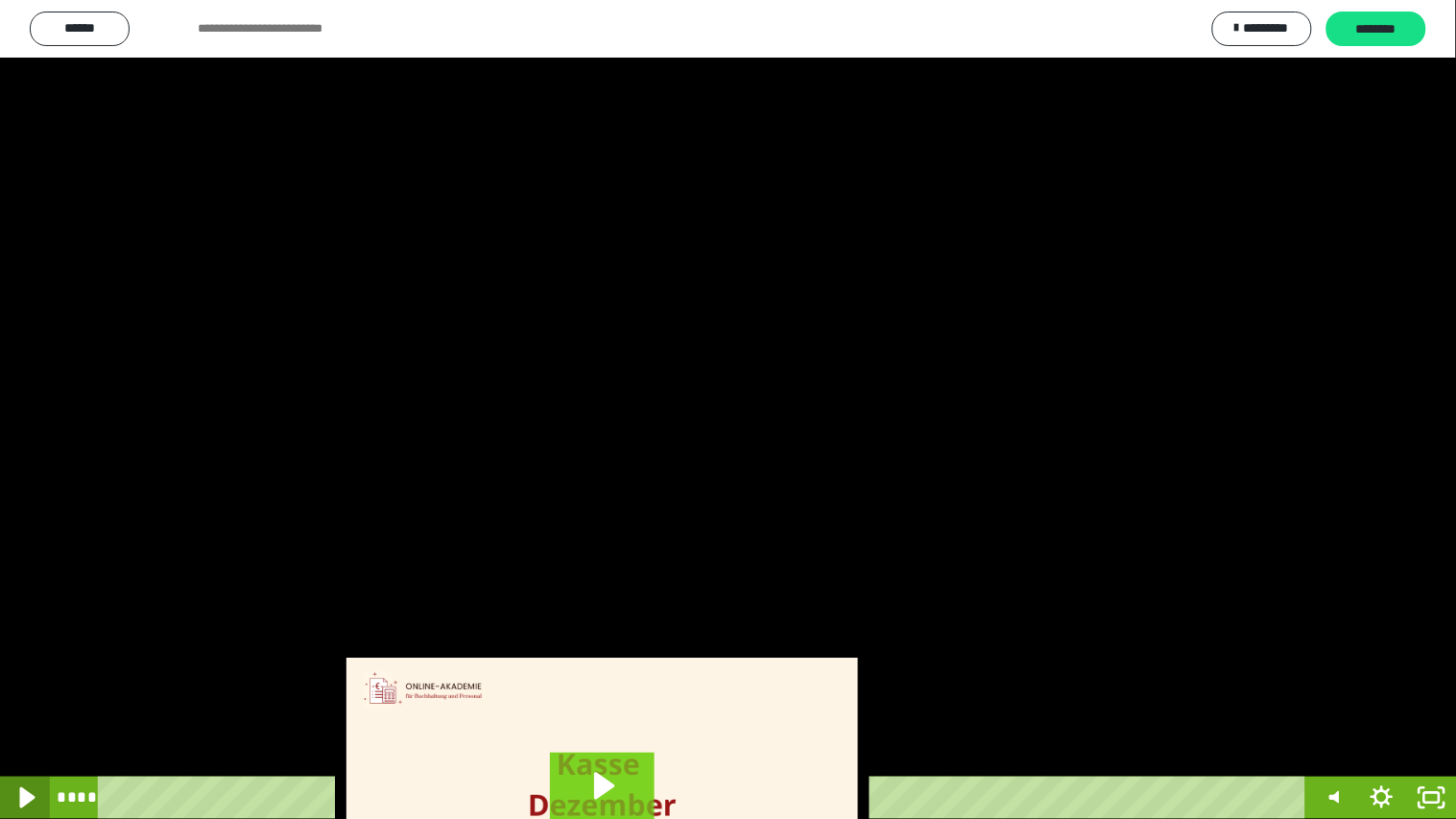 click 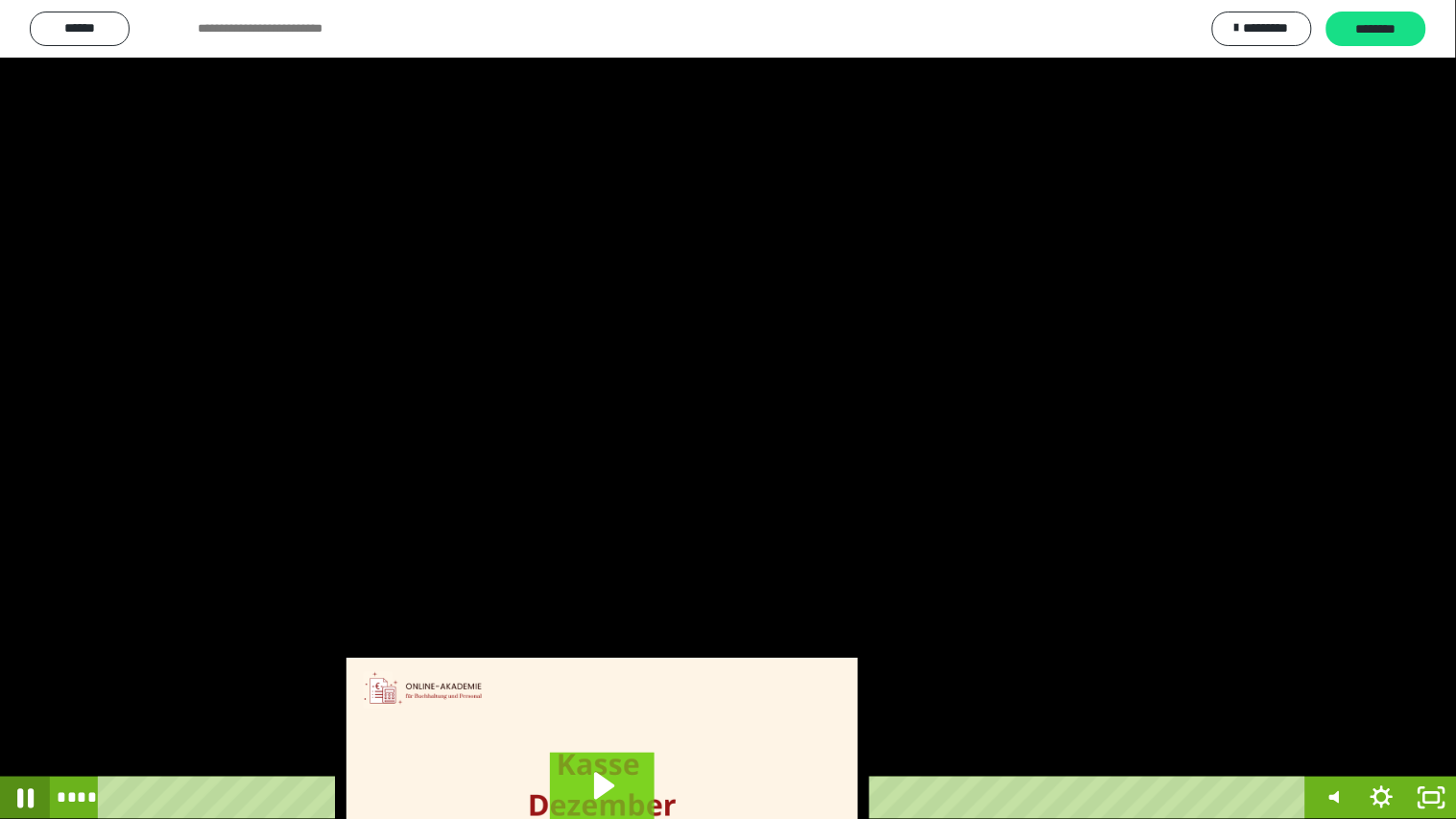 click 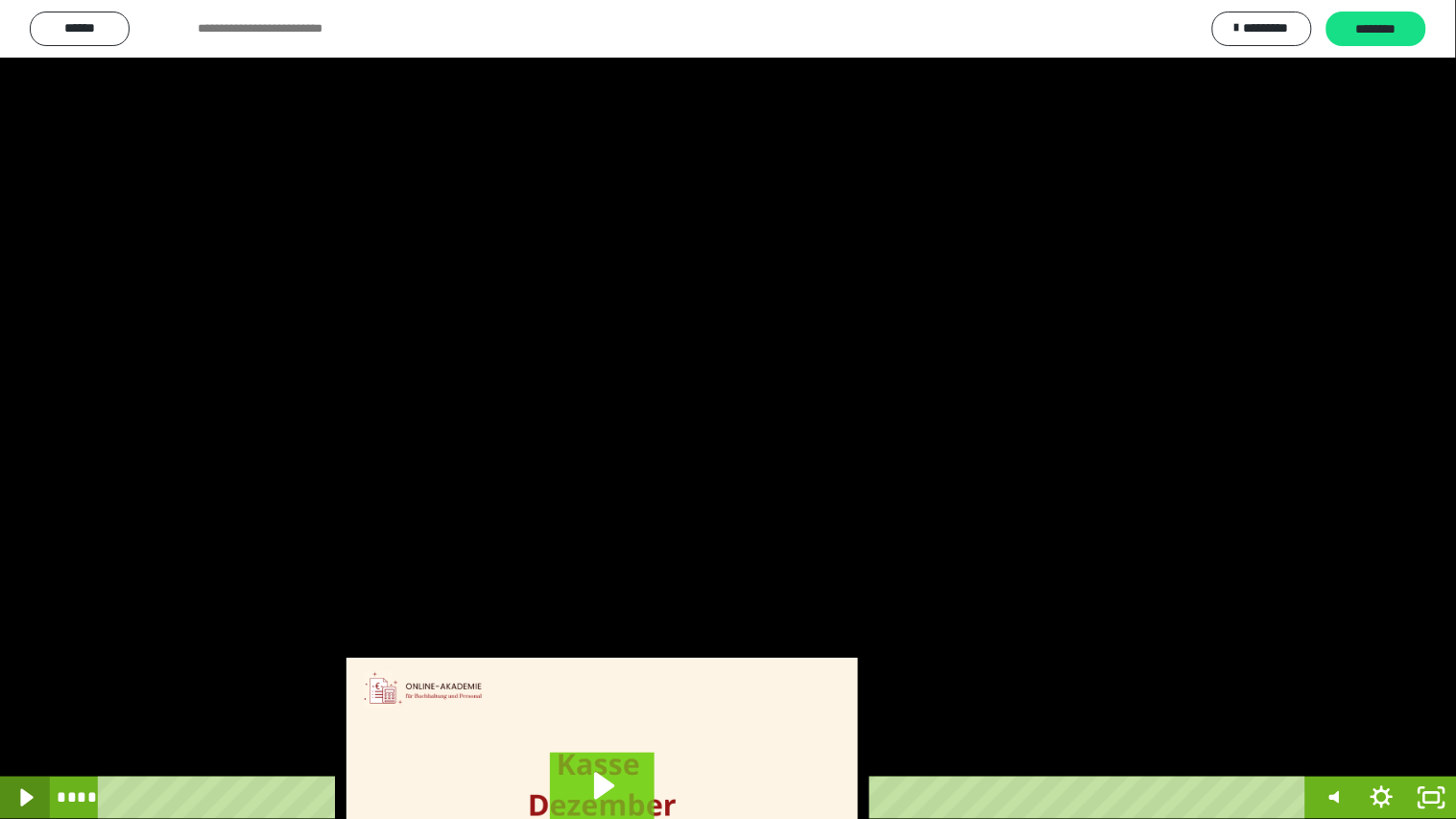 click 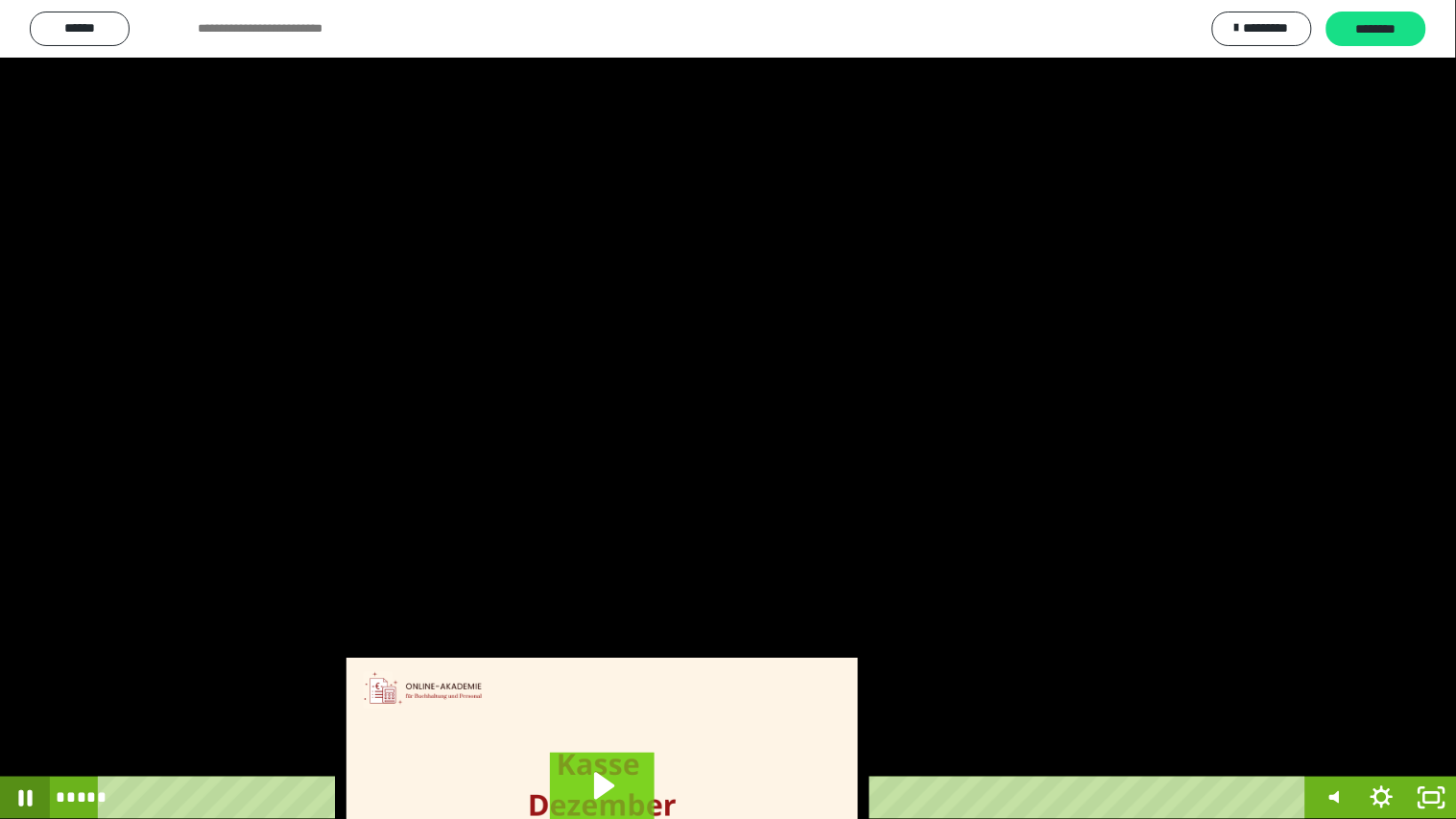 click 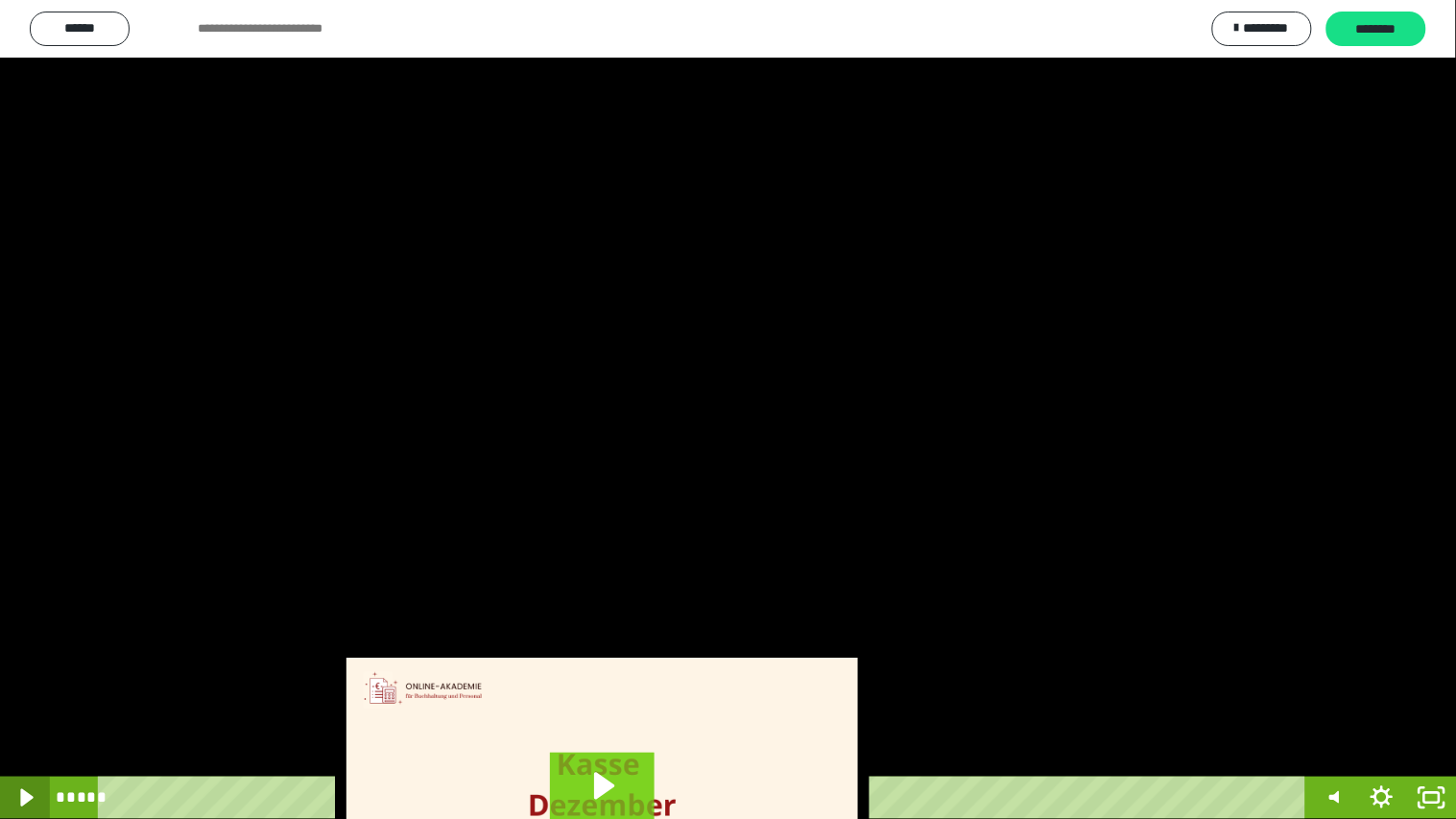 click 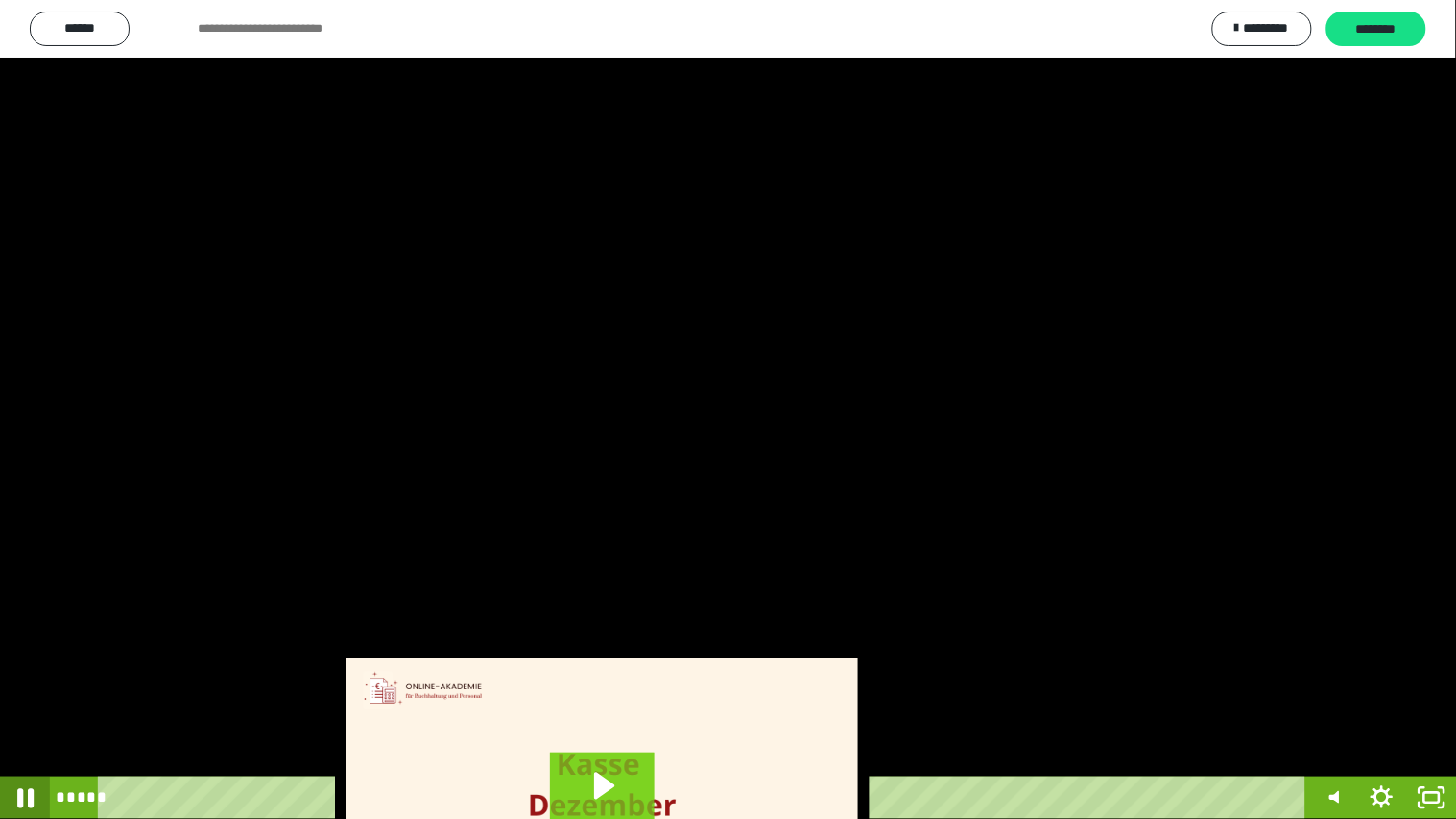 click 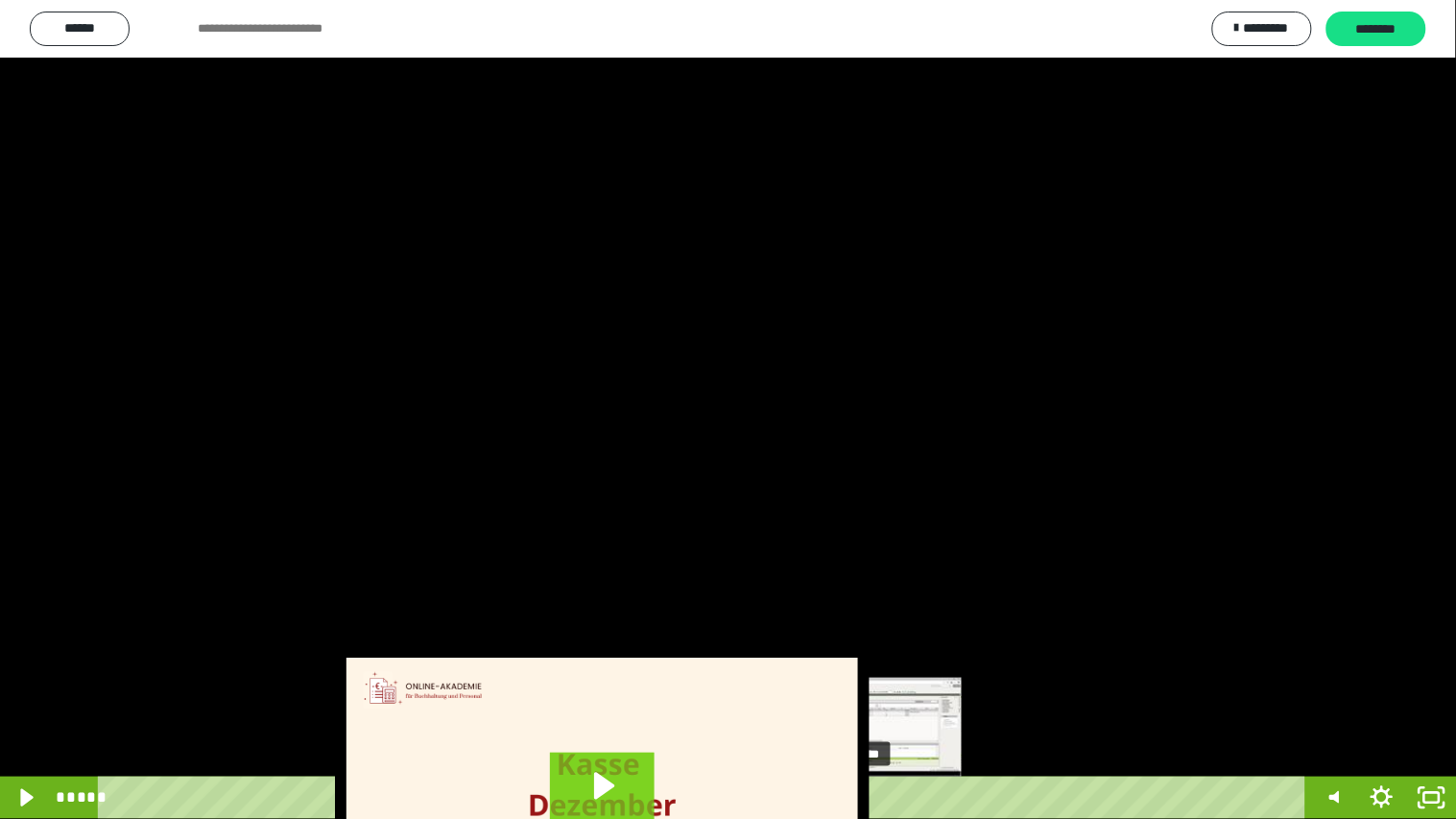click at bounding box center [874, 798] 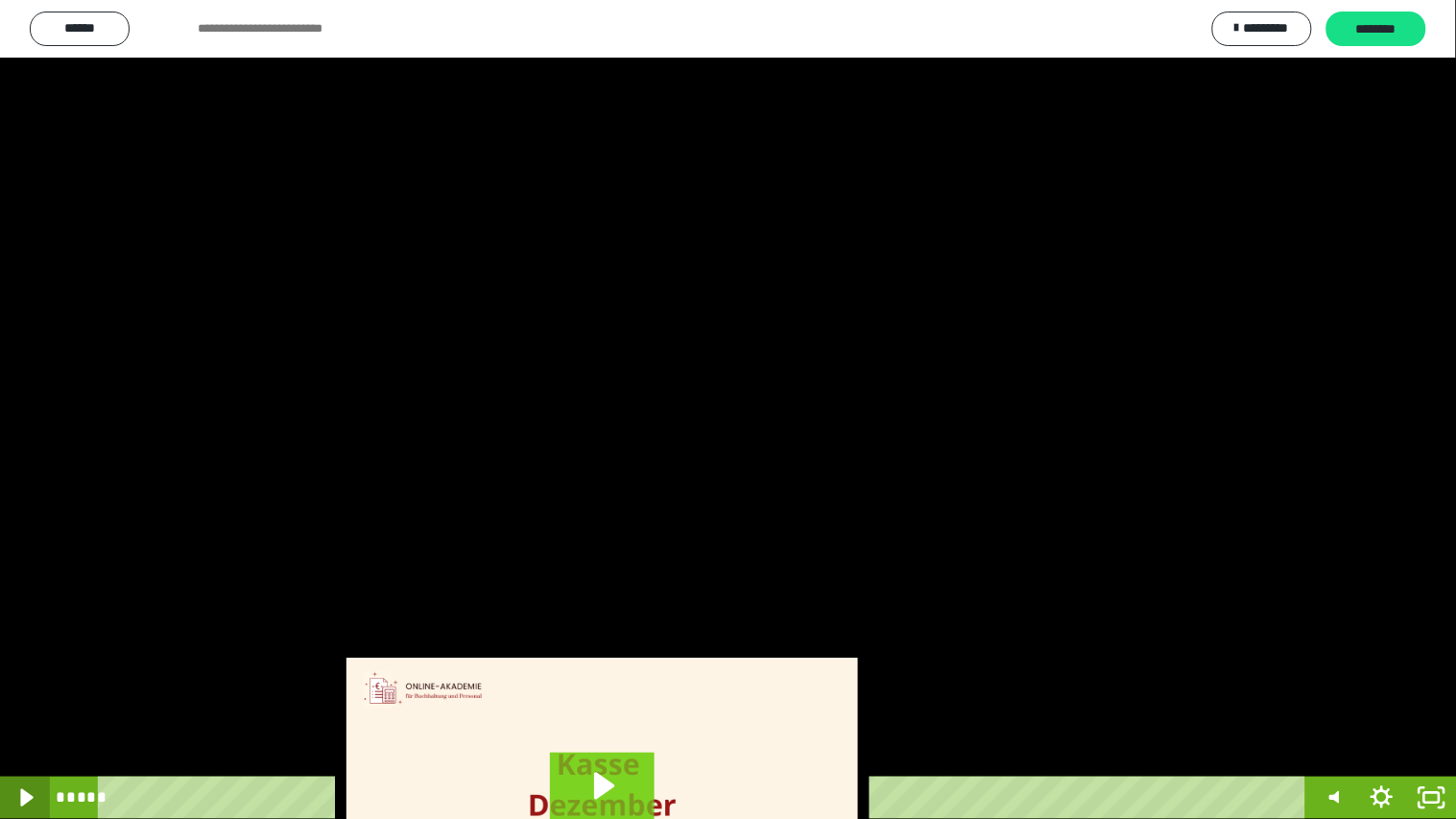 click 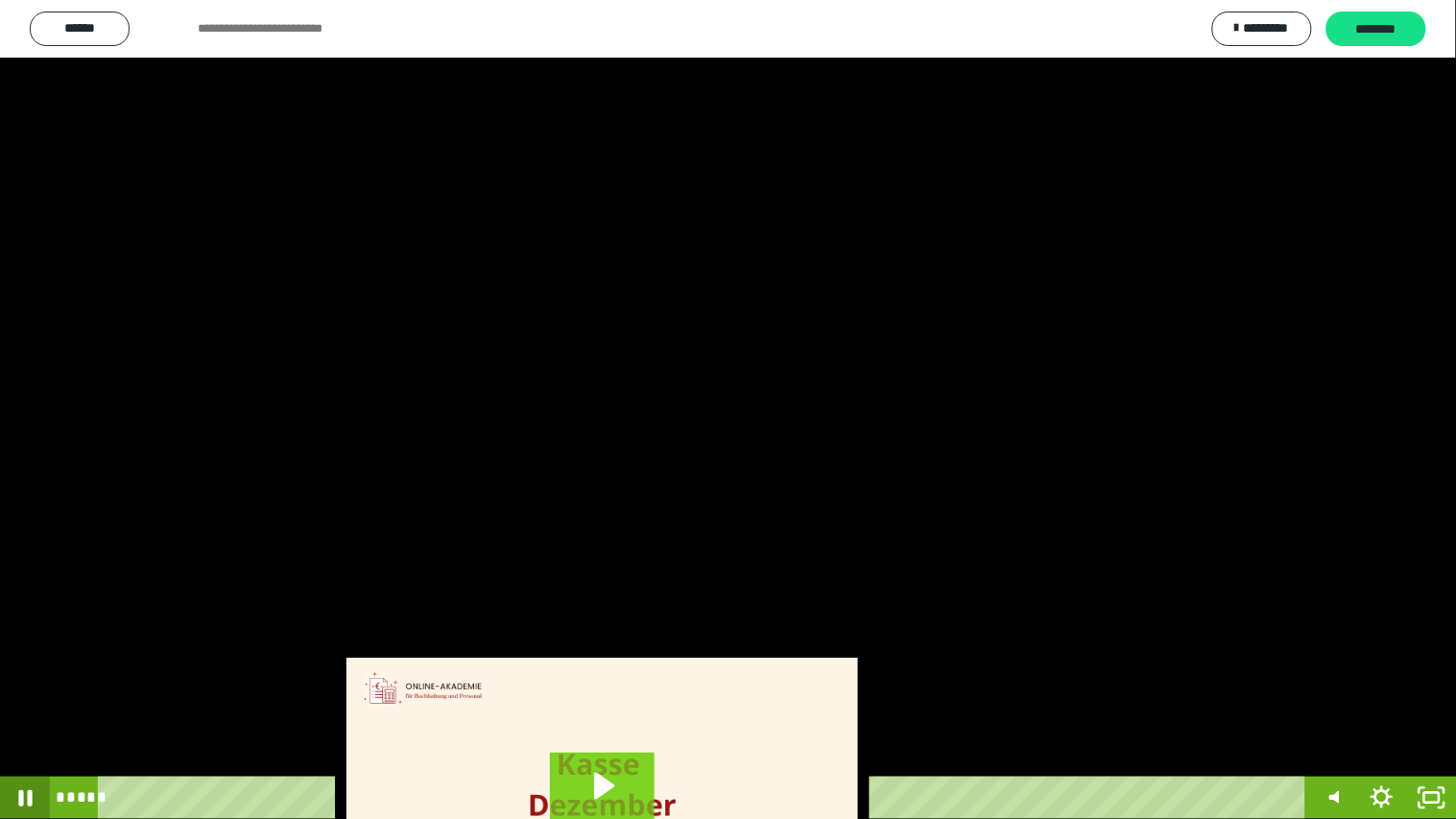 click 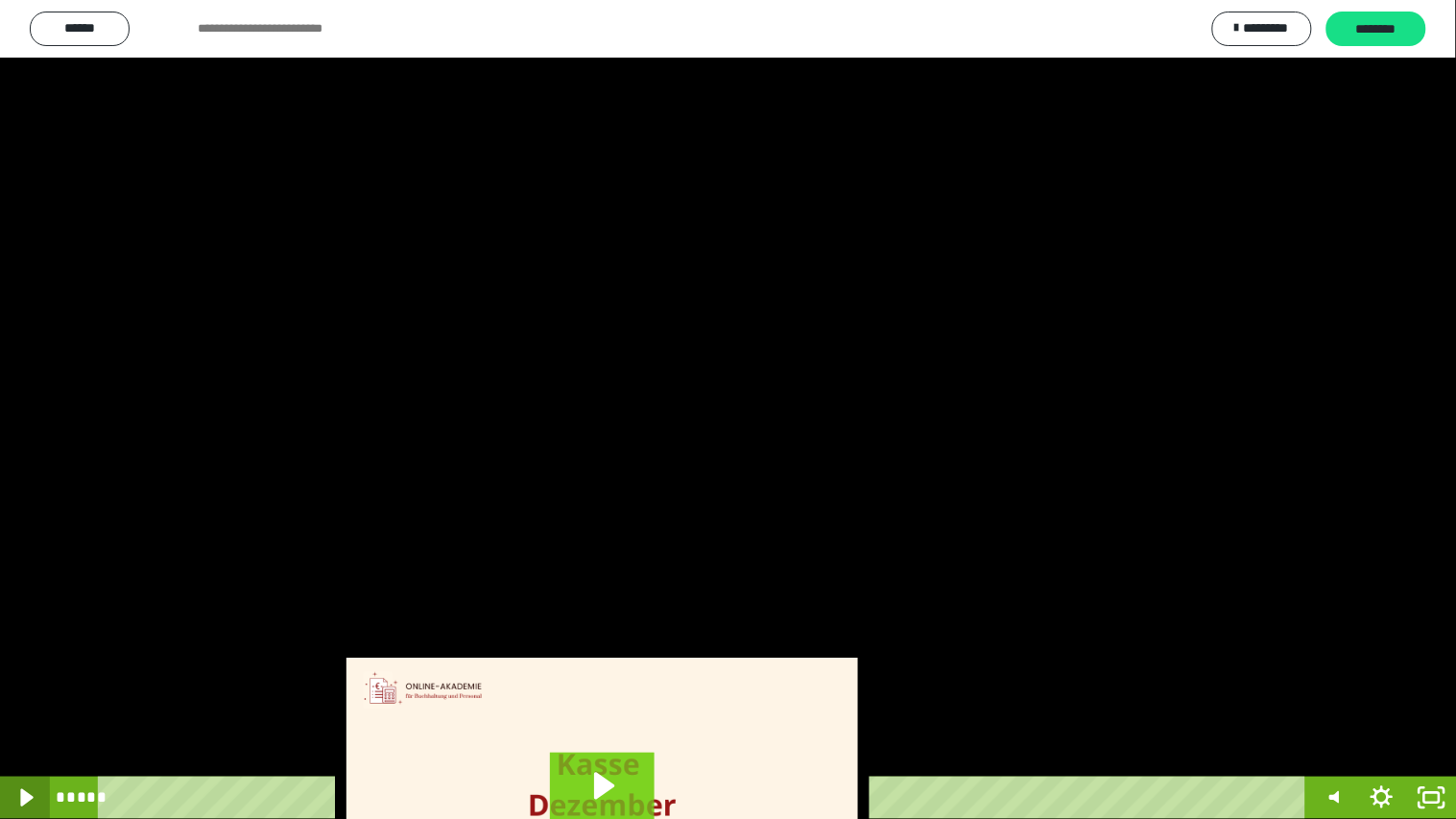 click 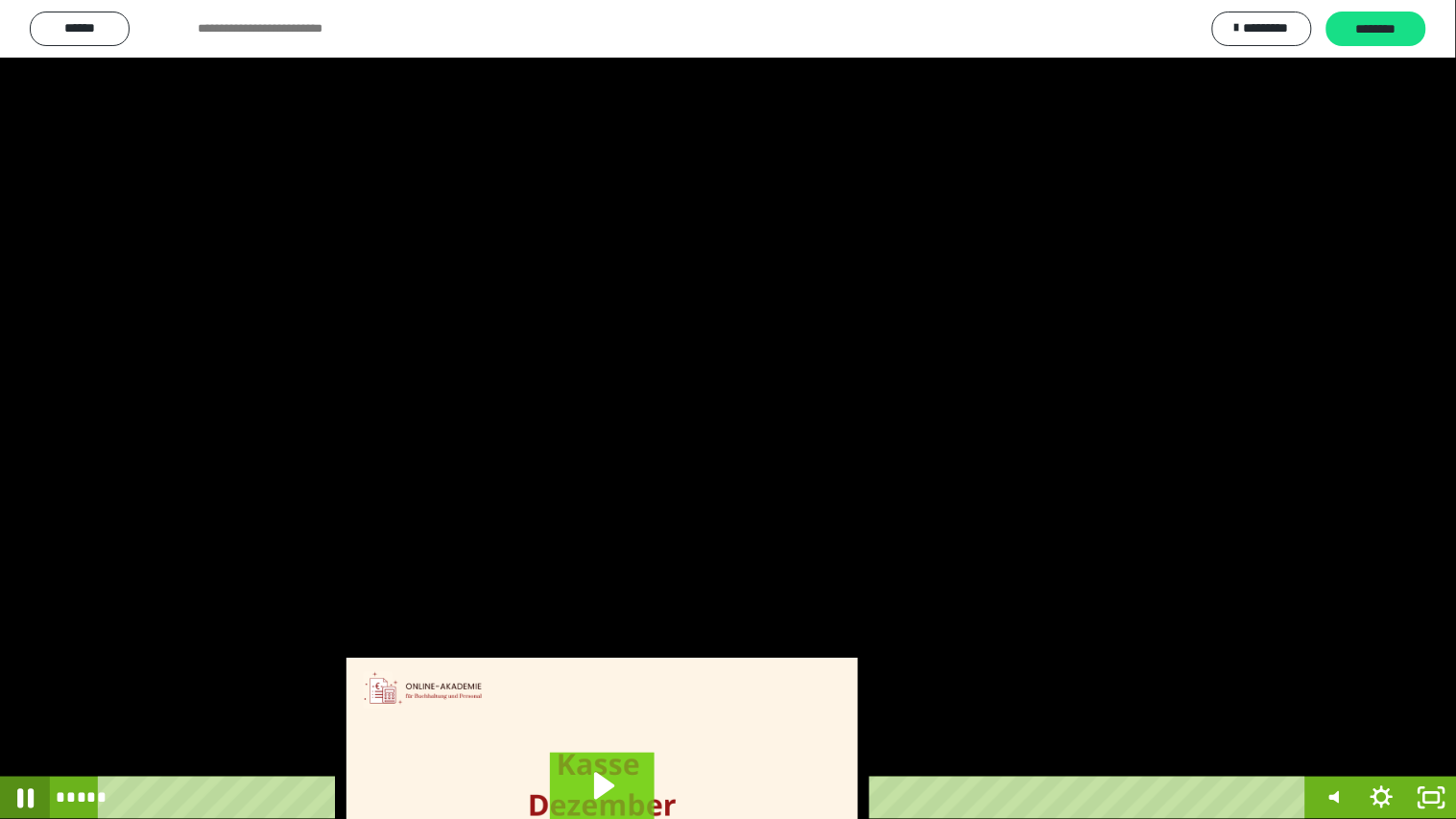 click 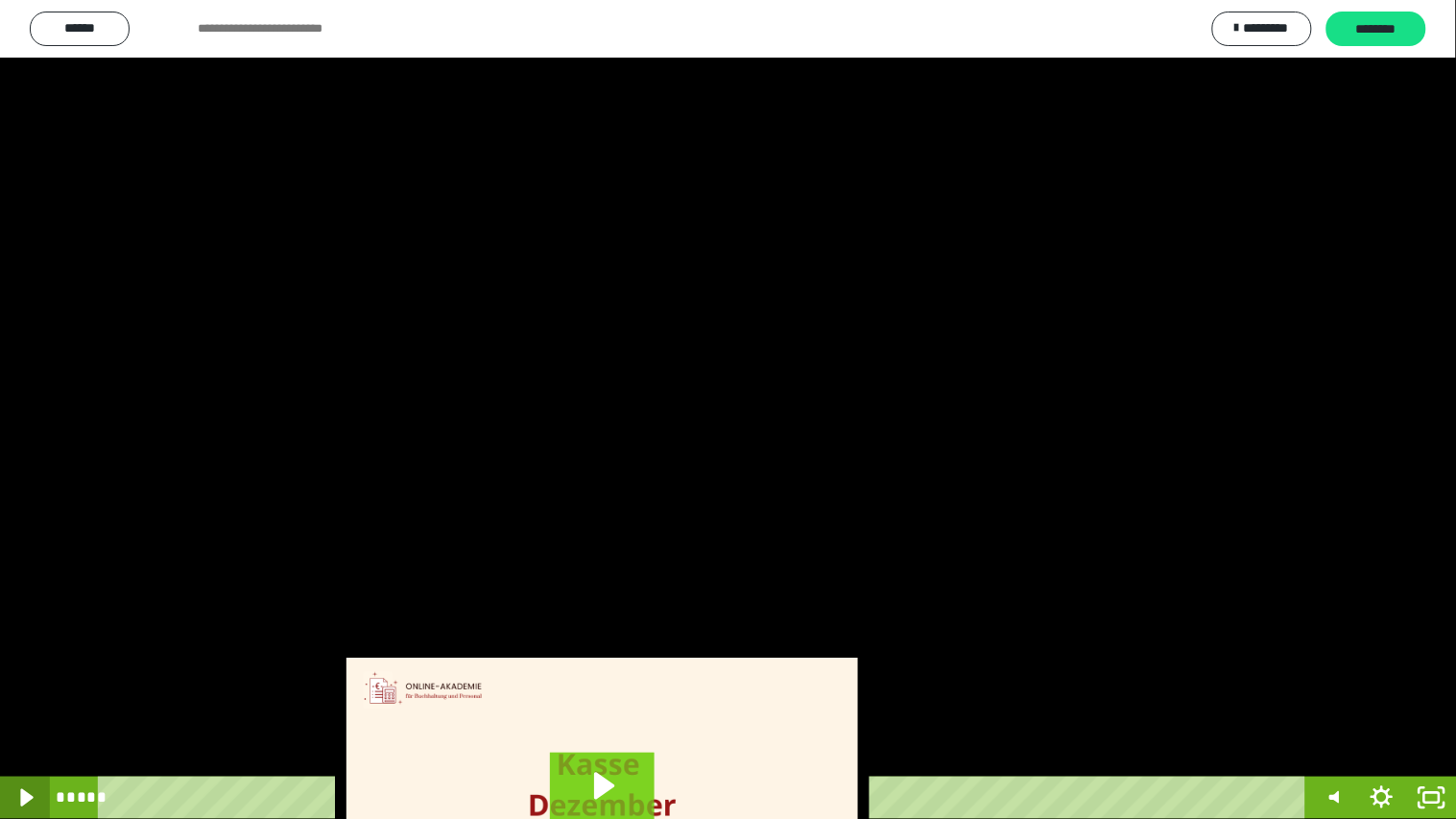 click 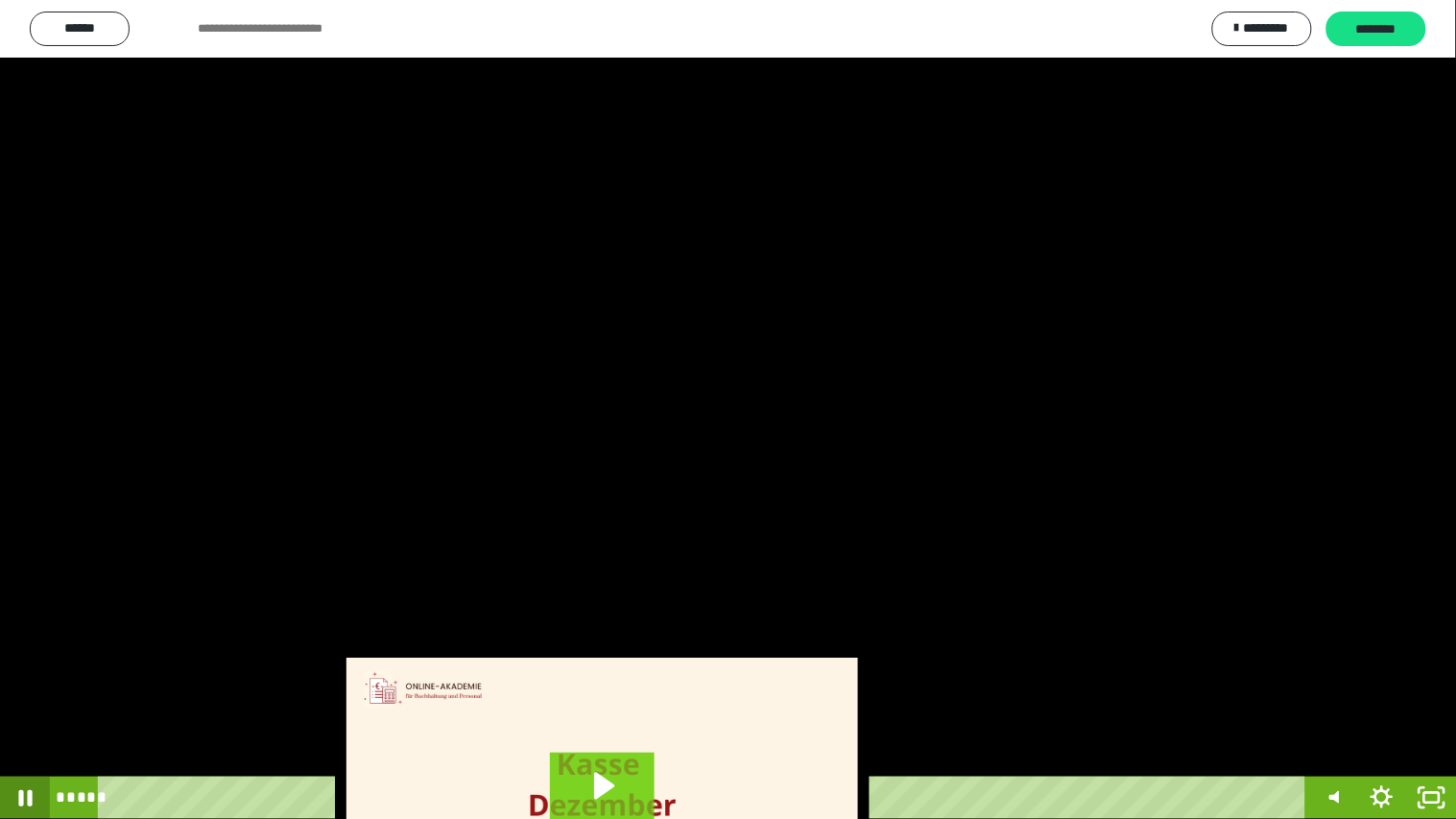 click 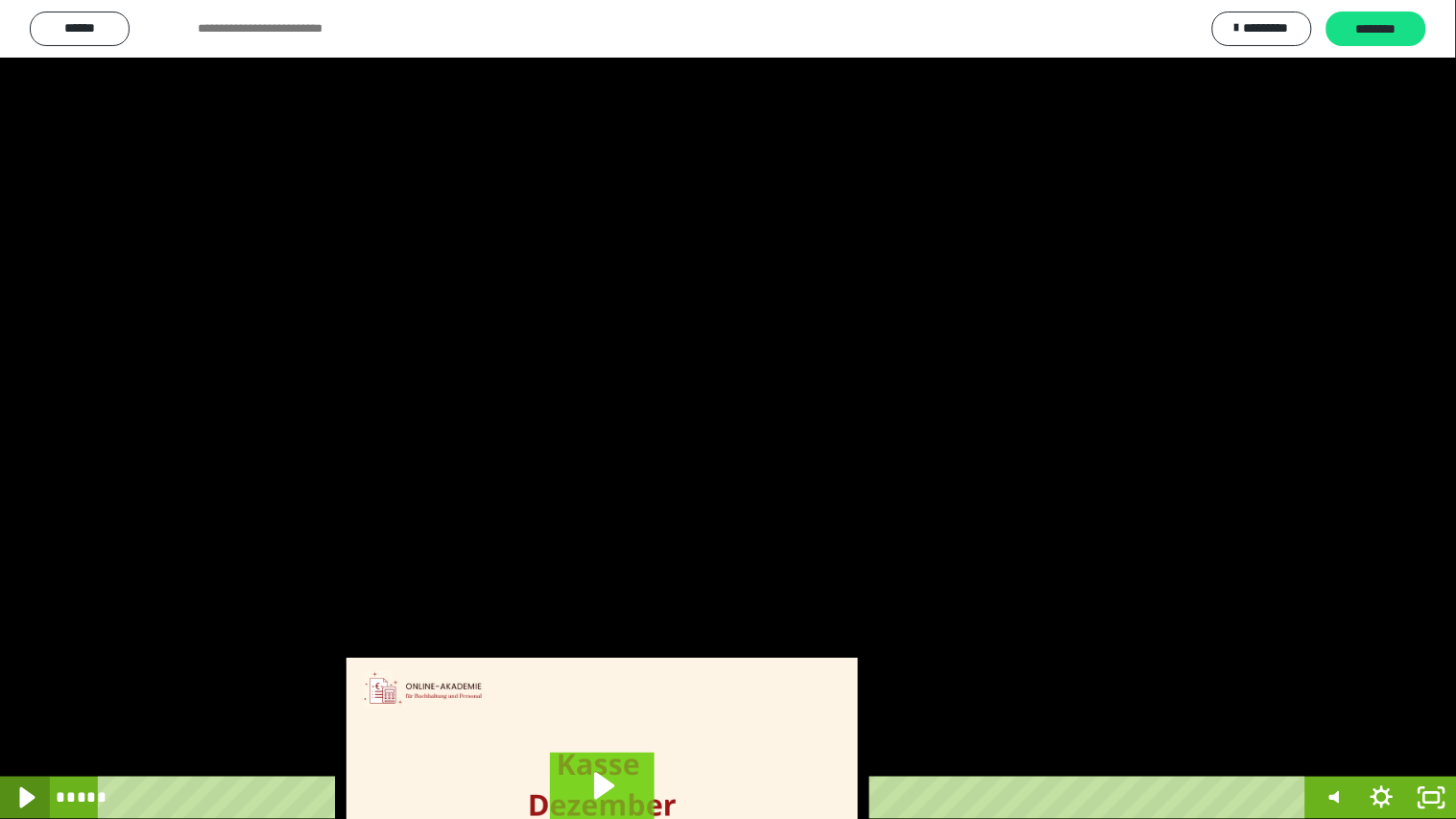 click 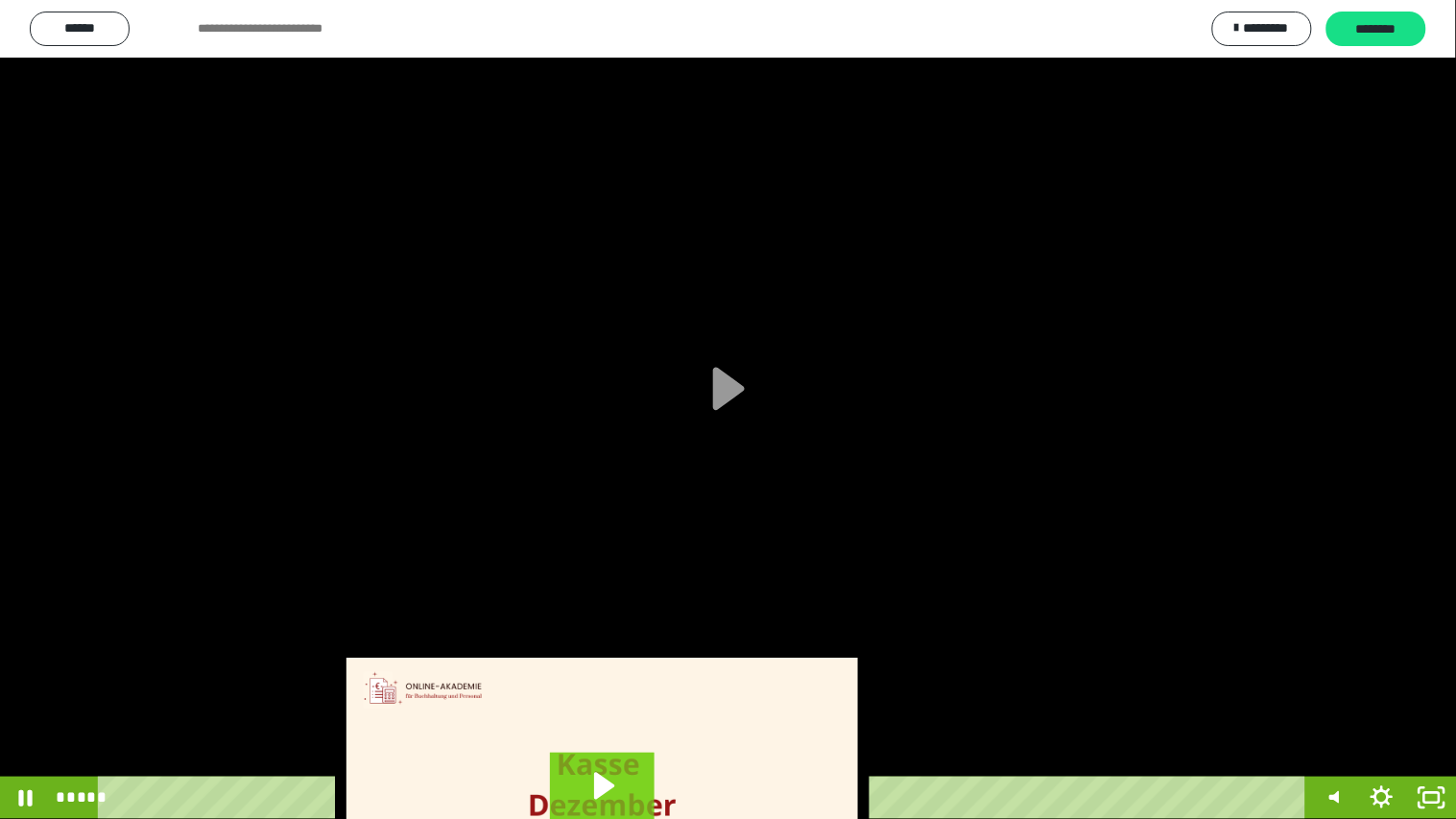 scroll, scrollTop: 0, scrollLeft: 0, axis: both 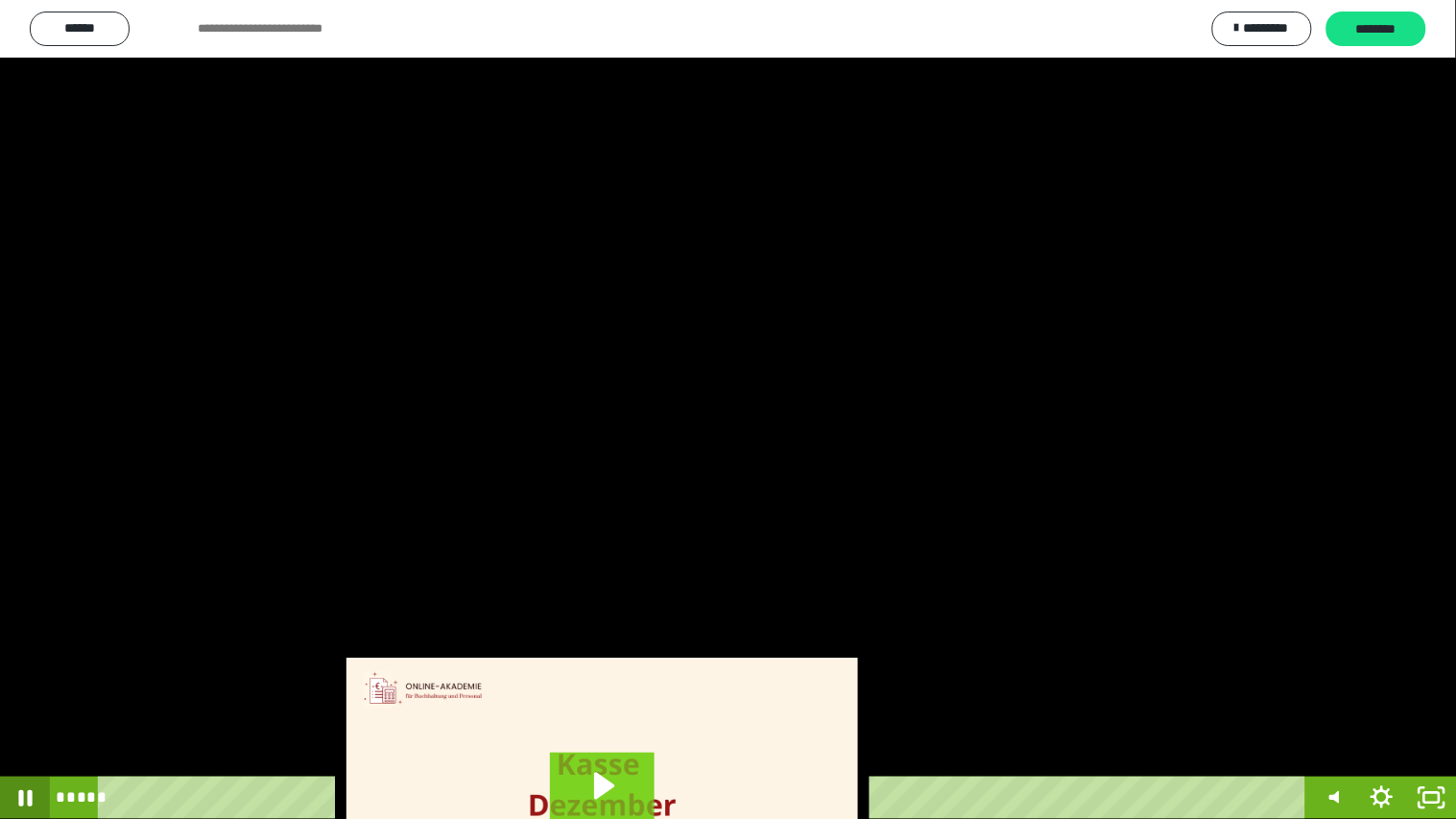 click 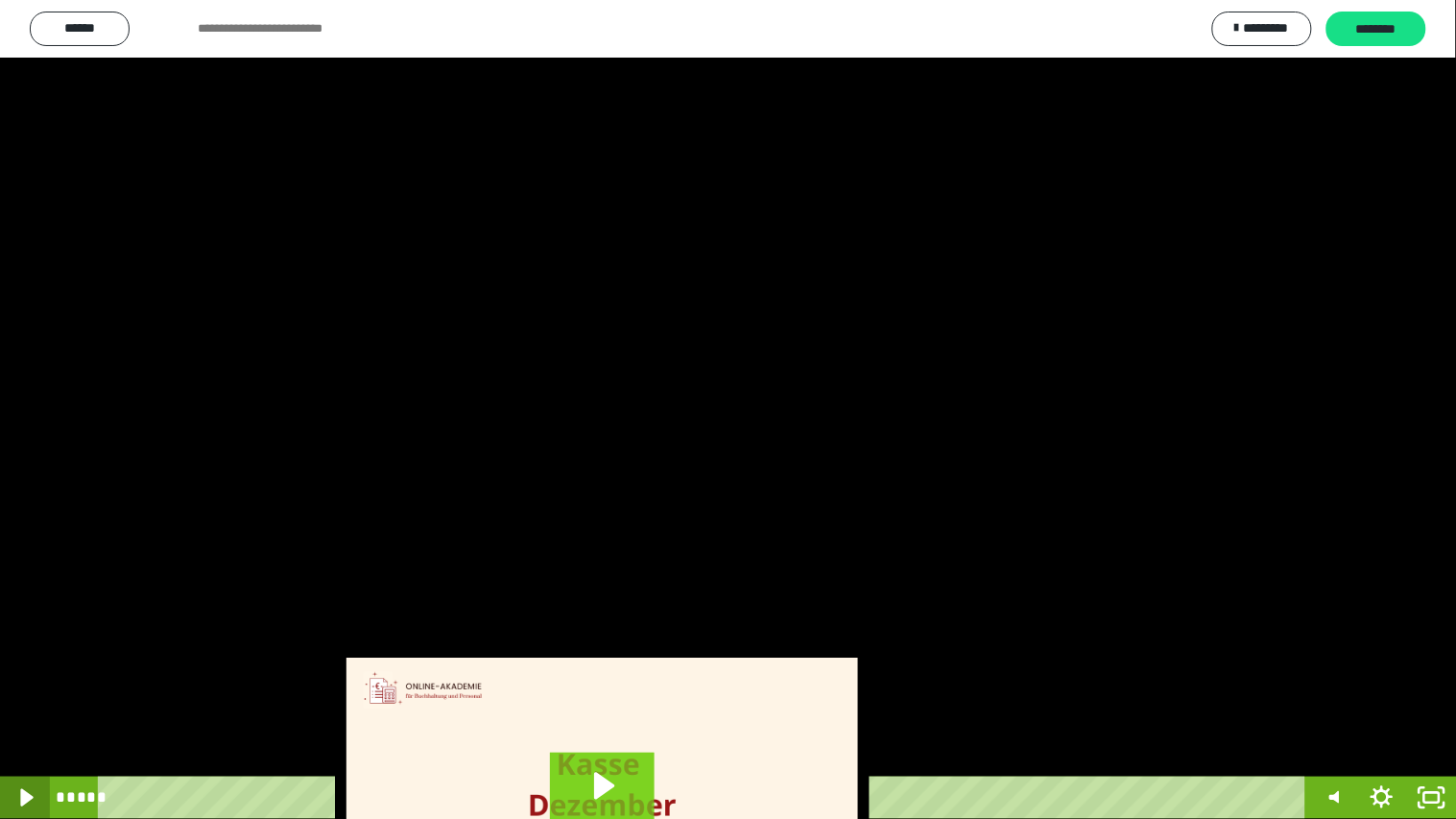 click 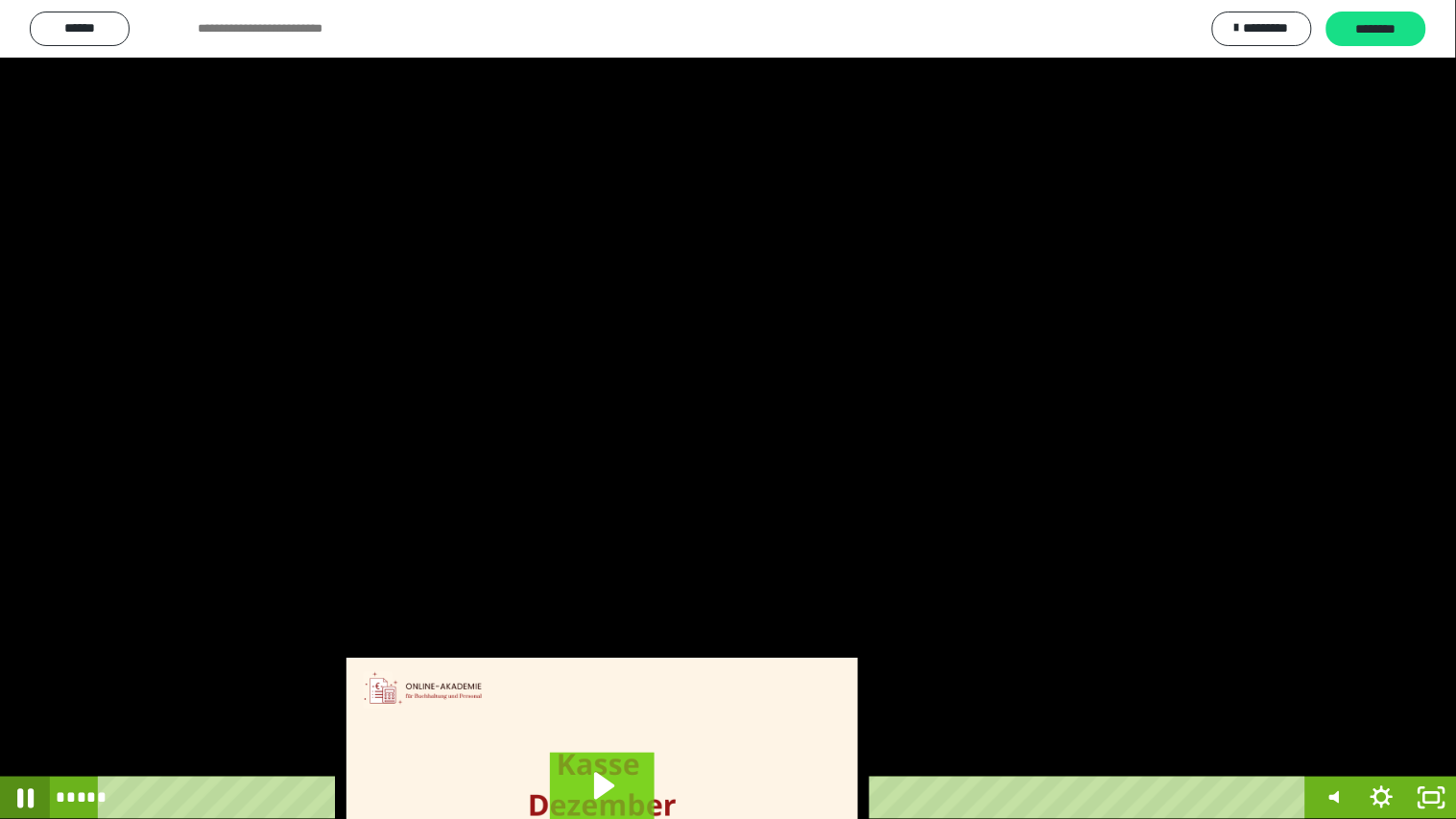 click 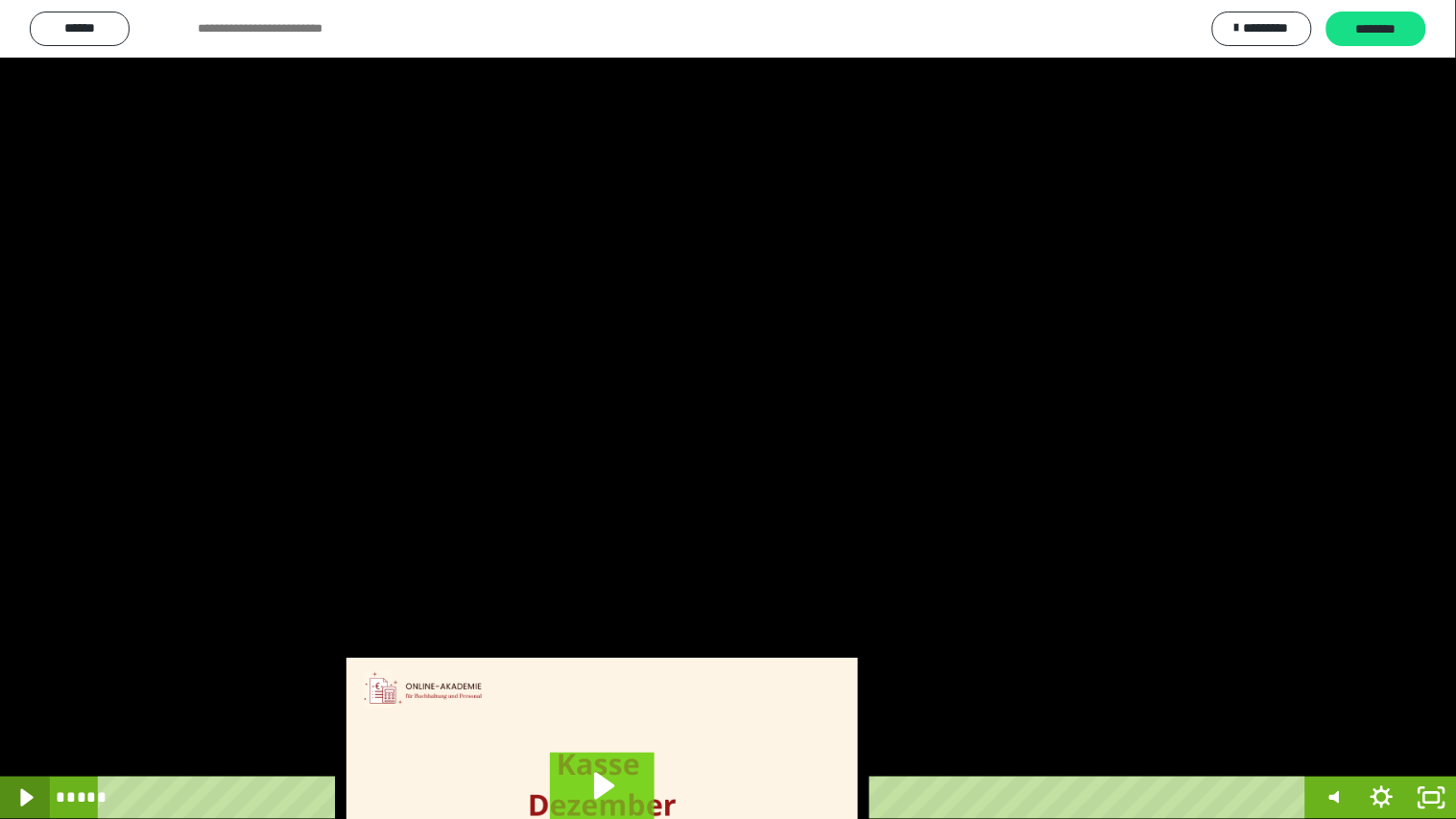 click 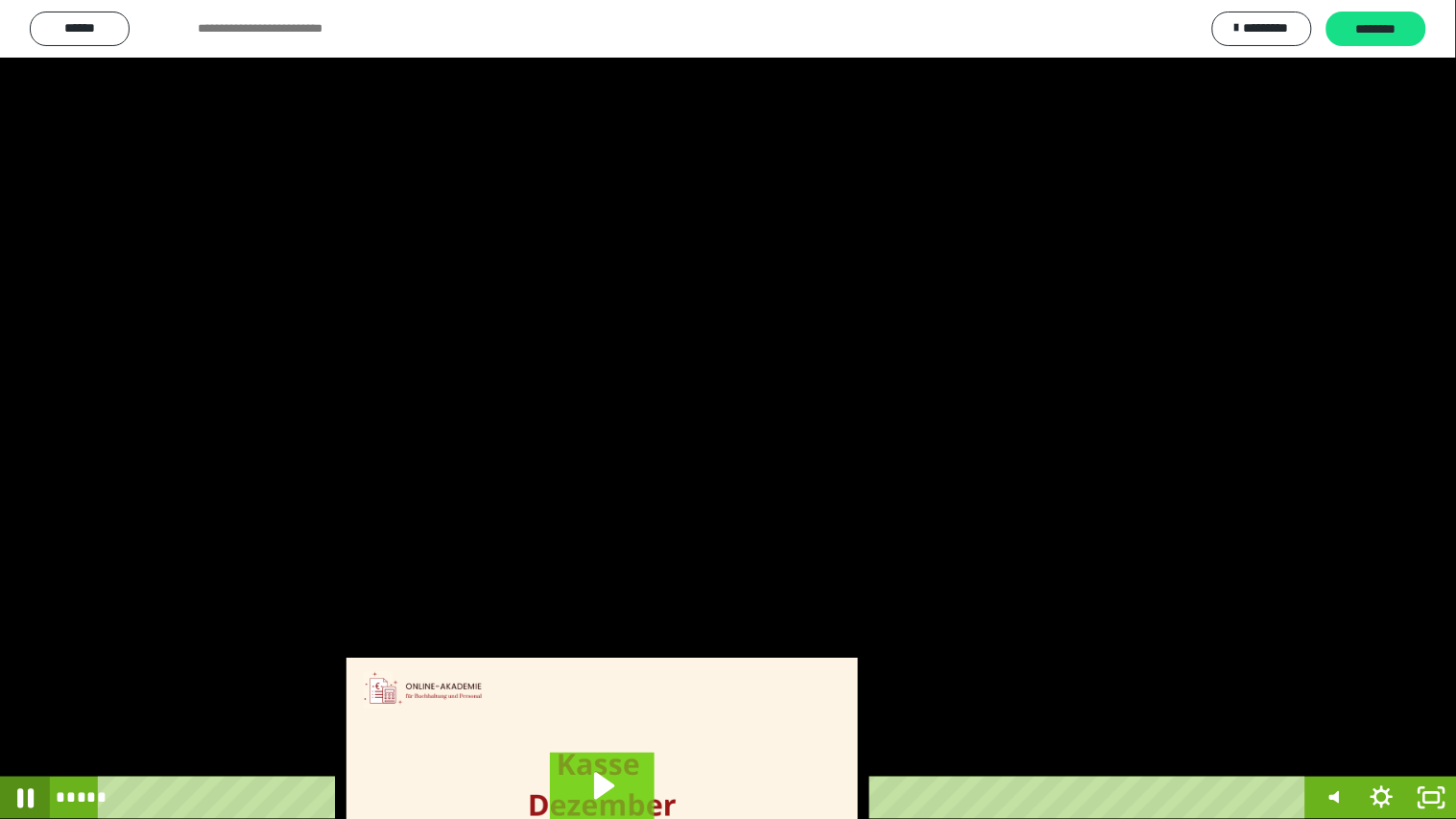 click 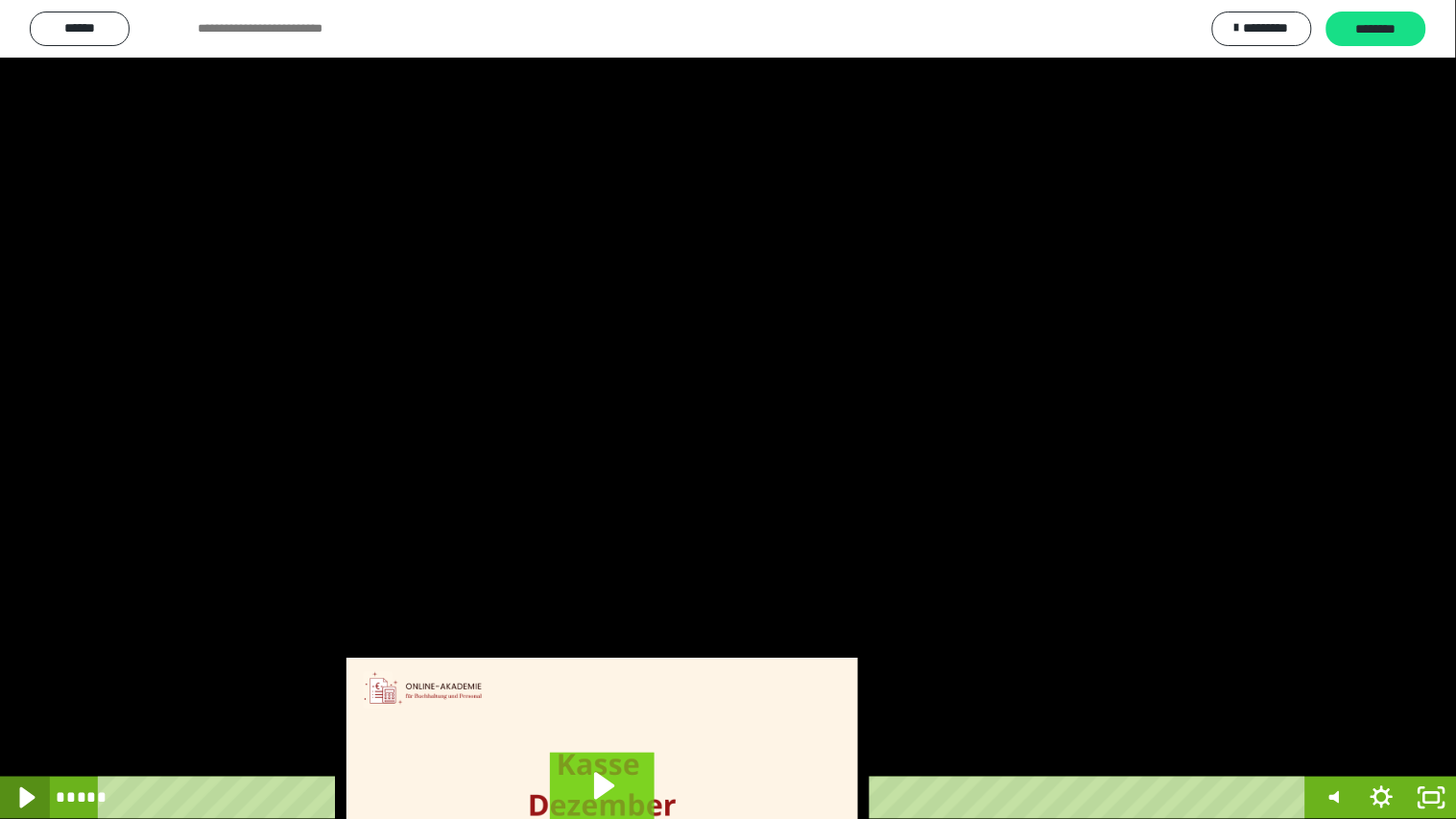click 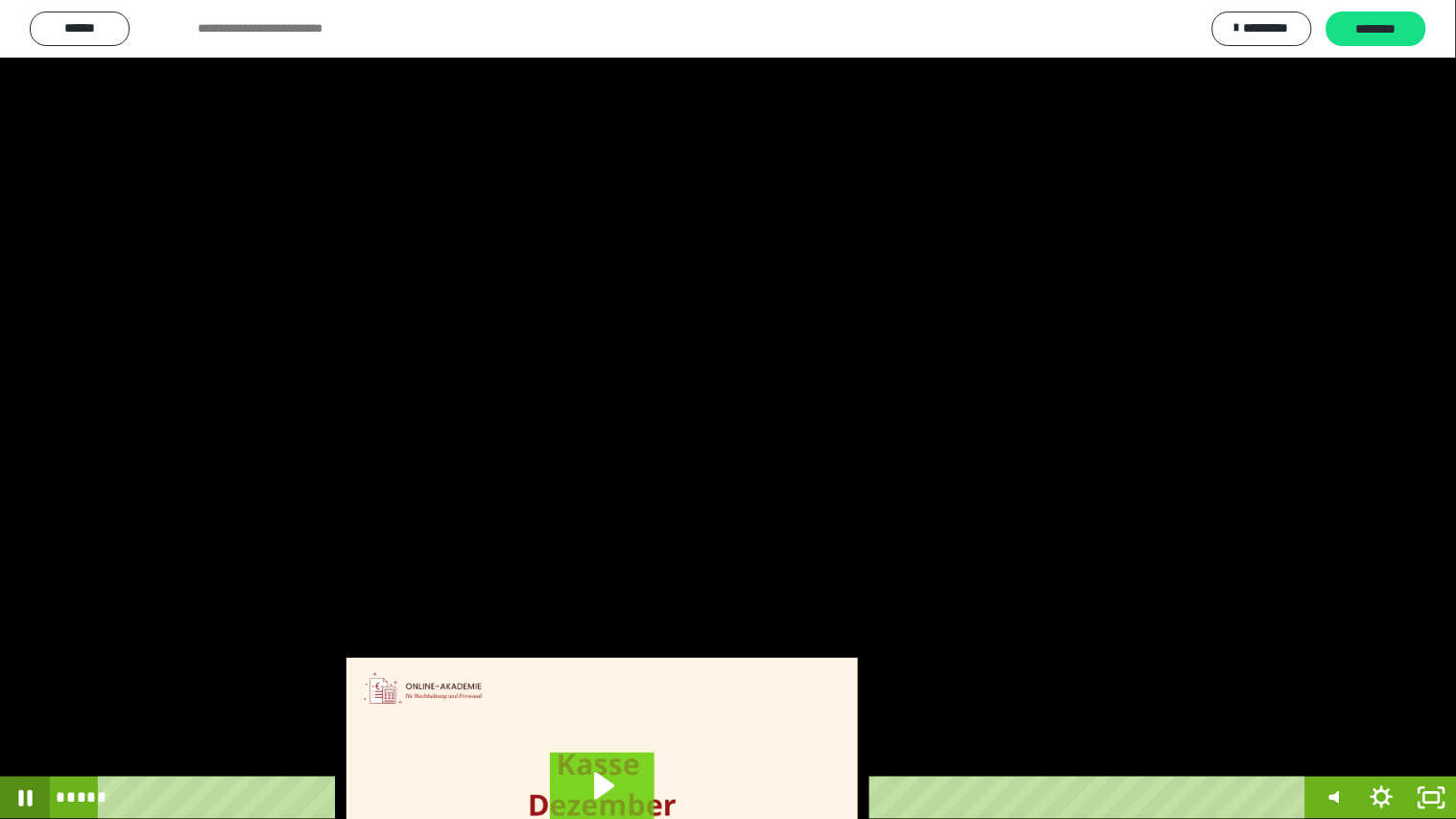 click 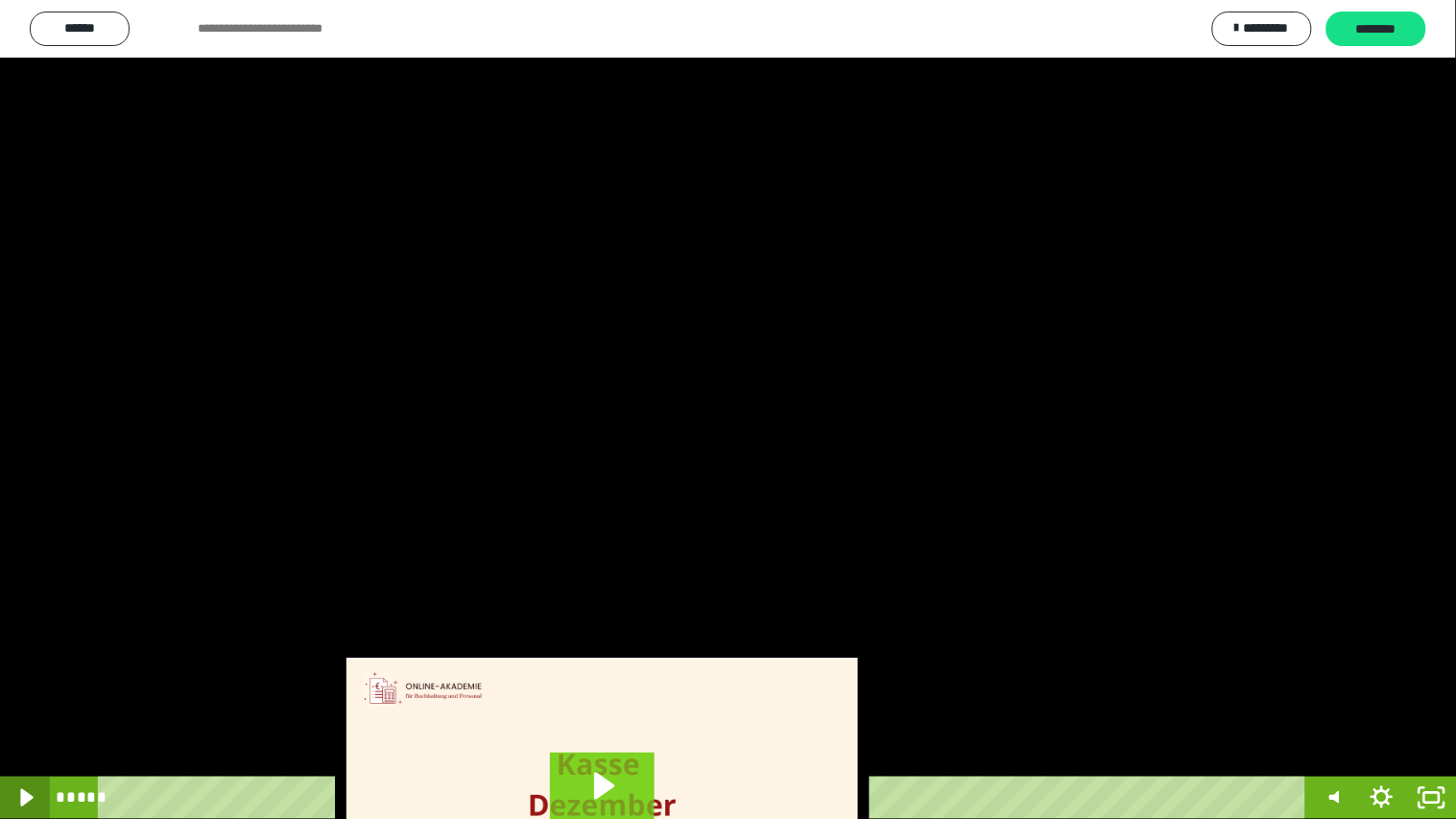 click 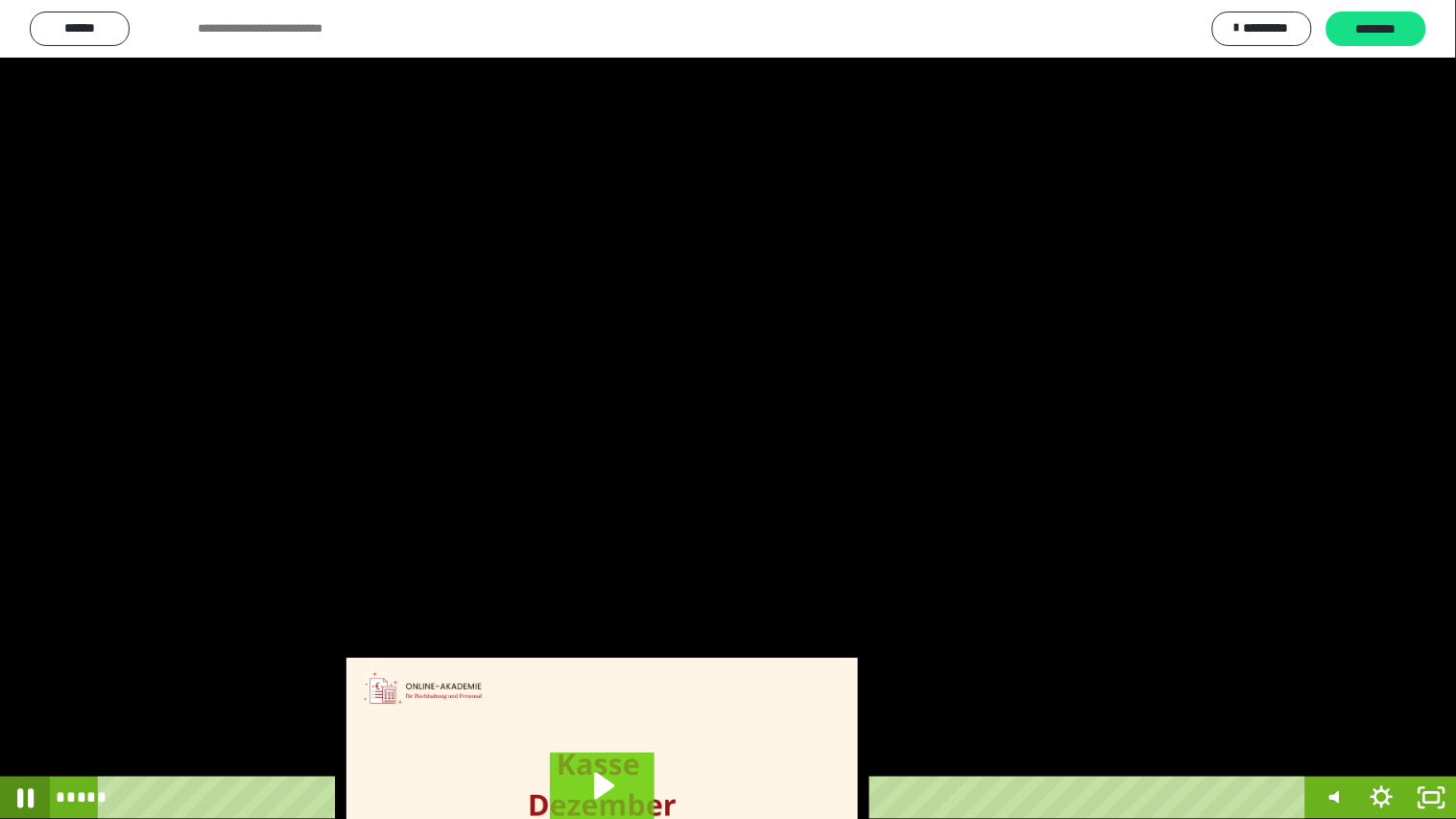 click 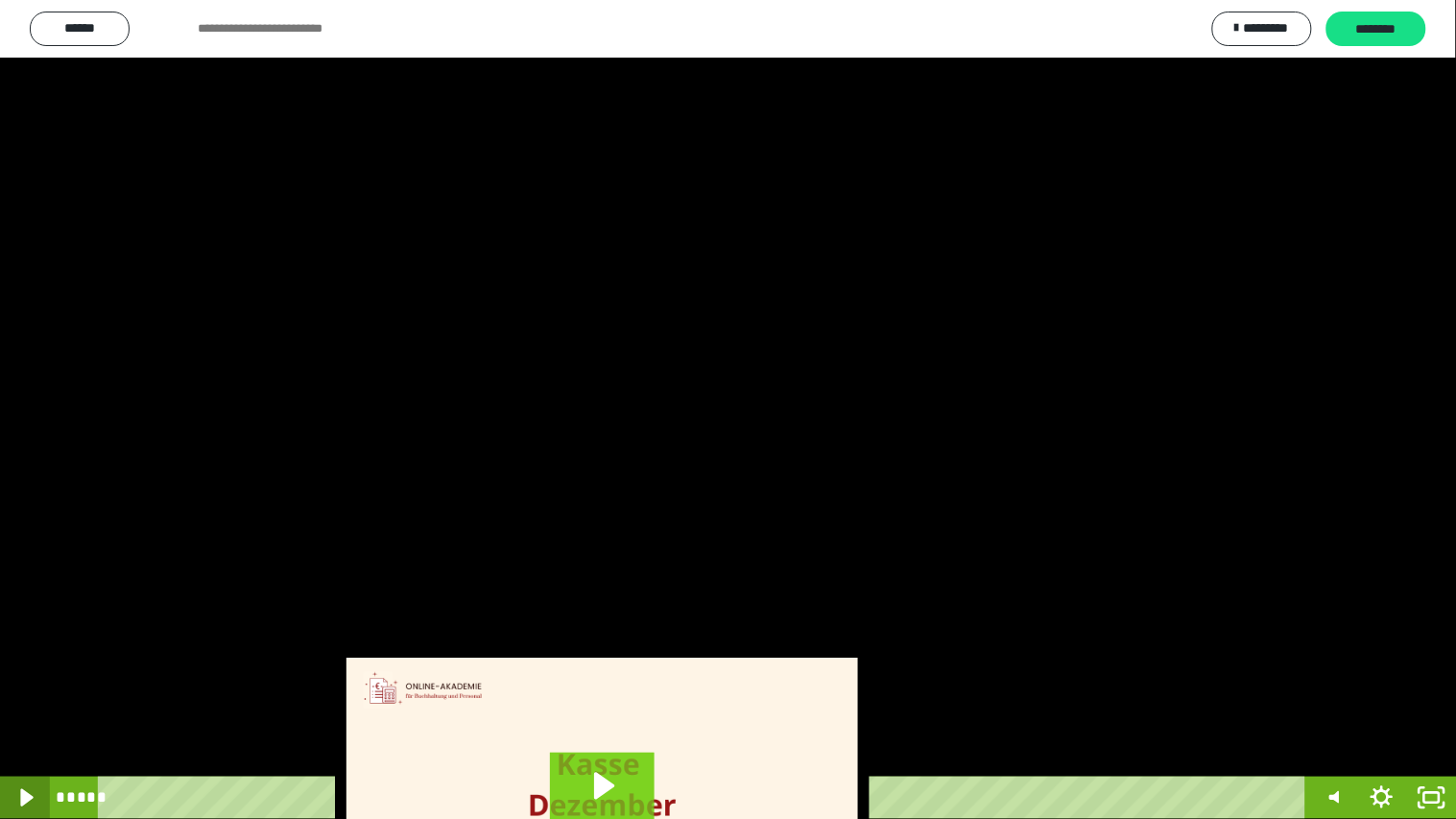 click 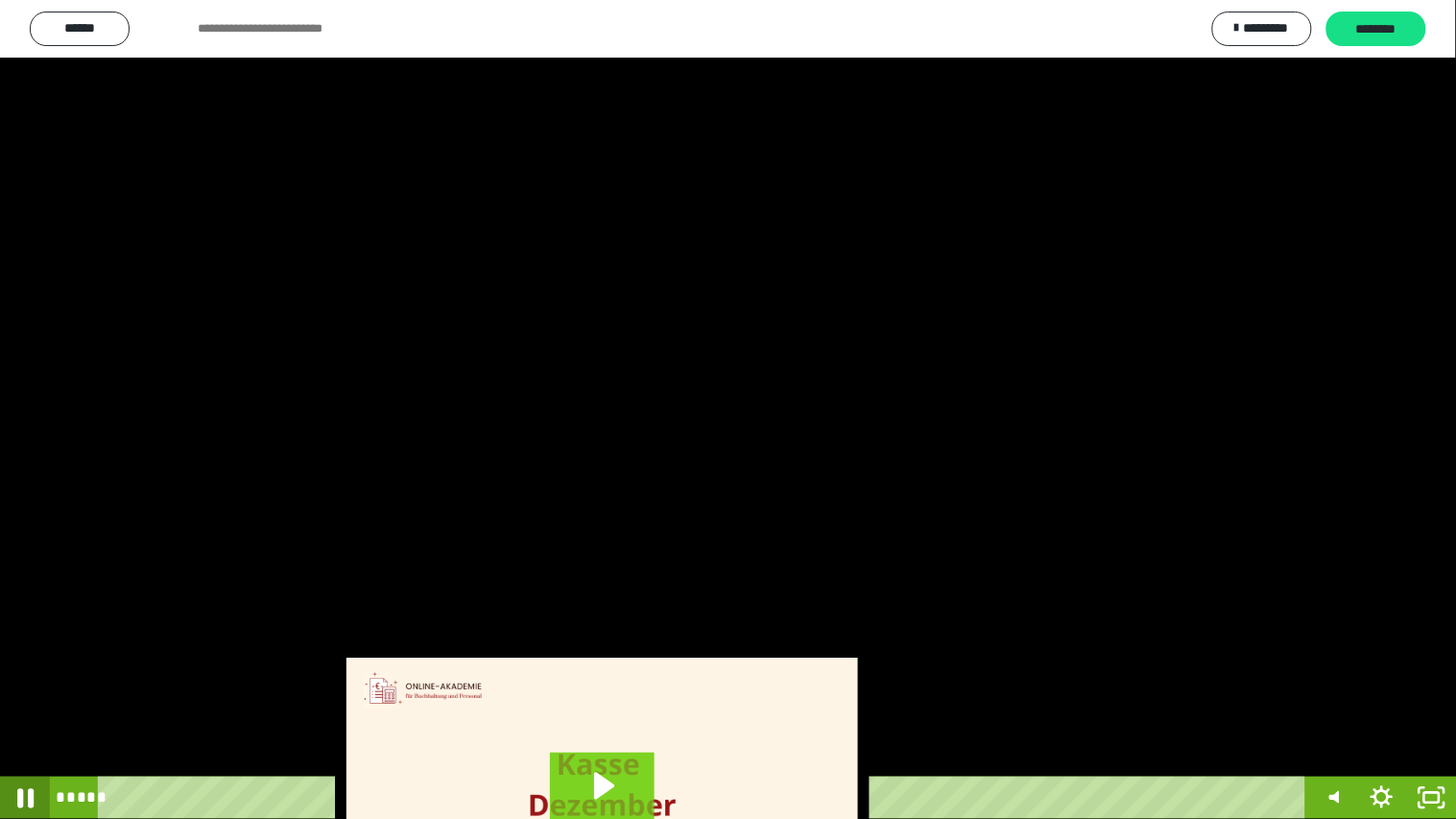 click 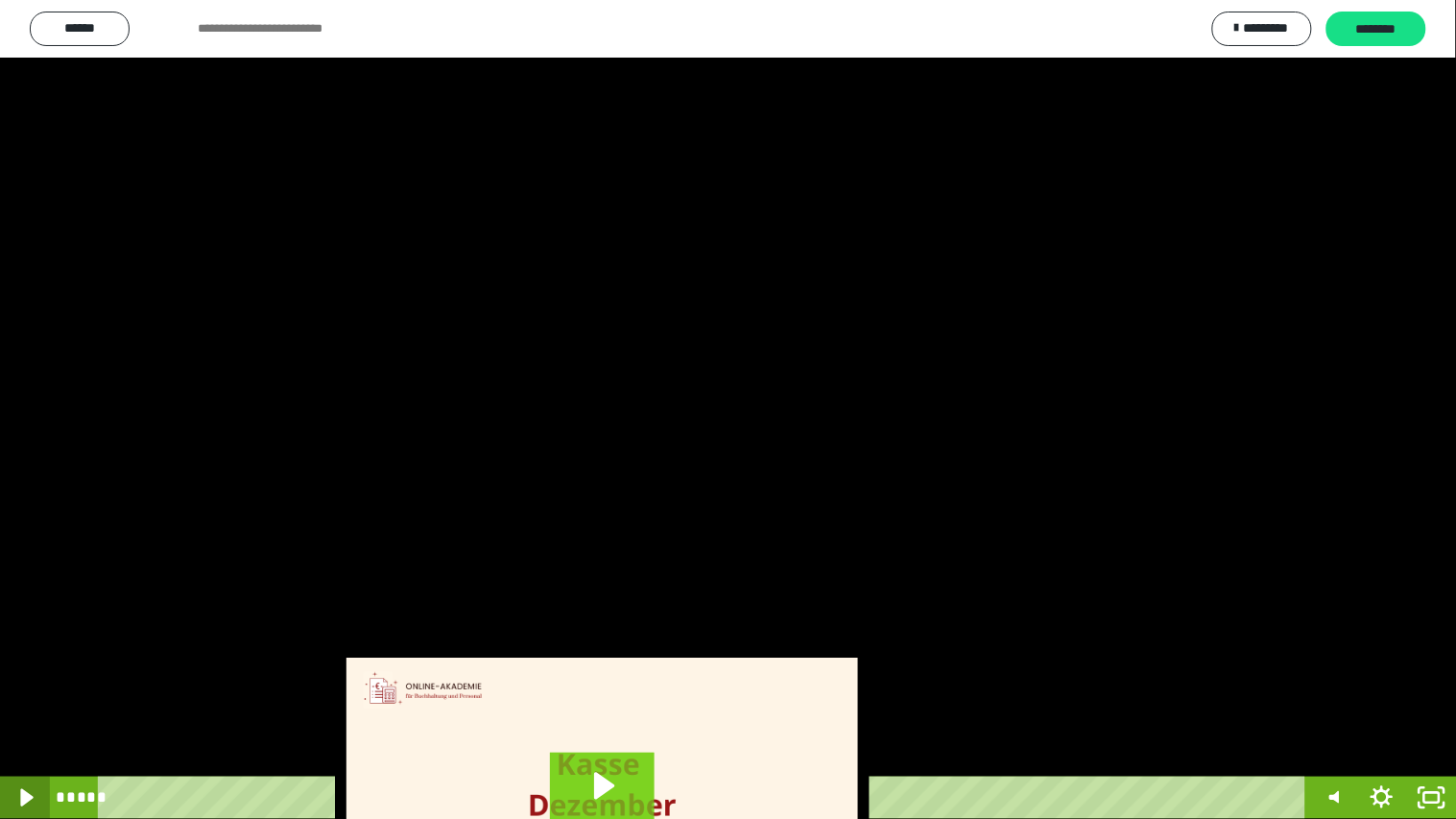 click 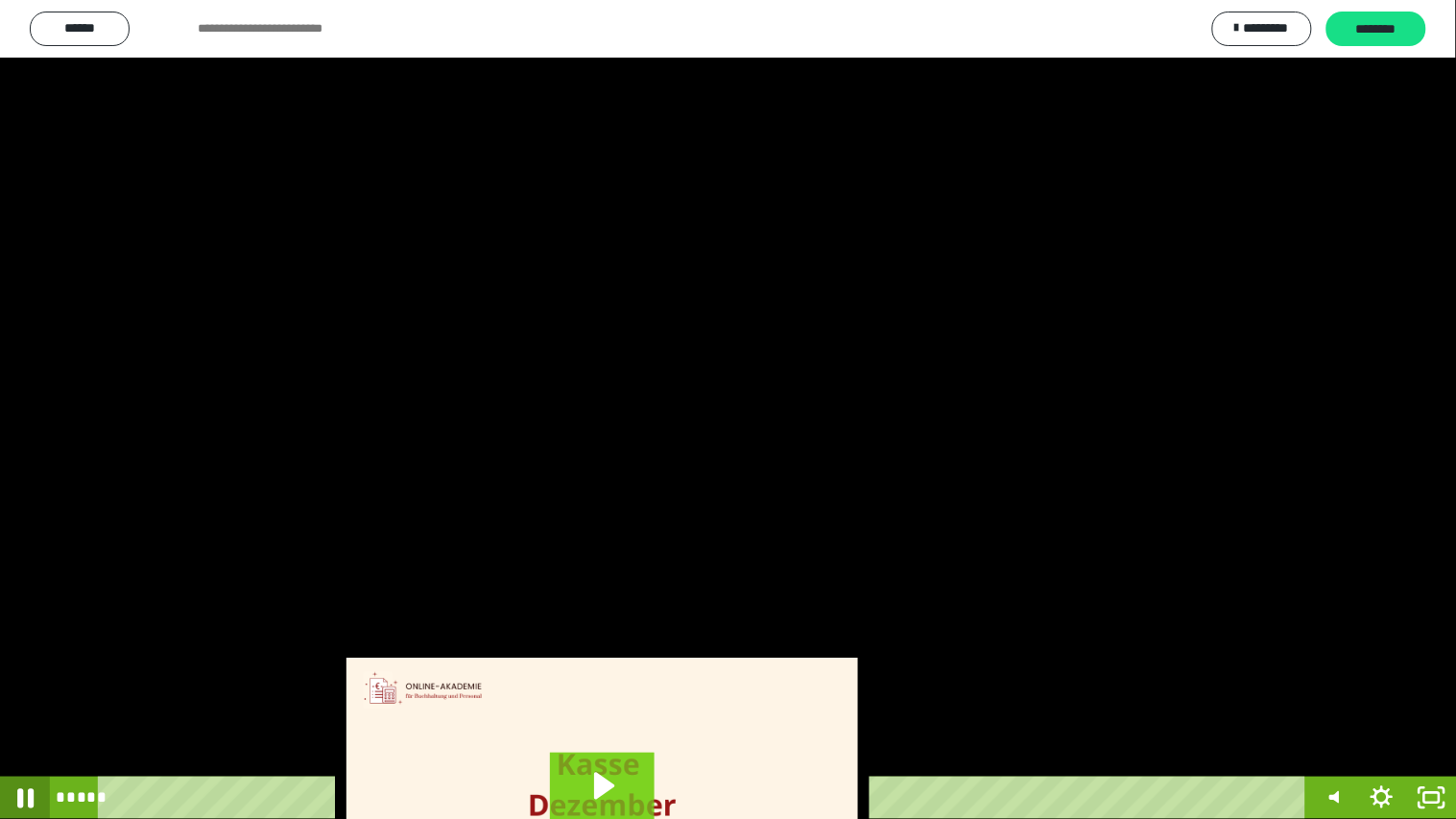 click 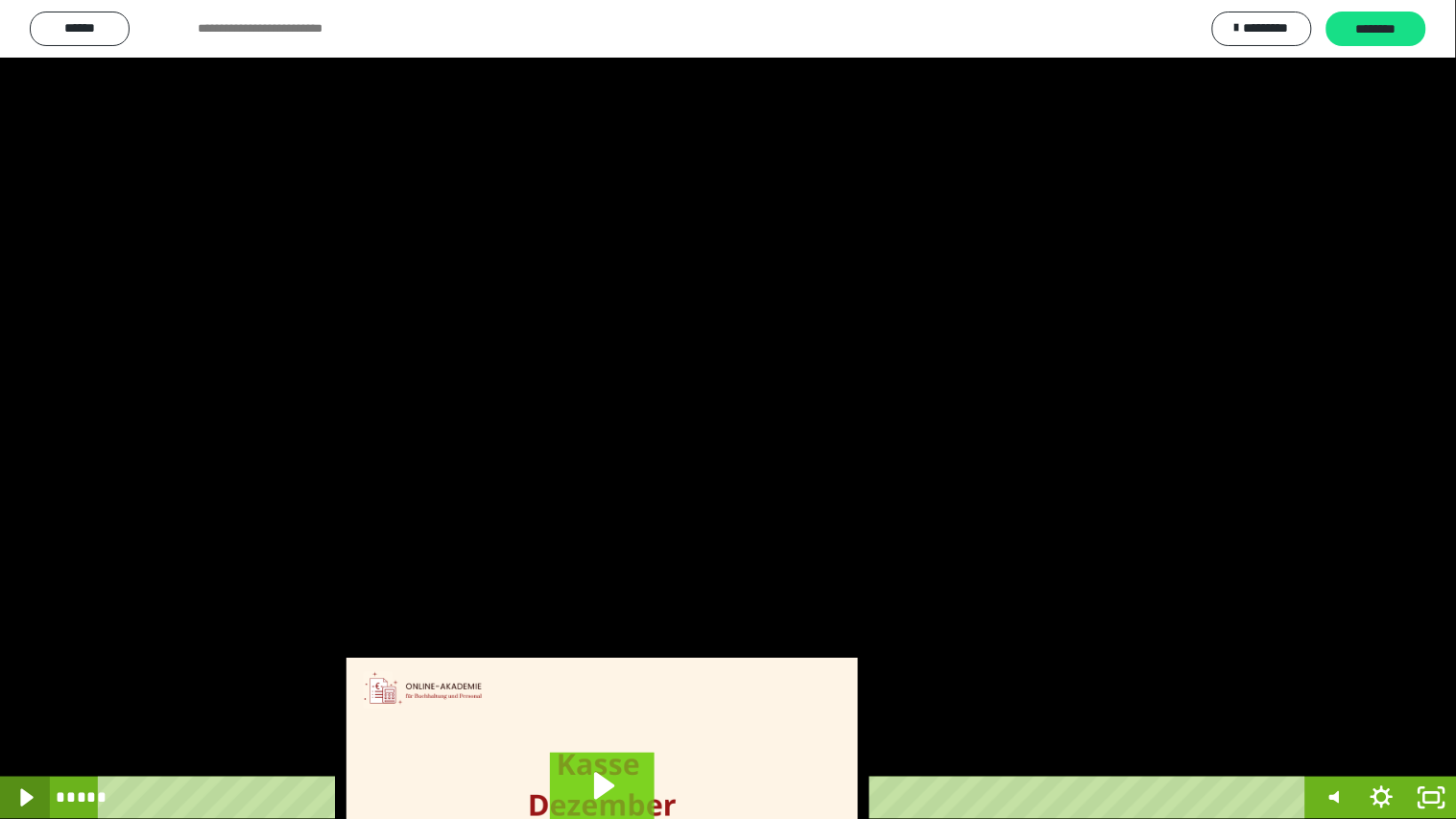 click 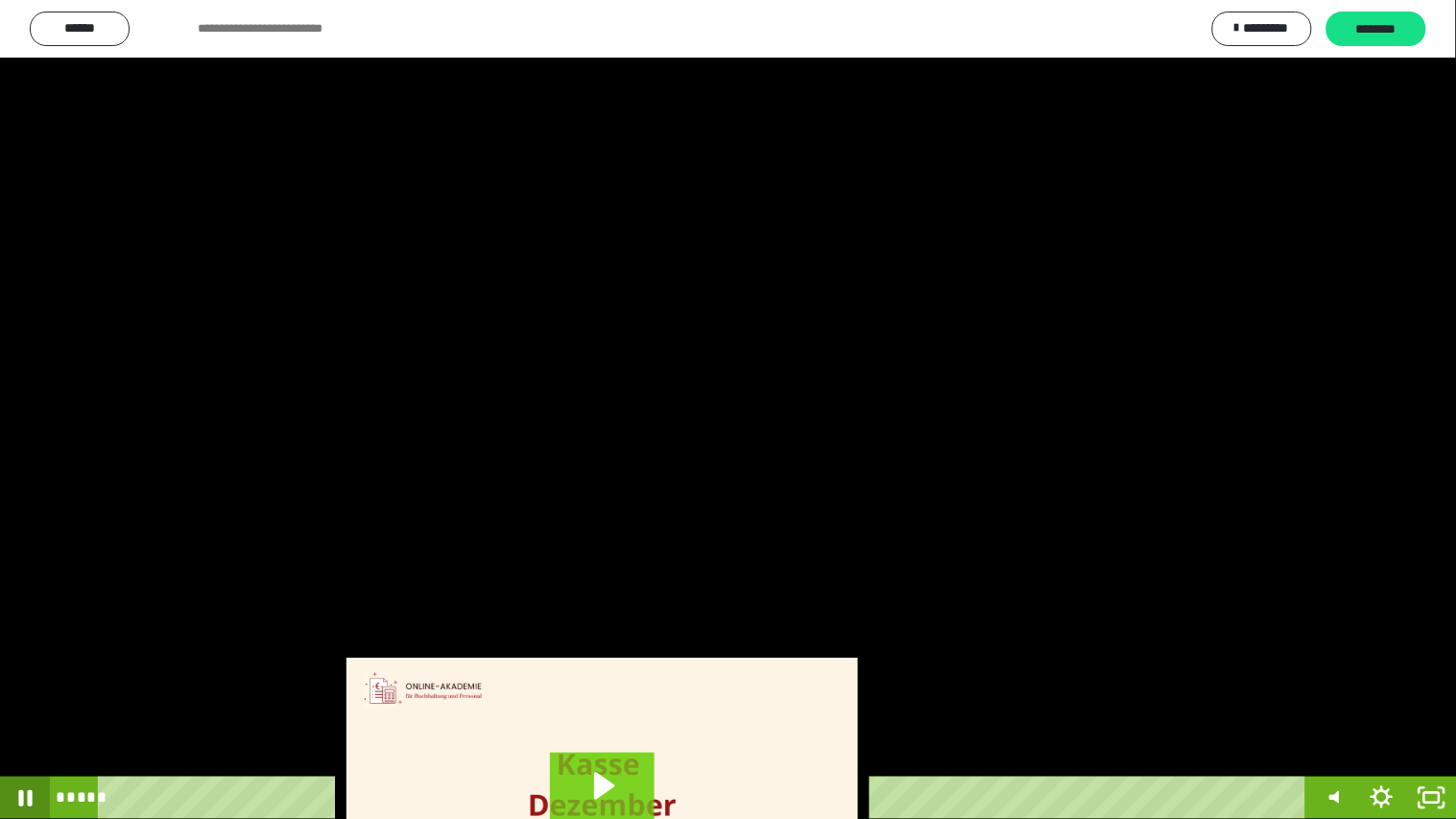 scroll, scrollTop: 0, scrollLeft: 0, axis: both 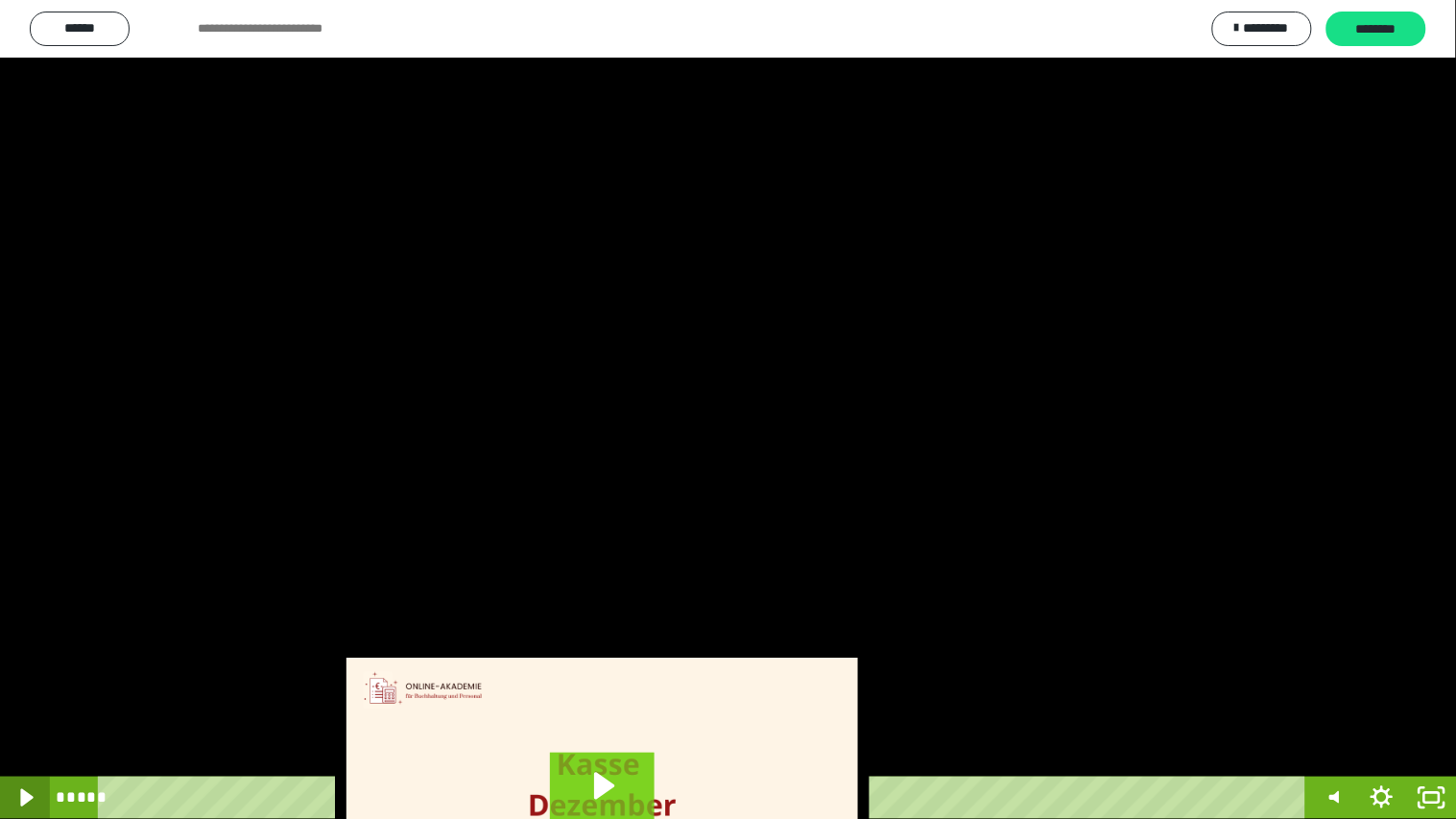 click 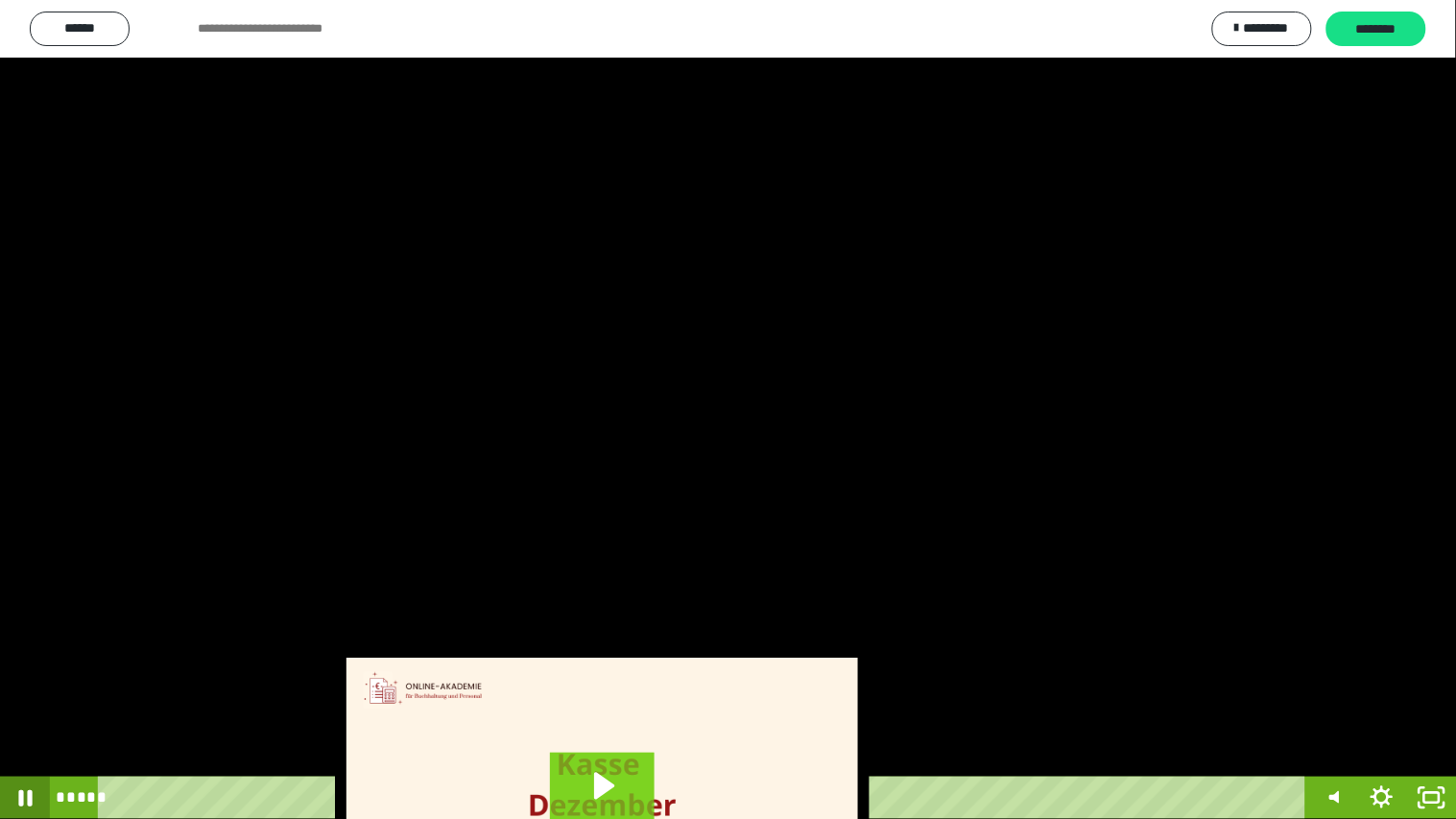 click 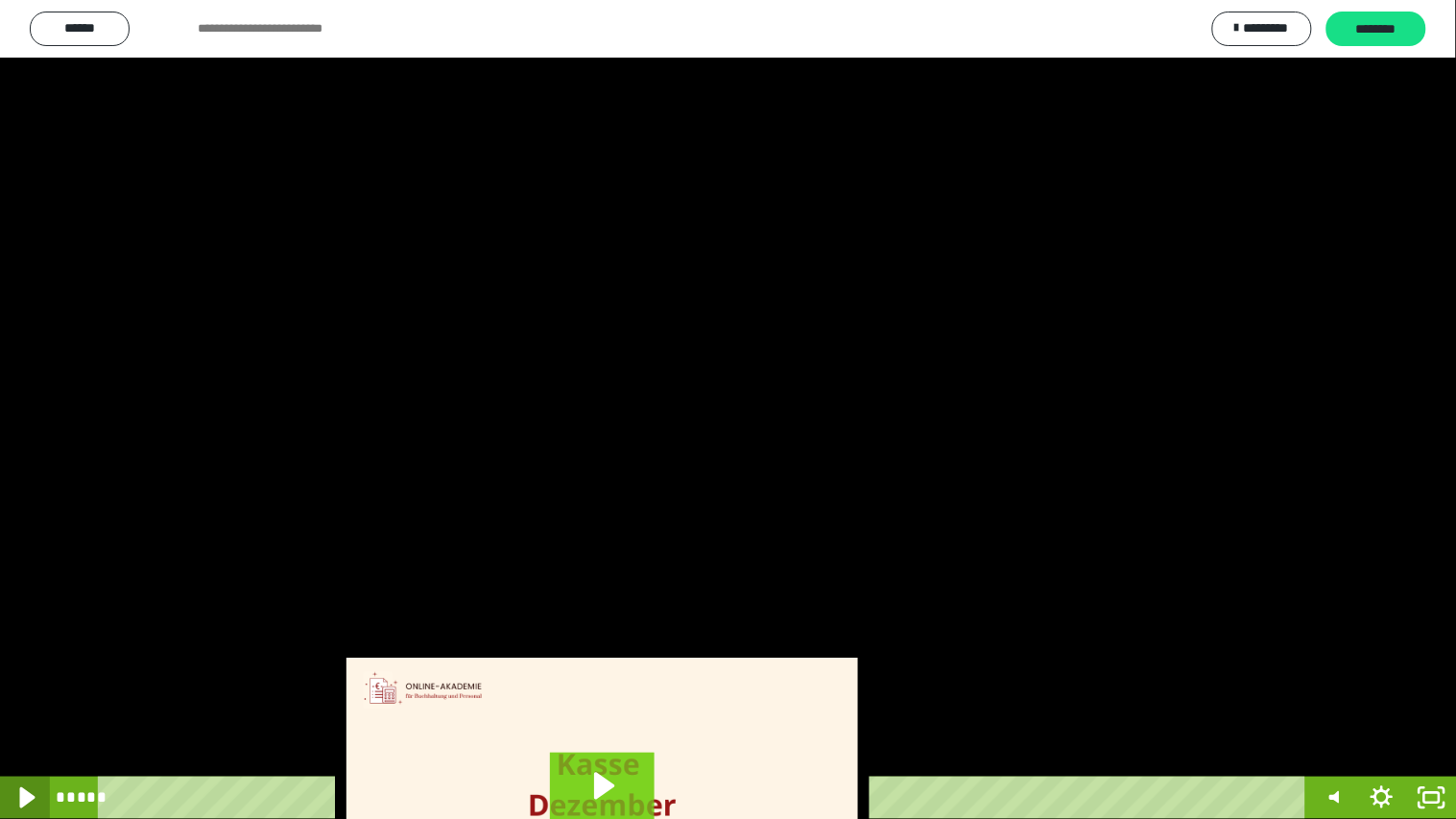 click 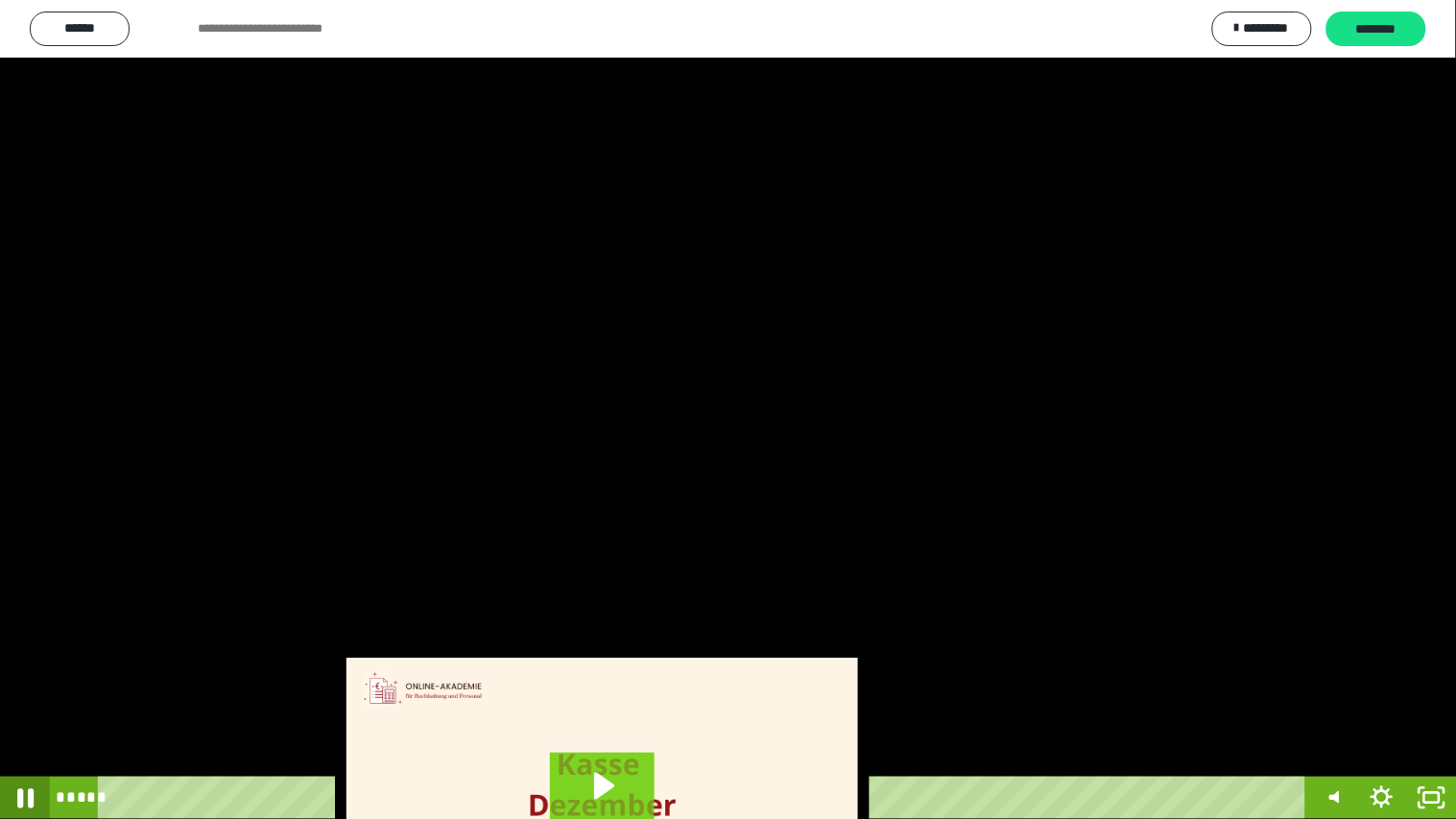 click 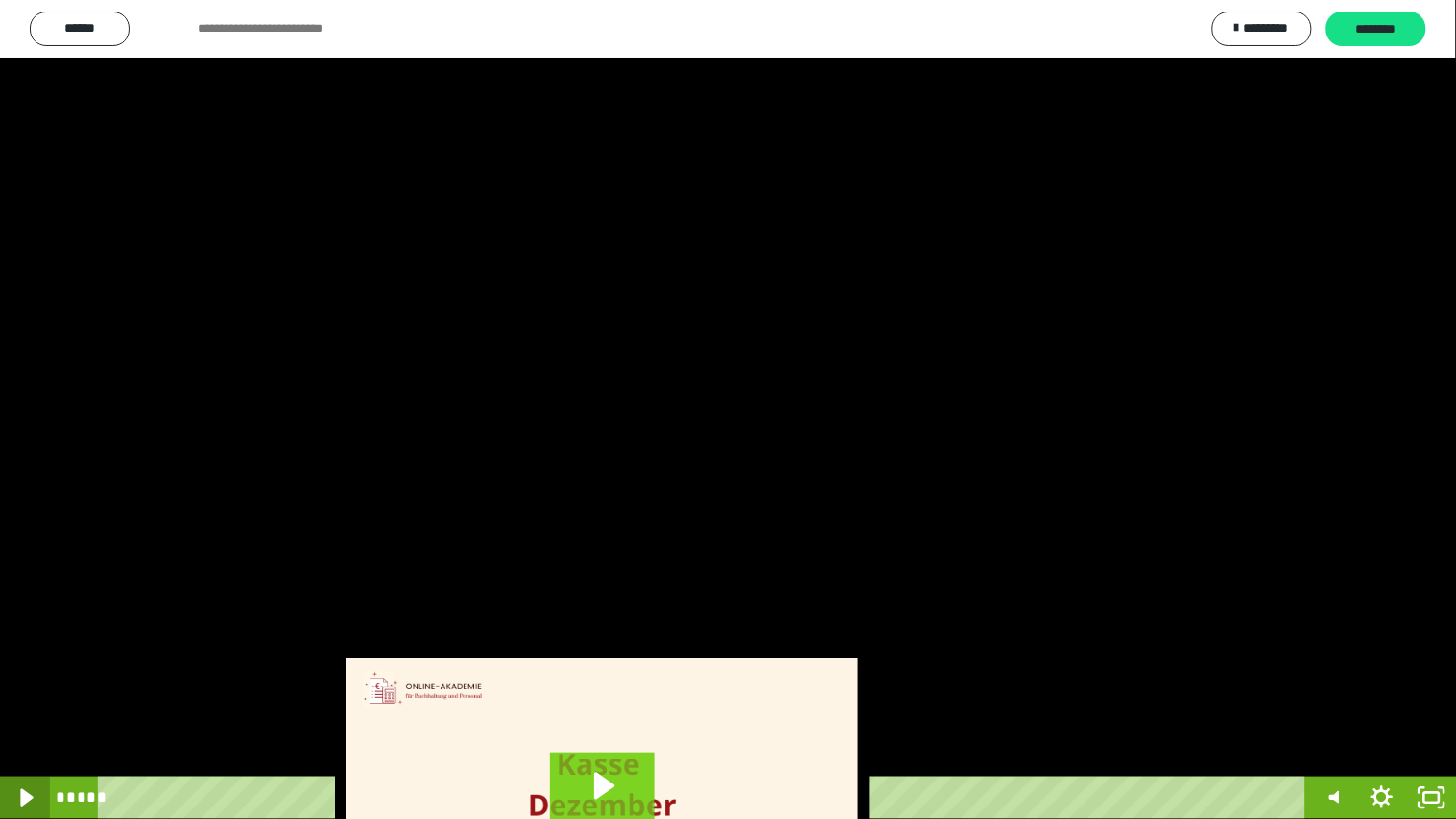 click 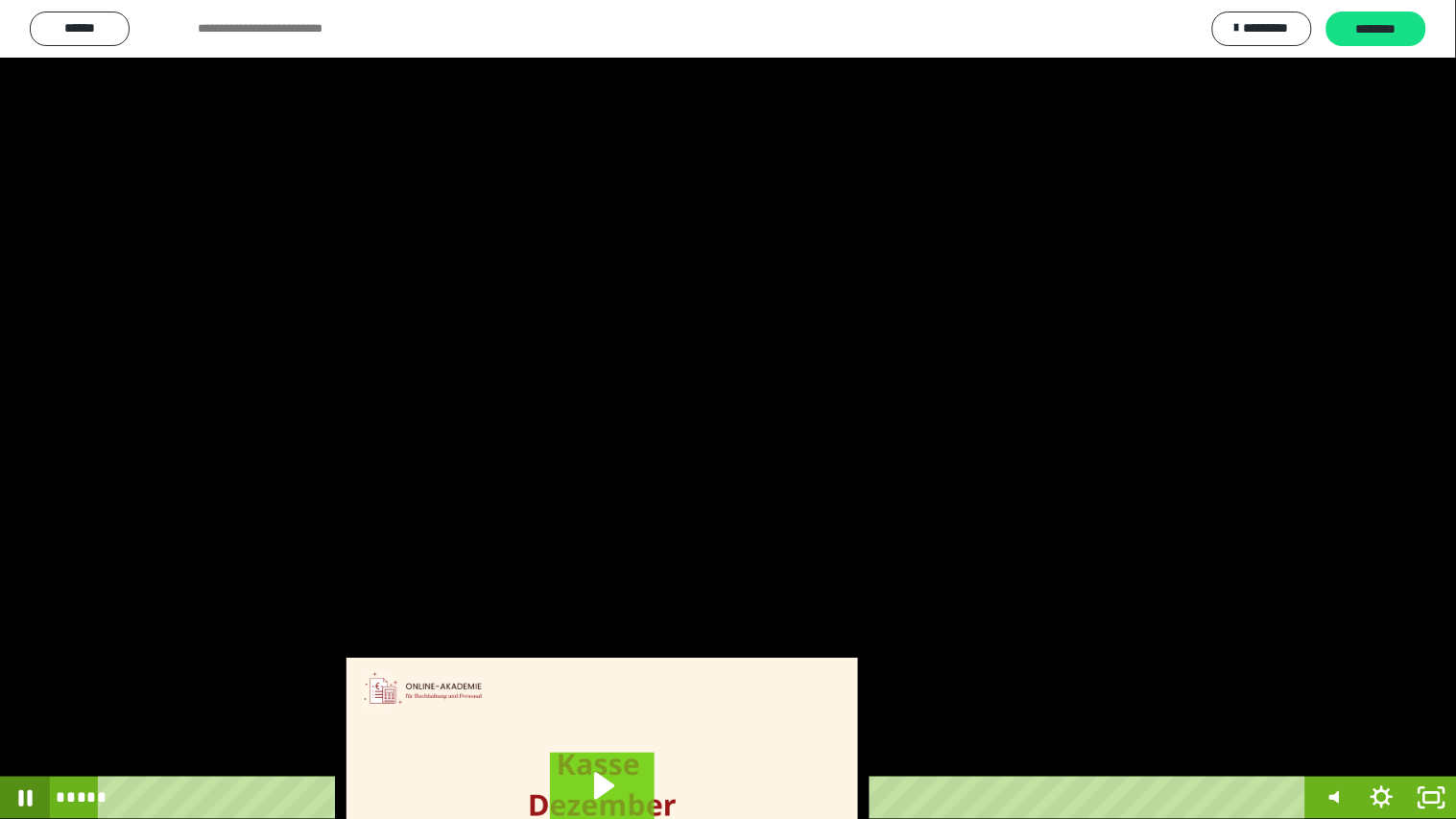 click 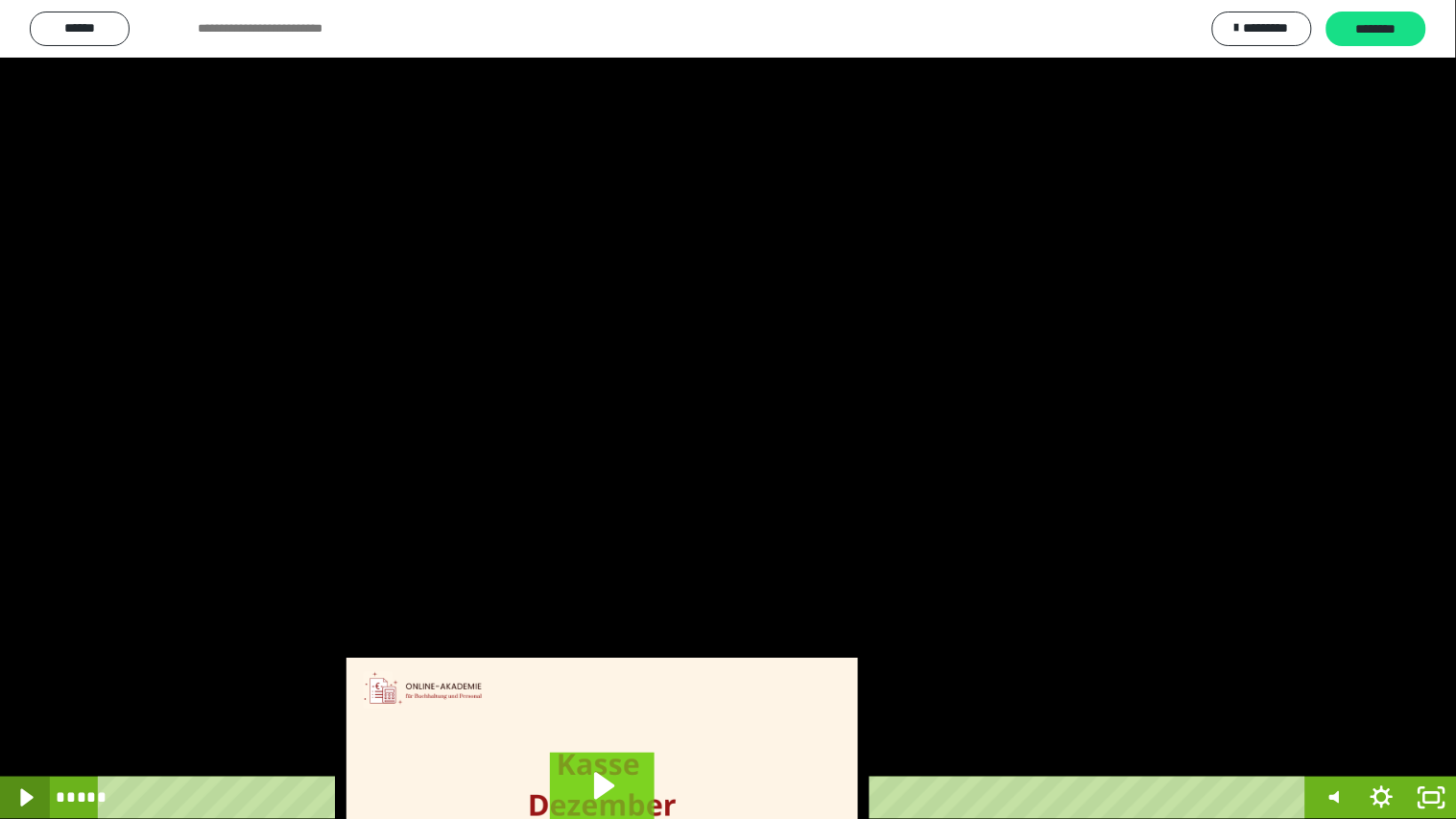 click 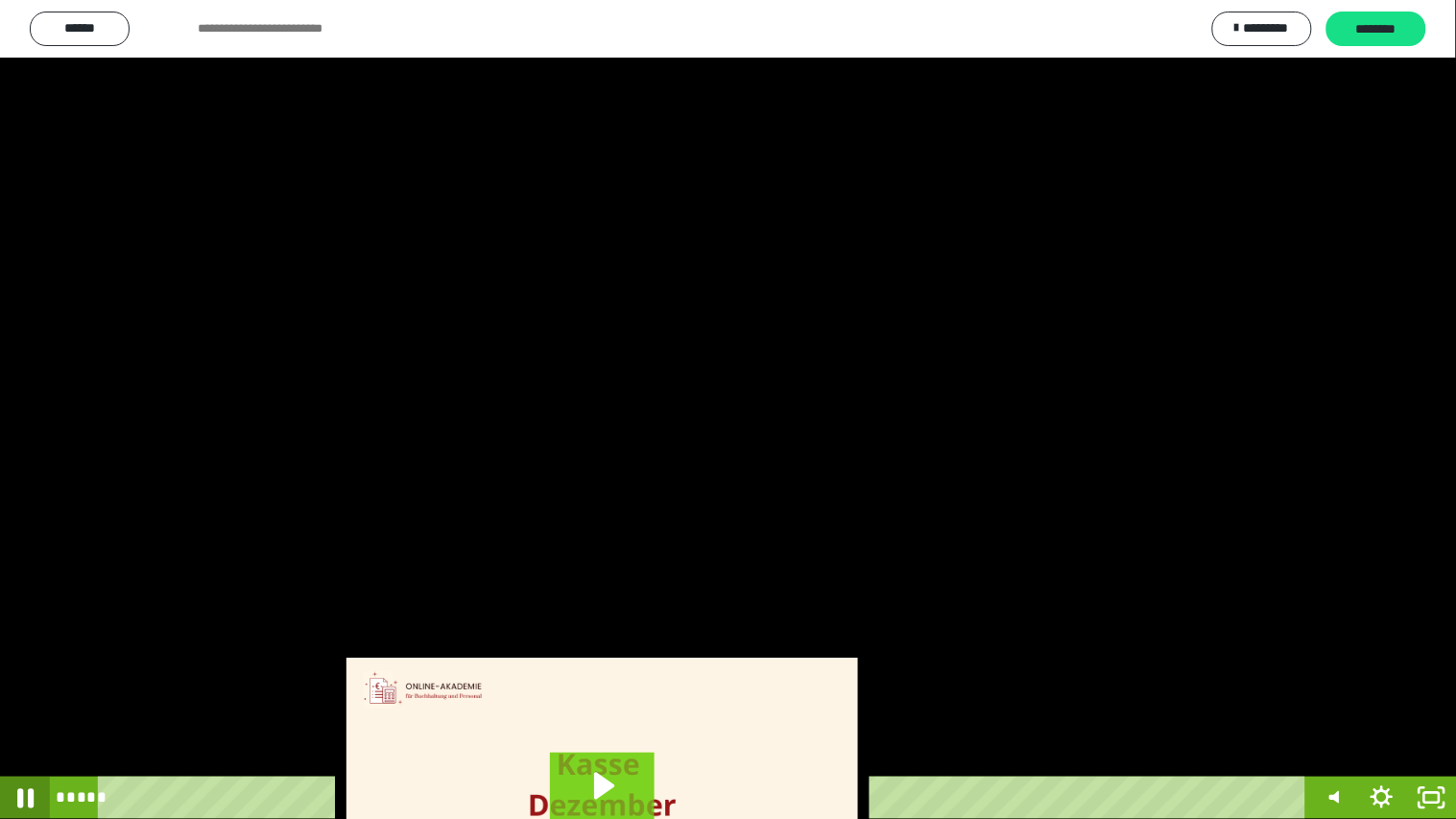 click 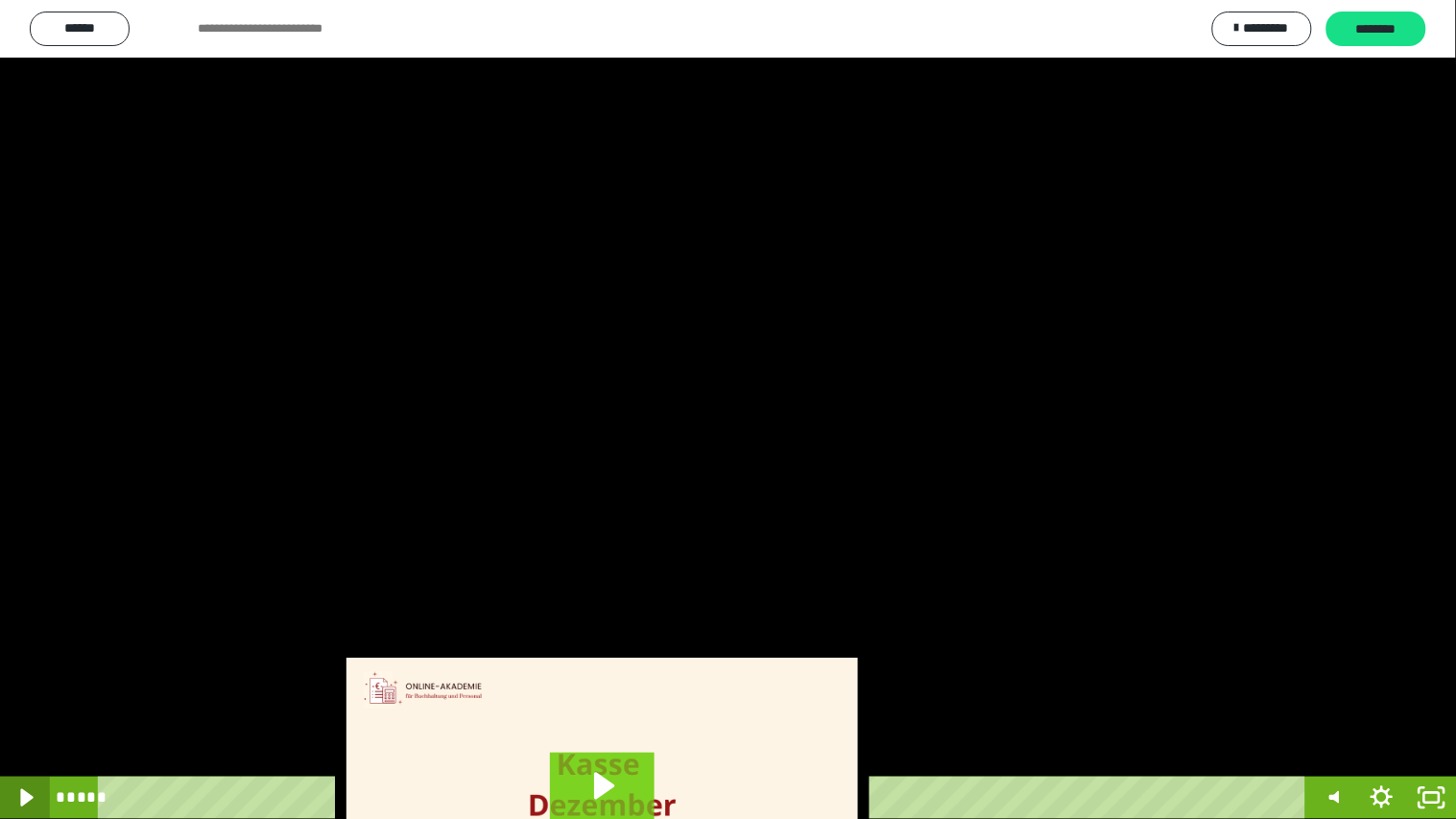 click 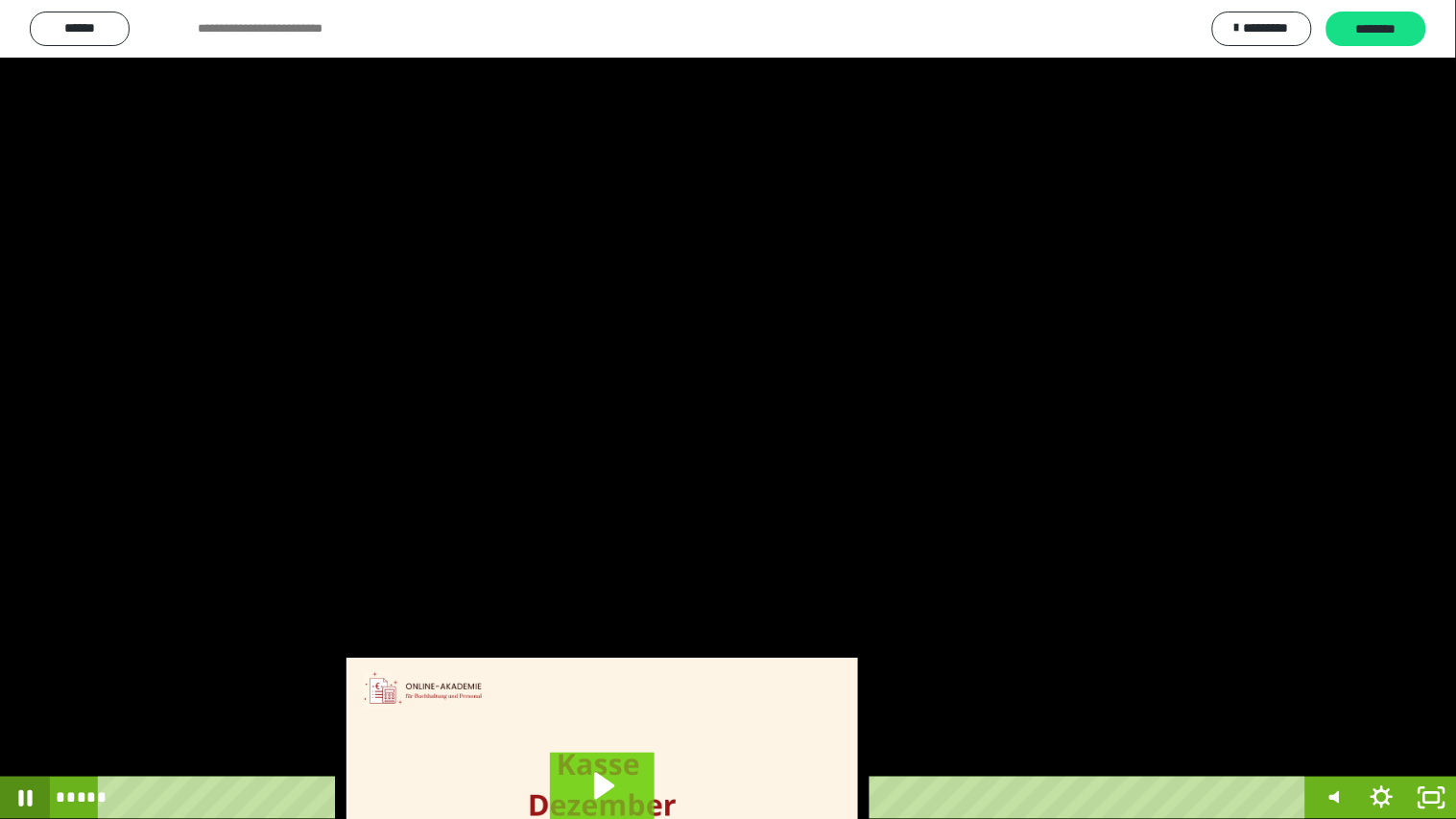 click 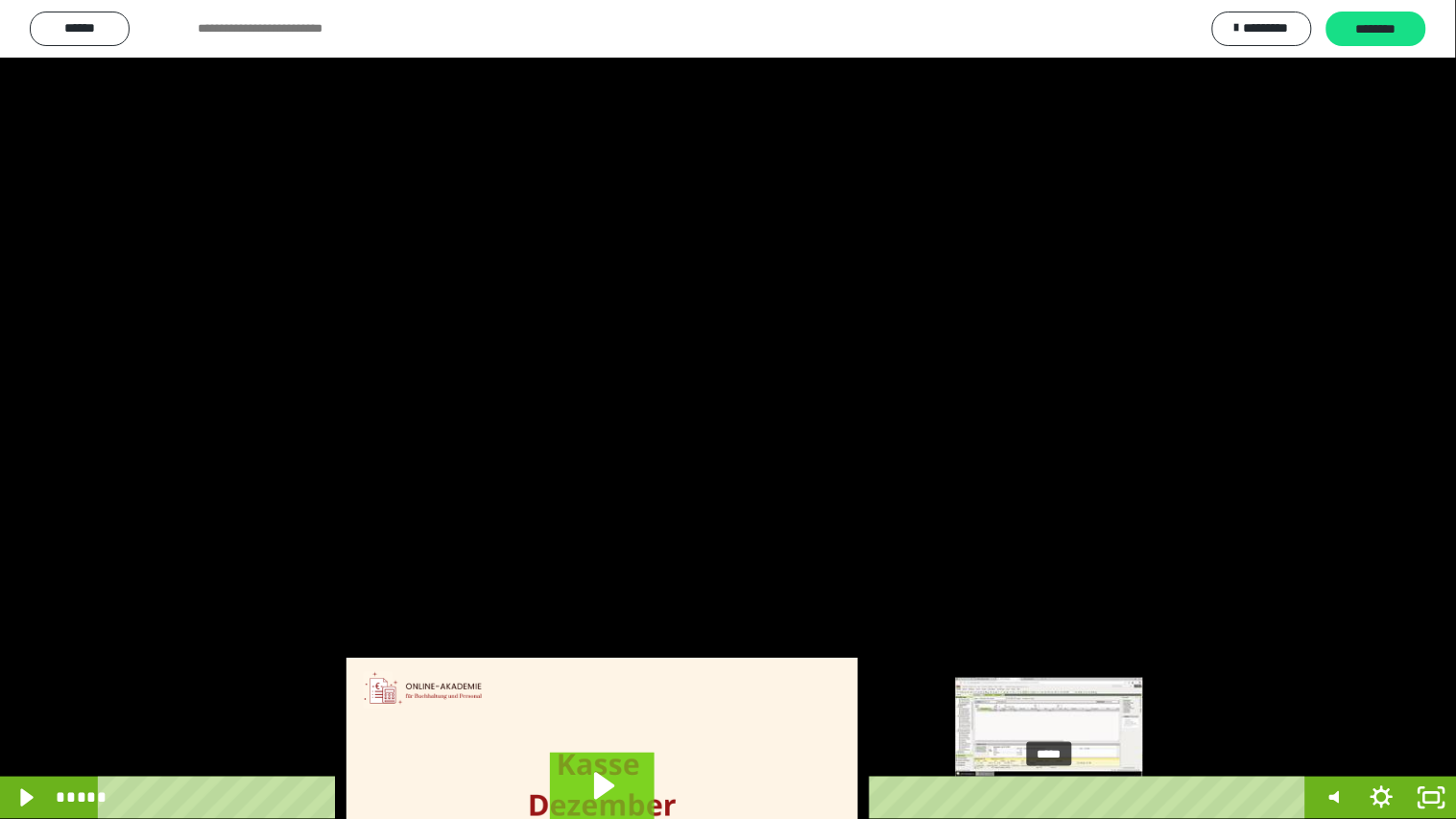 click at bounding box center [1058, 798] 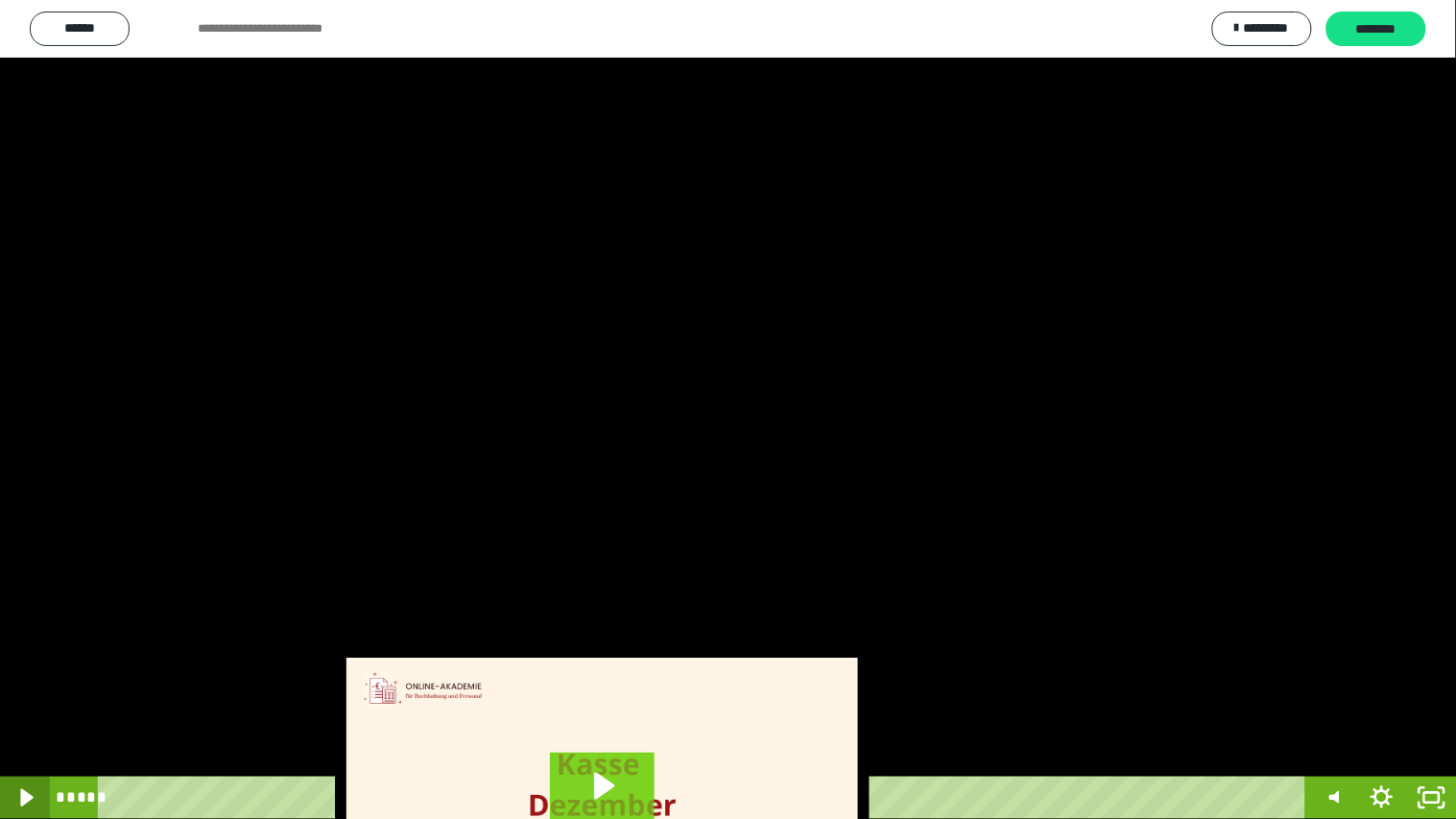 click 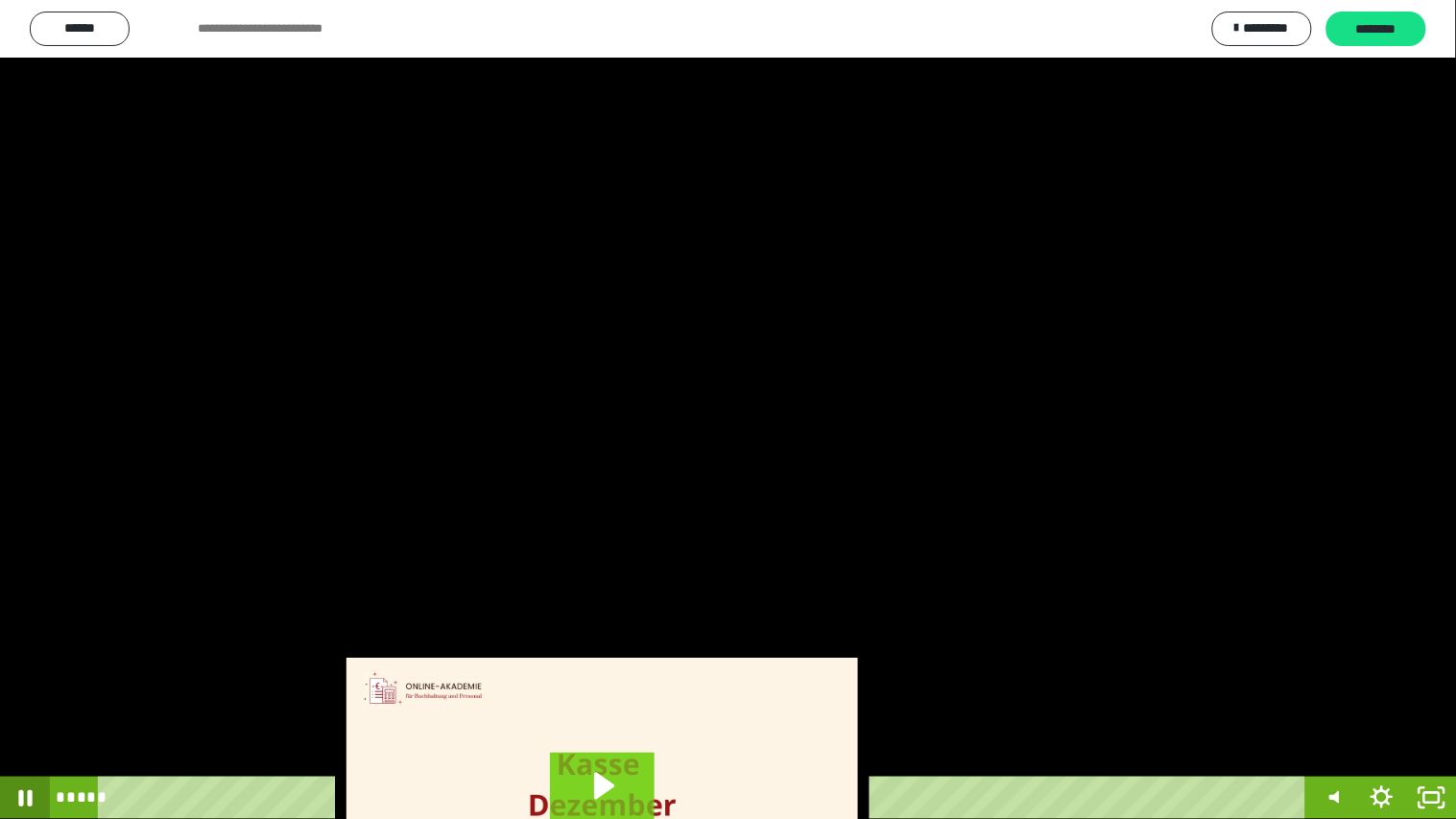 click 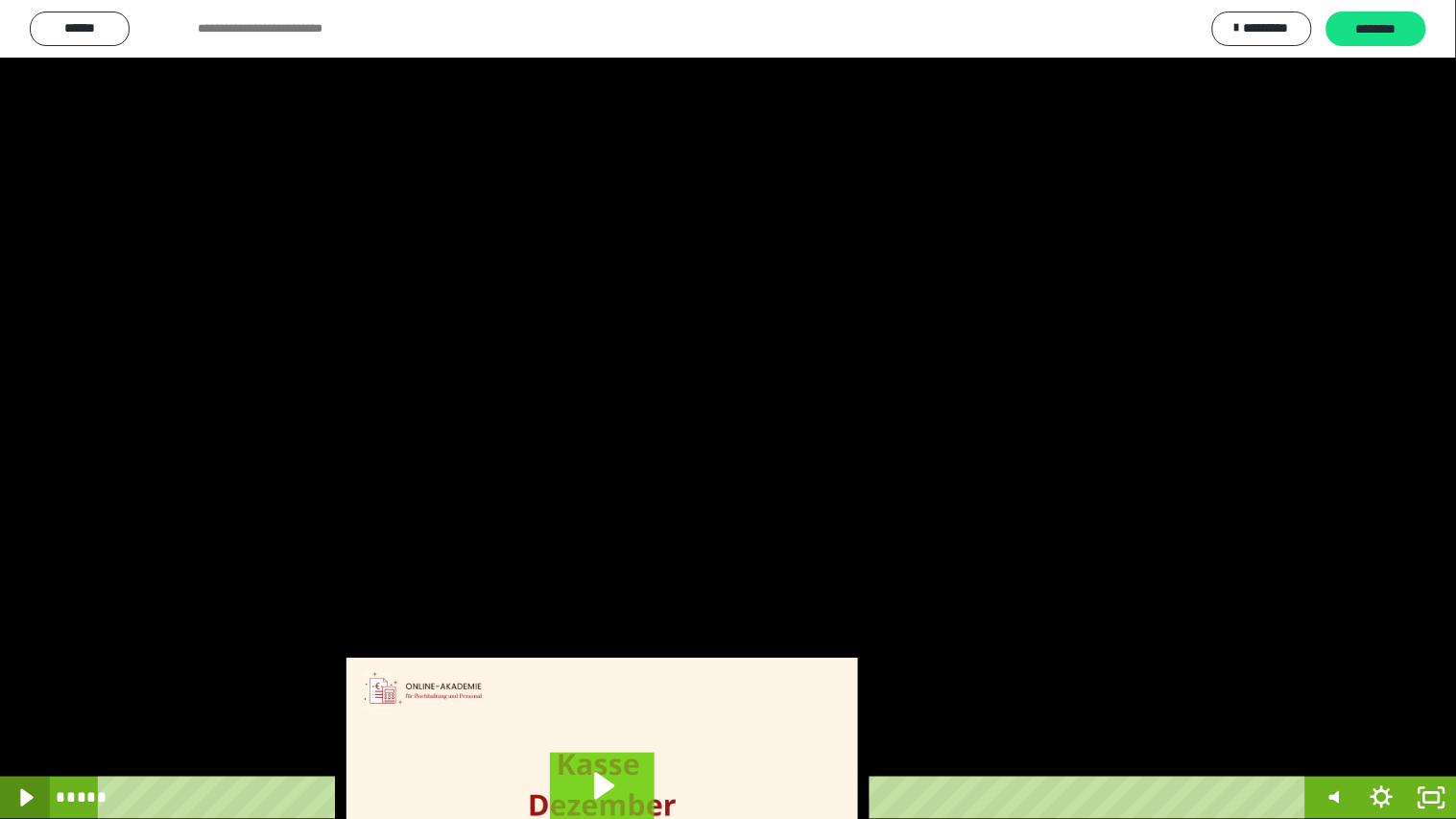 click 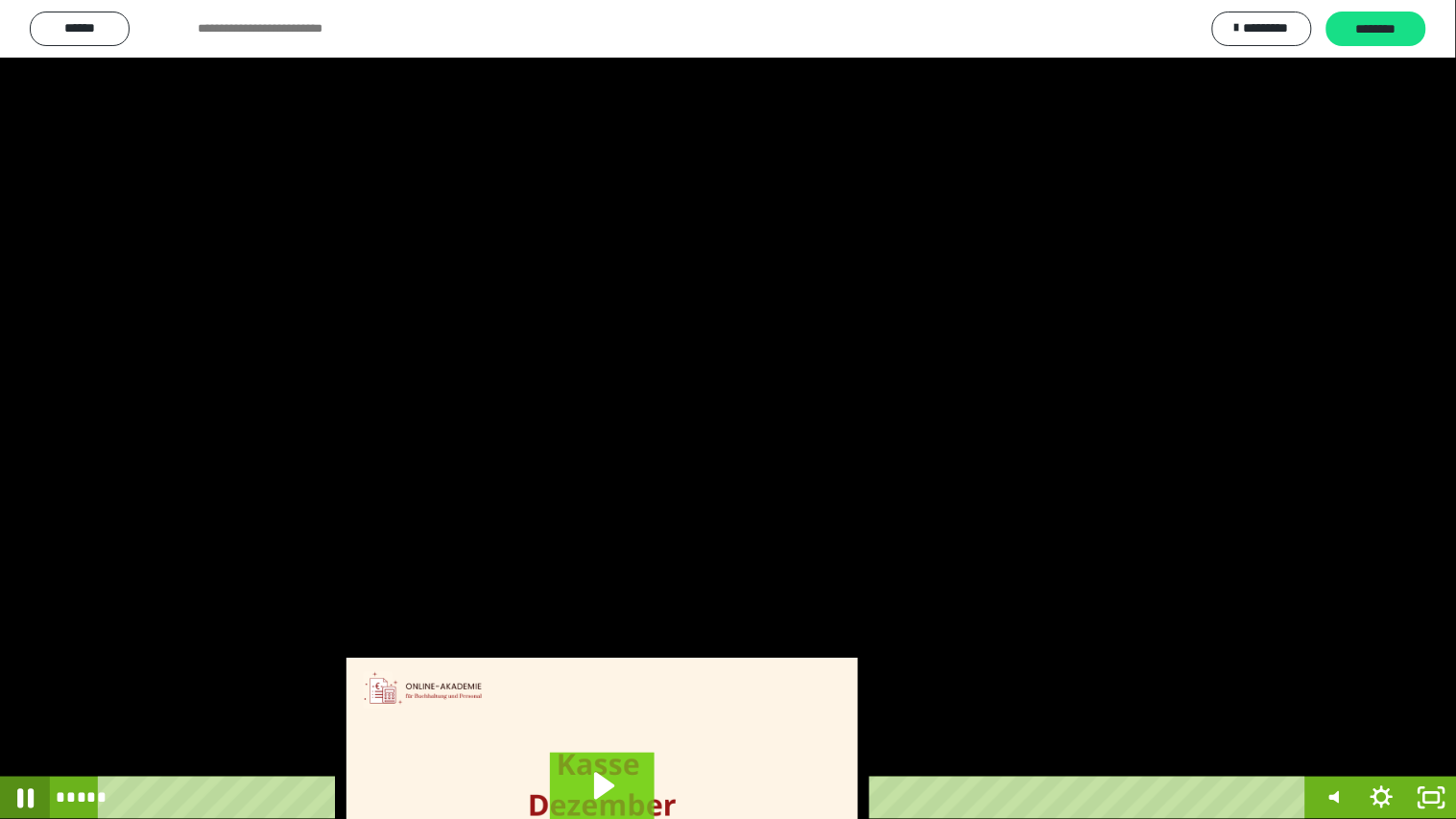 click 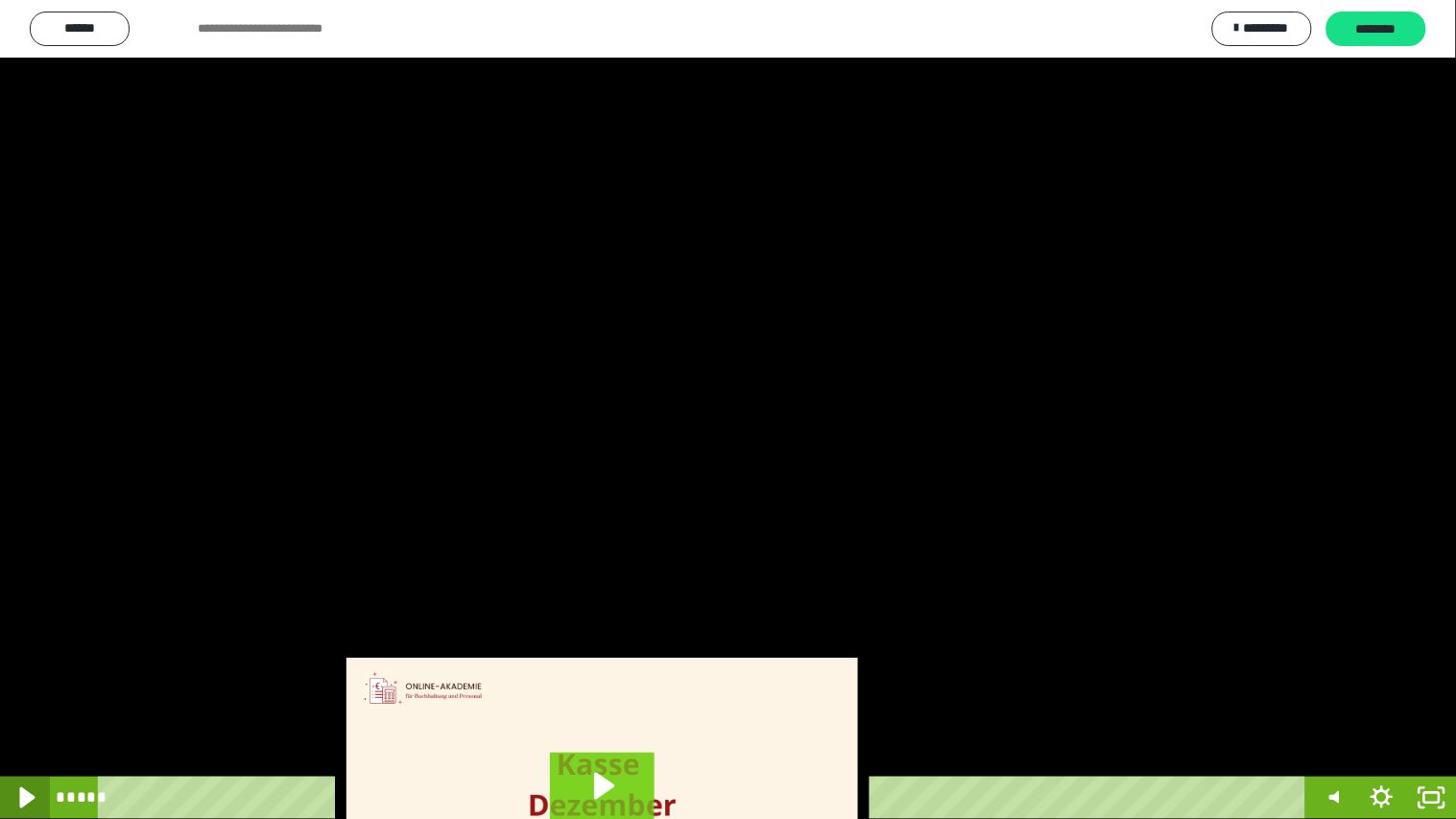 click 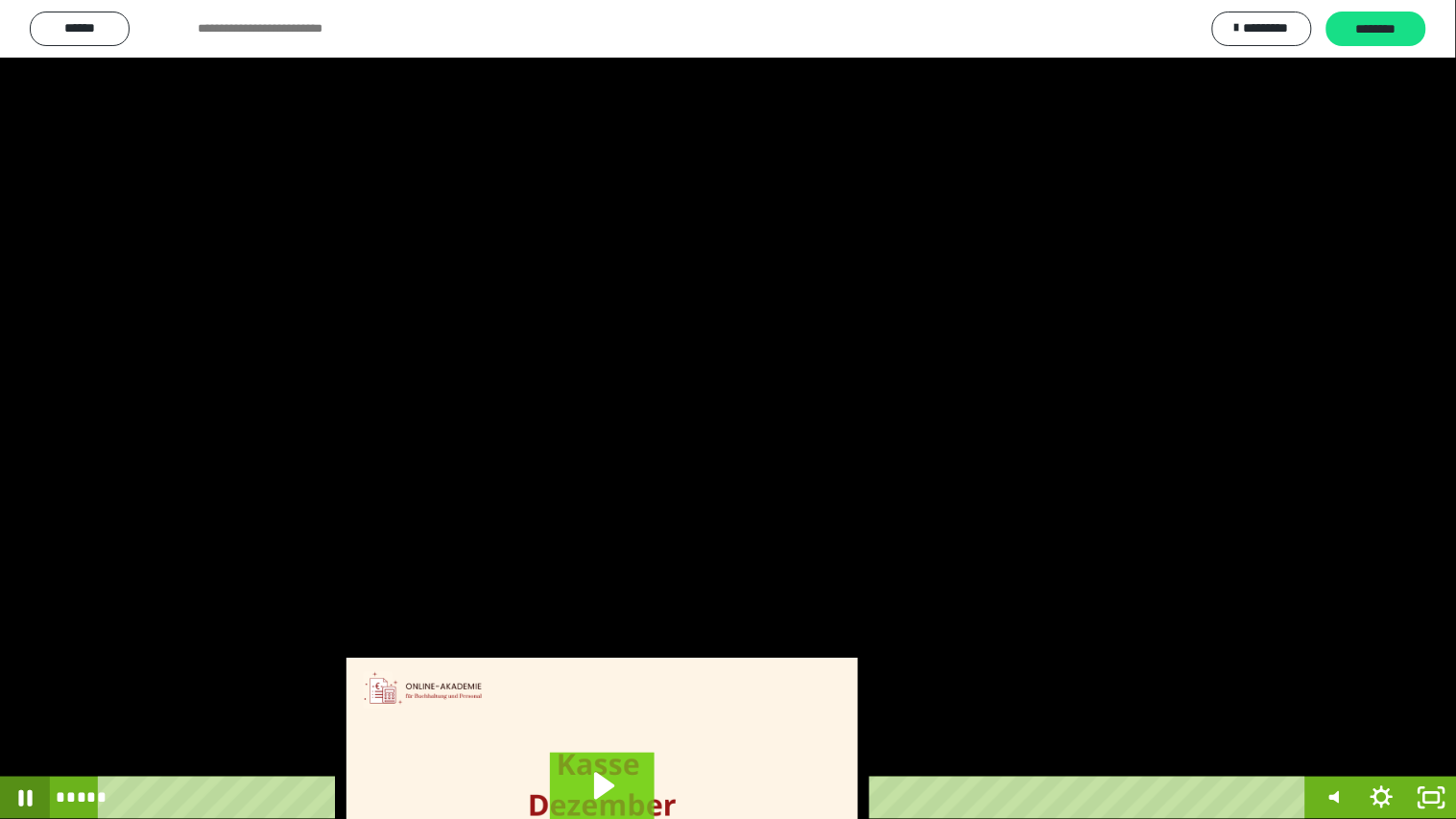click 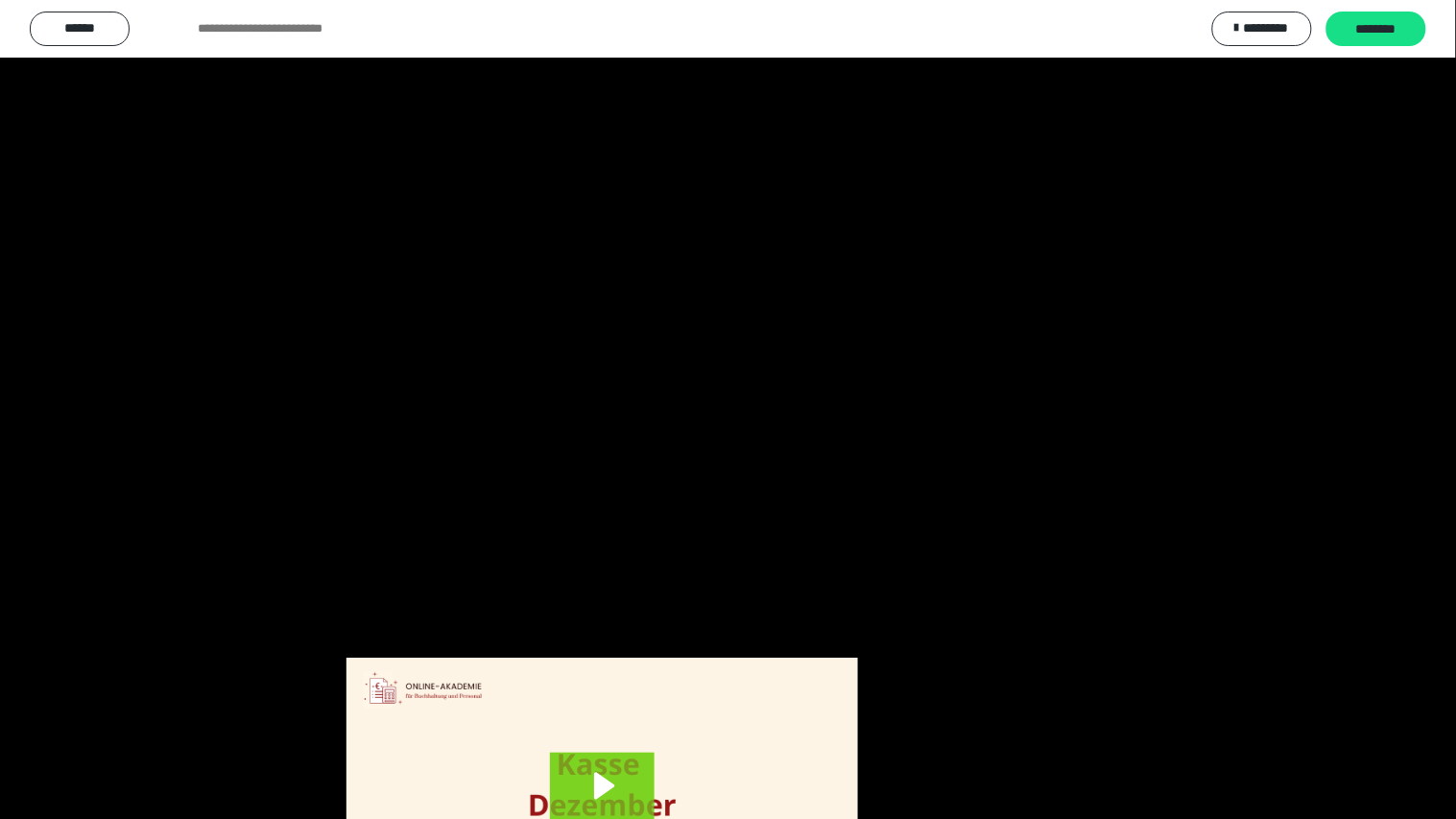 click at bounding box center [728, 409] 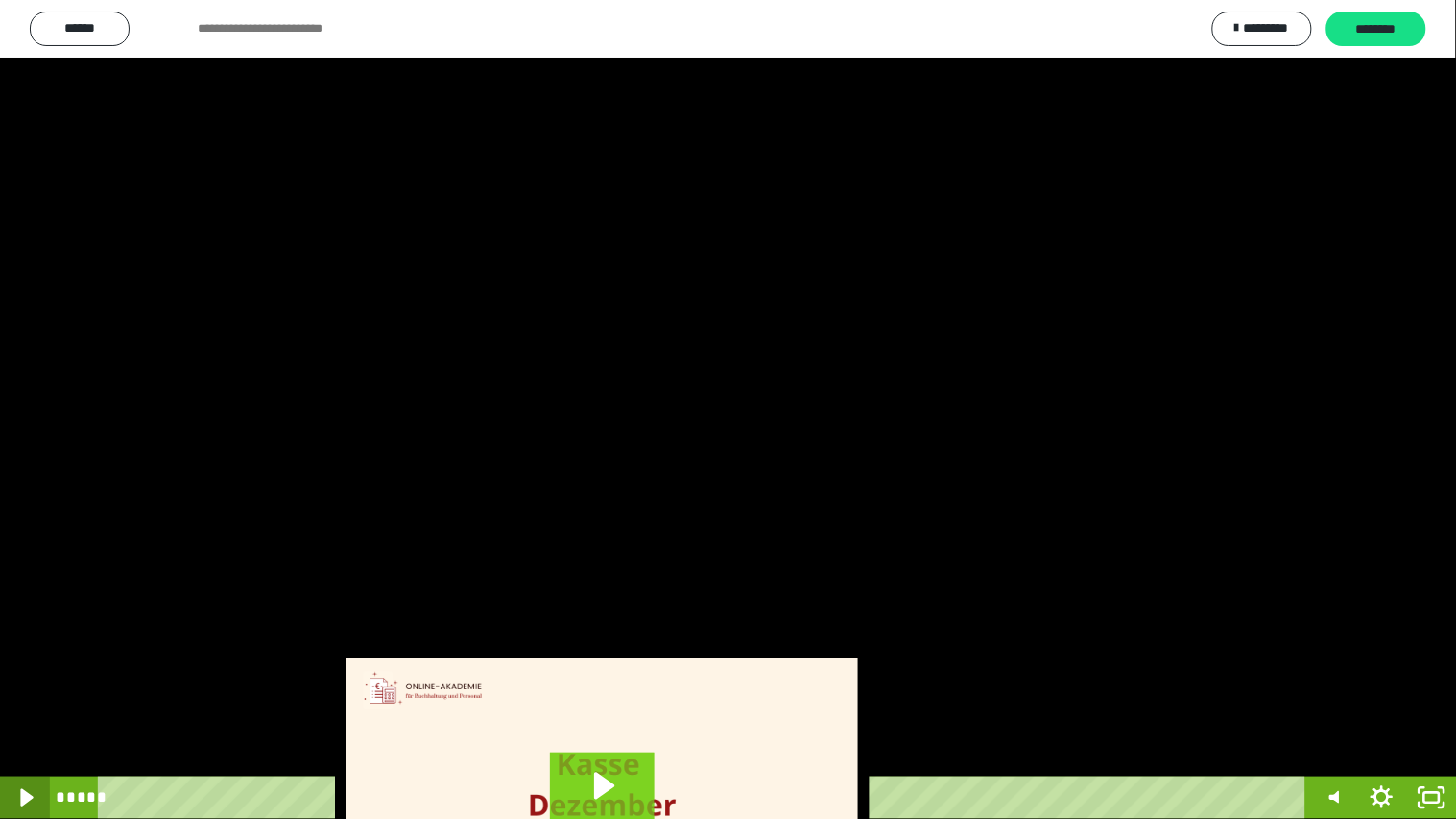 click 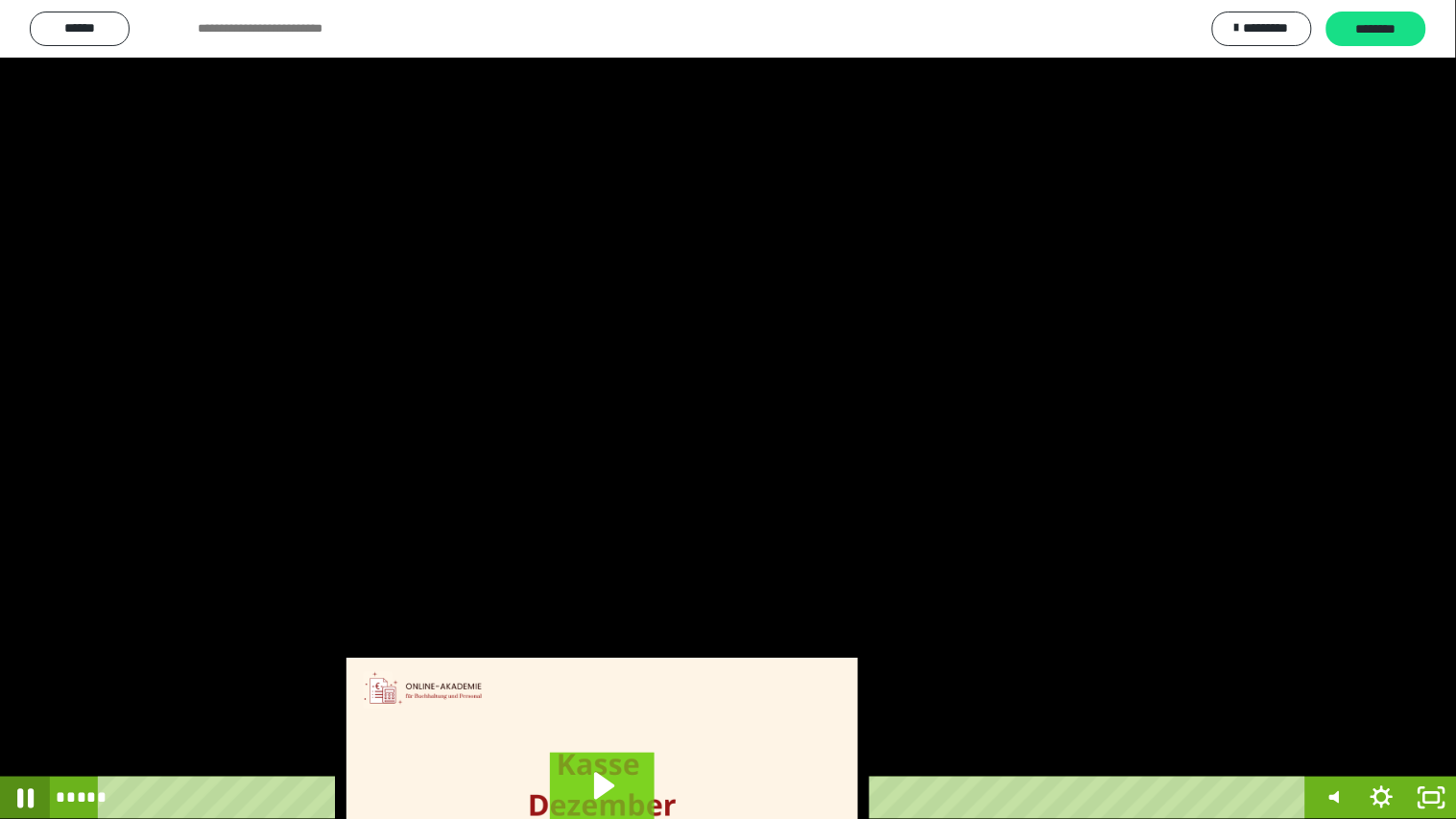 click 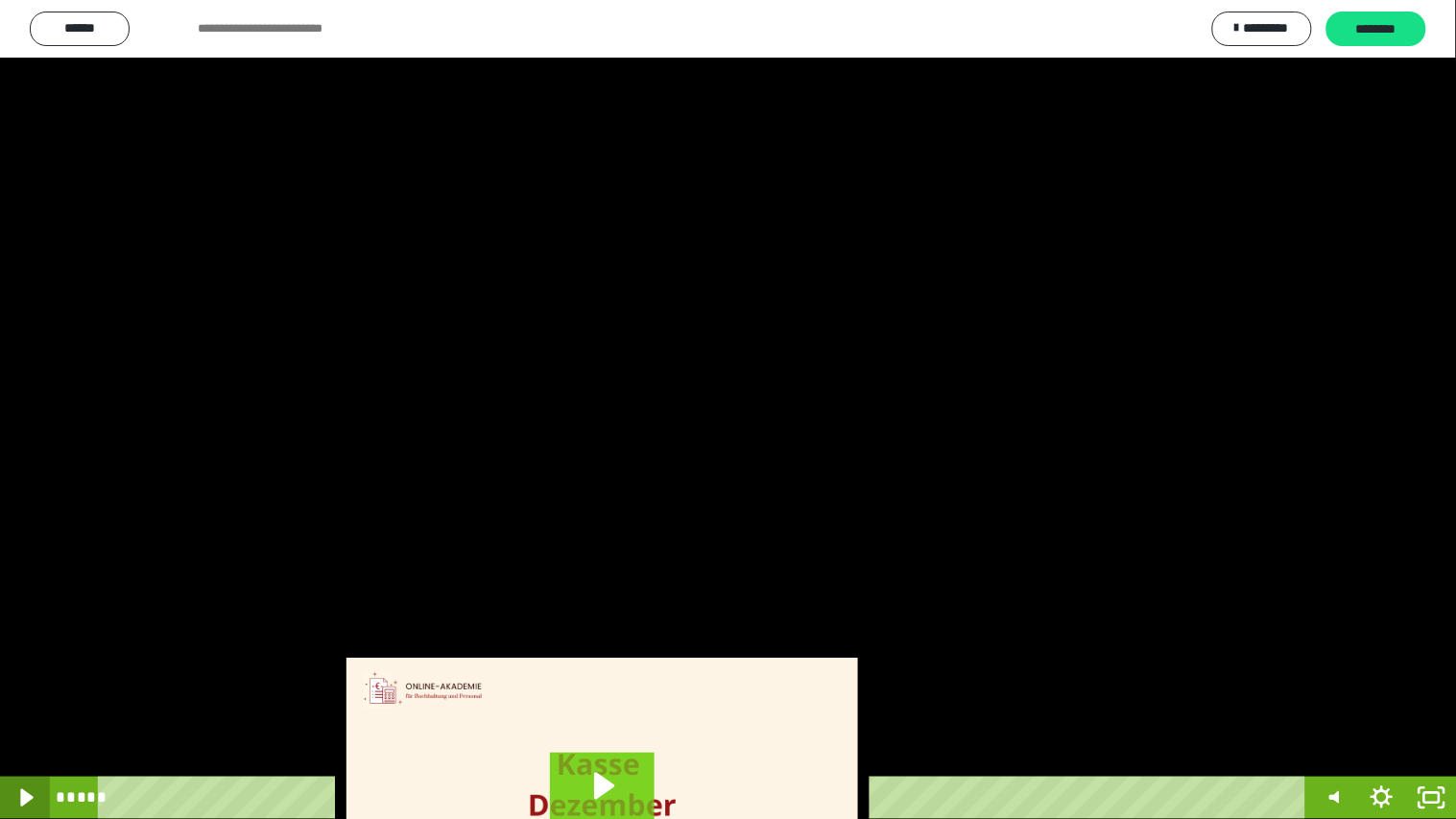 click 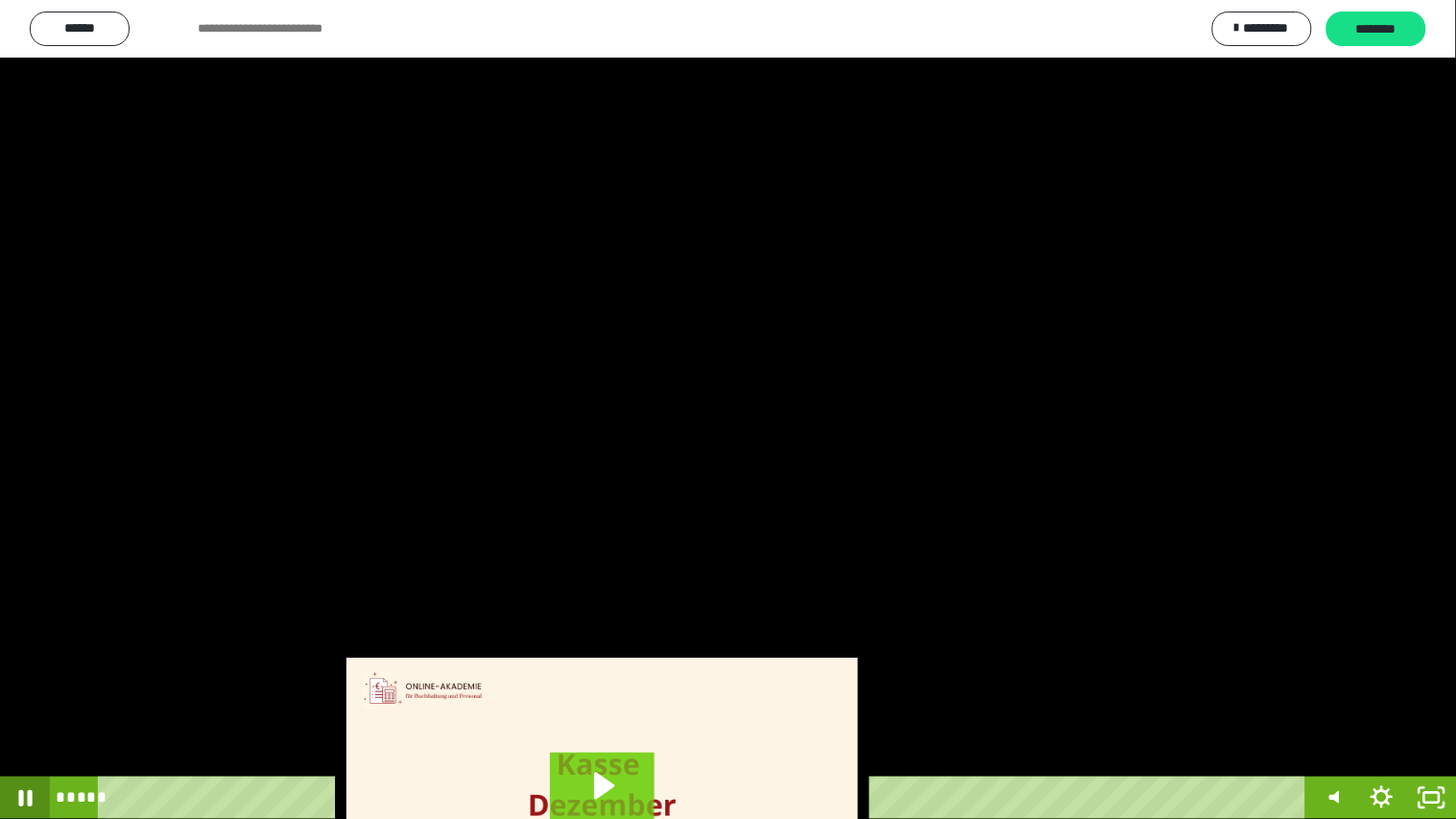 click 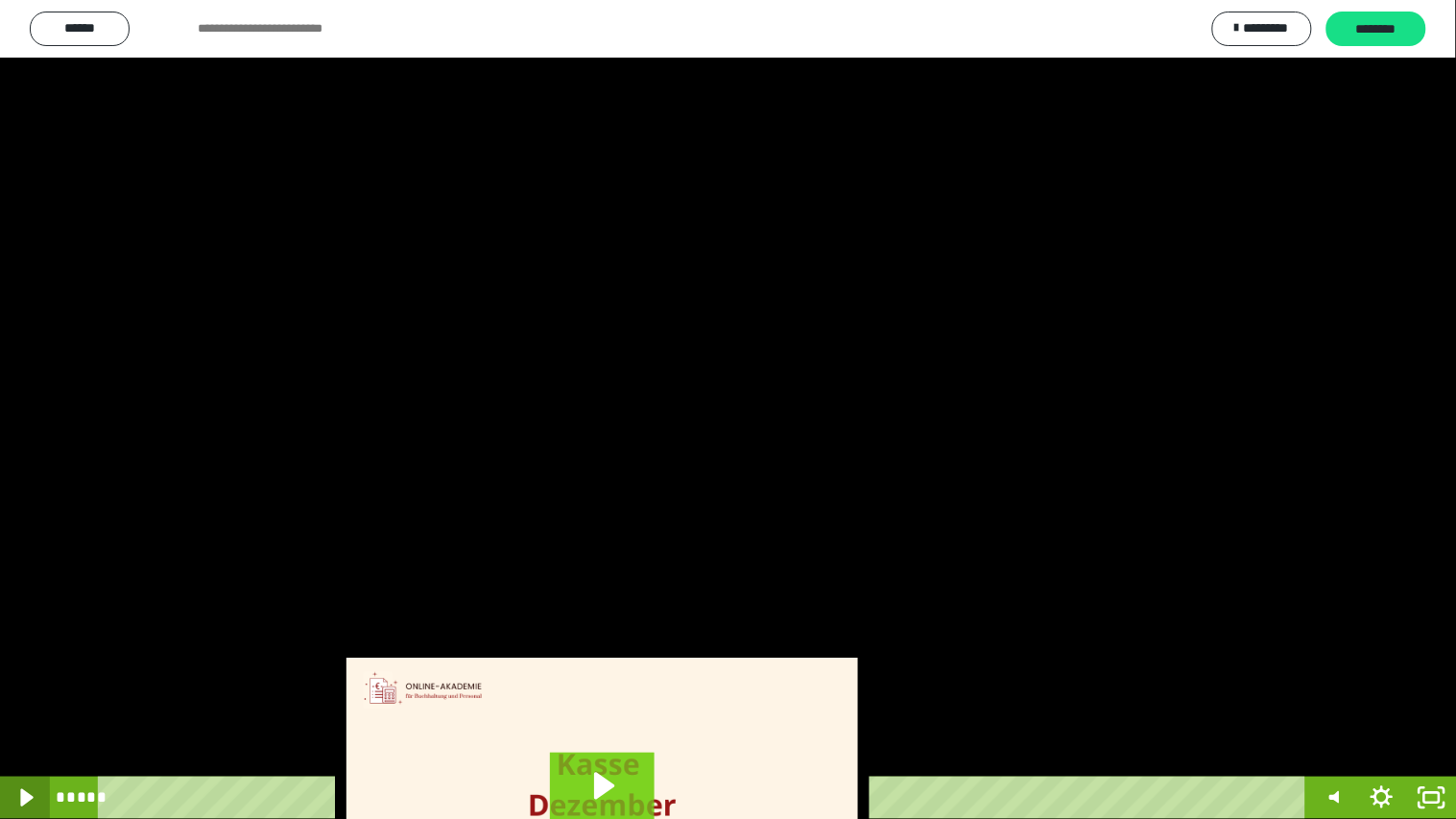 click 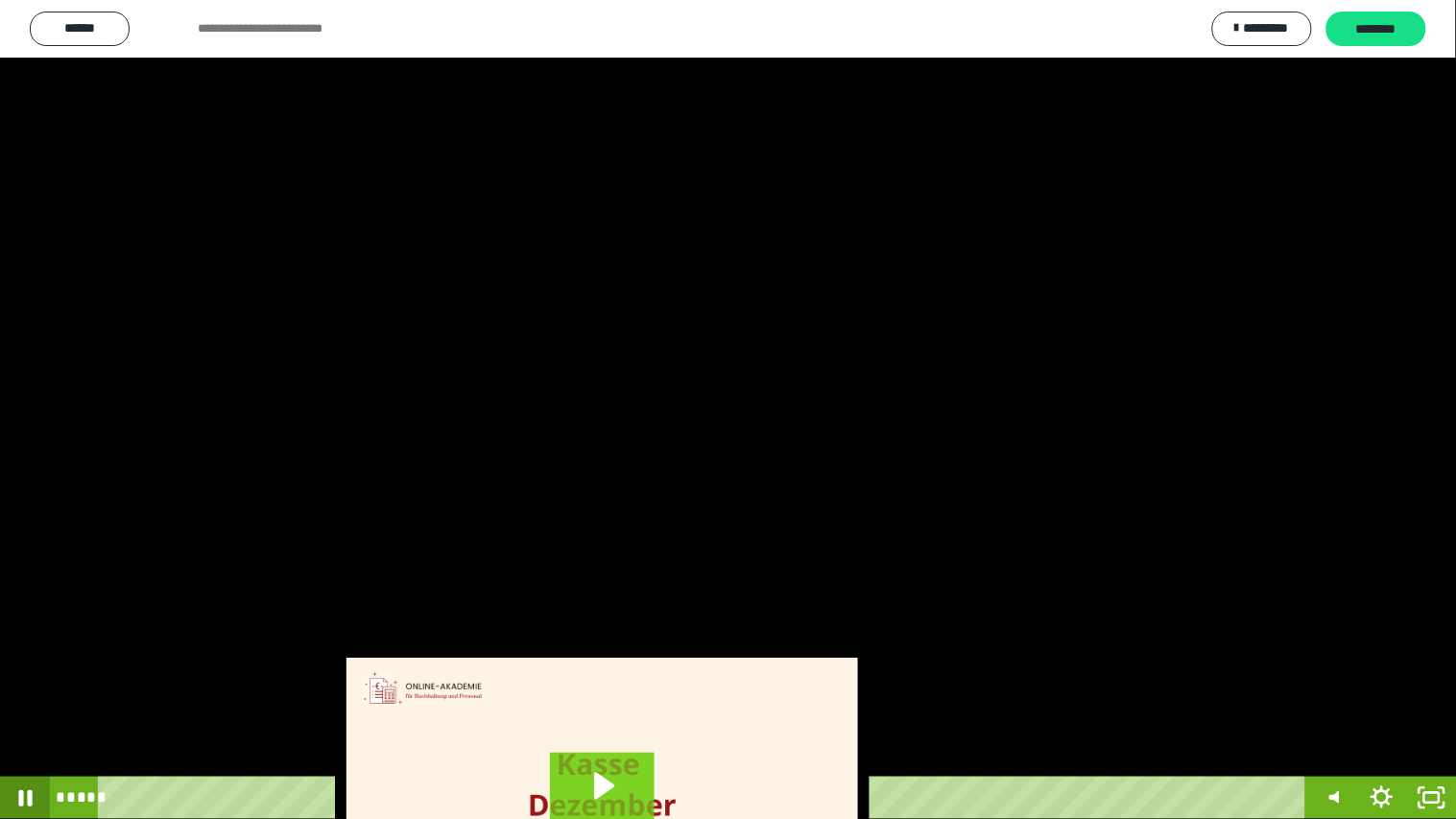 click 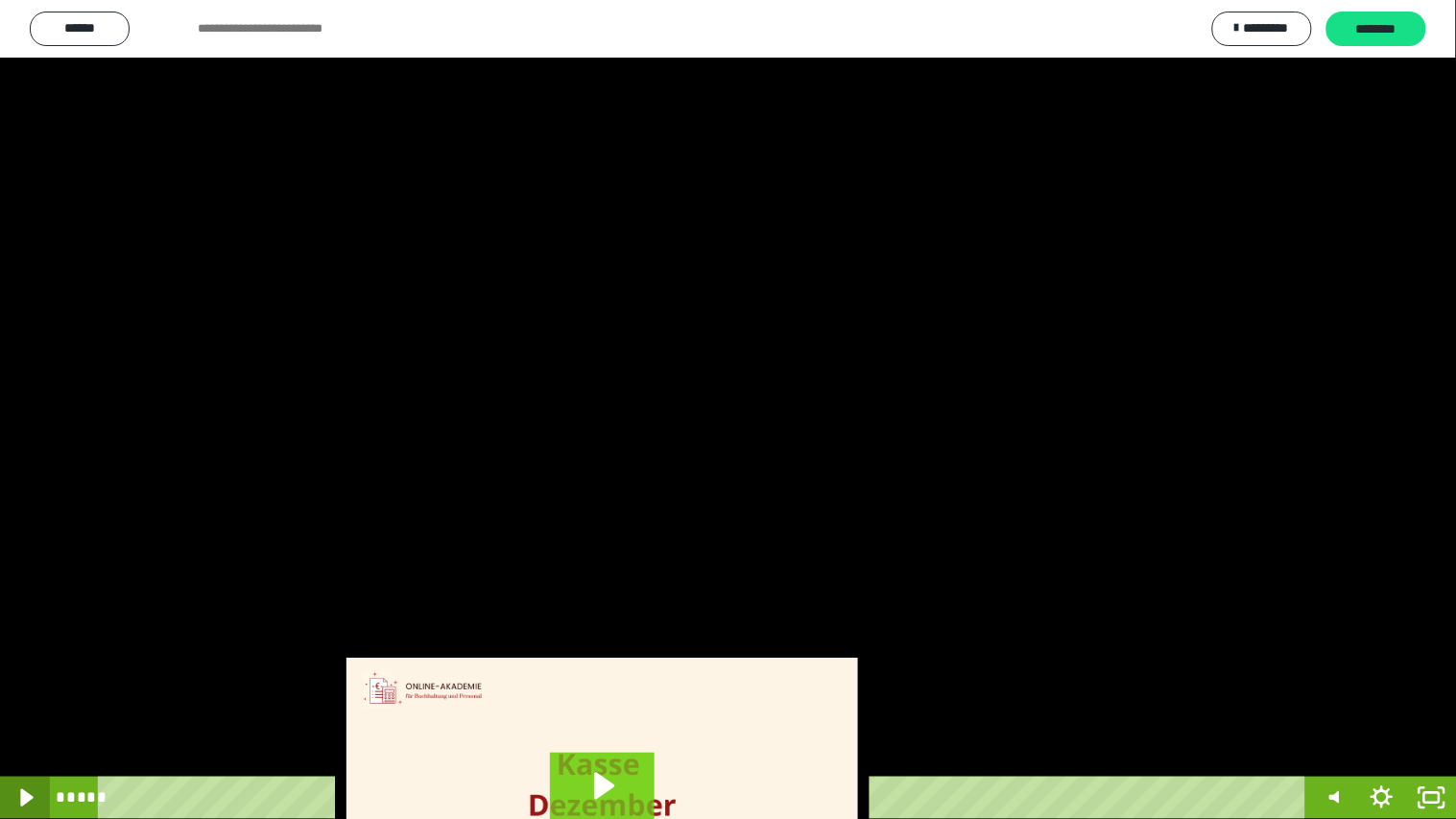 click 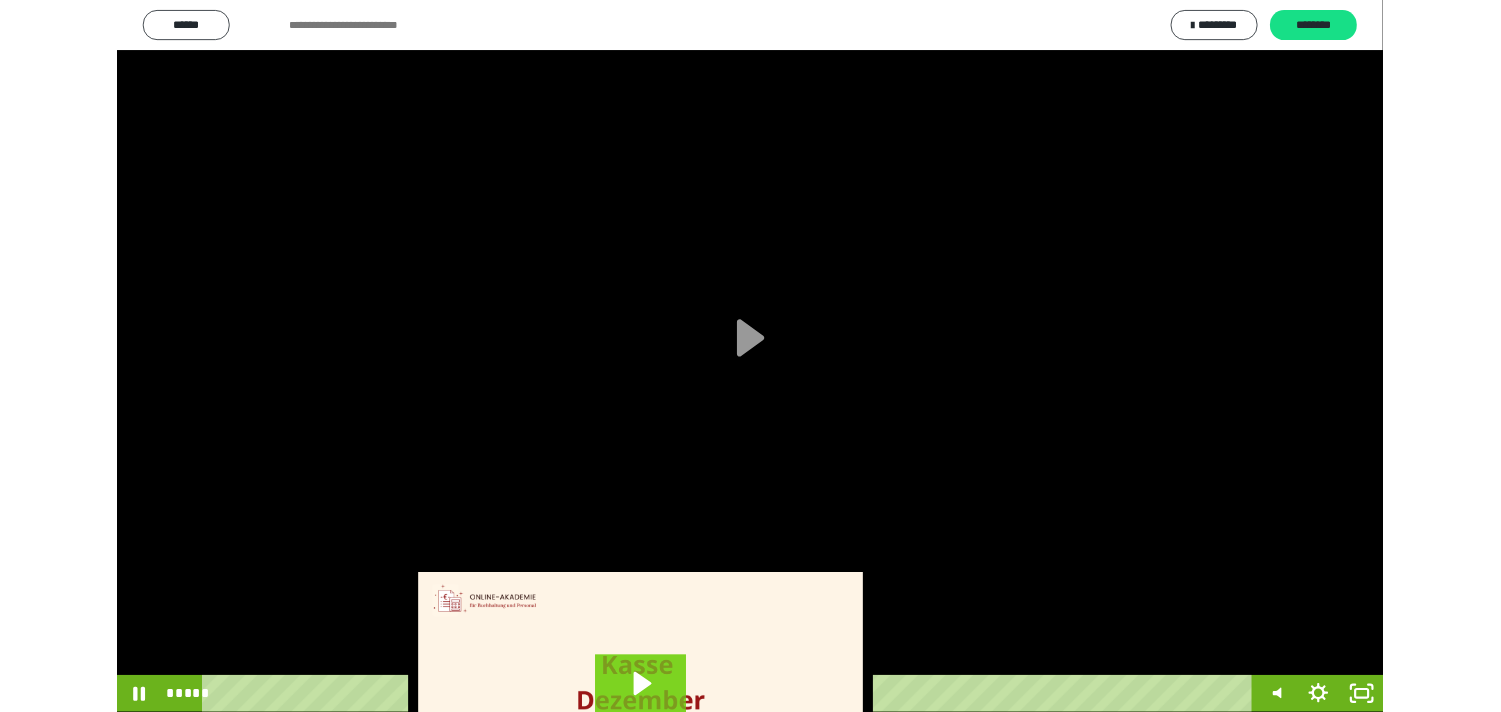 scroll, scrollTop: 0, scrollLeft: 0, axis: both 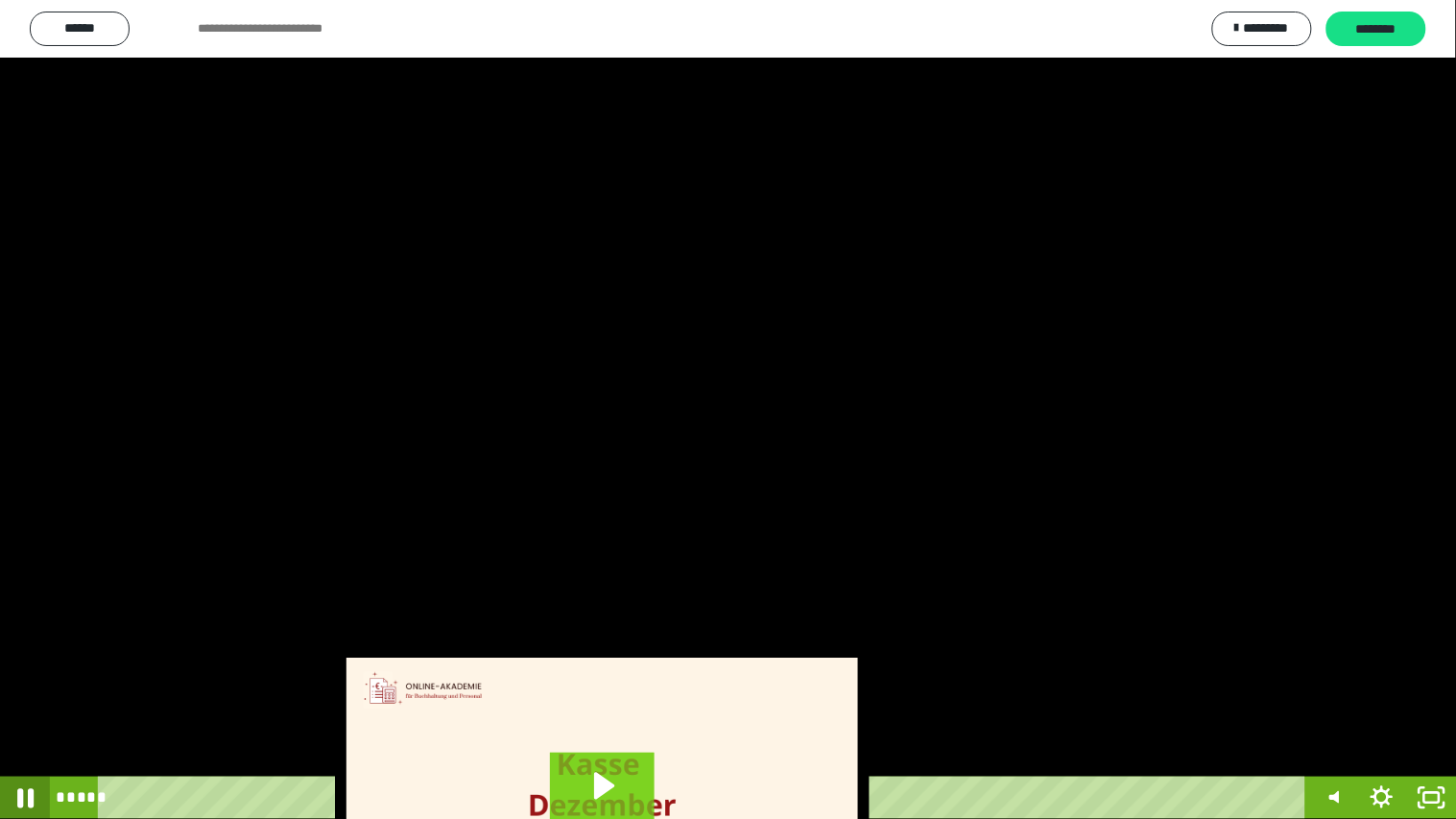 click 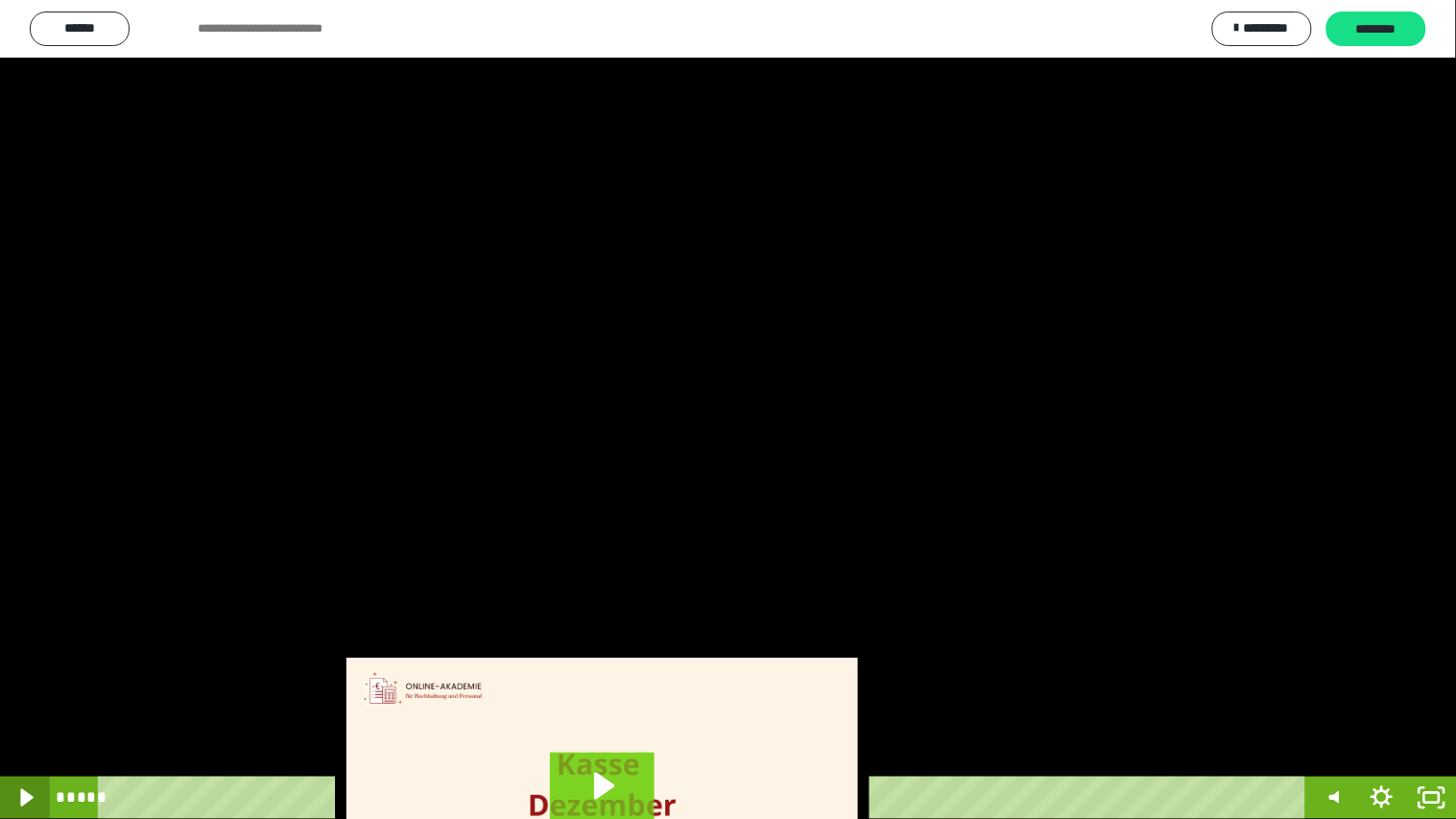 click 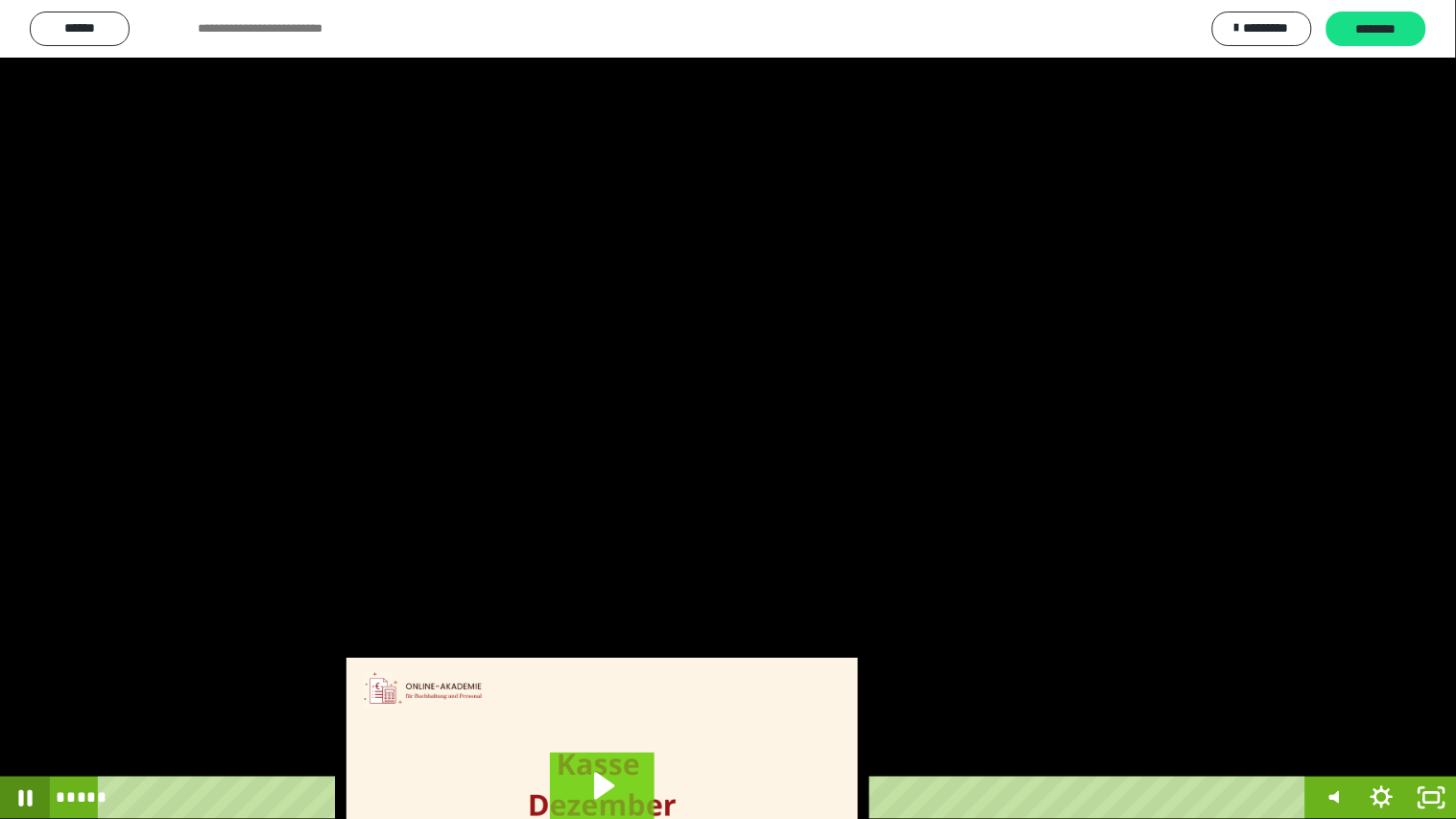 click 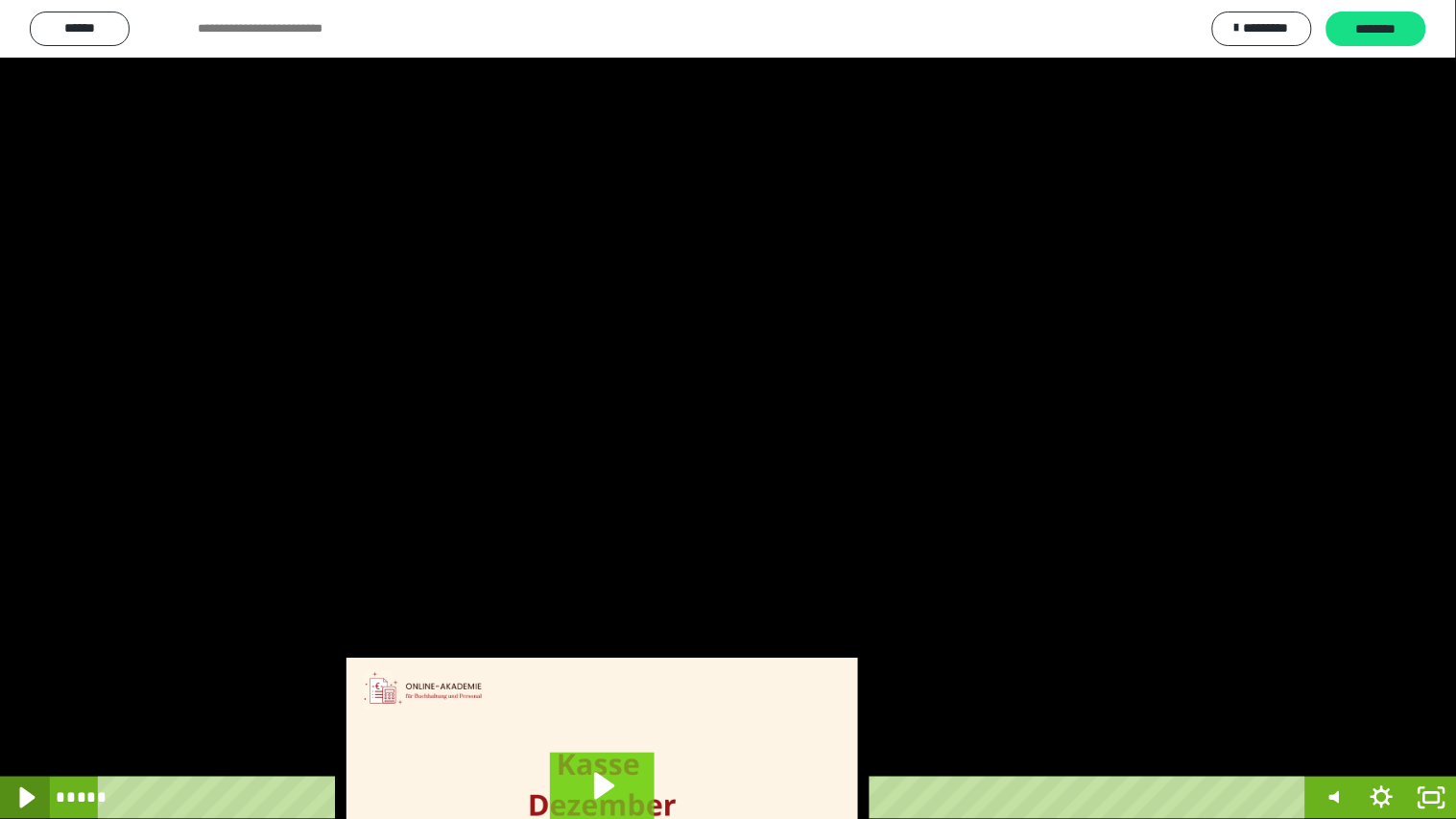 click 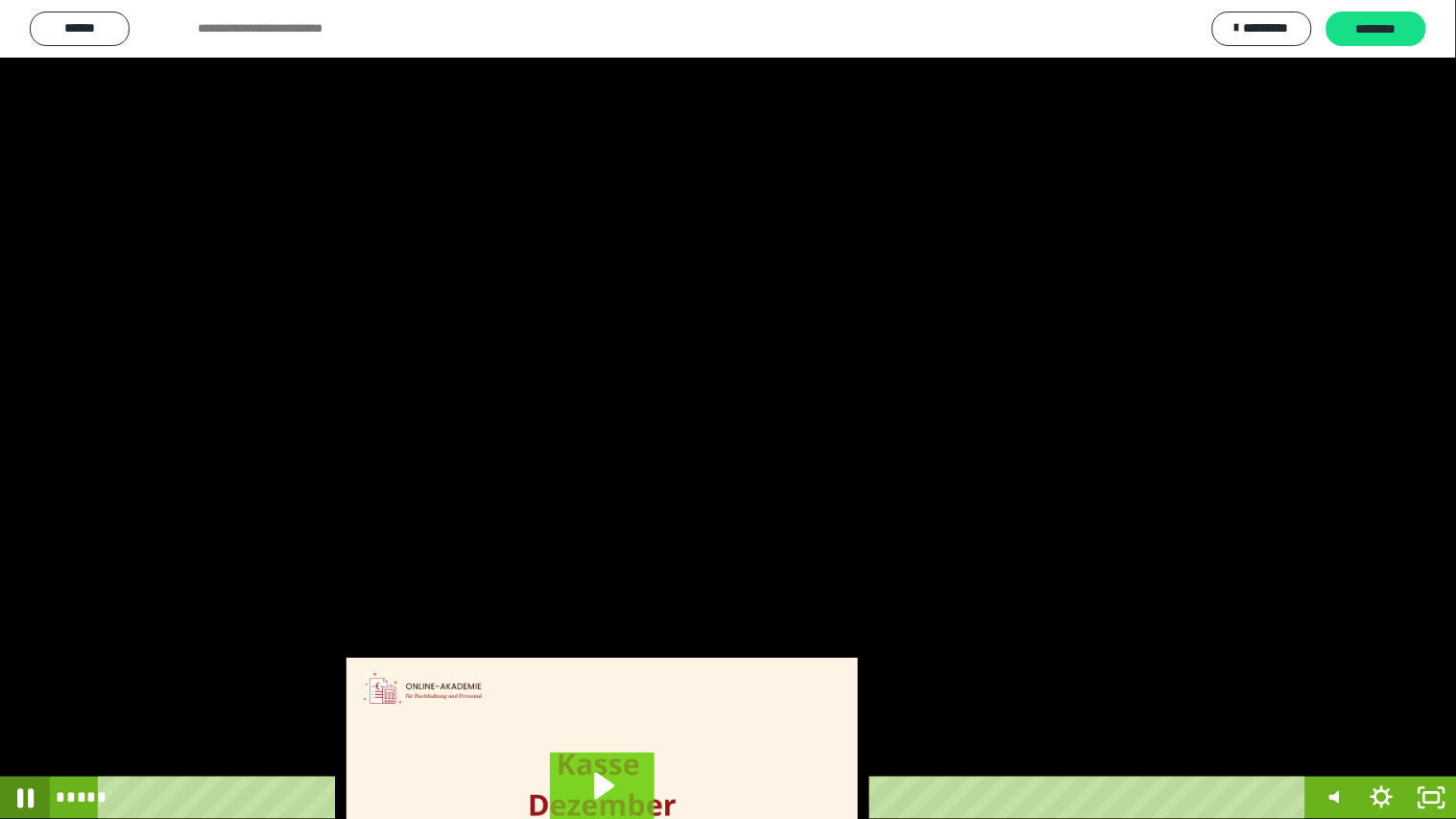 click 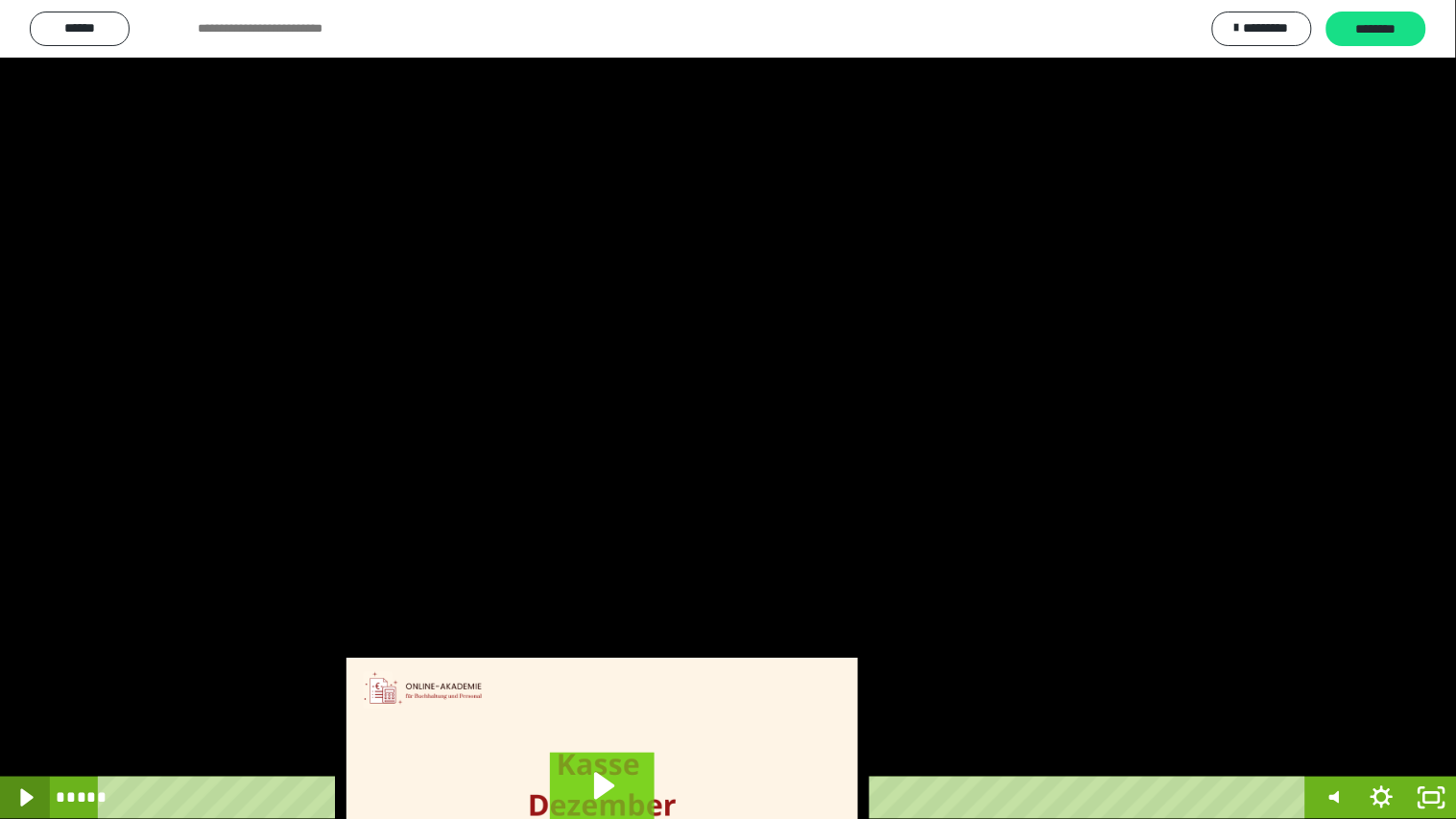 click 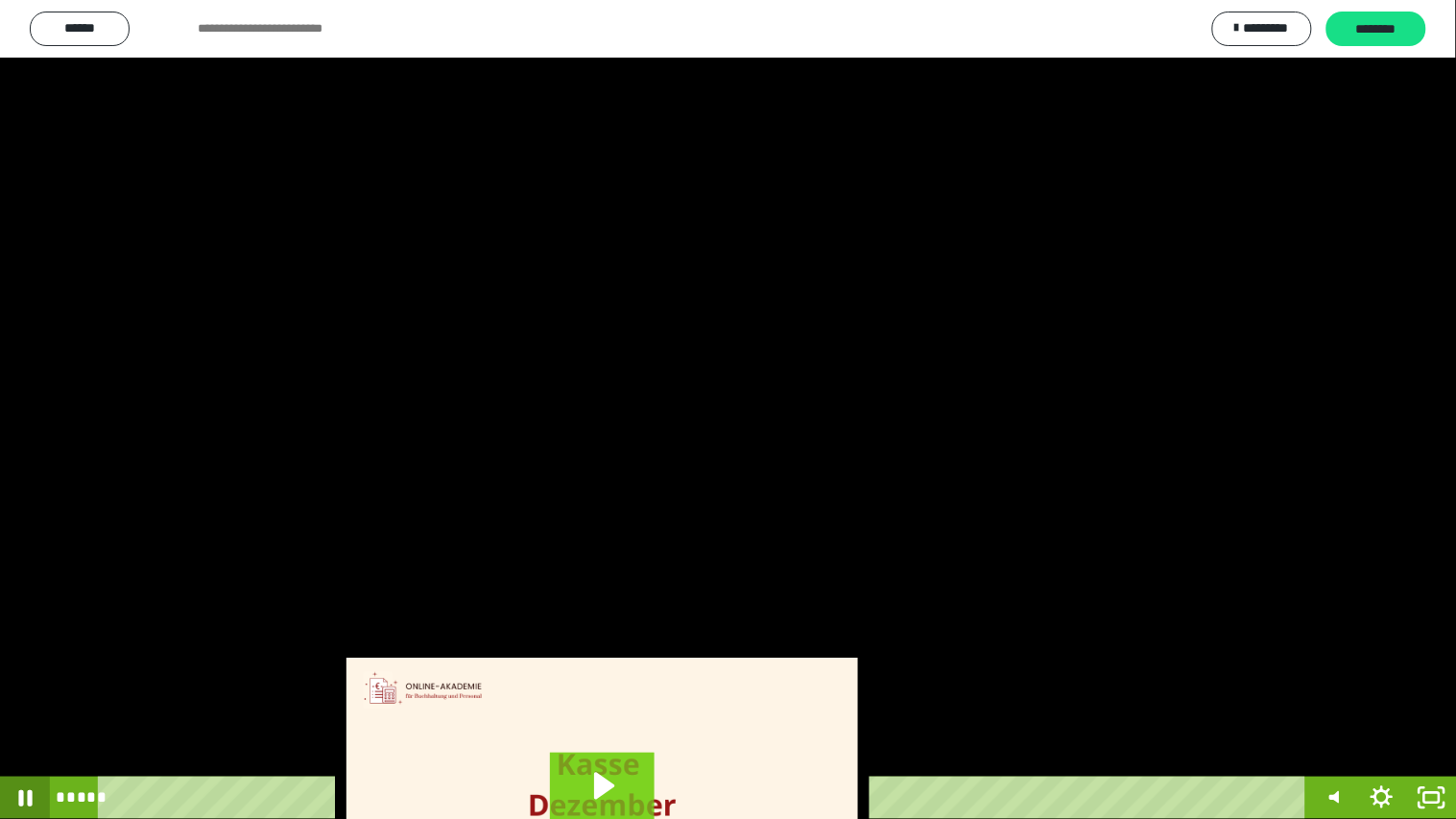 click 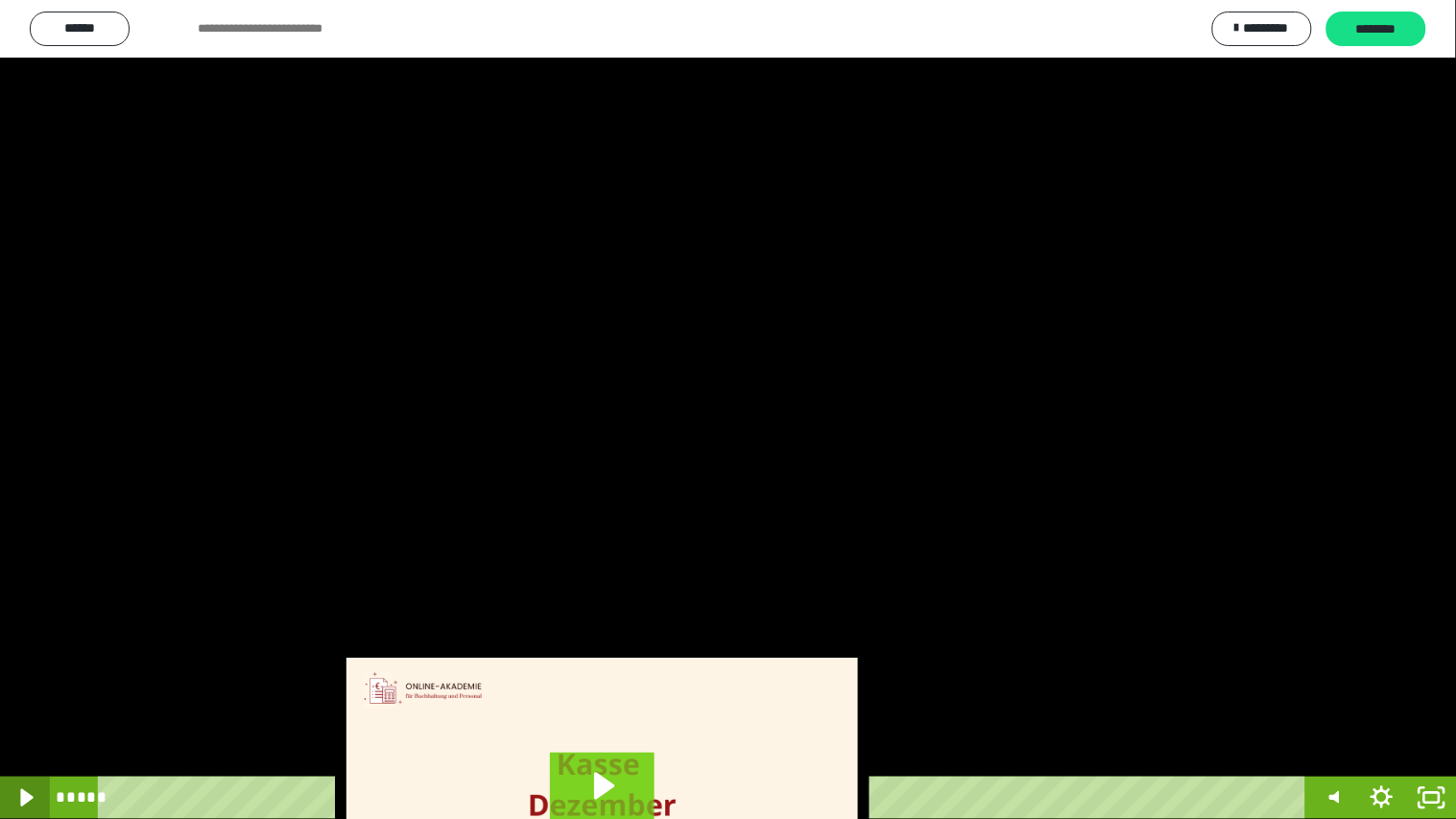 click 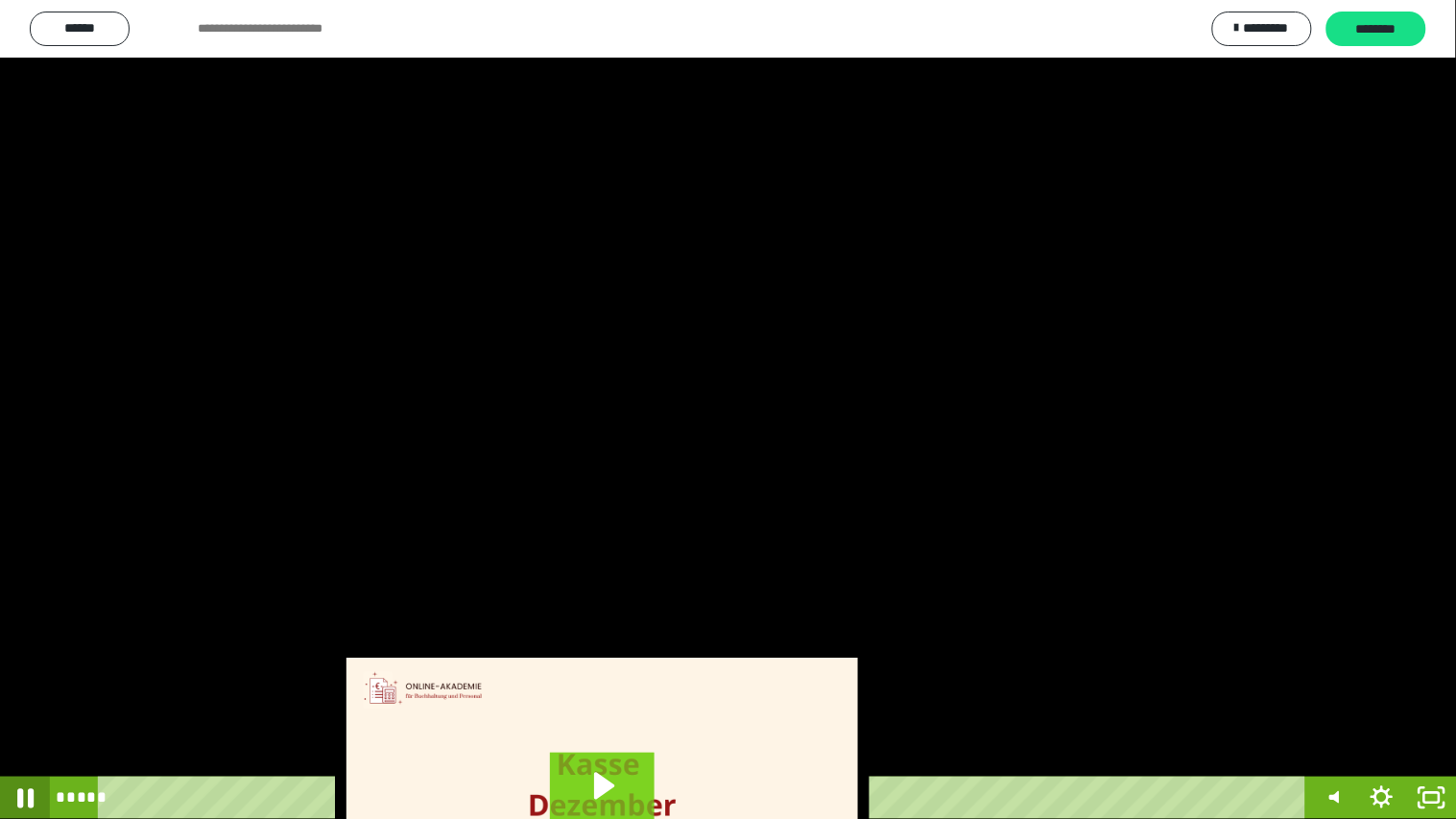 click 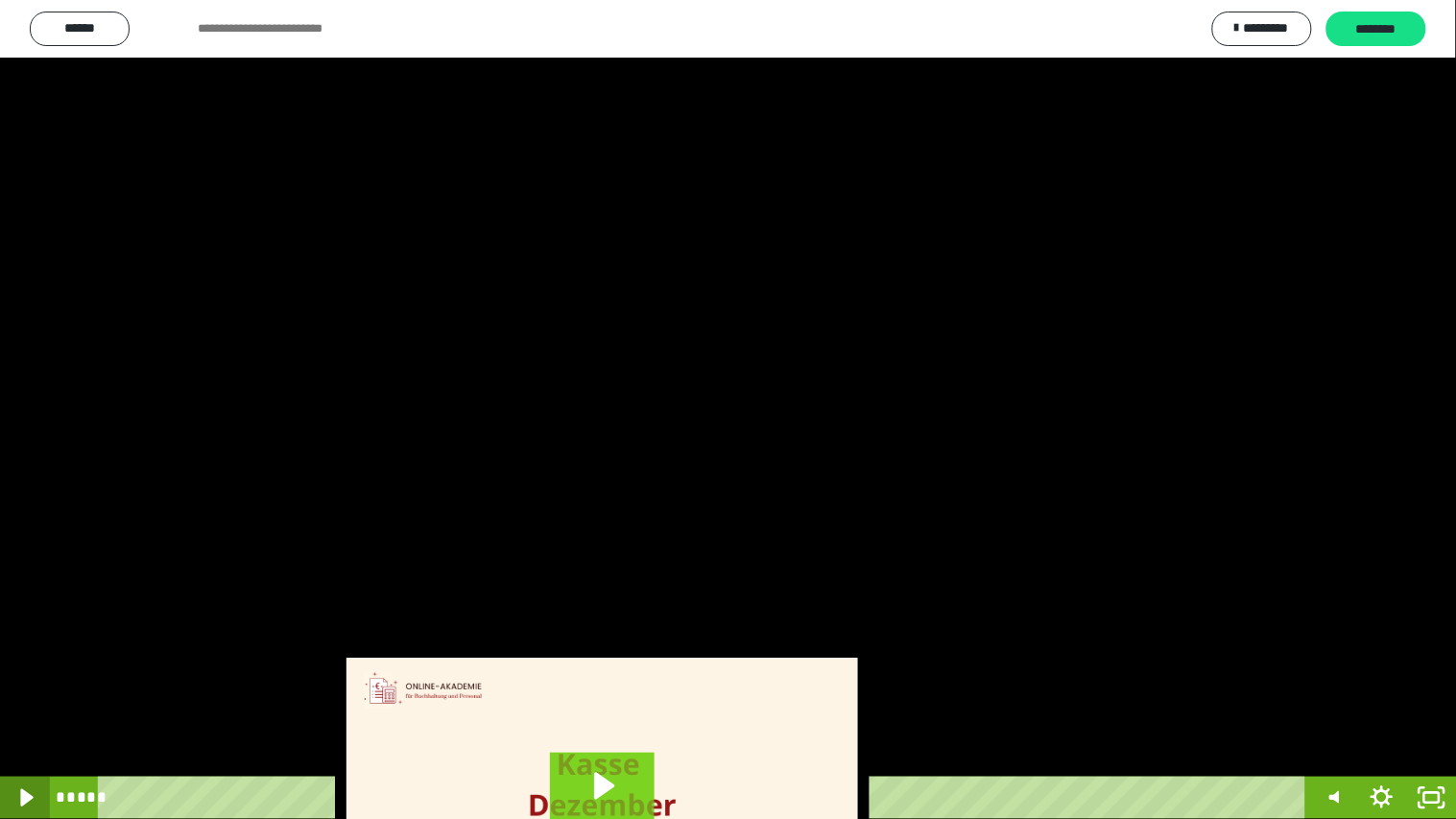 click 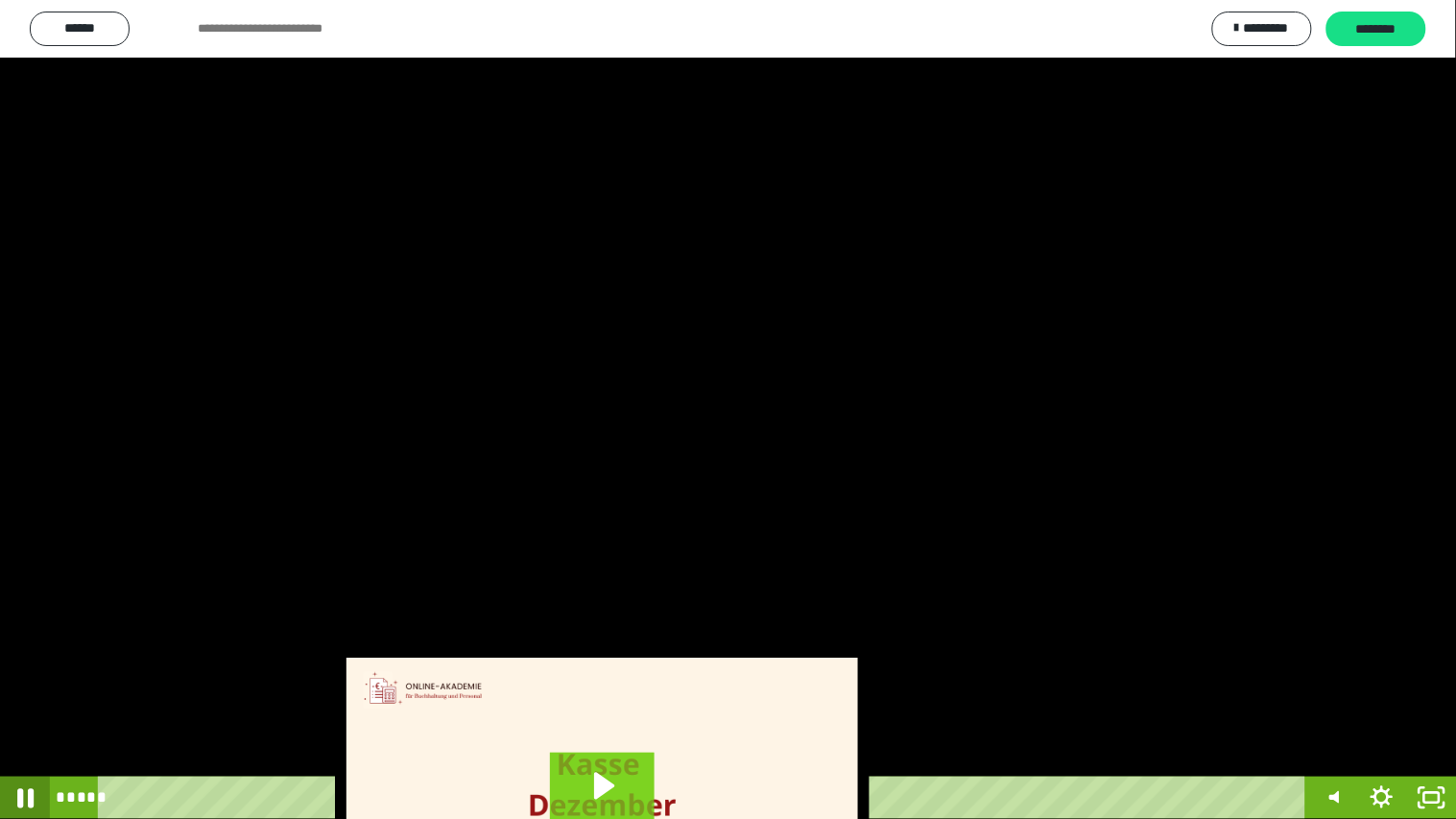 click 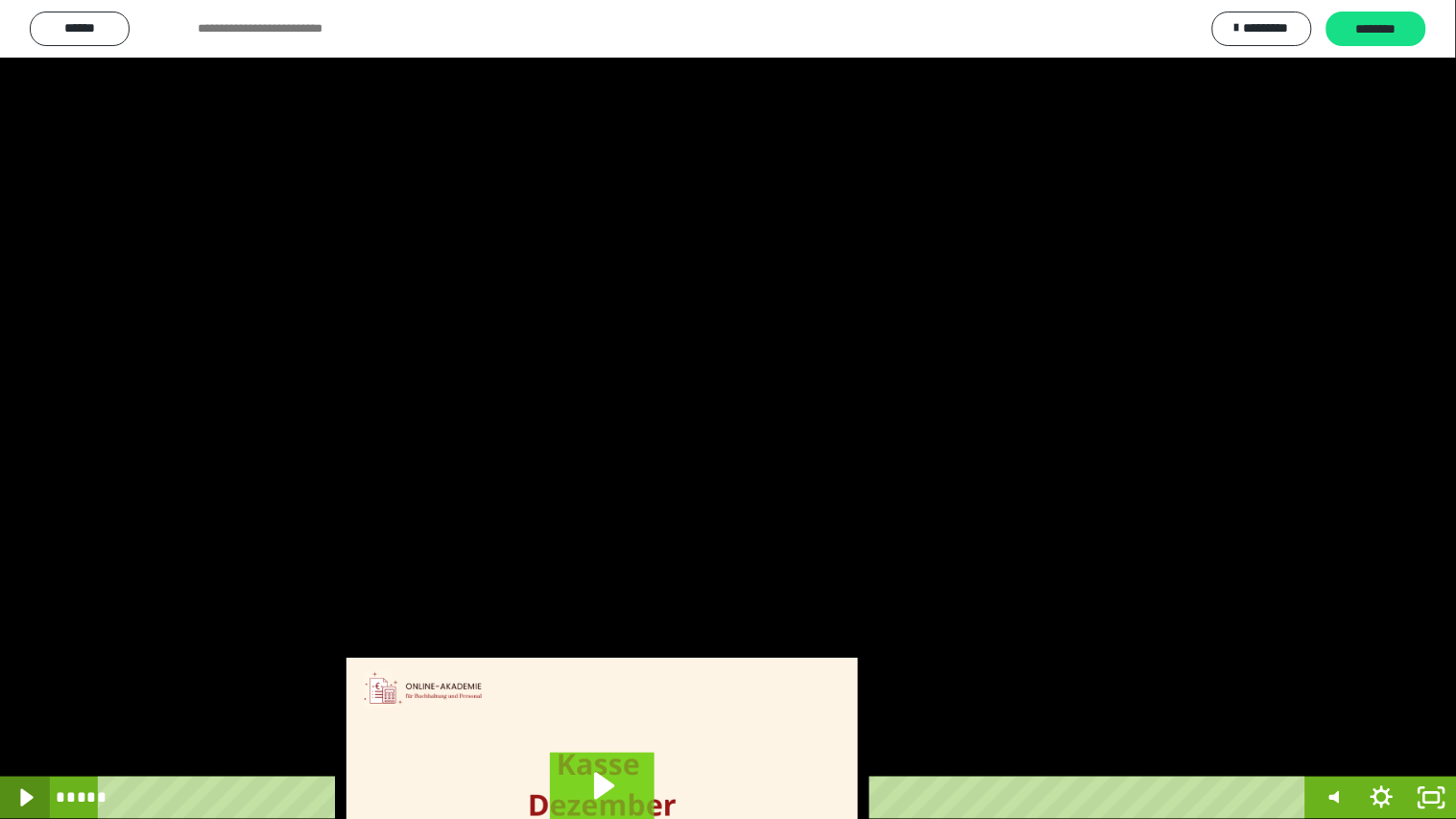 click 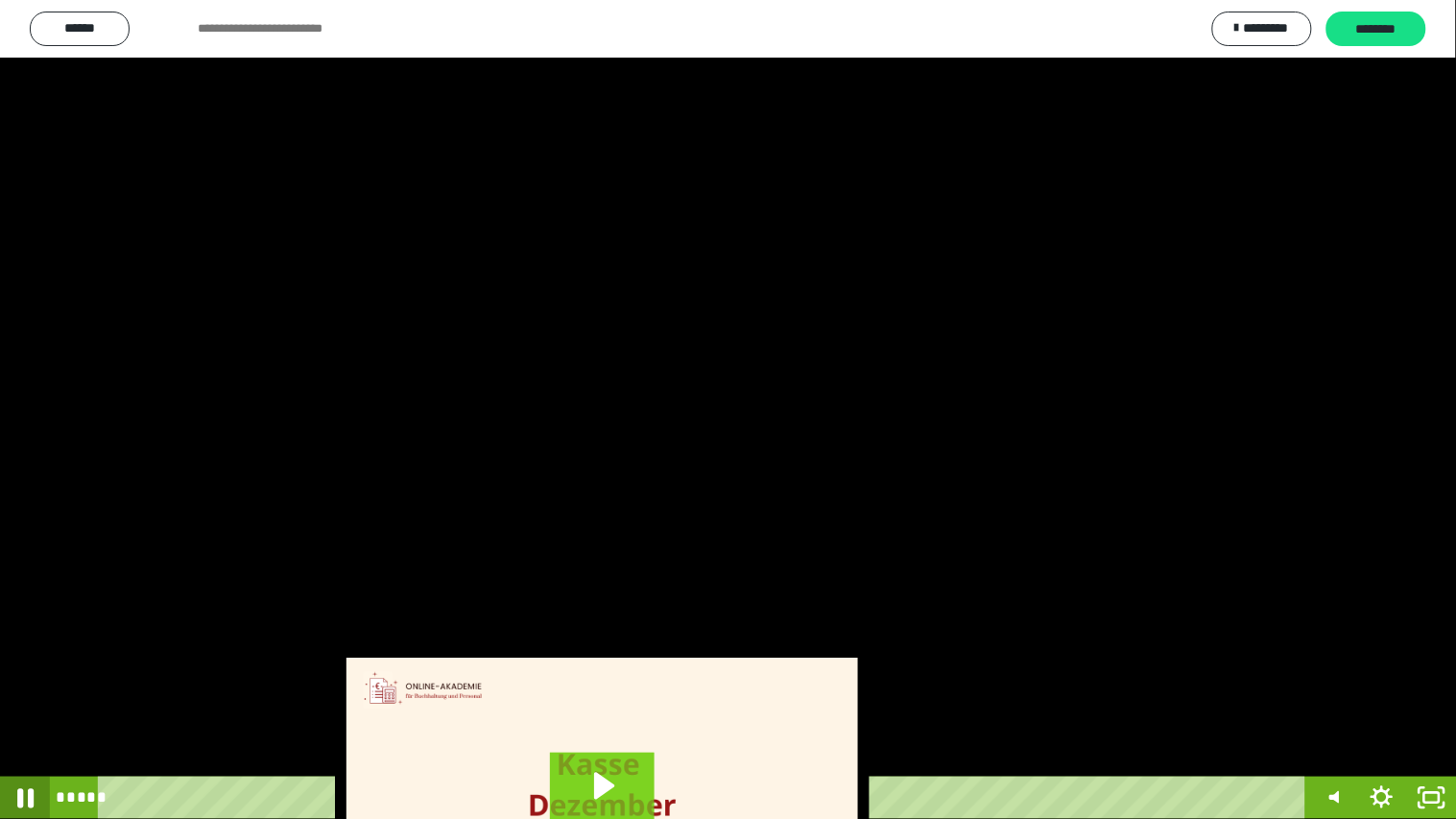 click 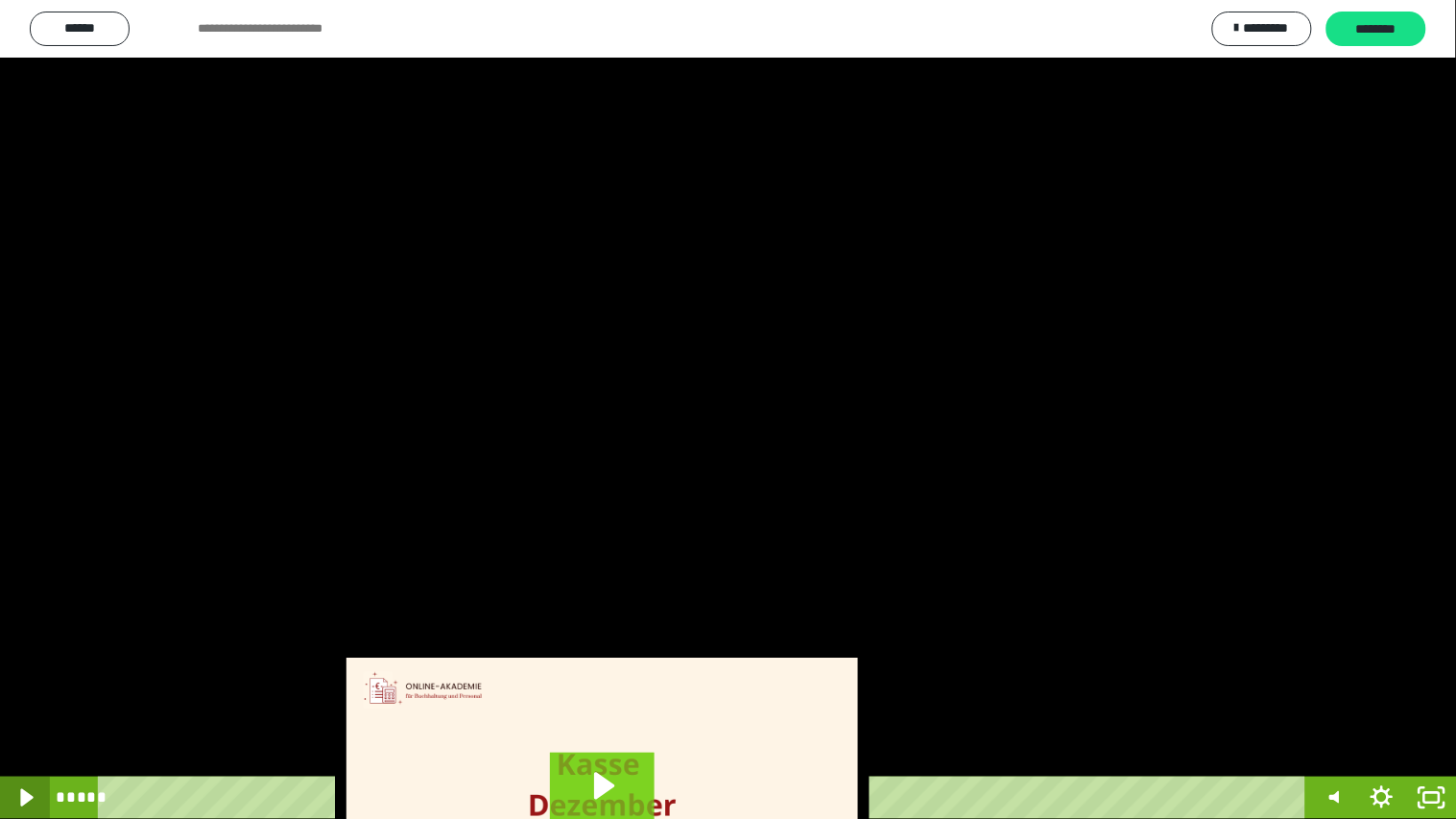 click 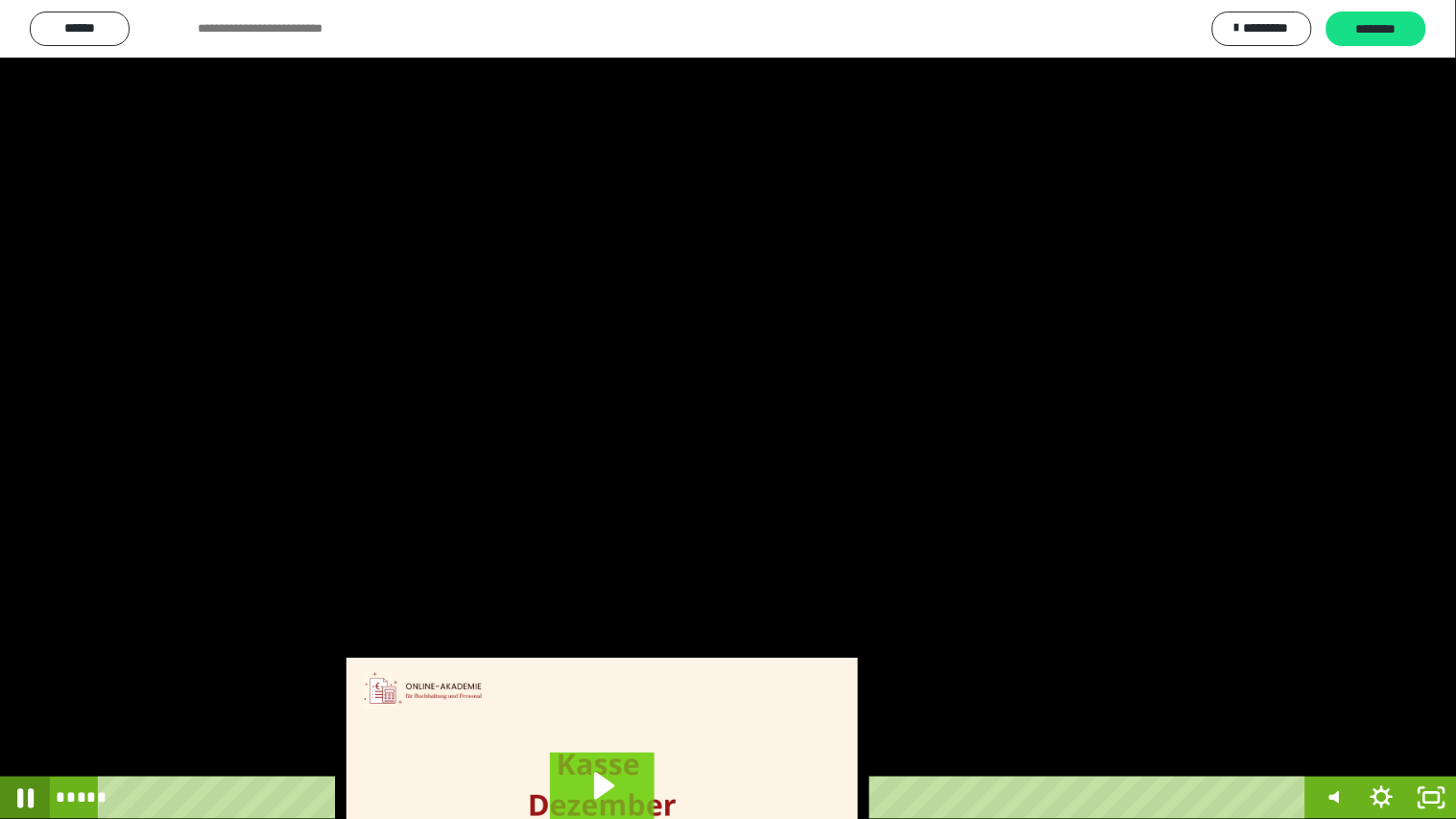 click 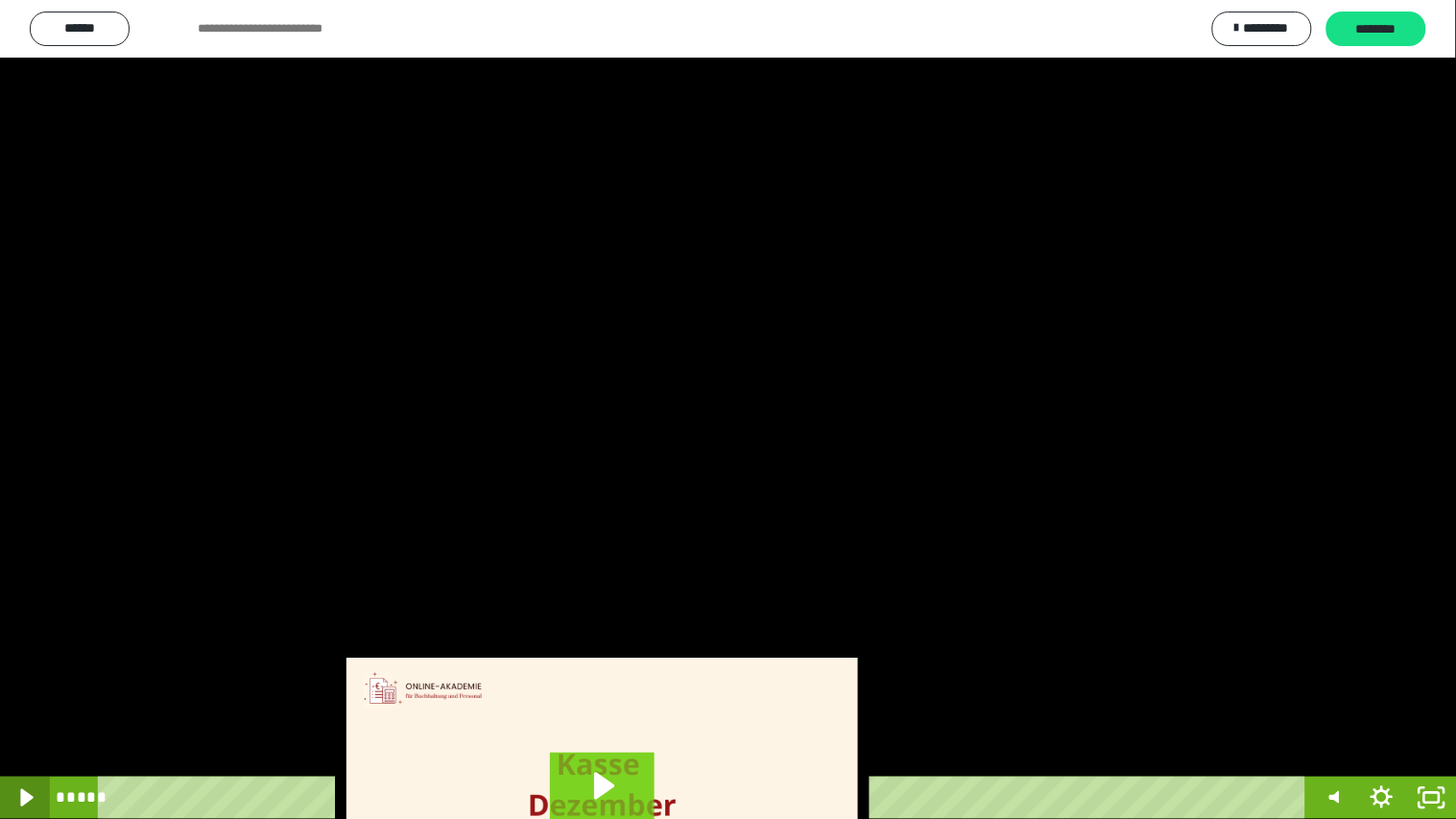 click 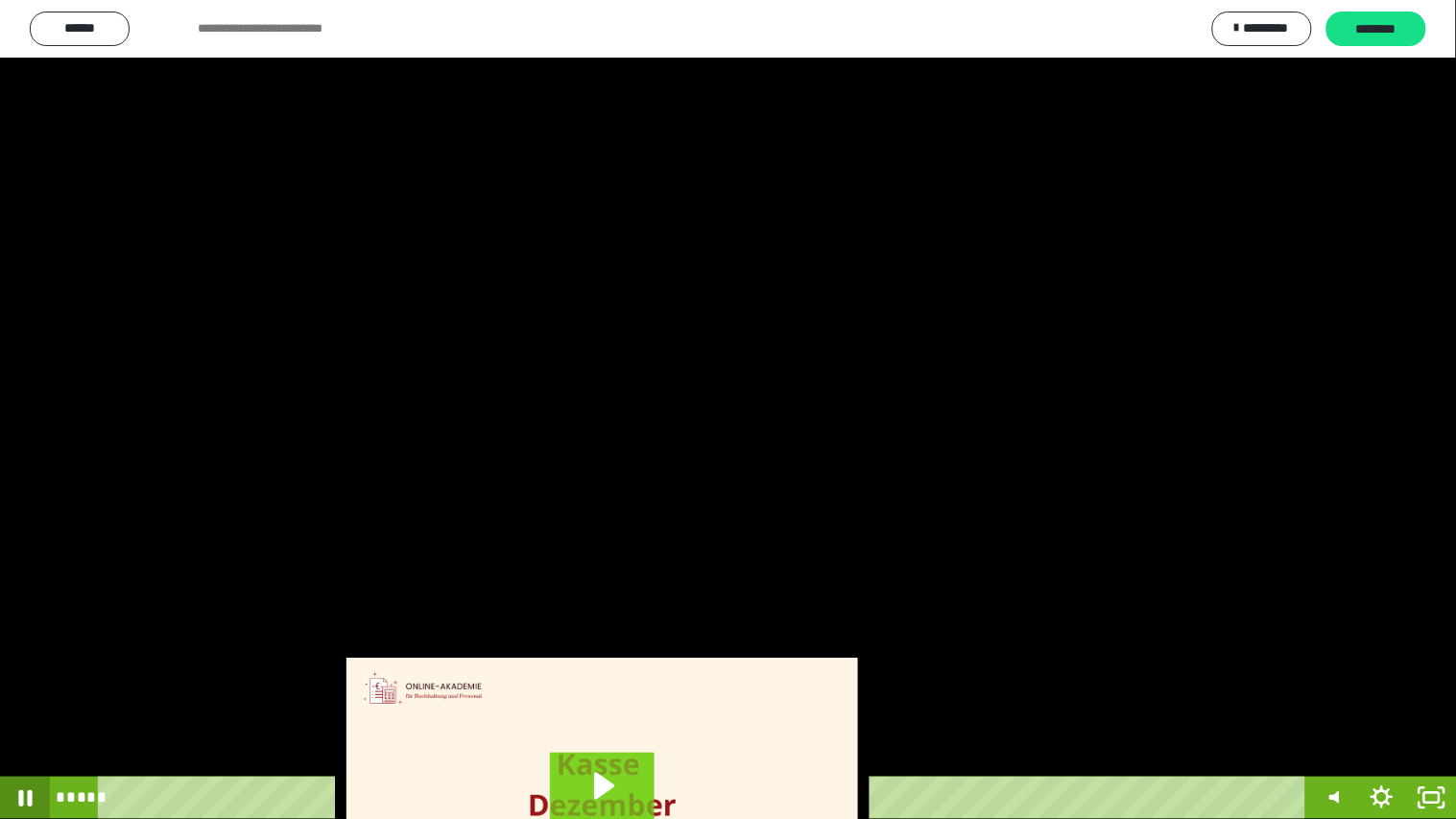 click 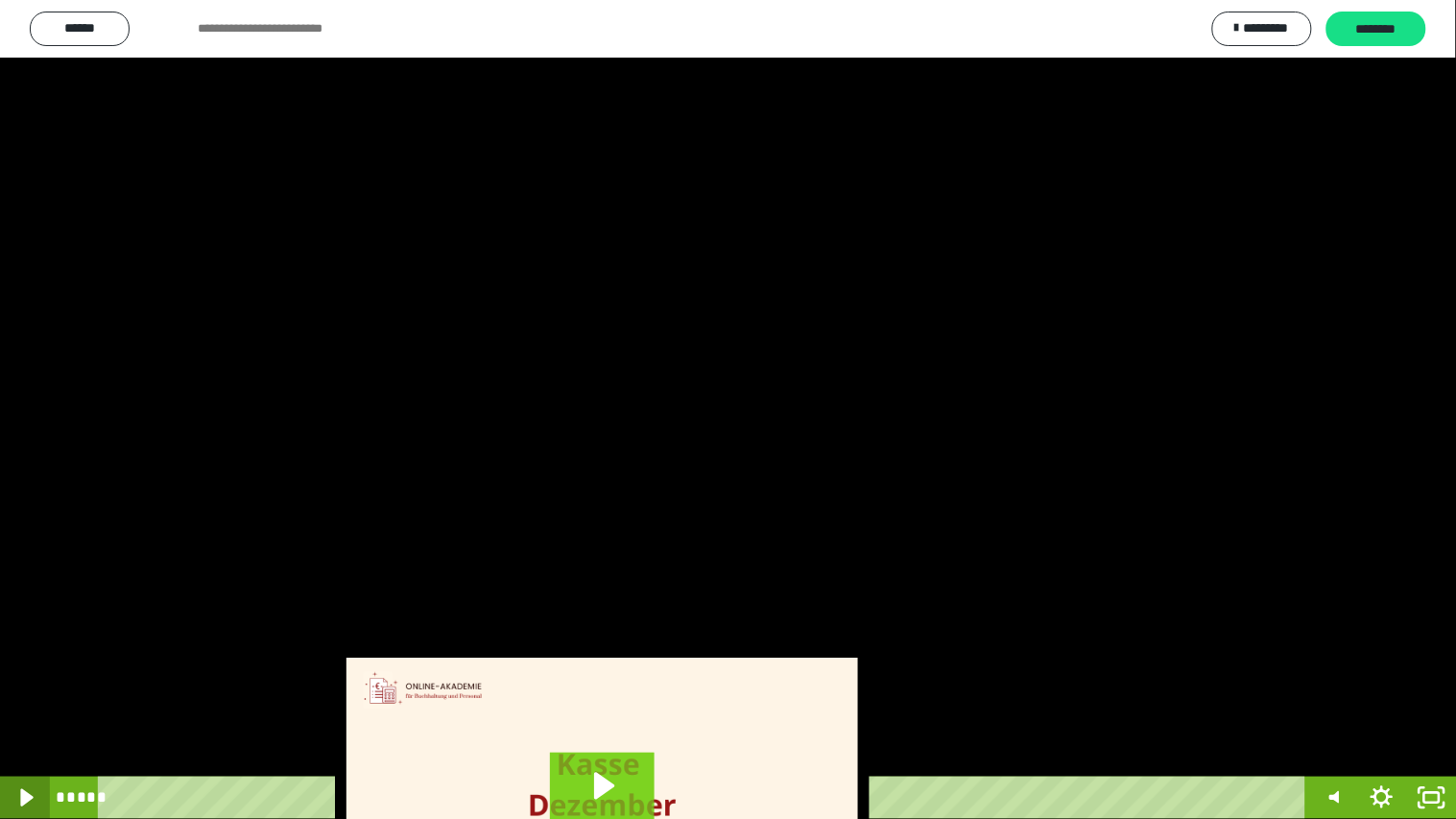 click 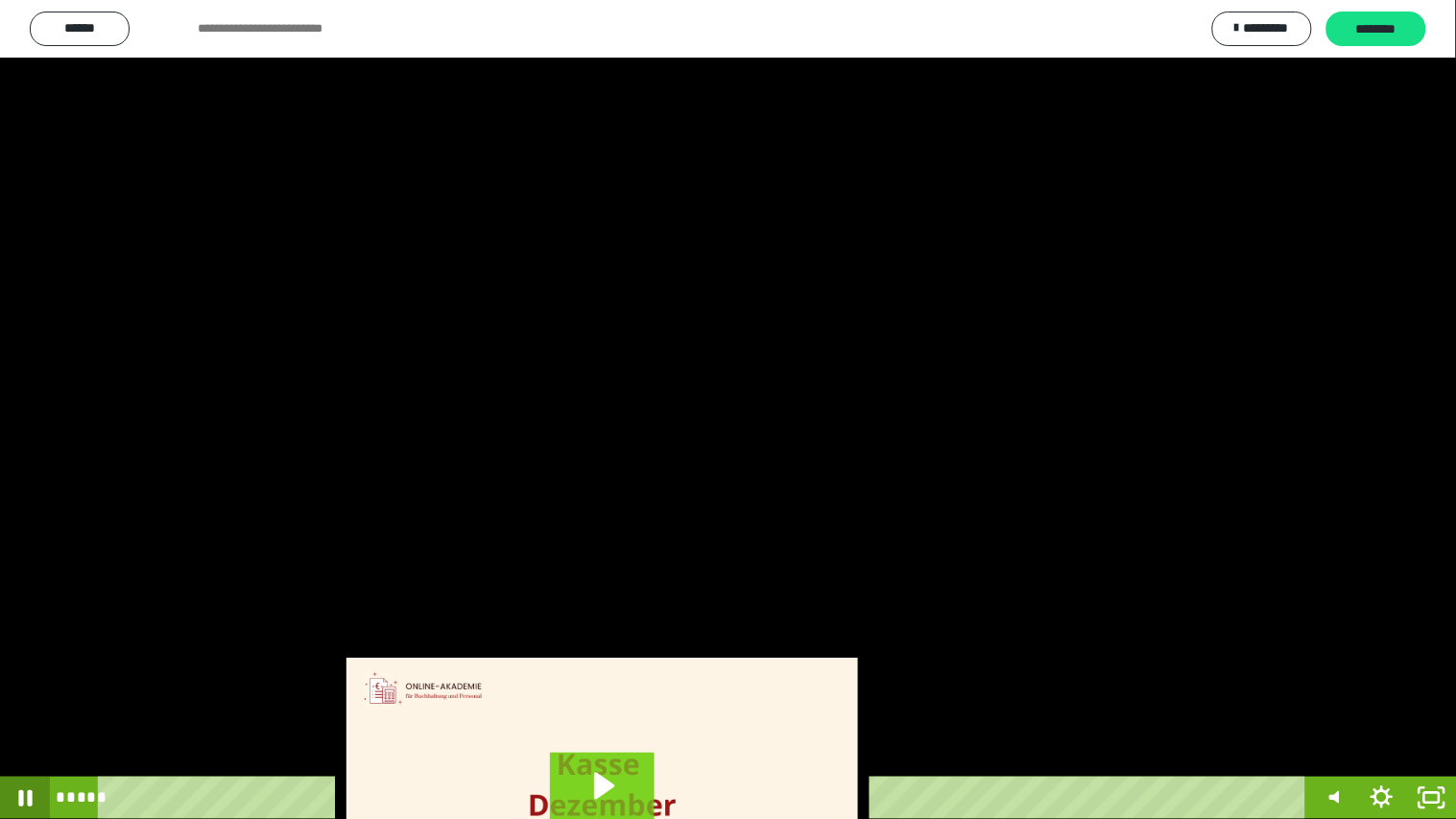 click 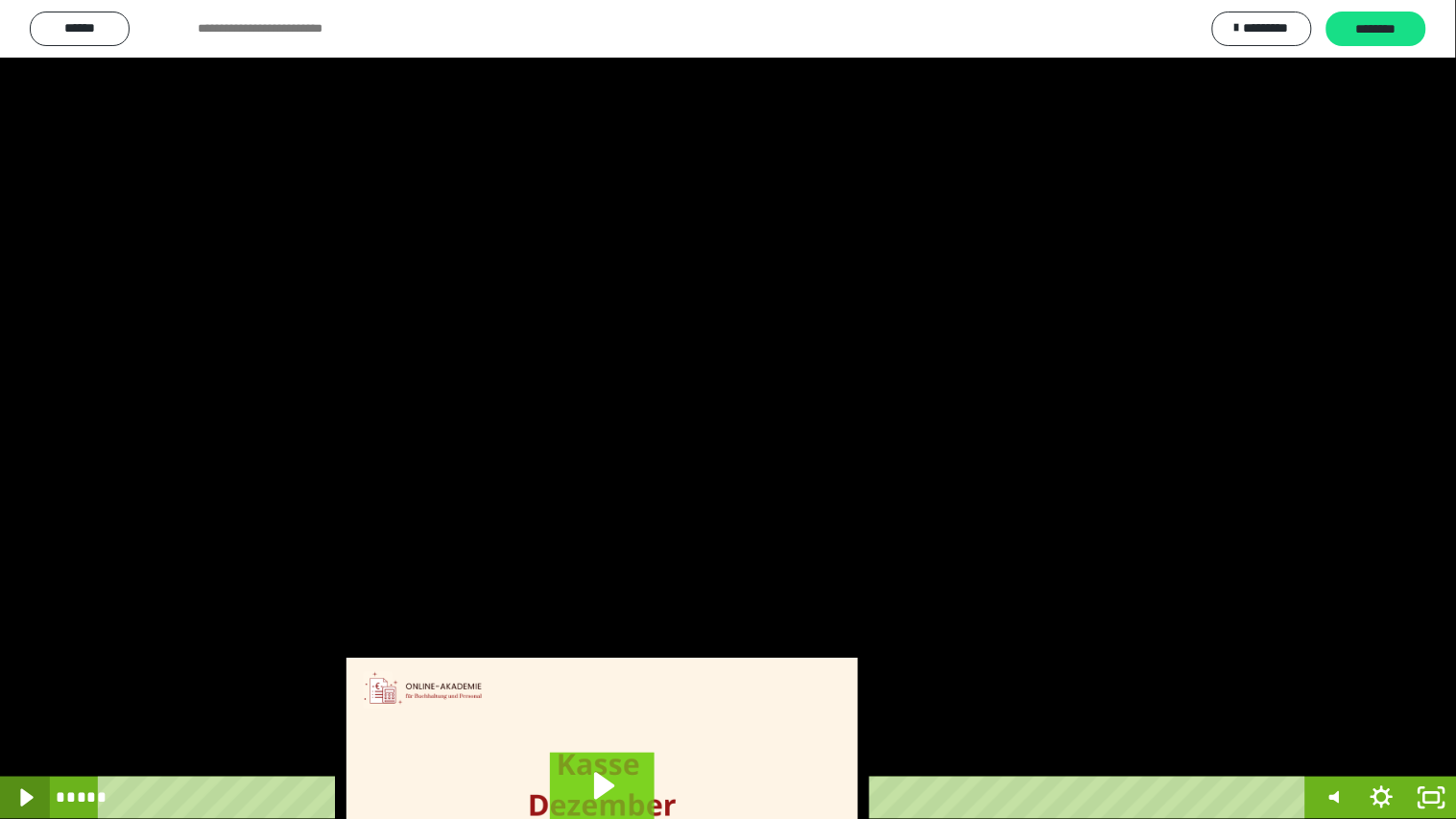 click 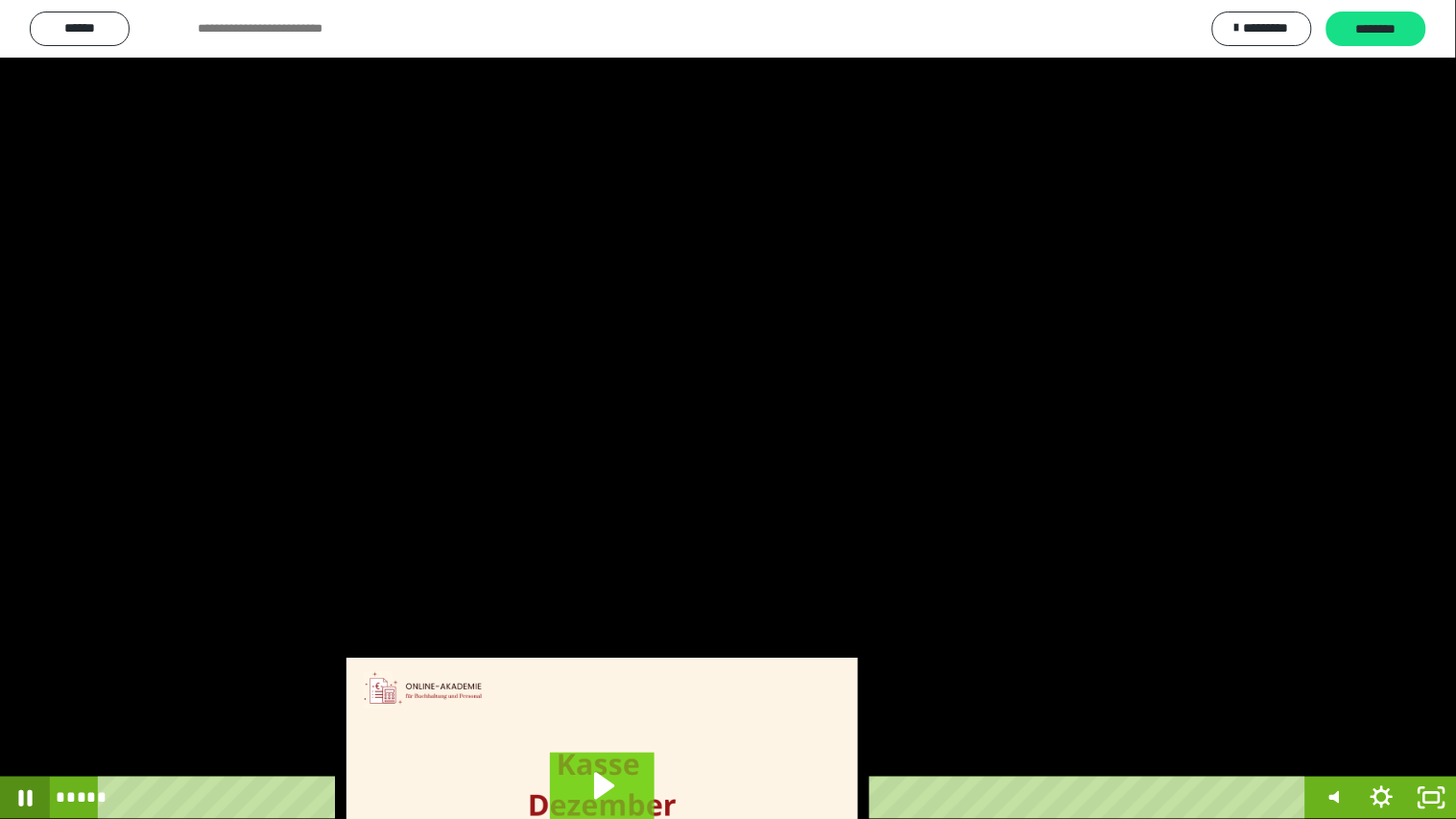 click 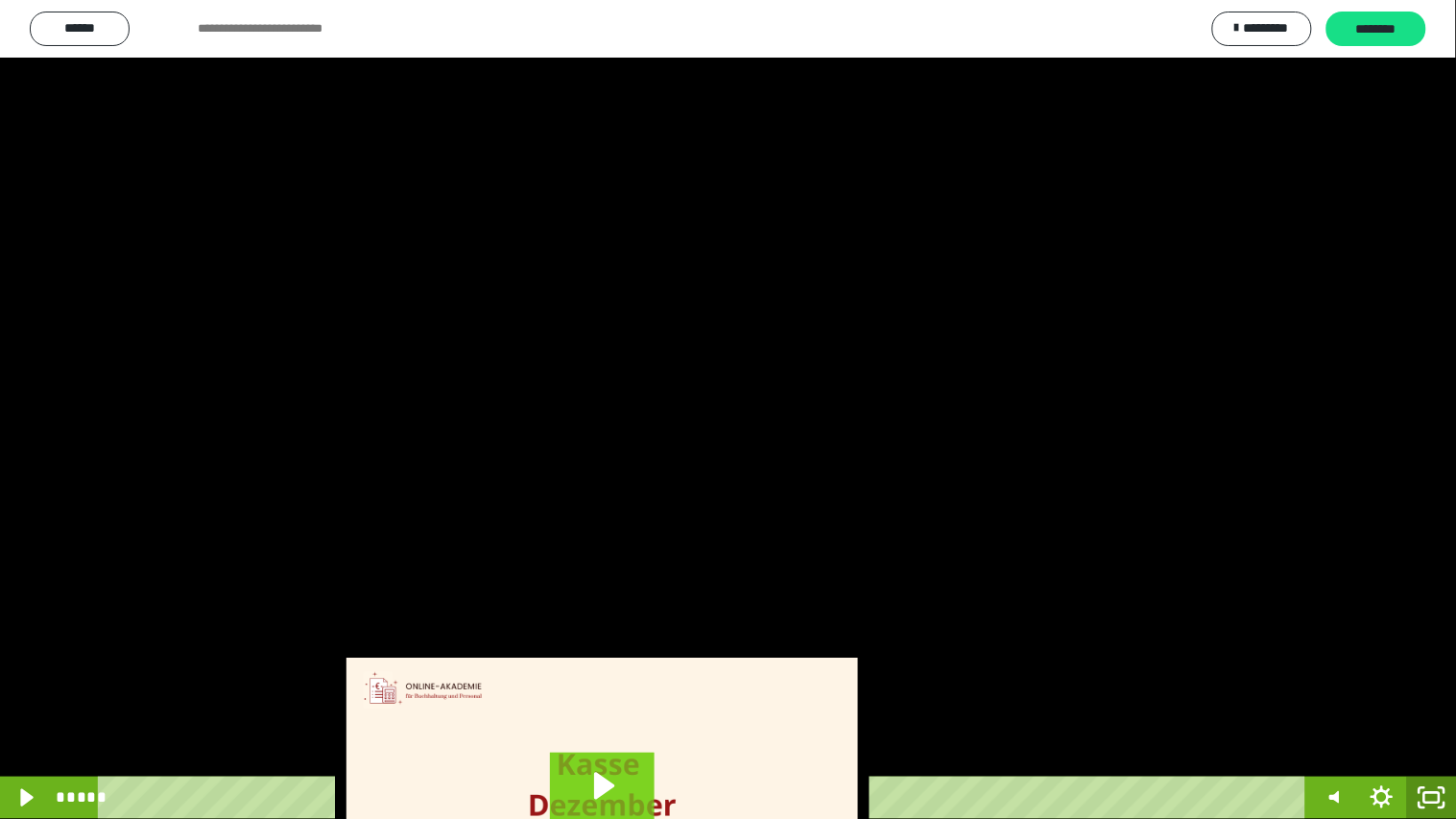 click 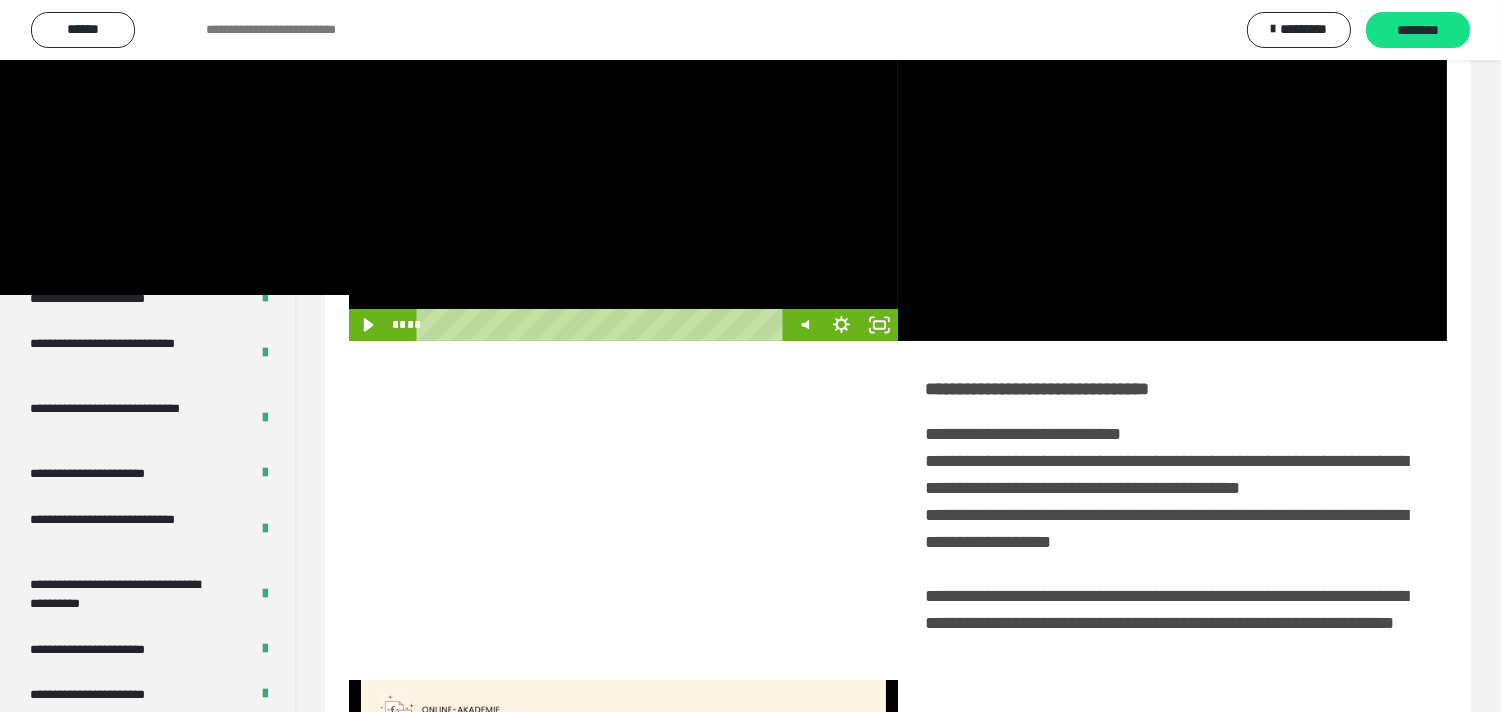 scroll, scrollTop: 3846, scrollLeft: 0, axis: vertical 